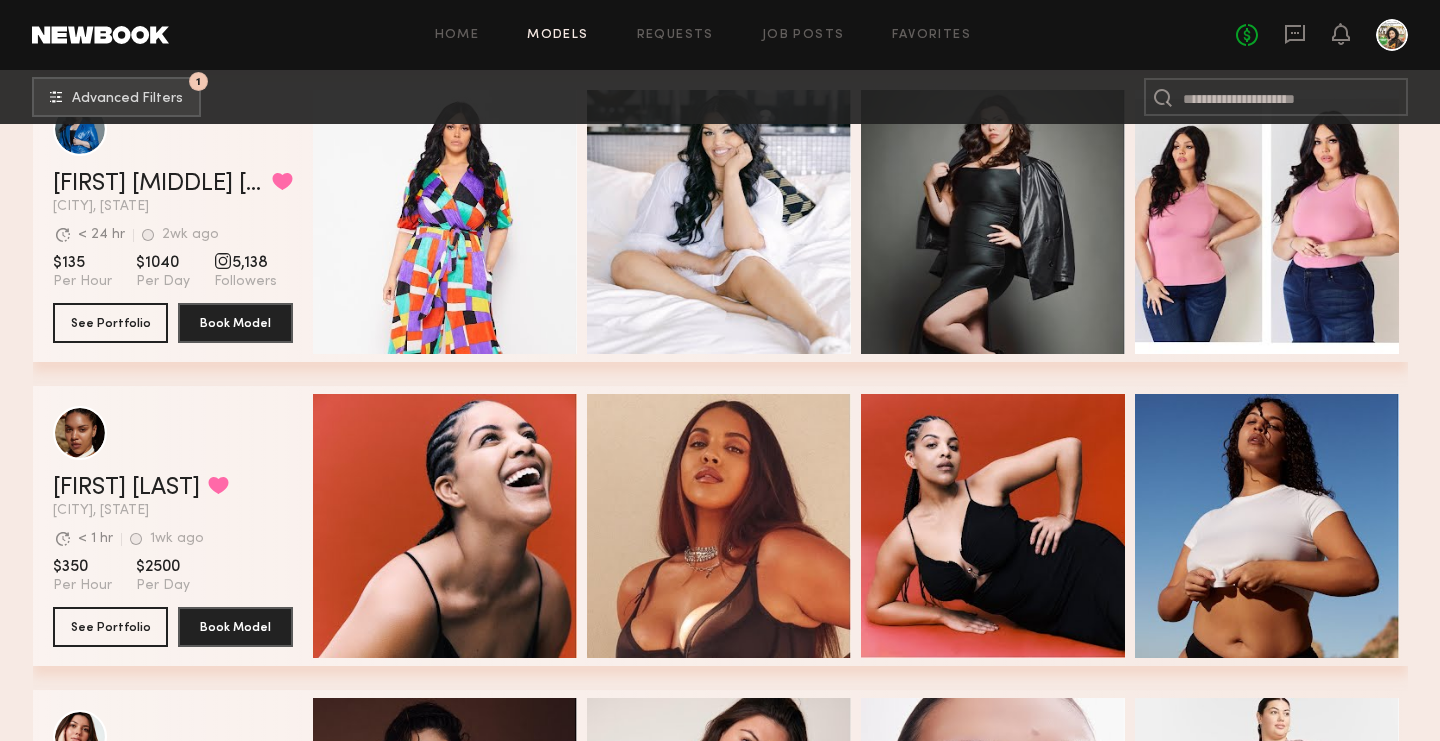 scroll, scrollTop: 7073, scrollLeft: 0, axis: vertical 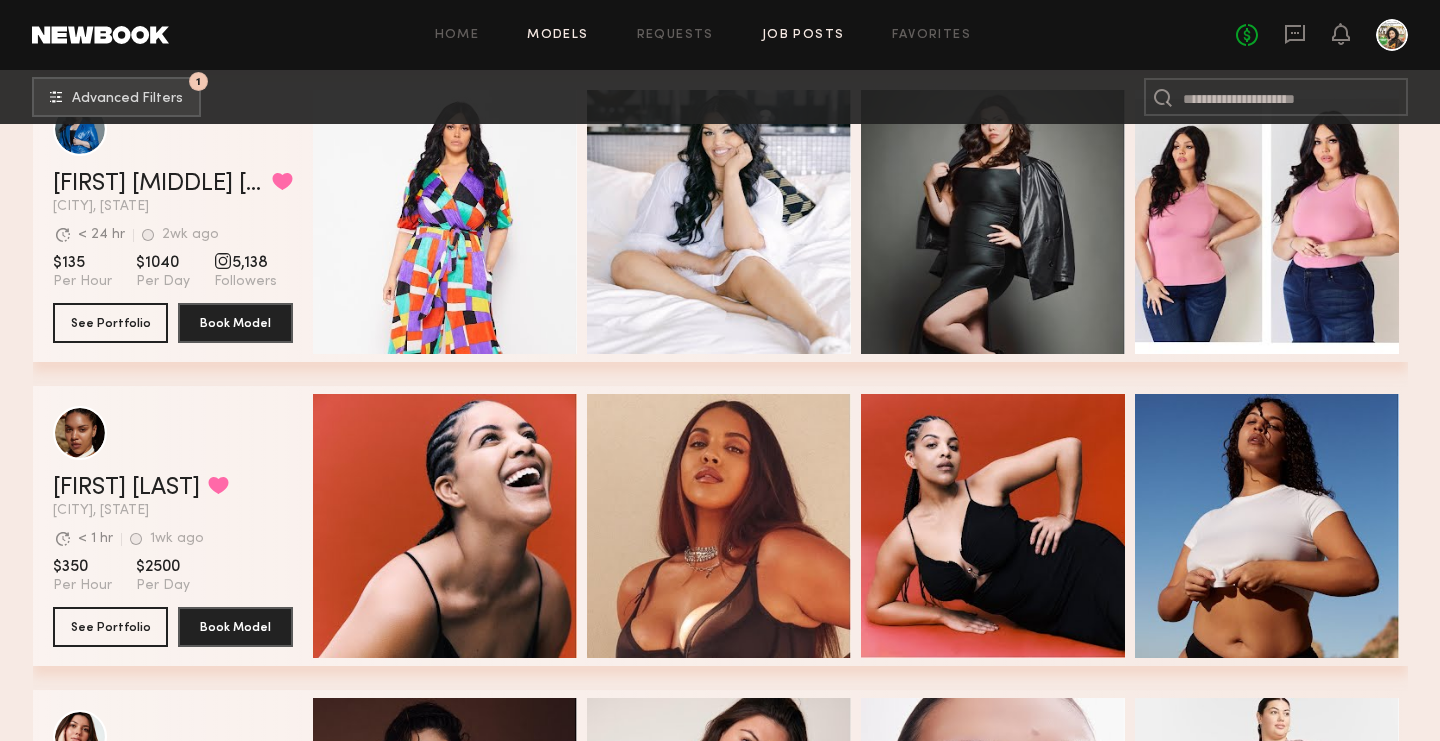 click on "Job Posts" 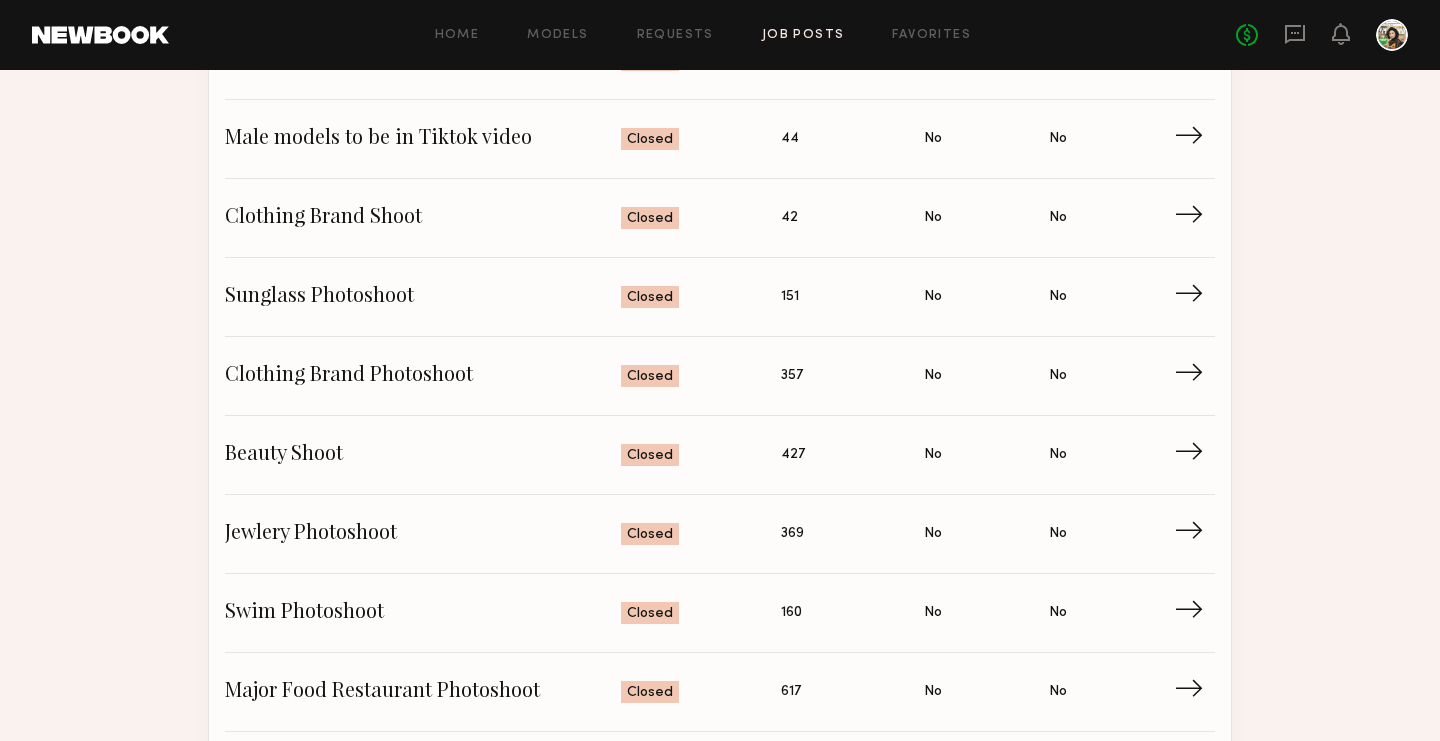 scroll, scrollTop: 0, scrollLeft: 0, axis: both 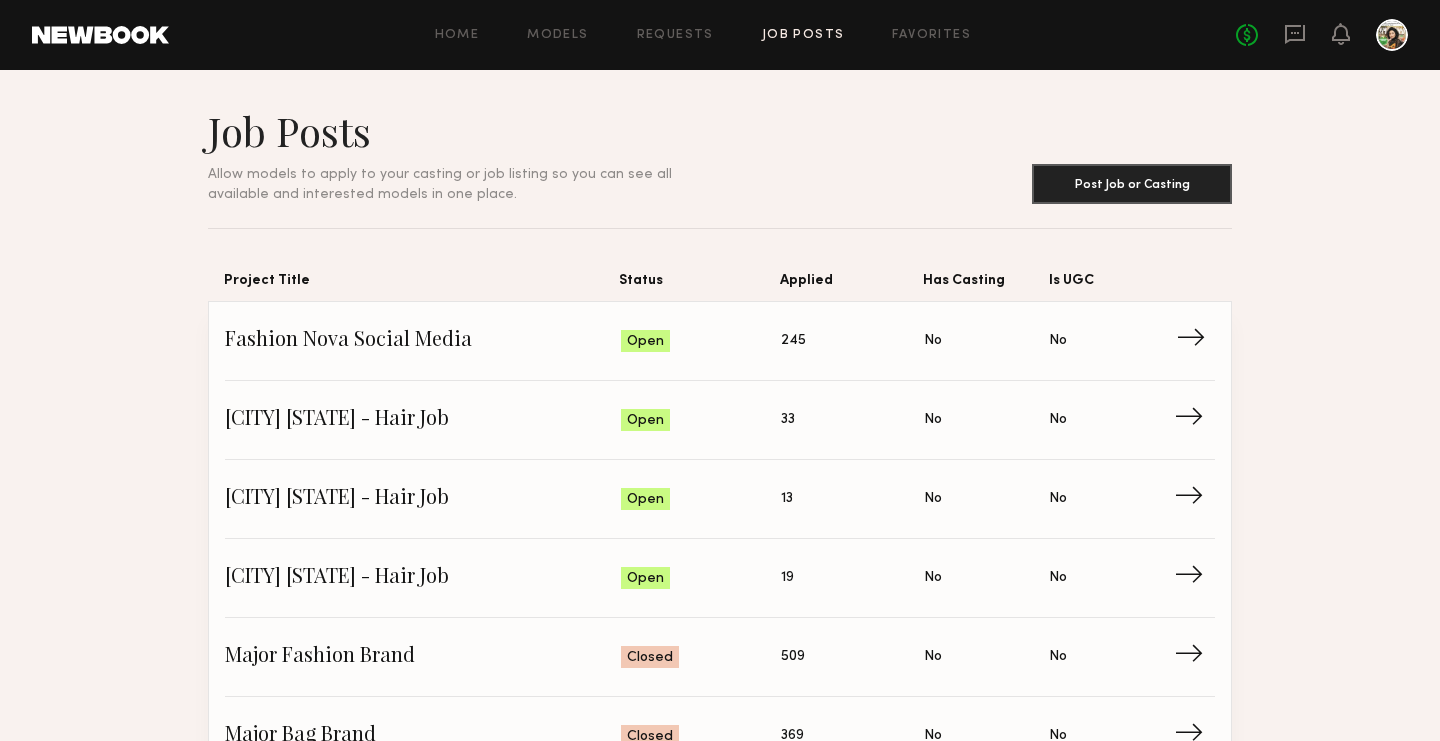 click on "→" 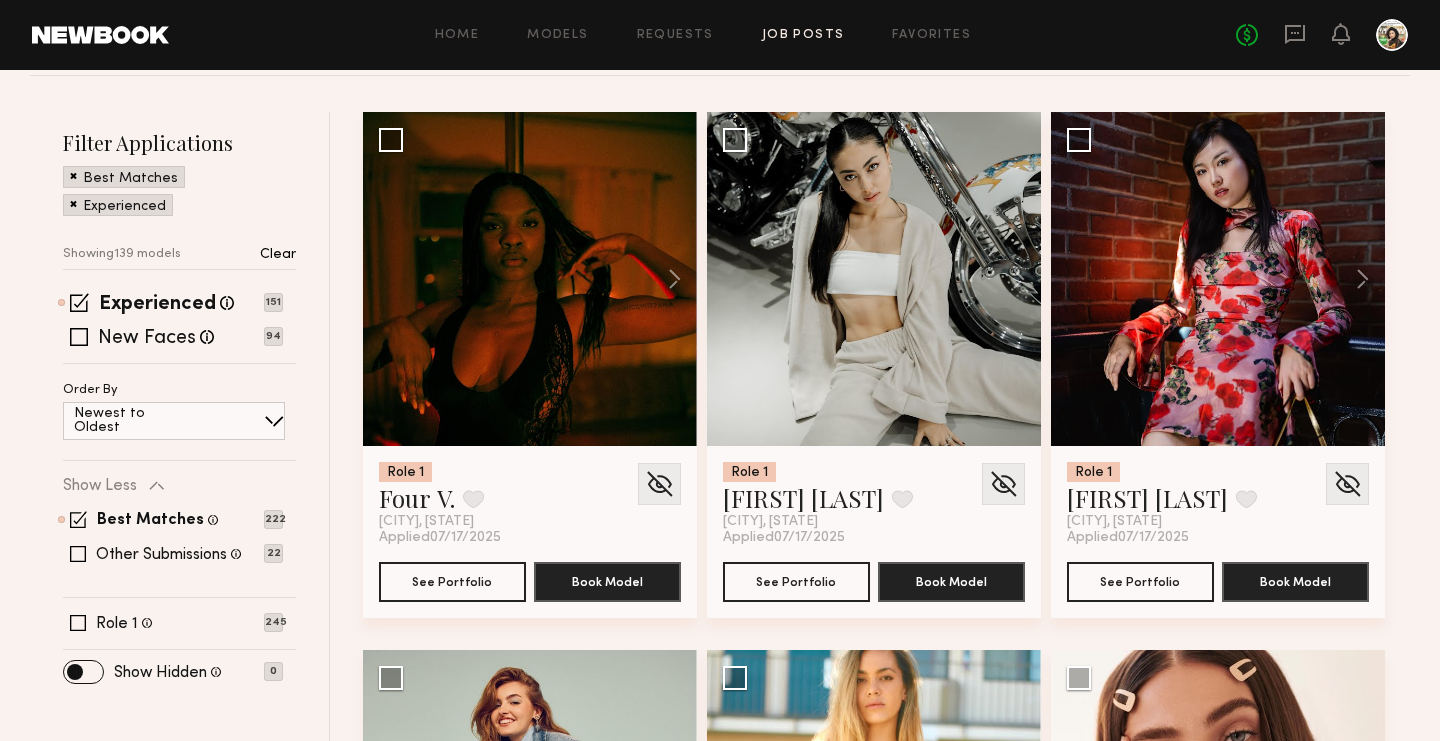 scroll, scrollTop: 205, scrollLeft: 0, axis: vertical 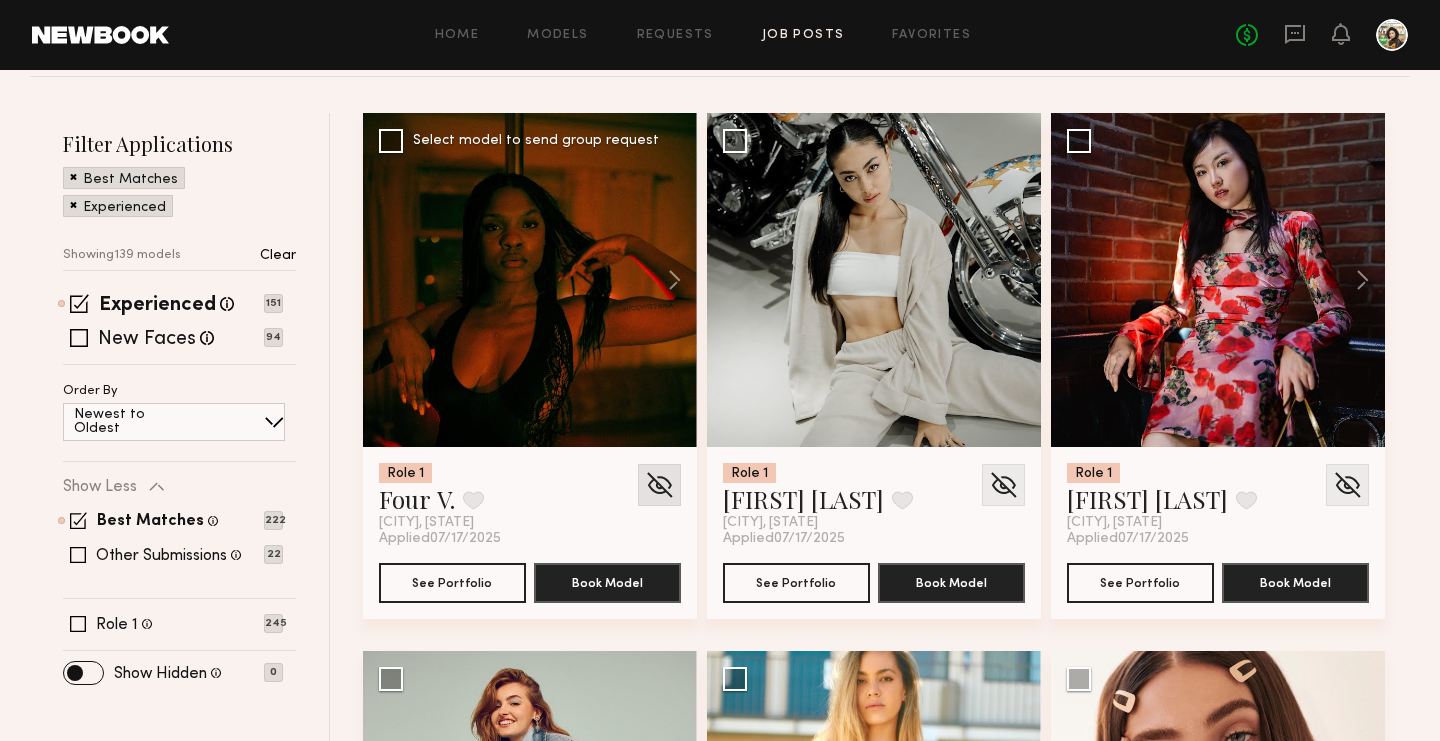 click 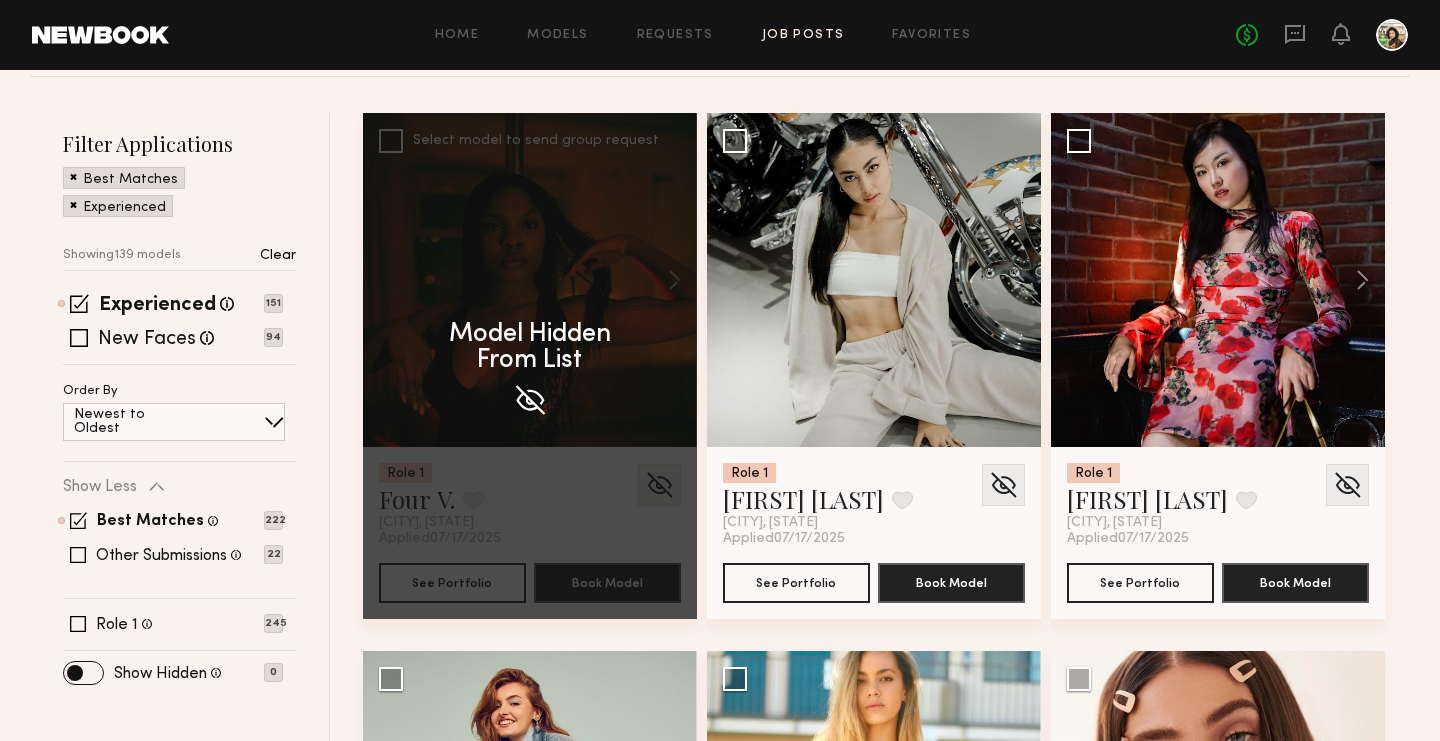 click on "Model Hidden  From List" 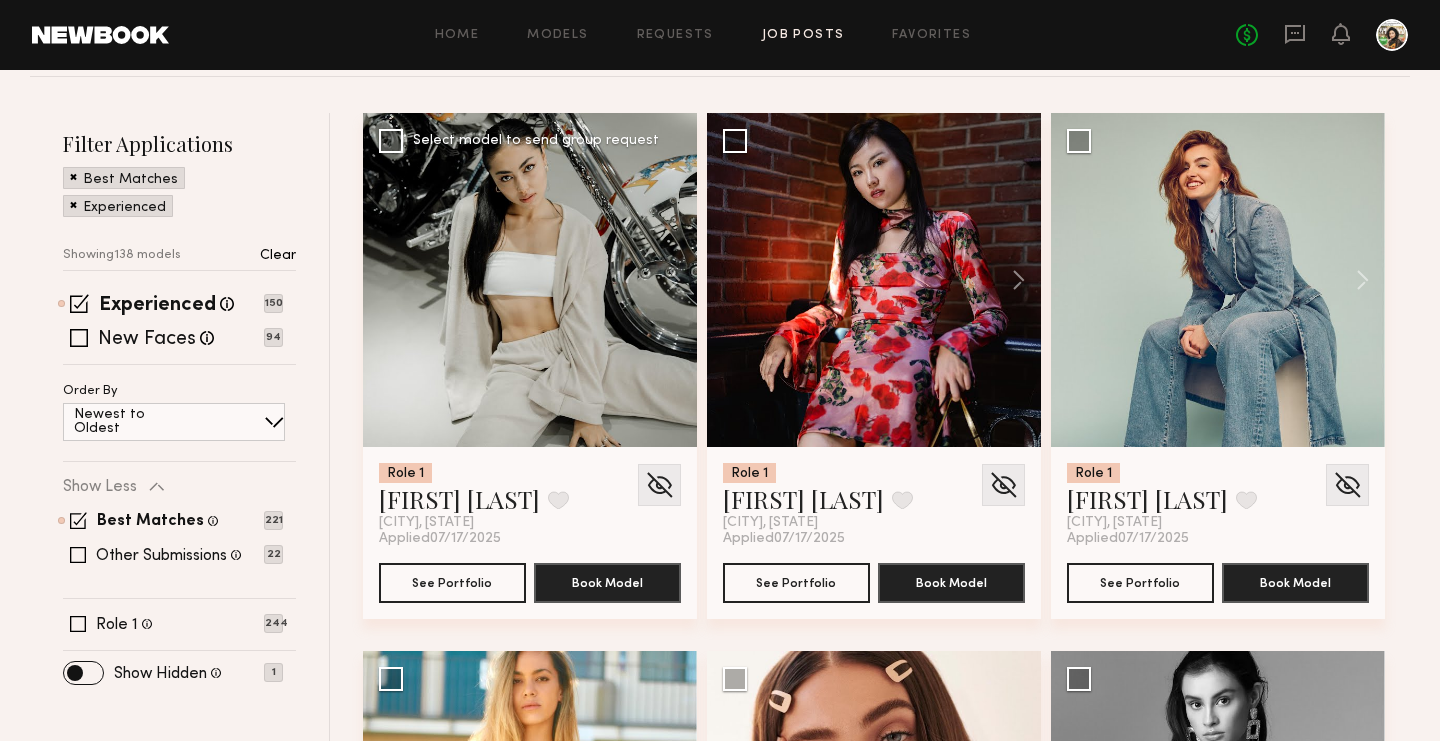click 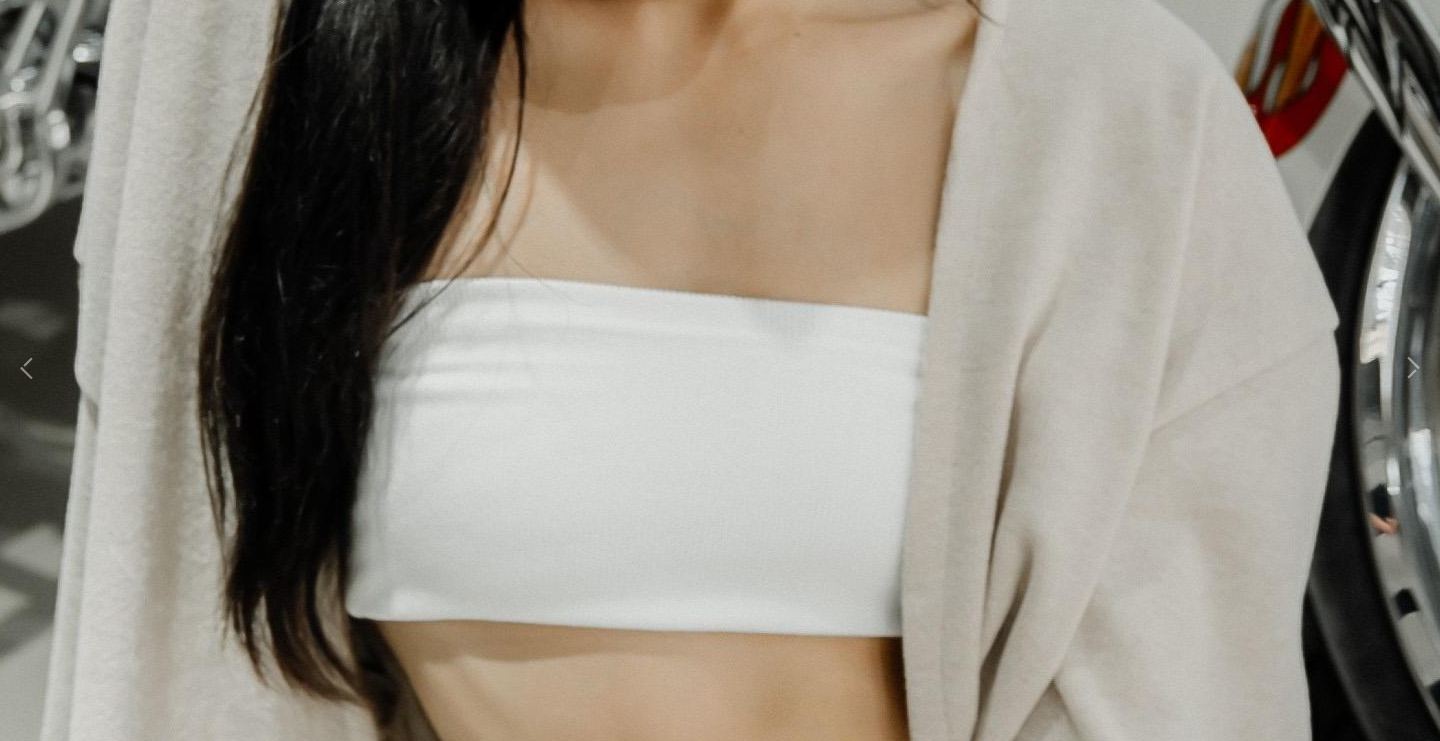 click at bounding box center [1413, 370] 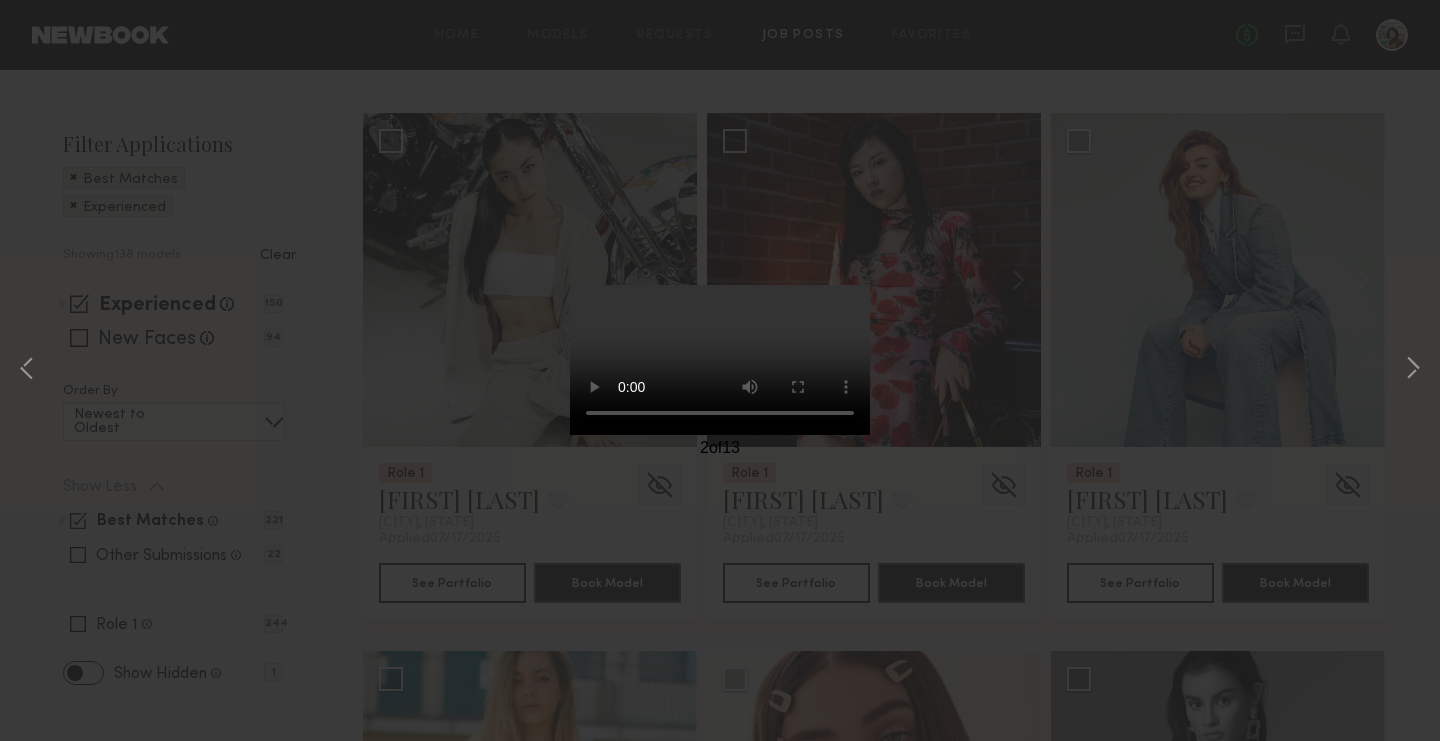 click at bounding box center [1413, 370] 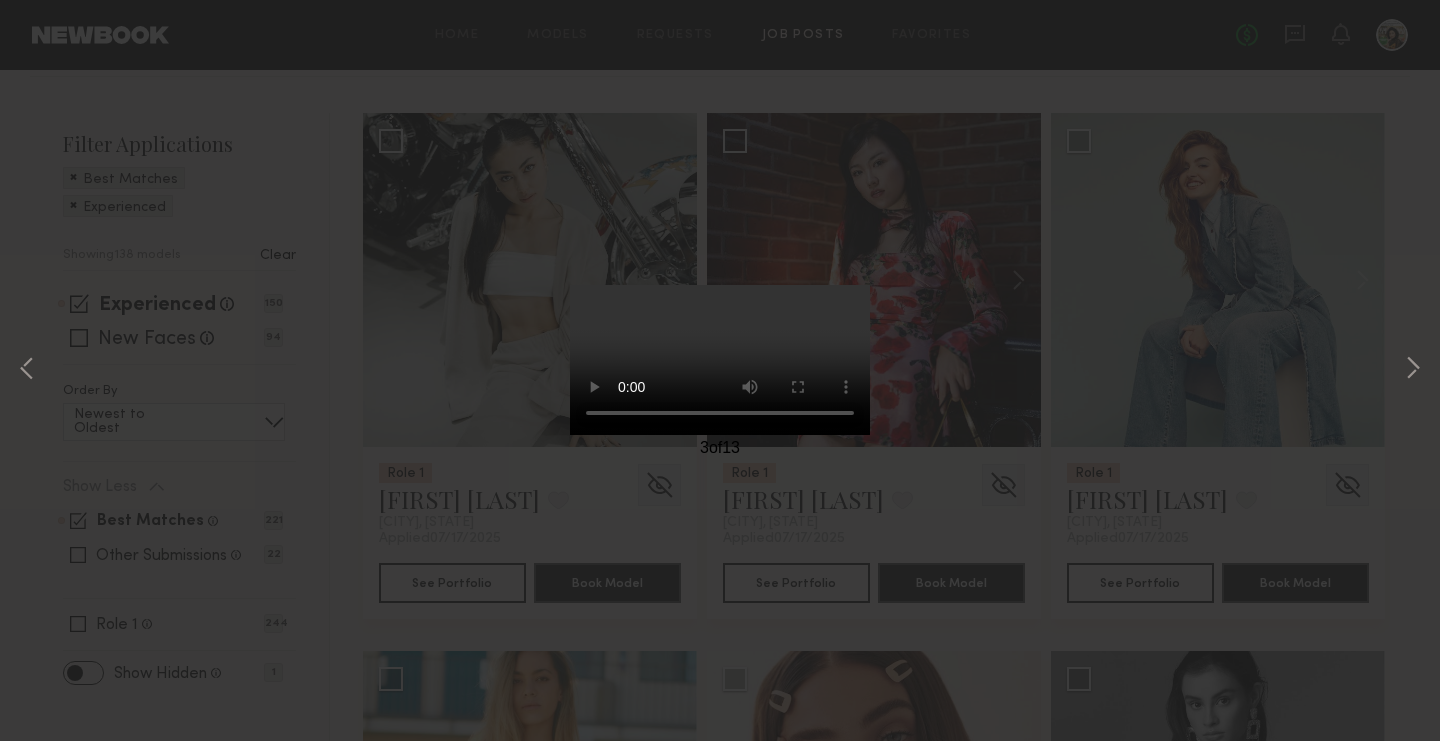 click at bounding box center [1413, 370] 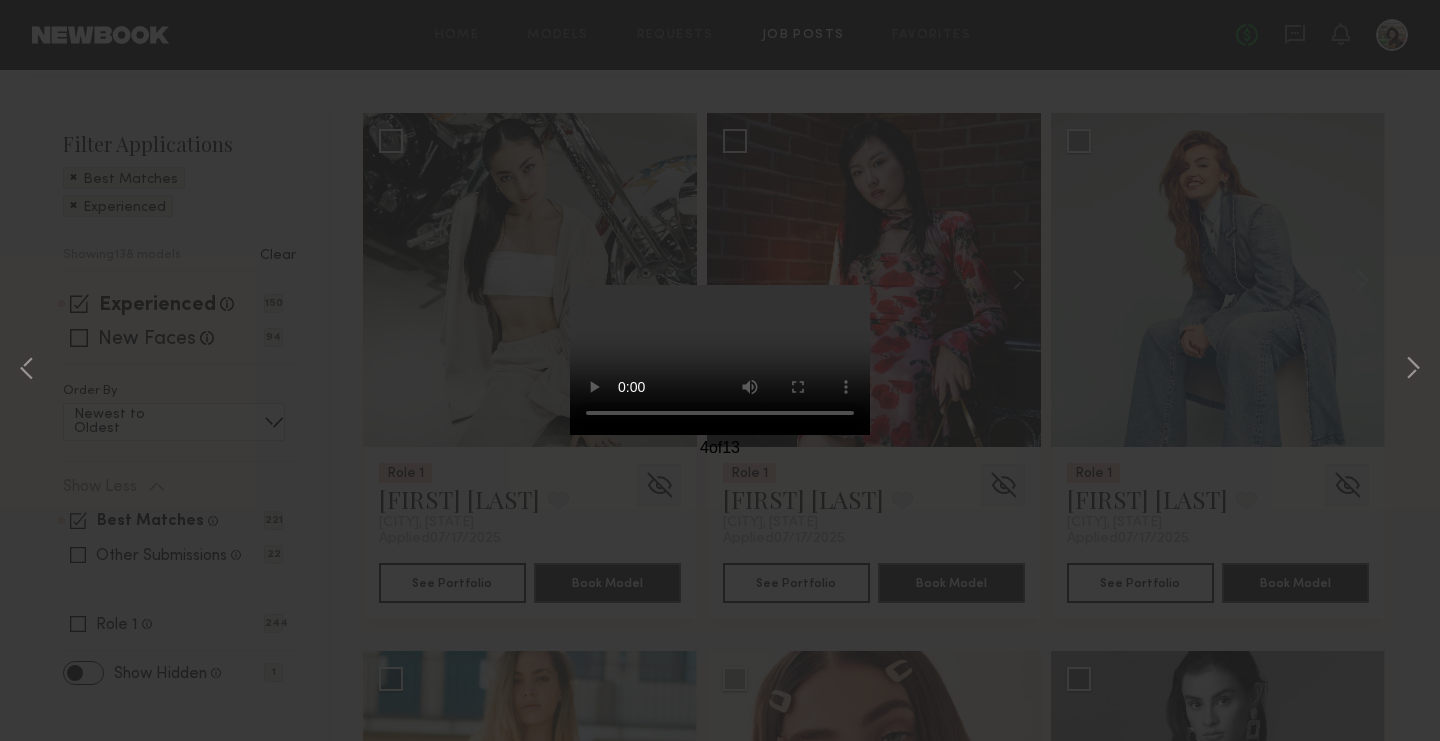 click on "4  of  13" at bounding box center [720, 370] 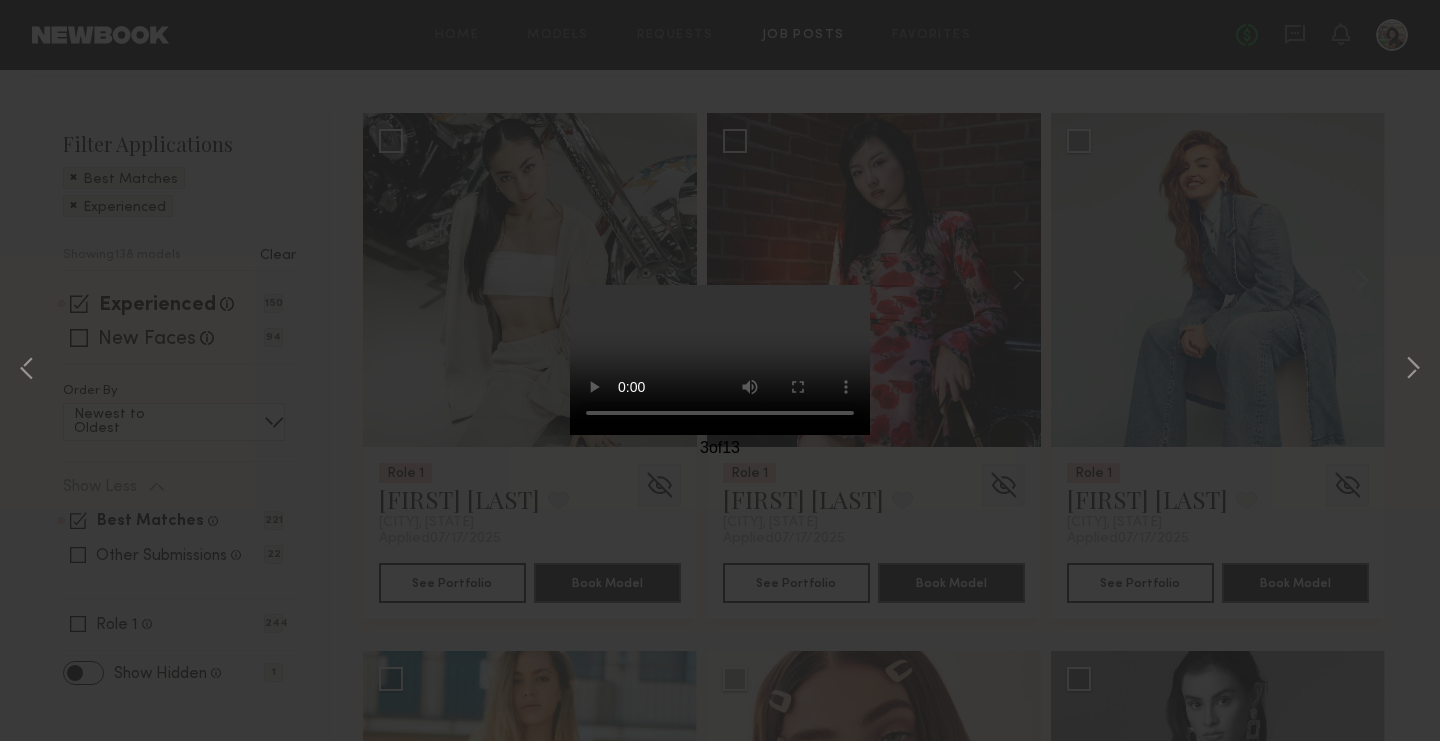 click on "3  of  13" at bounding box center (720, 370) 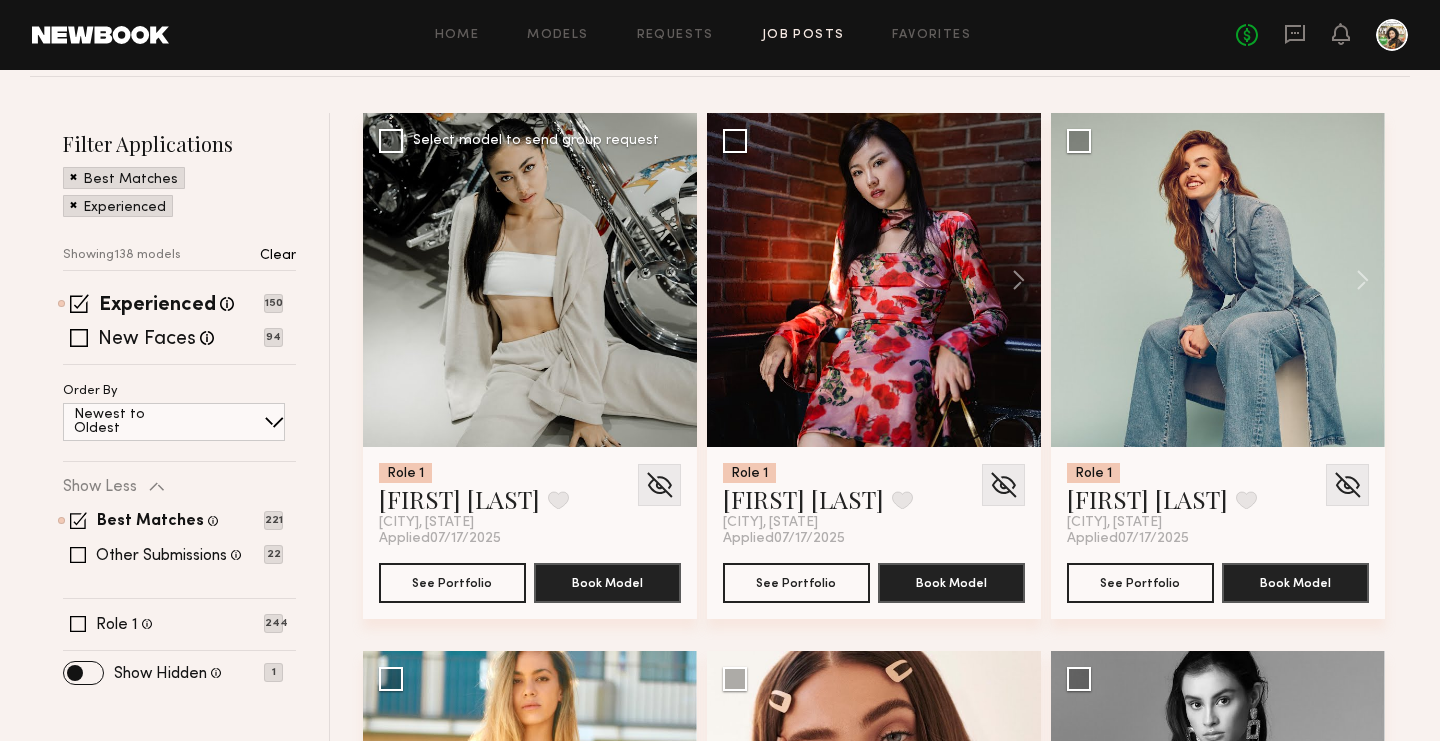 click 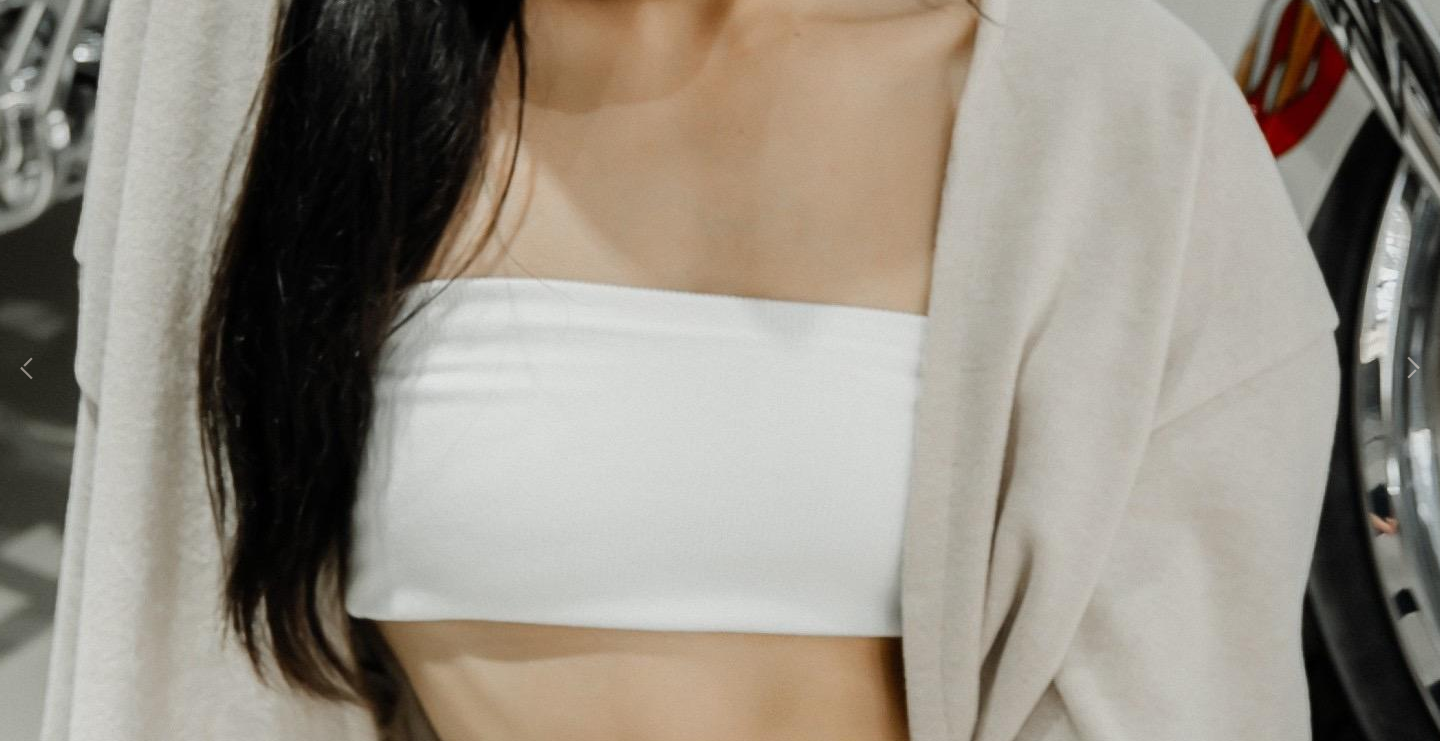 click at bounding box center (720, 360) 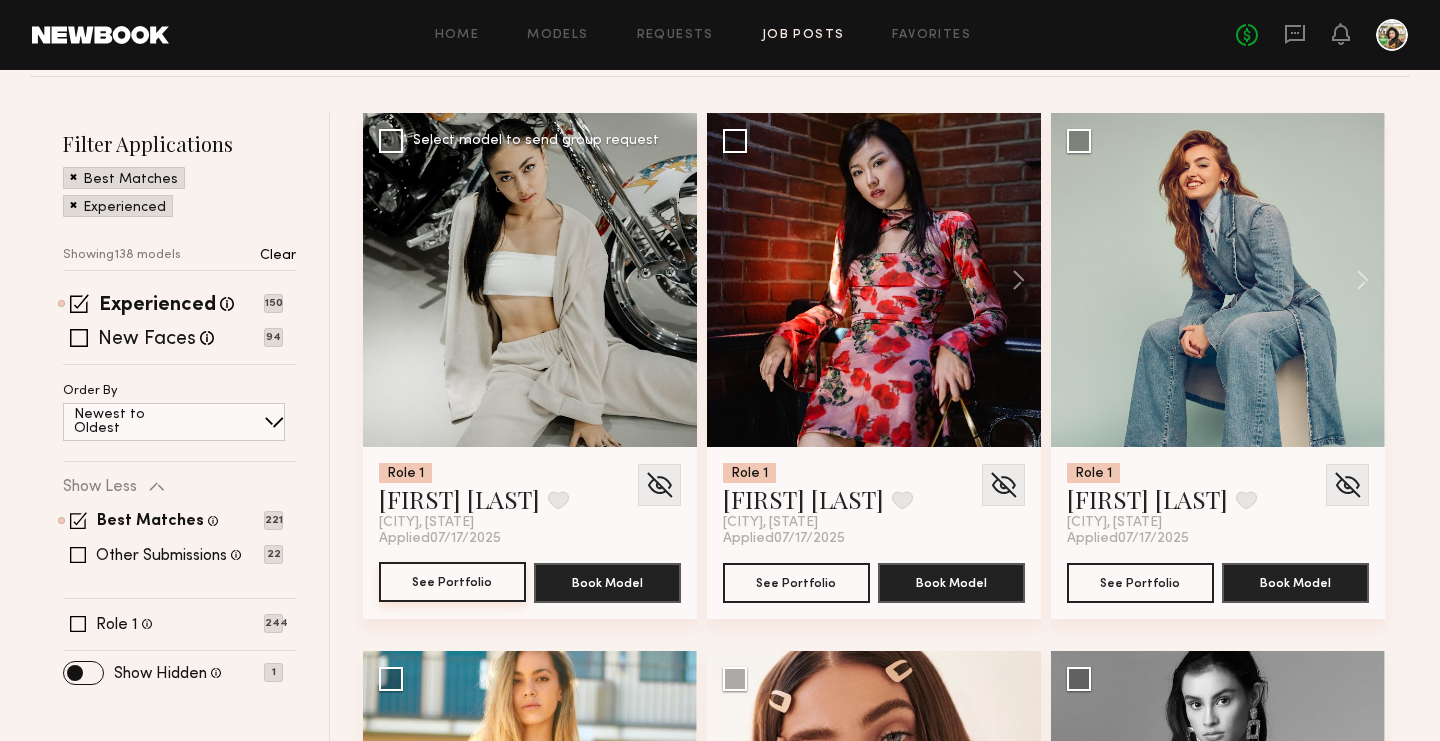 click on "See Portfolio" 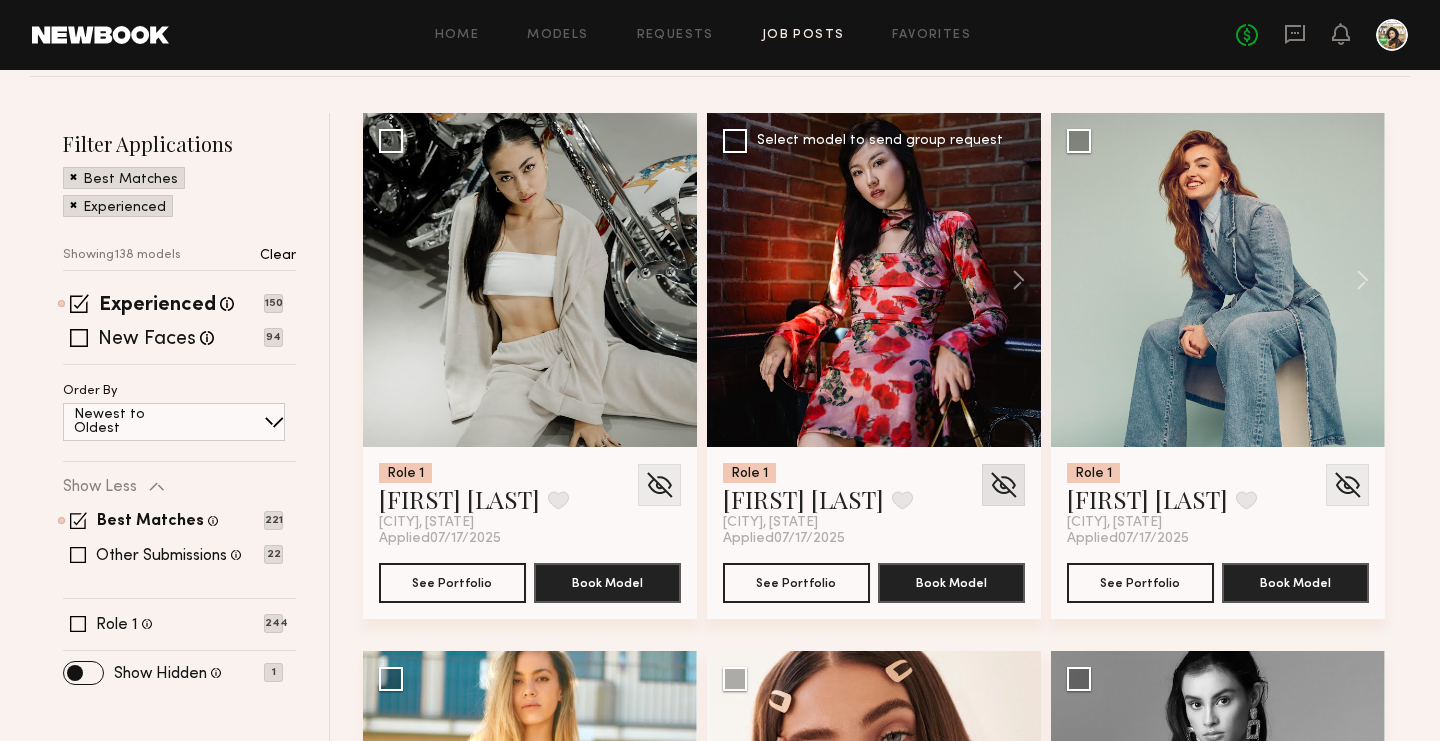 click 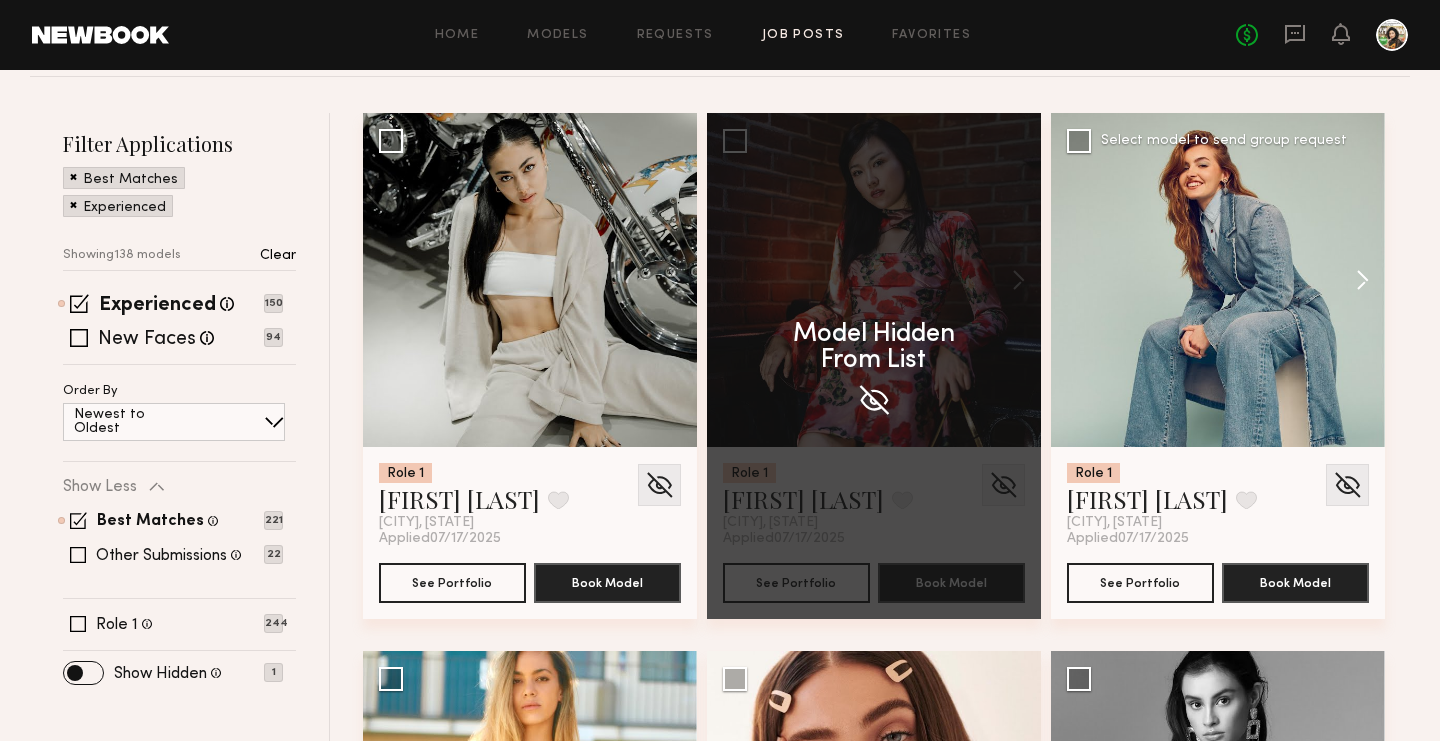 click 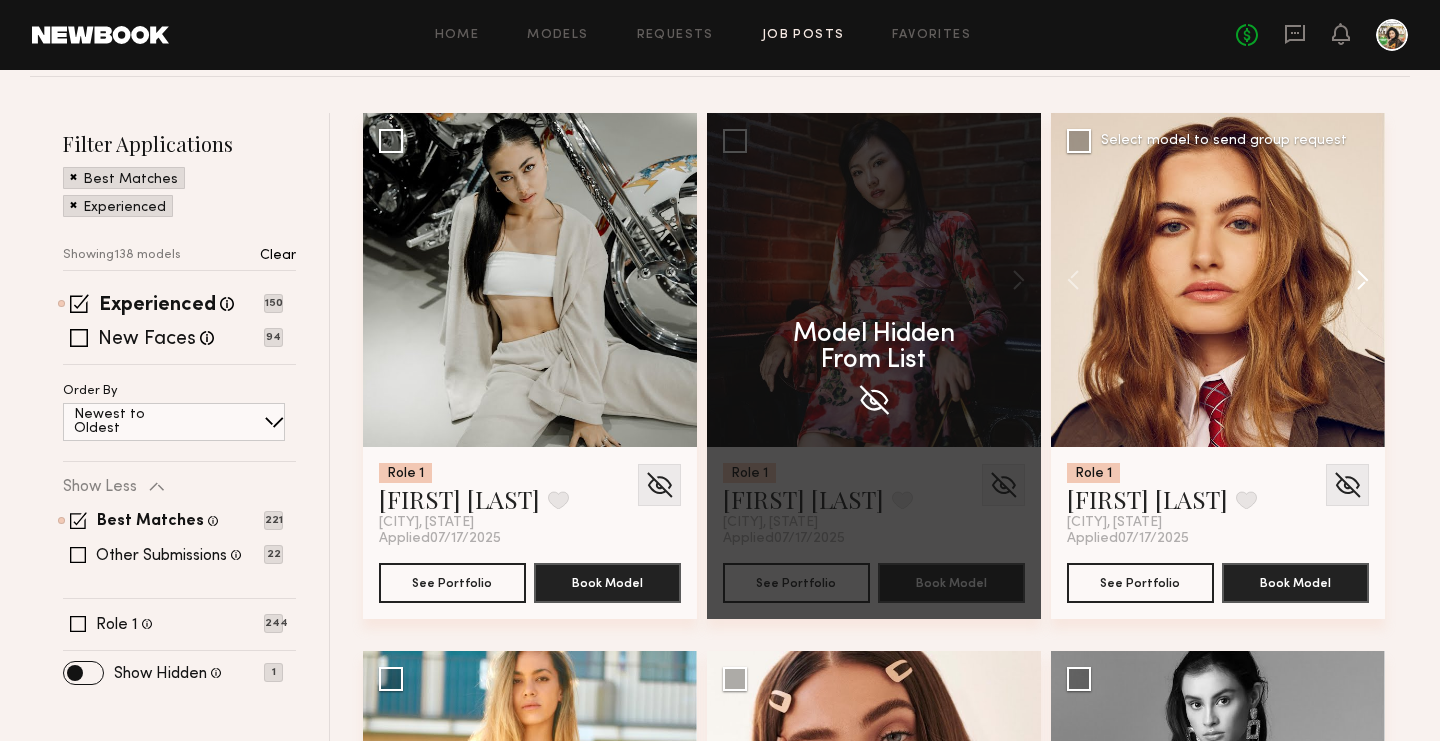 click 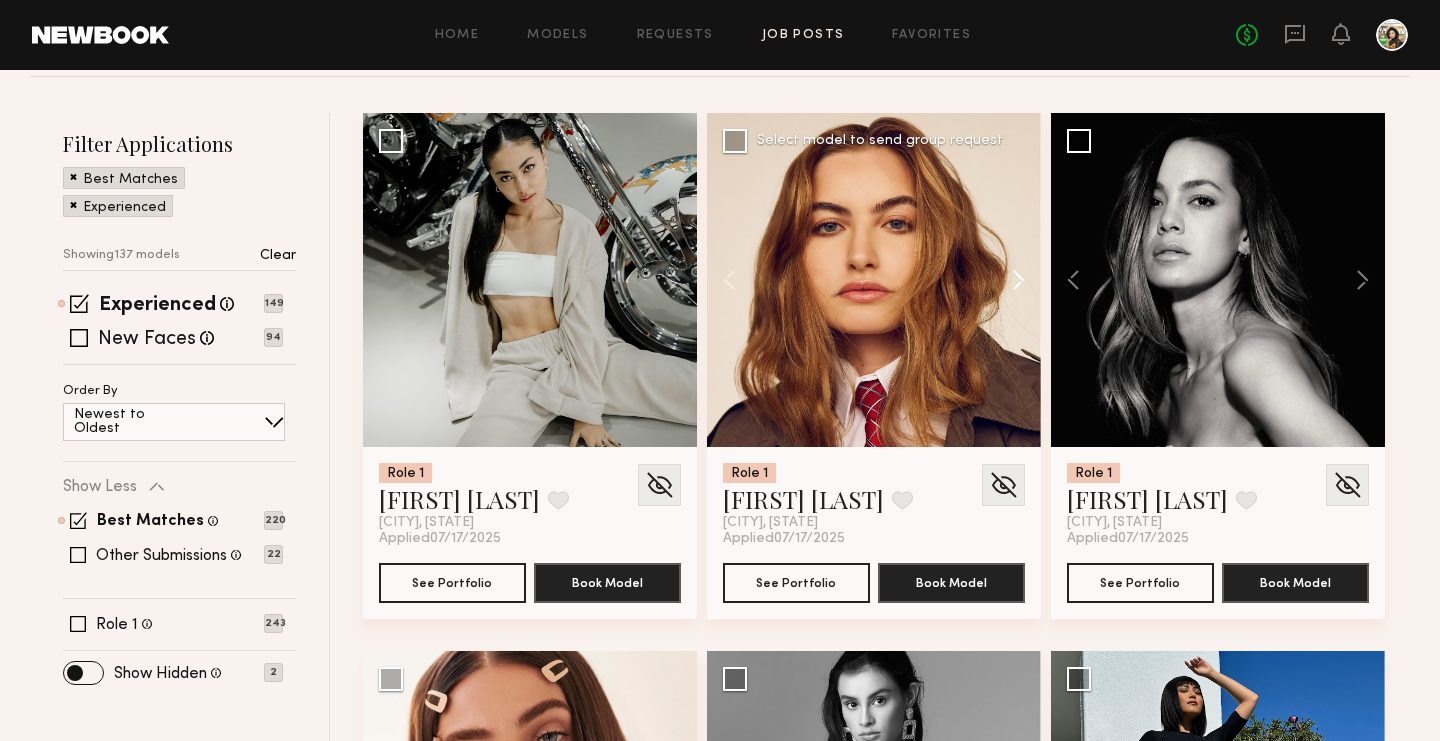 click 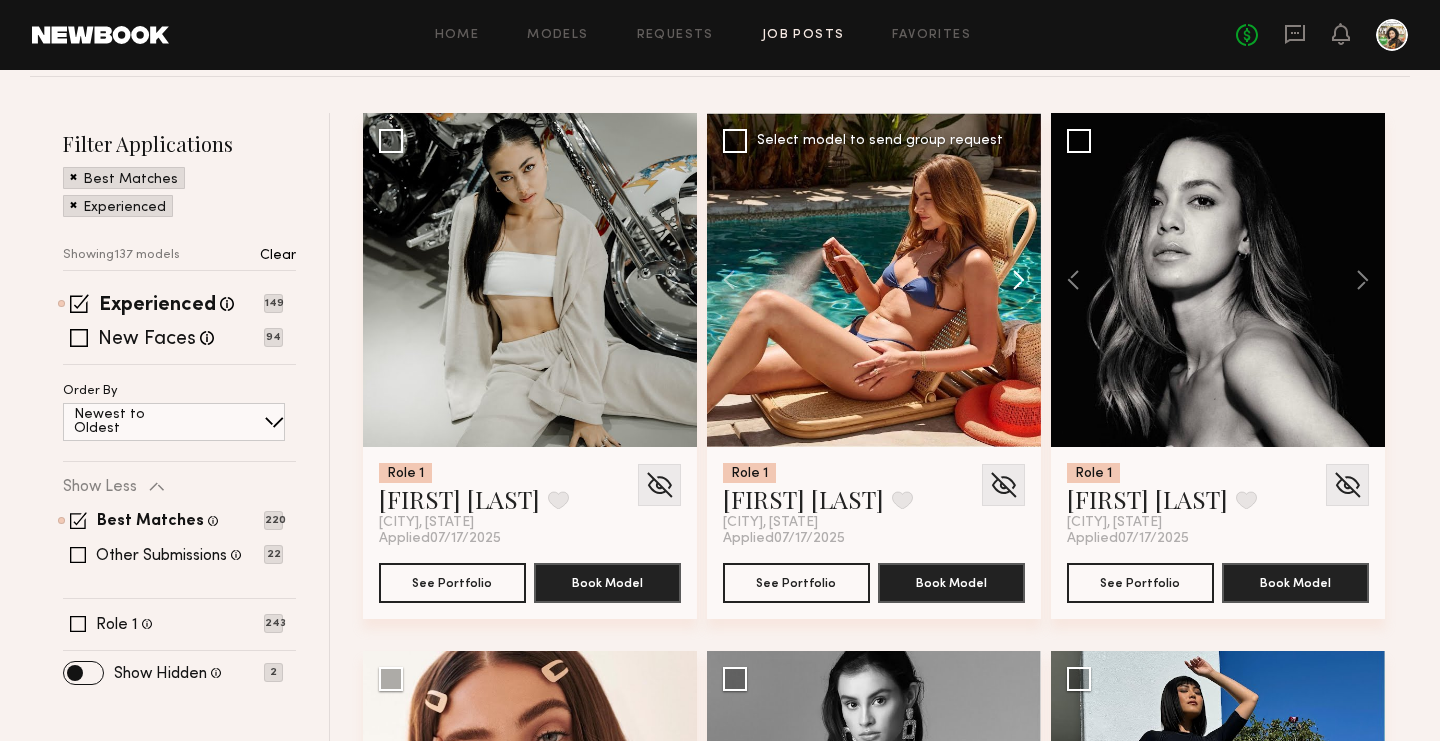 click 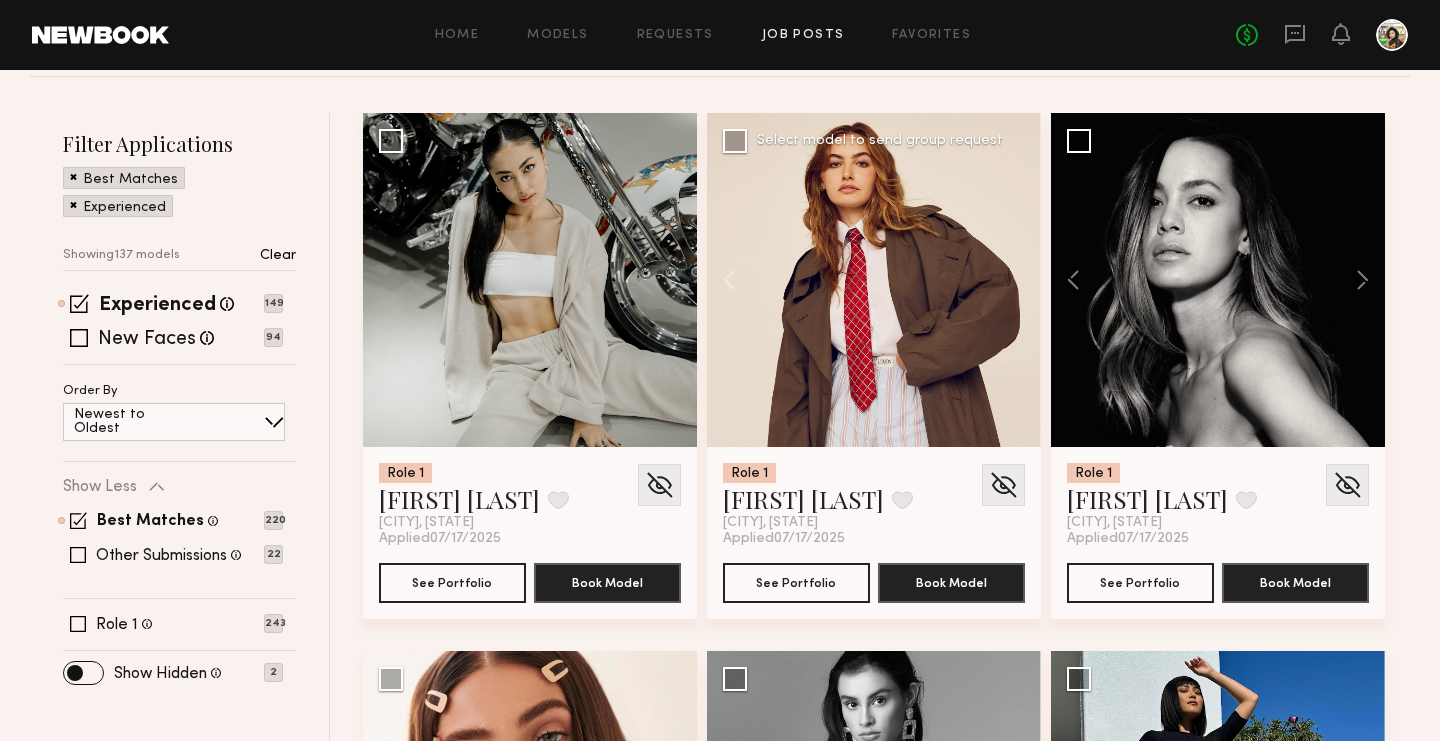 click 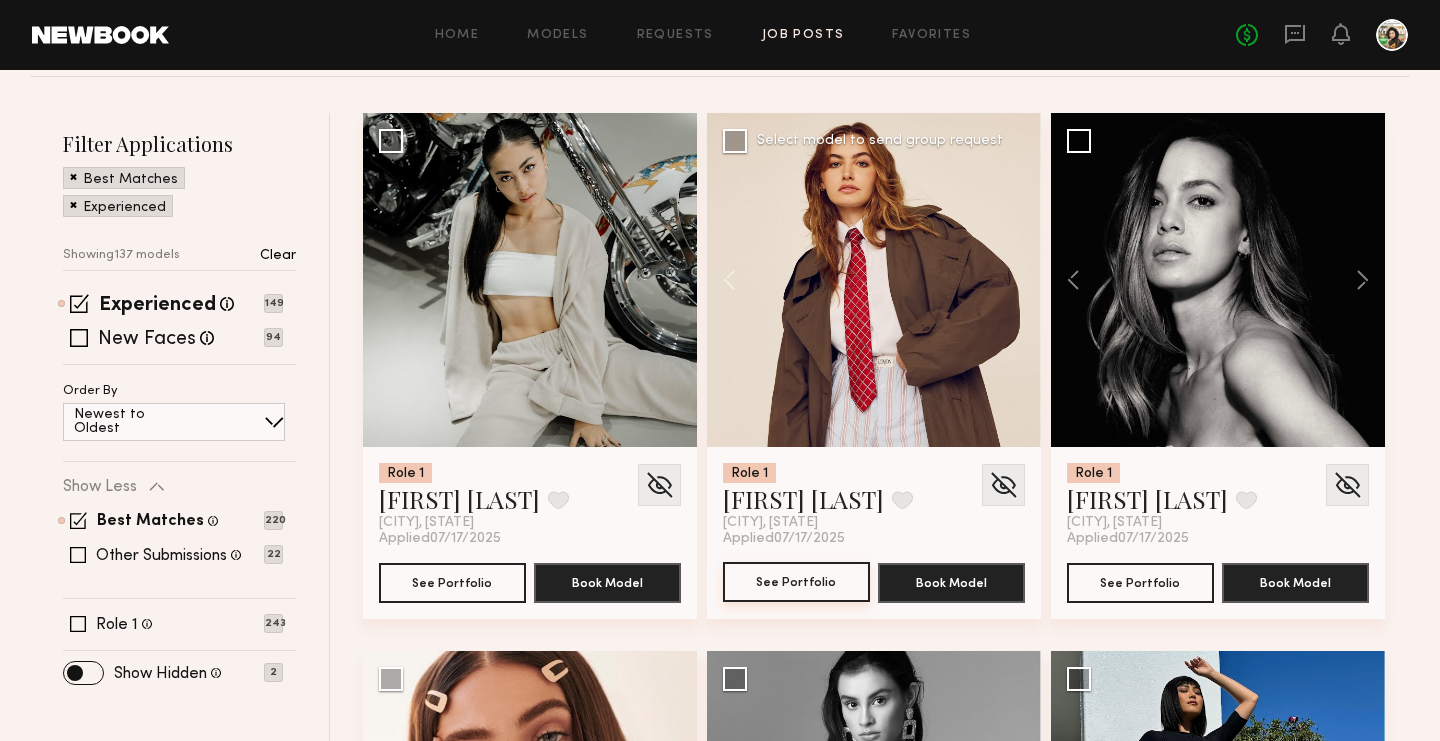 click on "See Portfolio" 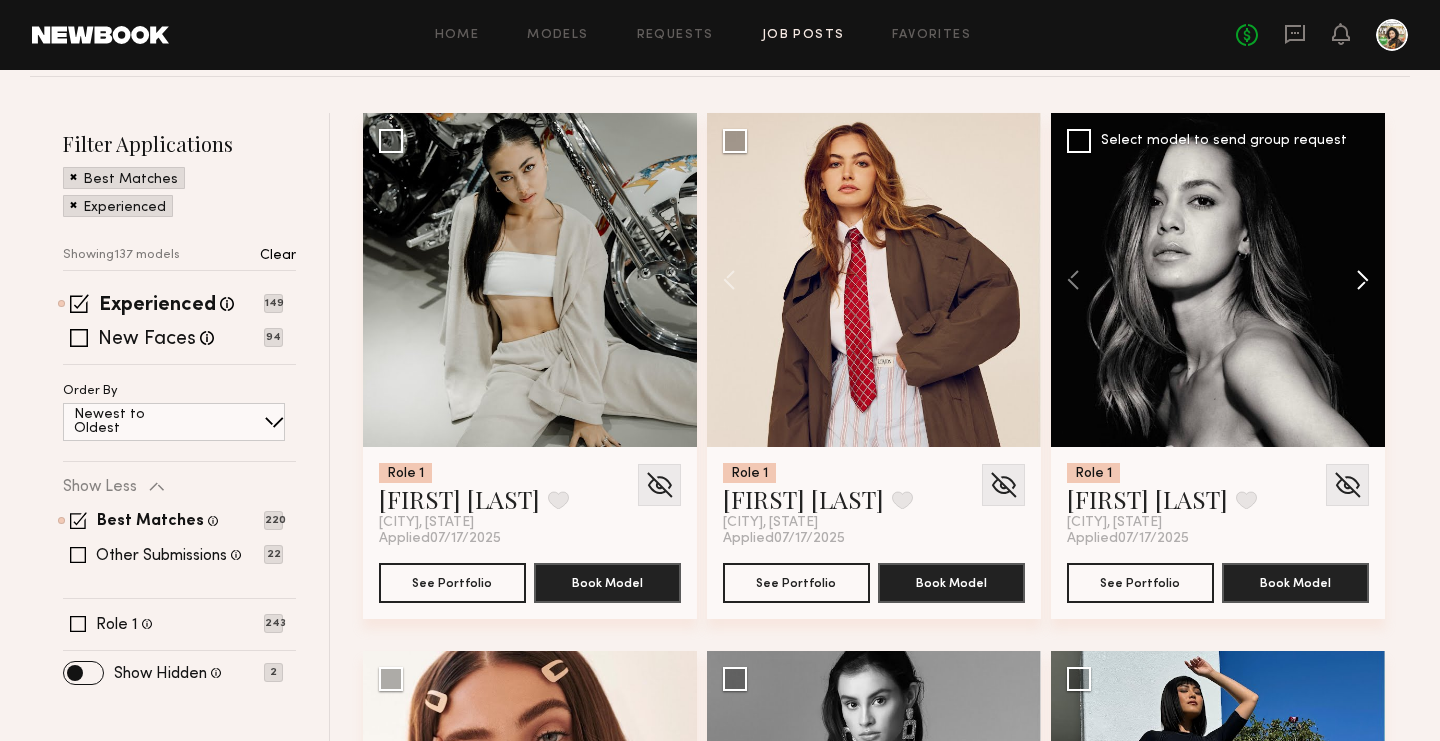 click 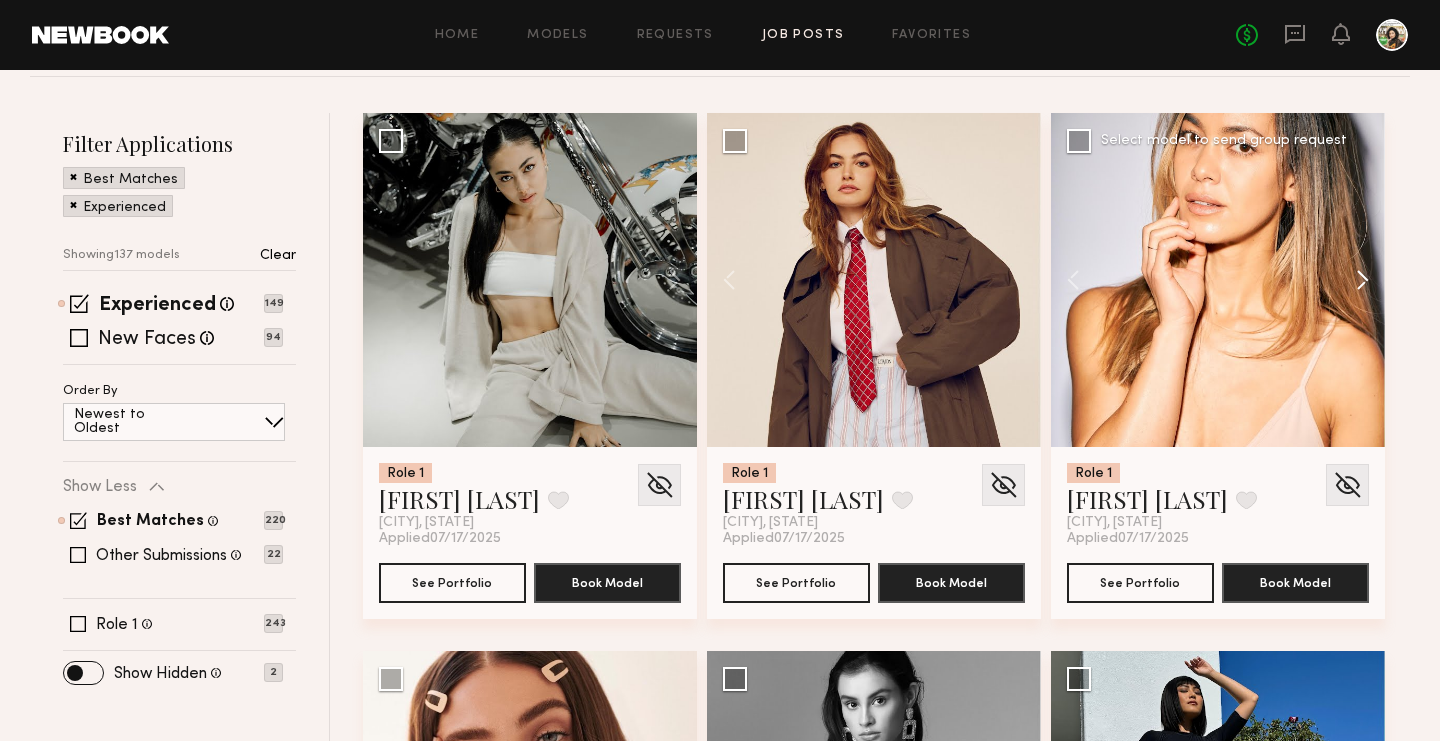 click 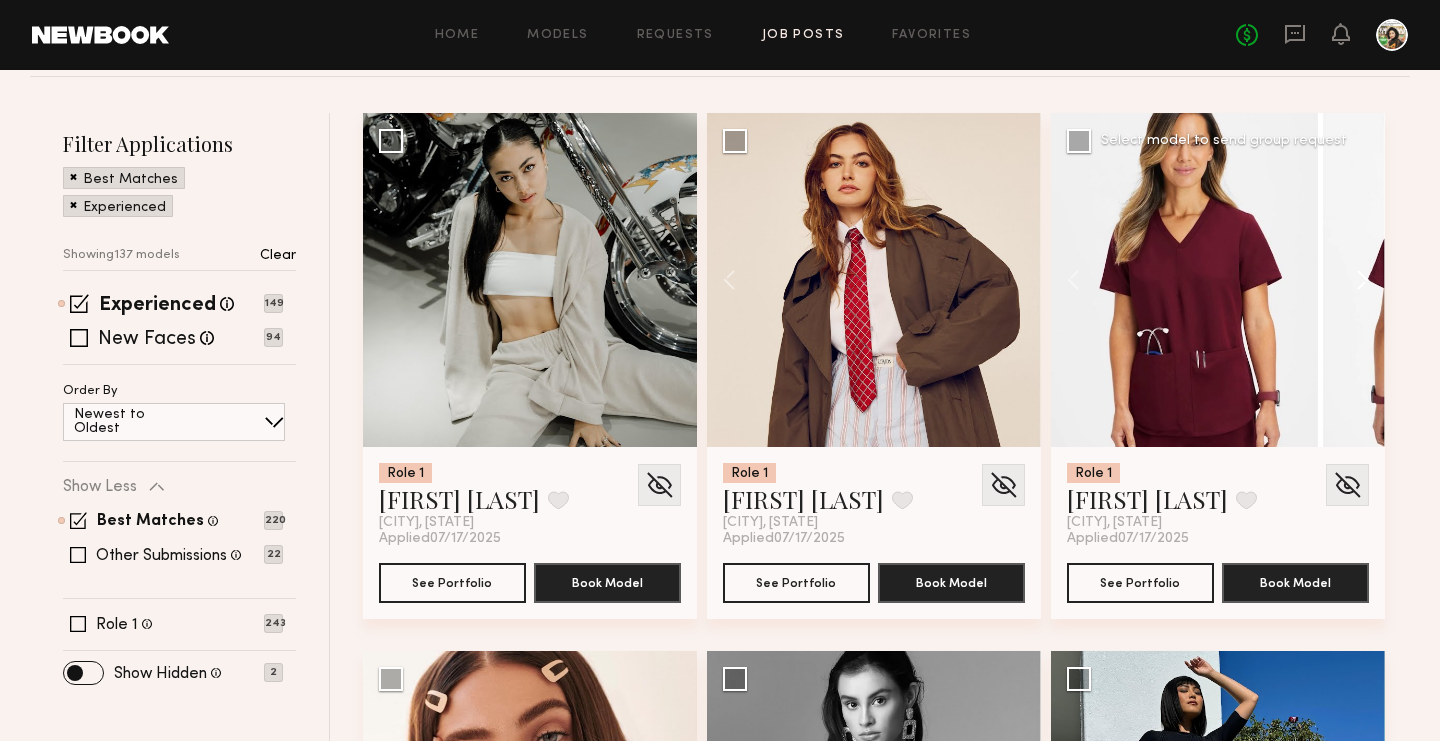 click 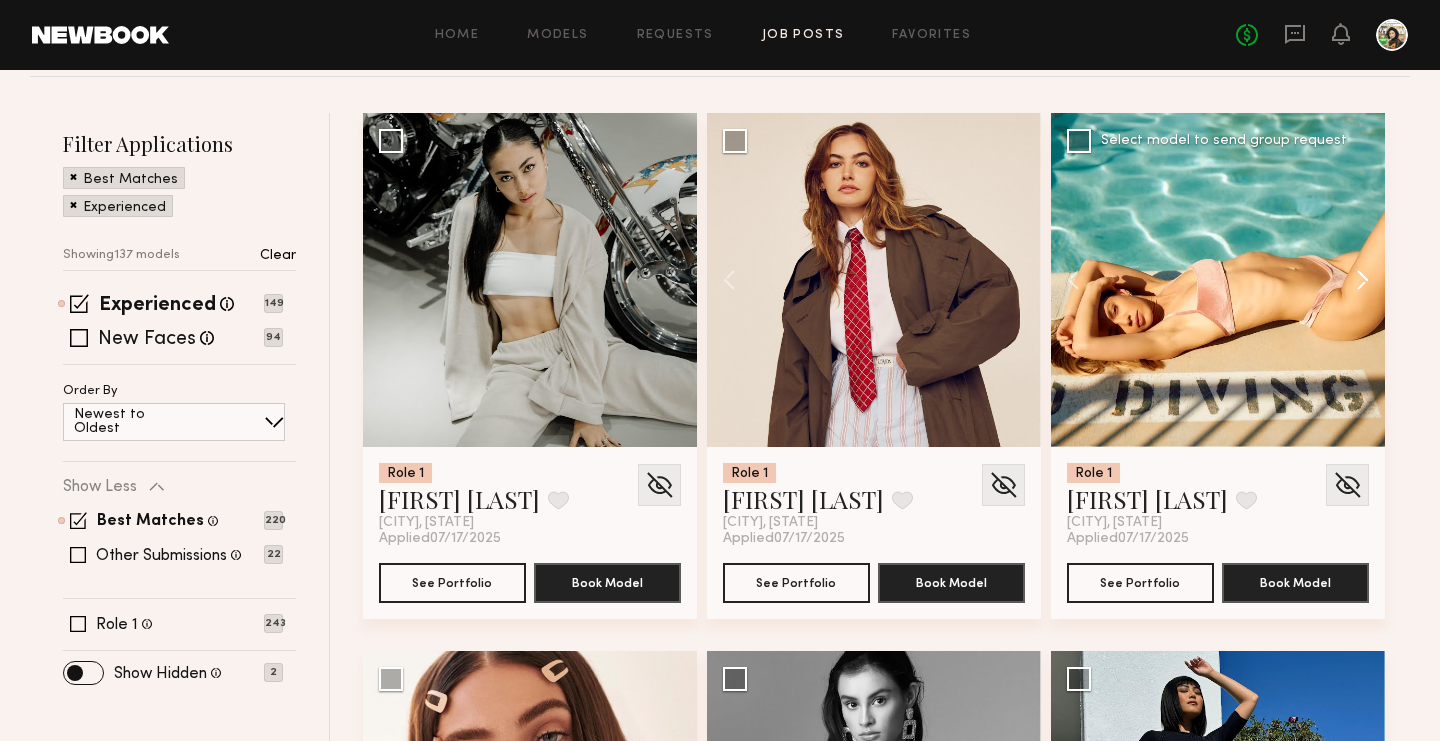 click 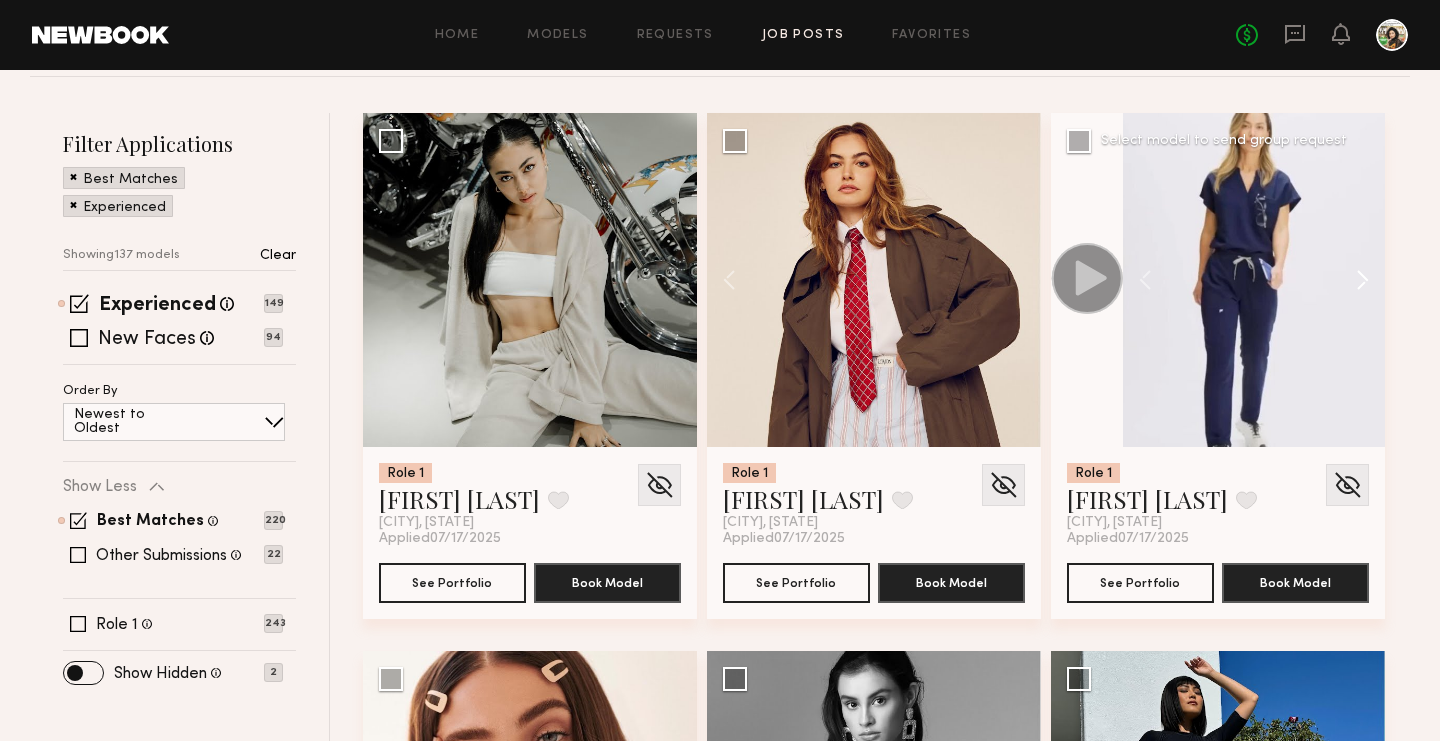 click 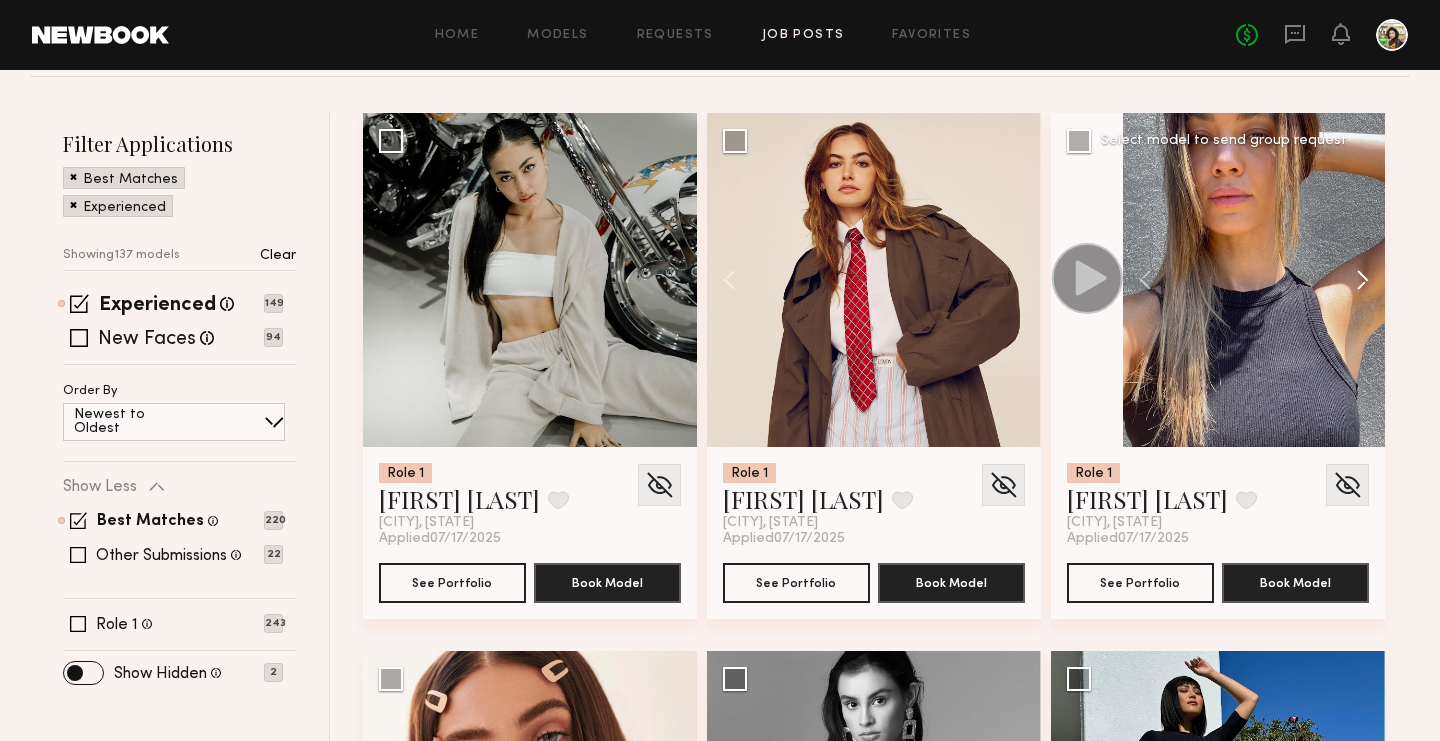 click 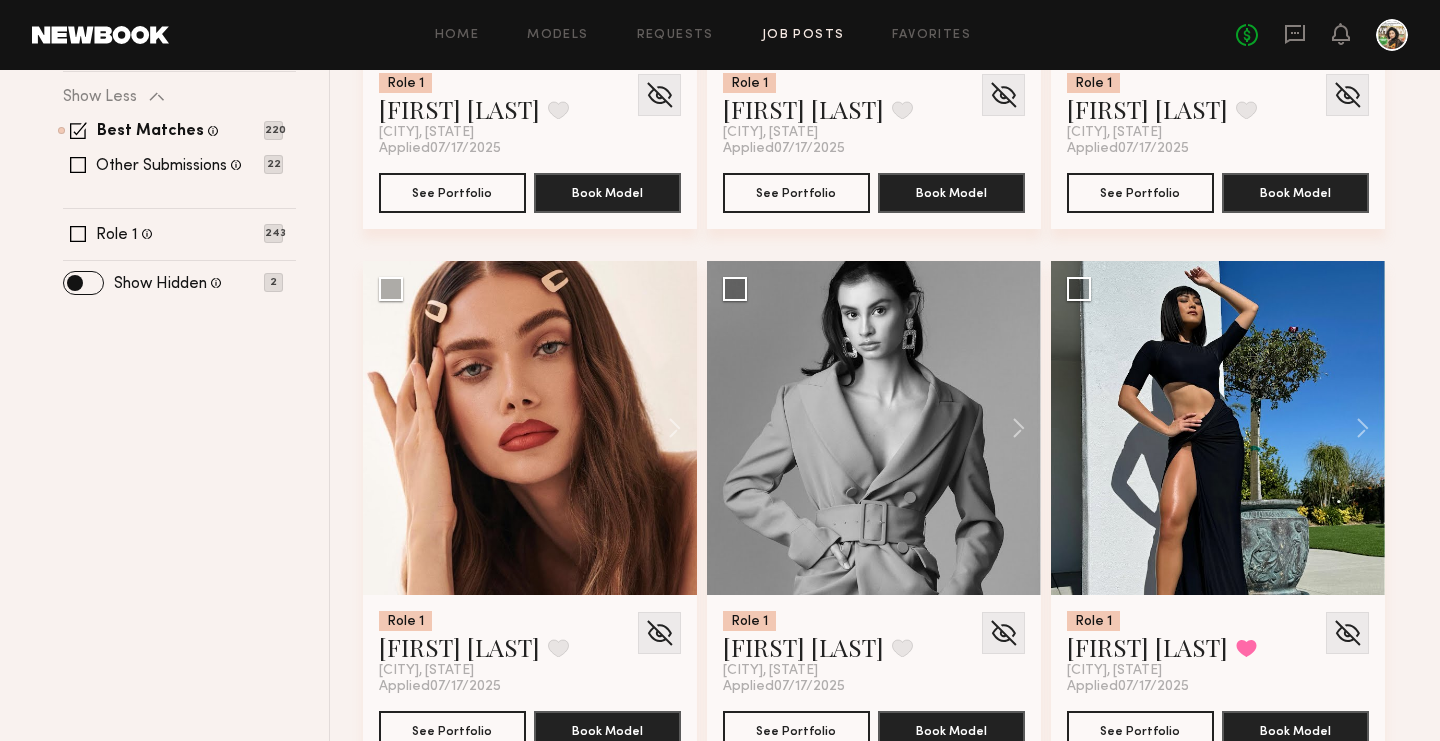 scroll, scrollTop: 594, scrollLeft: 0, axis: vertical 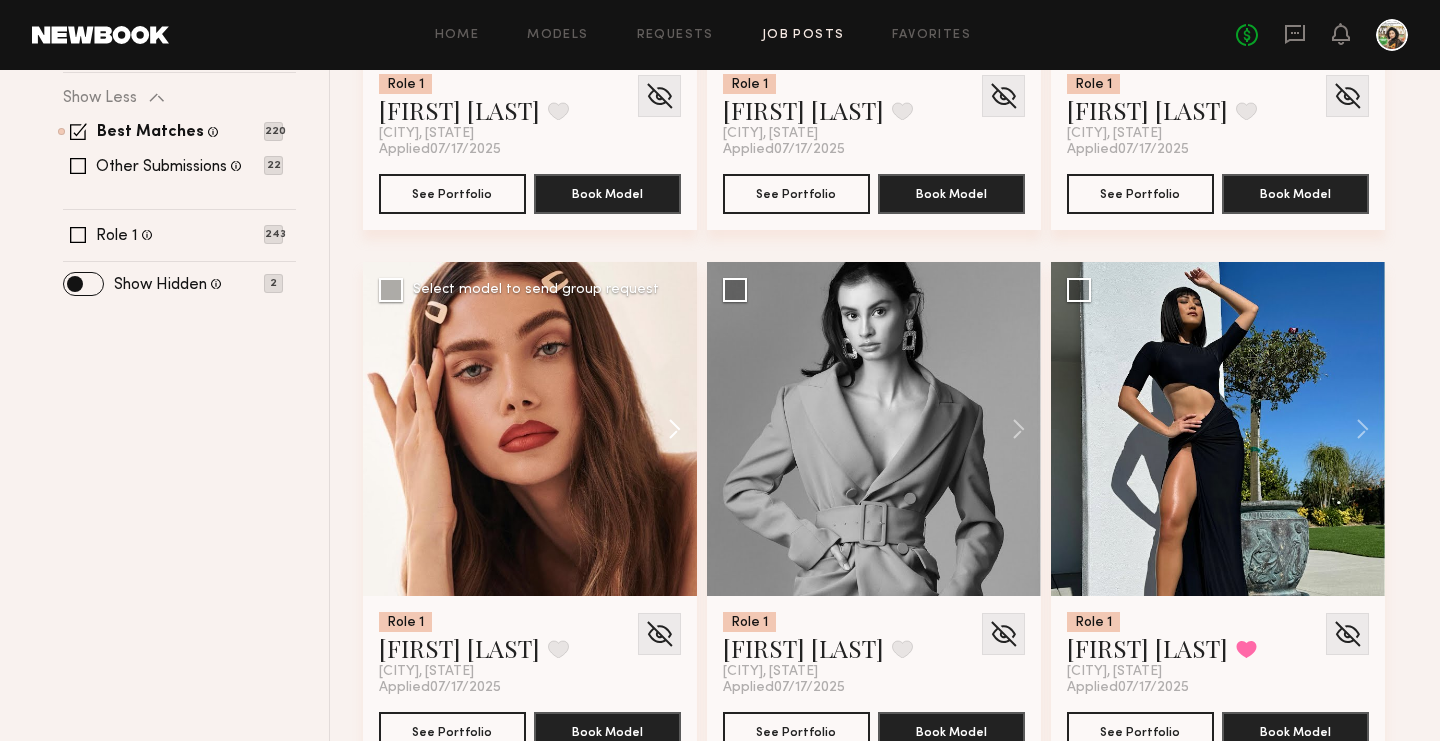 click 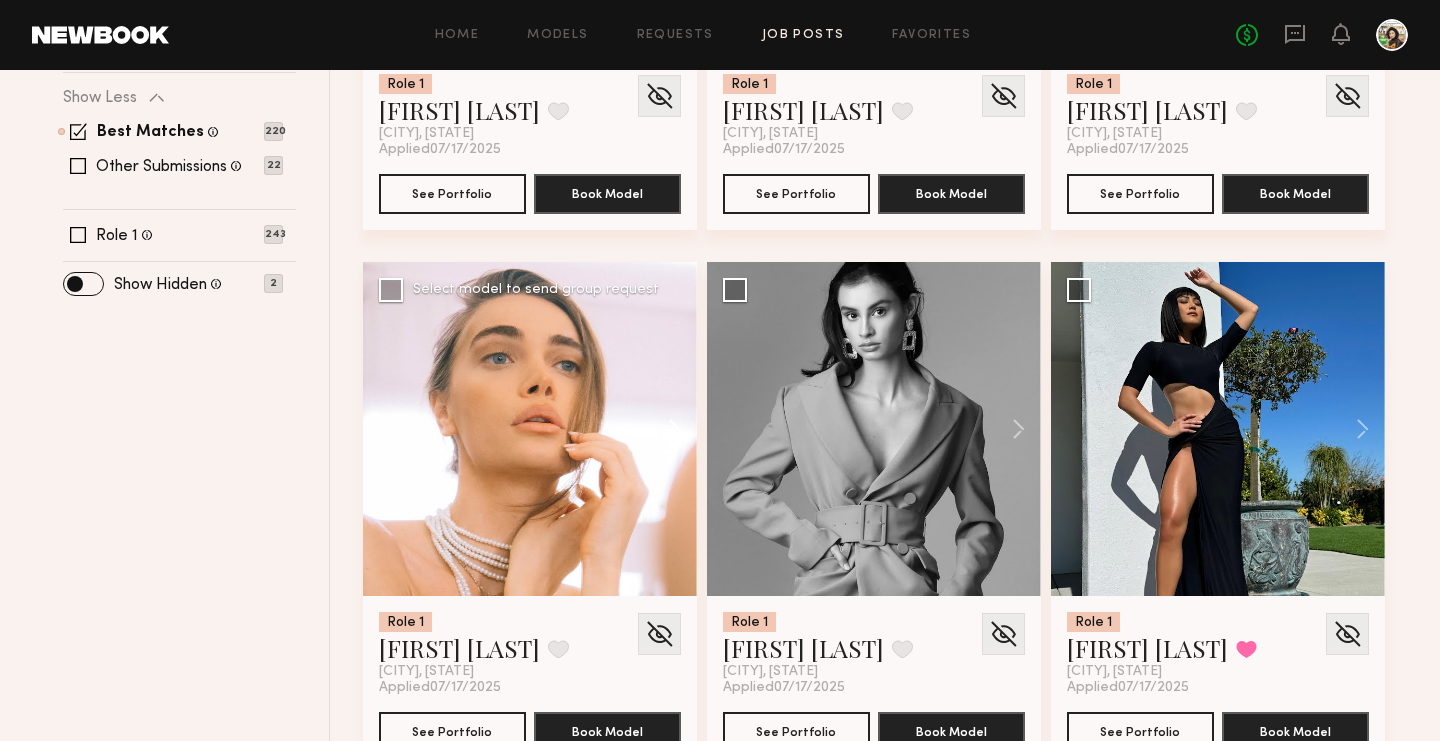 click 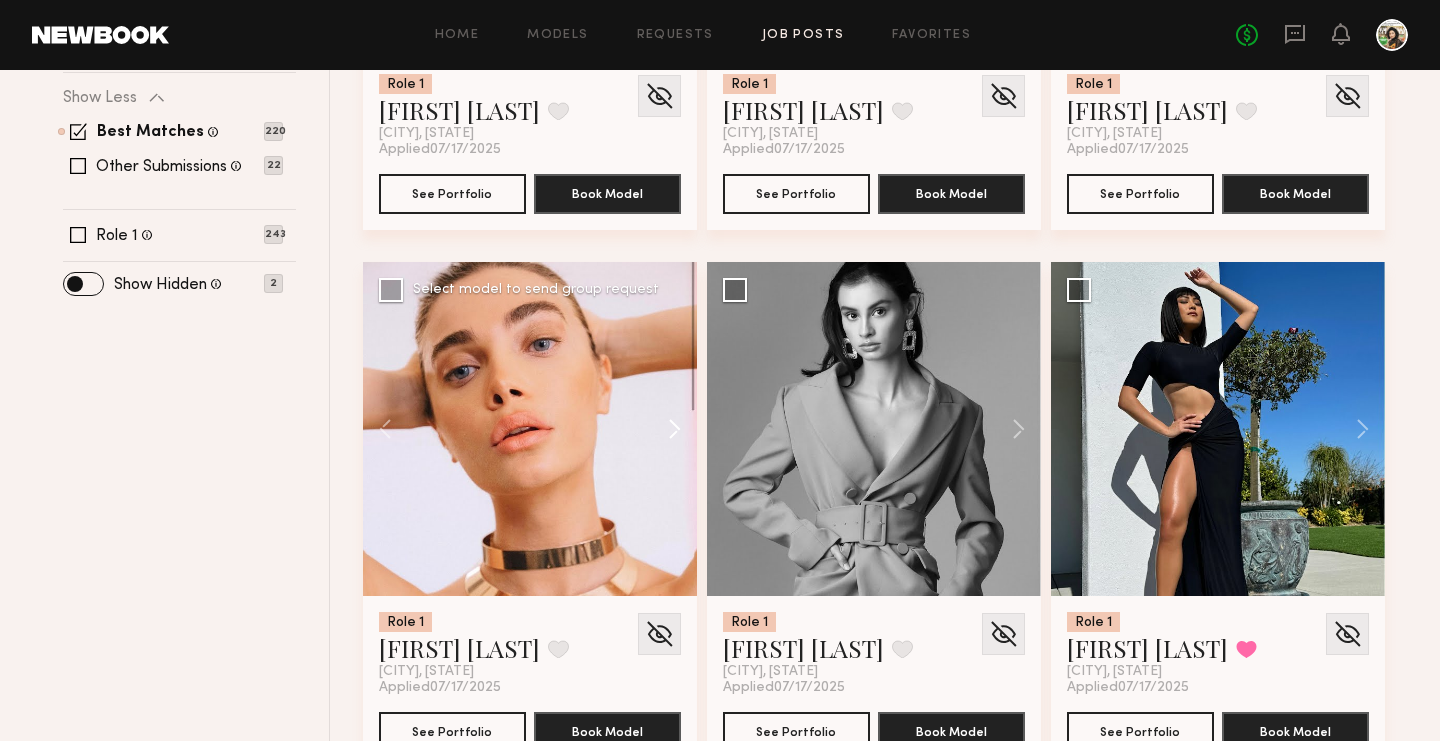 click 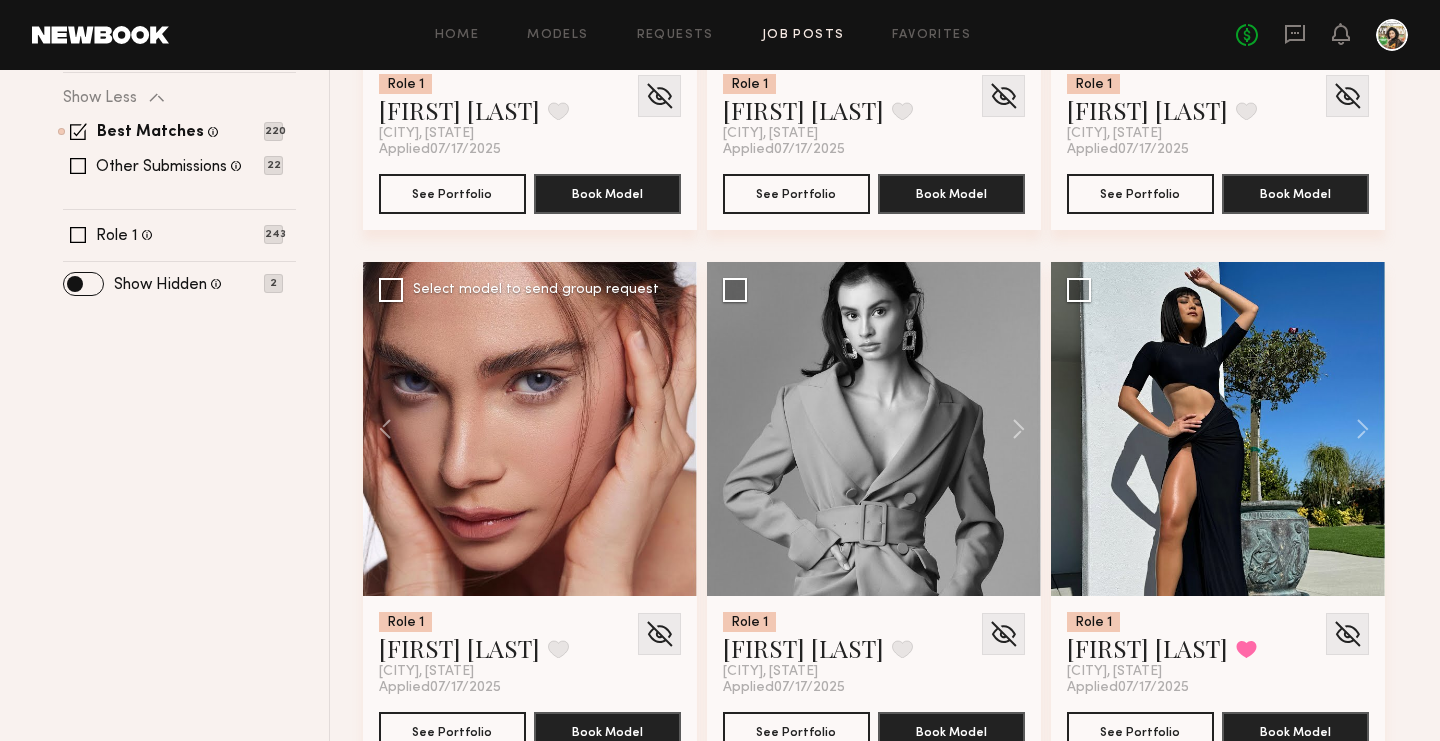 click 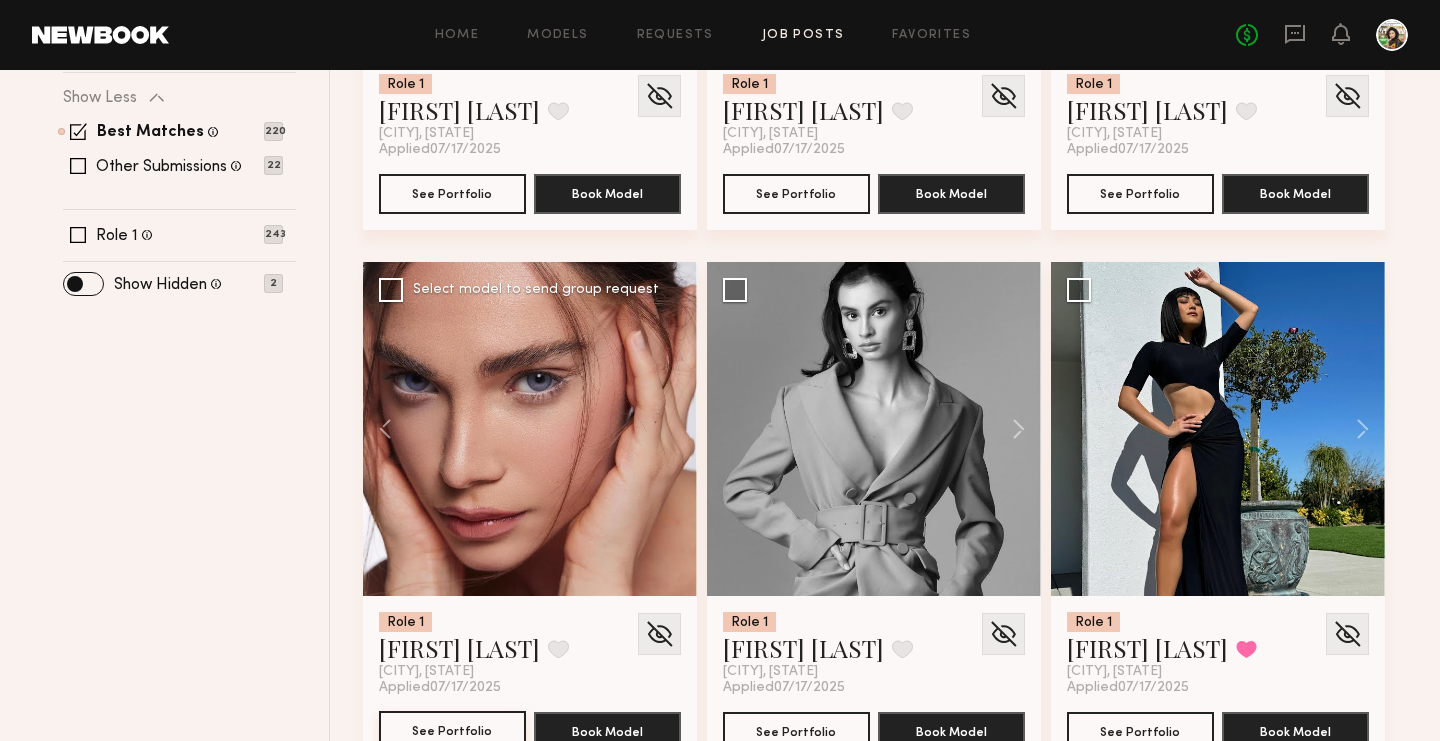click on "See Portfolio" 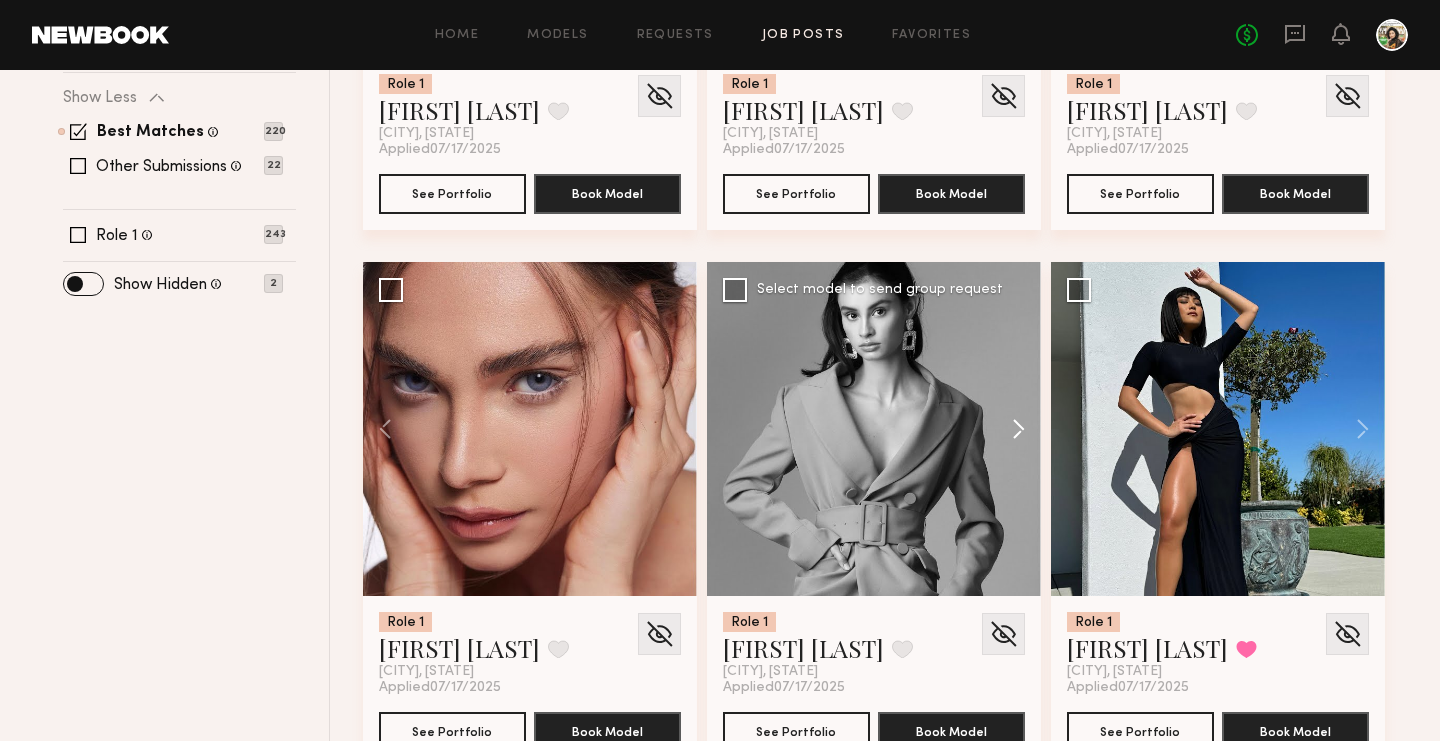 click 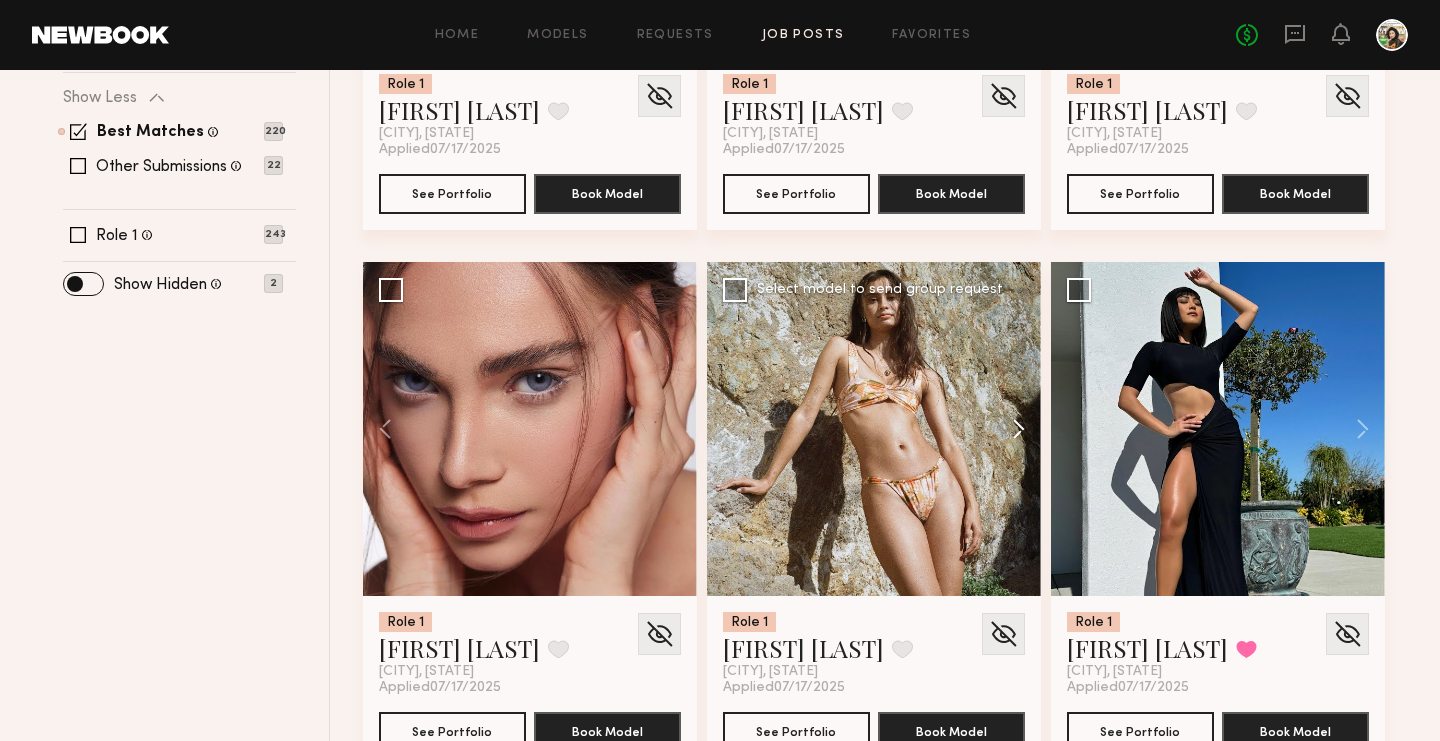 click 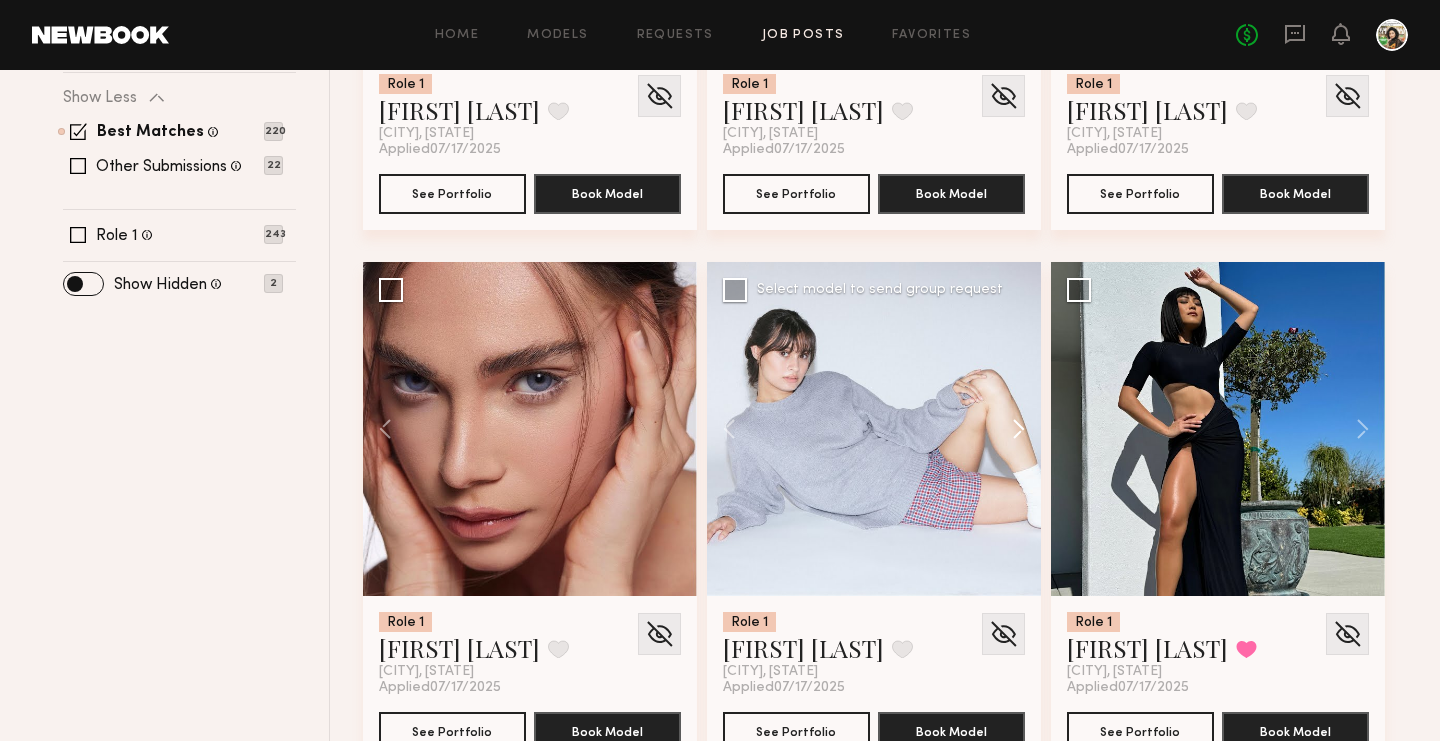 click 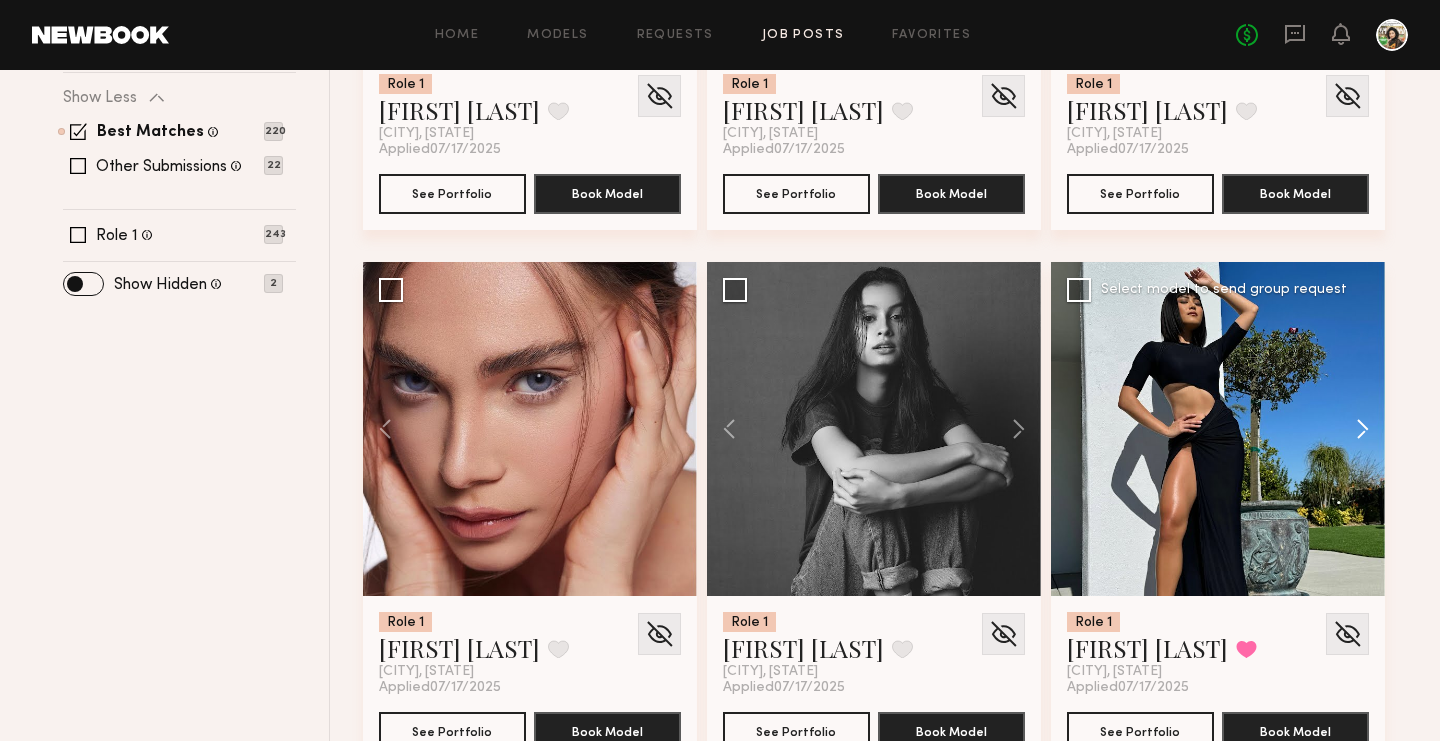 click 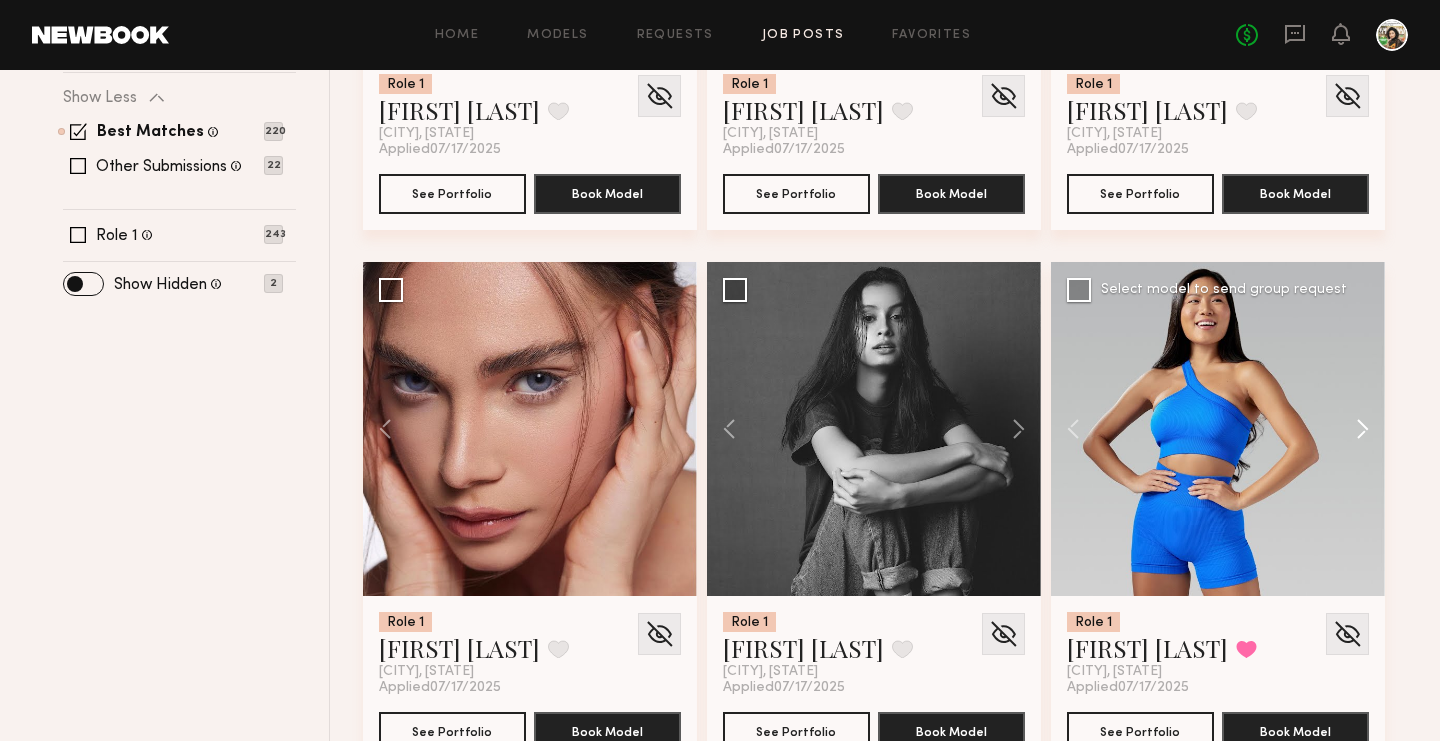 click 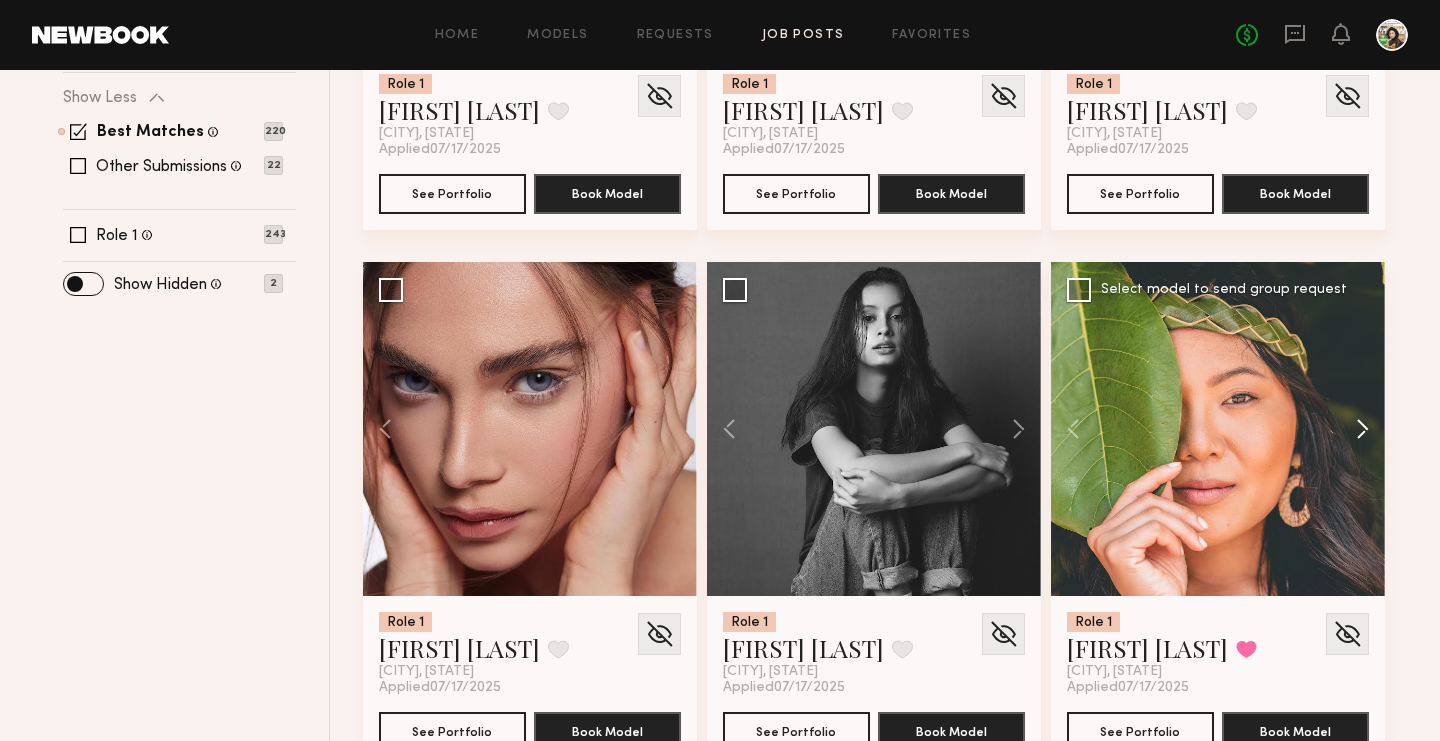 click 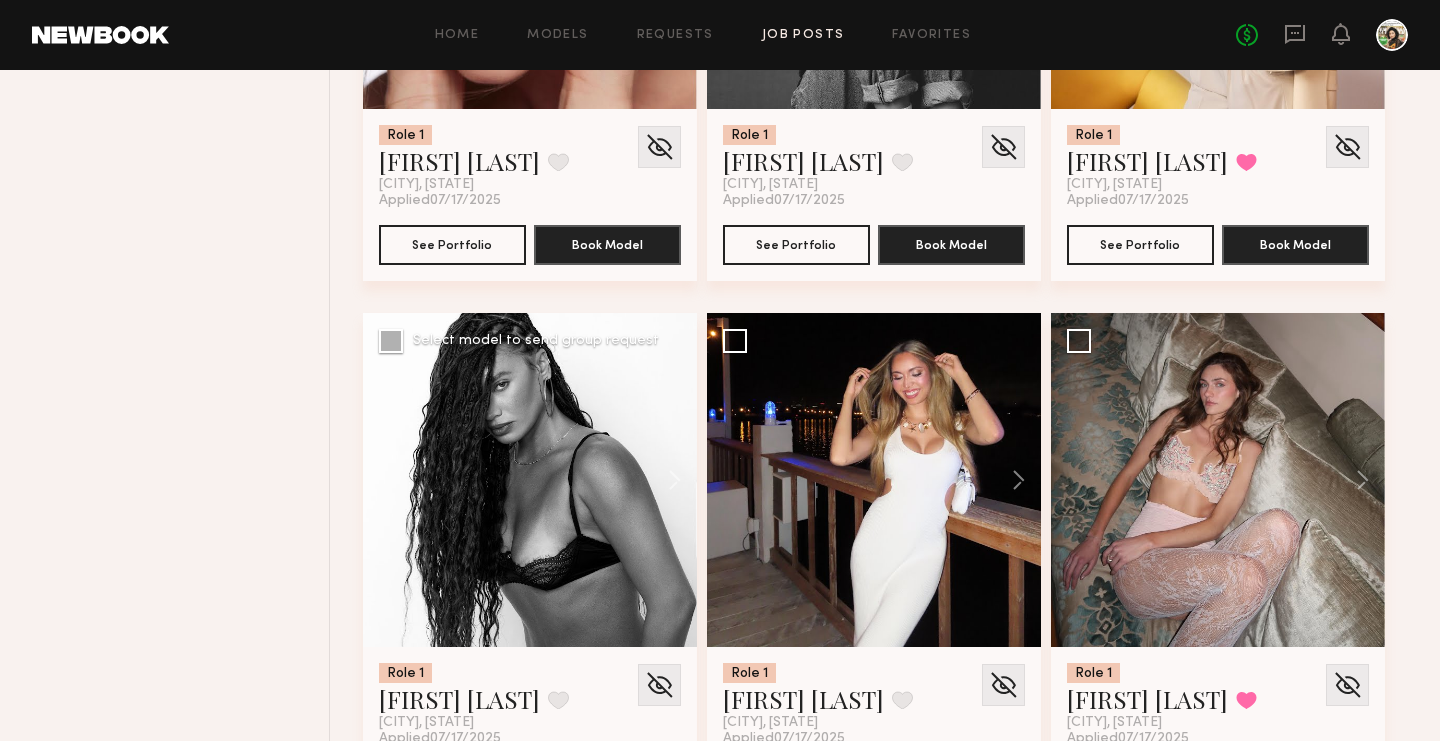 scroll, scrollTop: 1151, scrollLeft: 0, axis: vertical 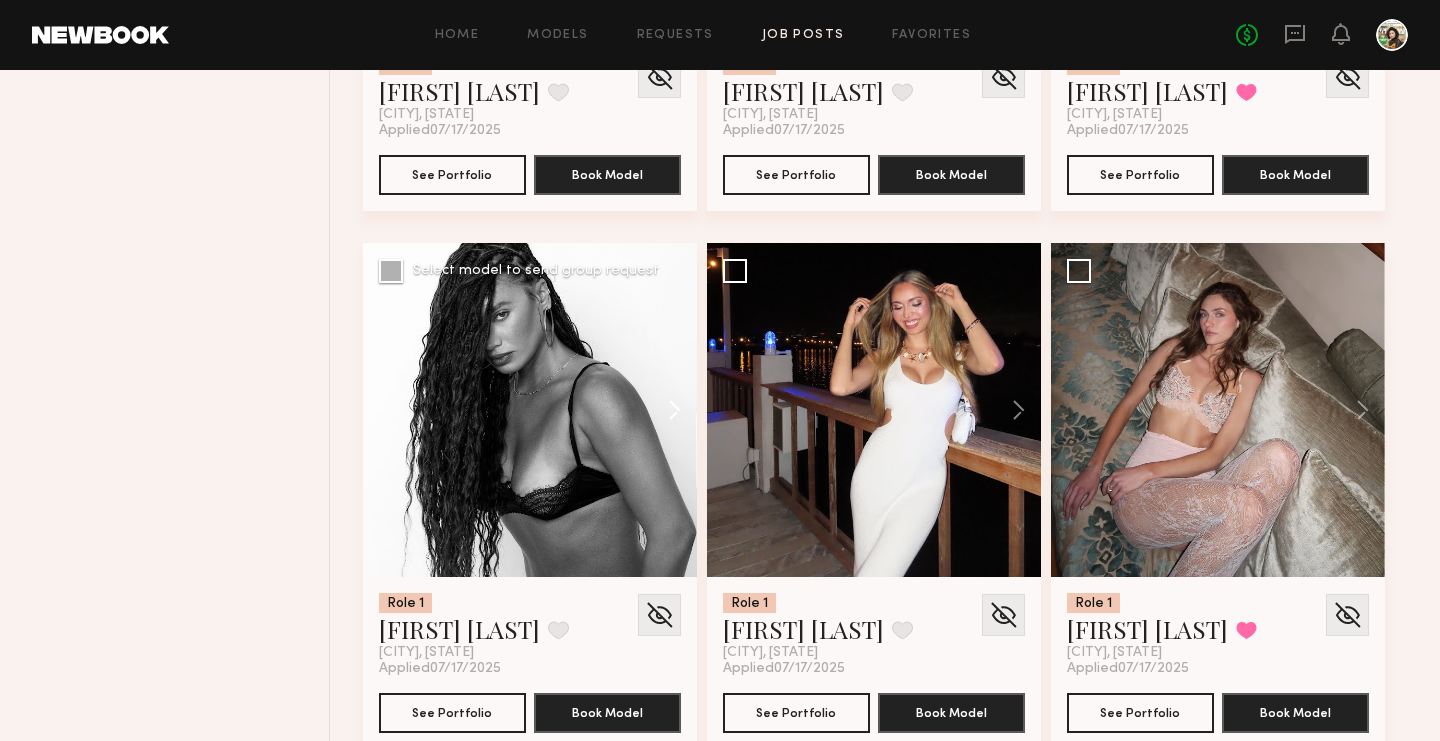 click 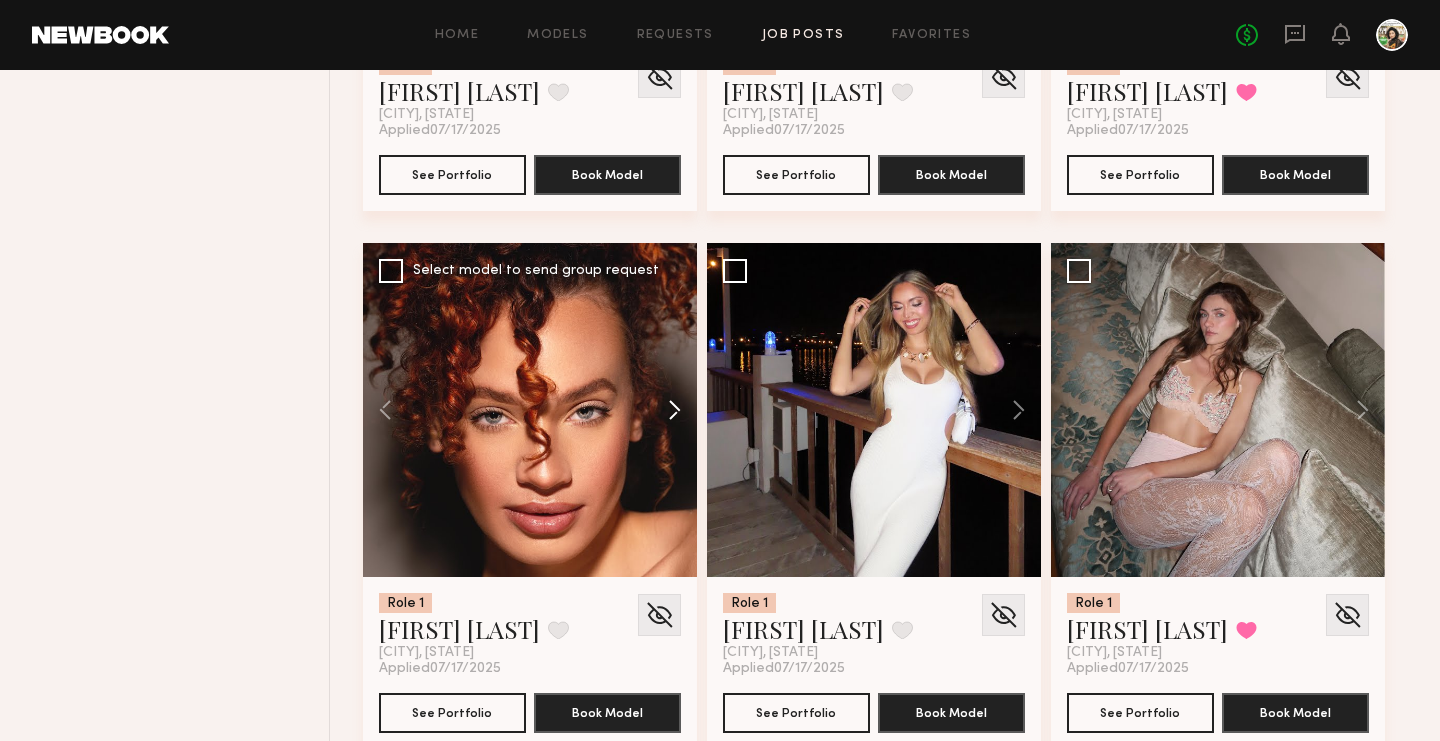click 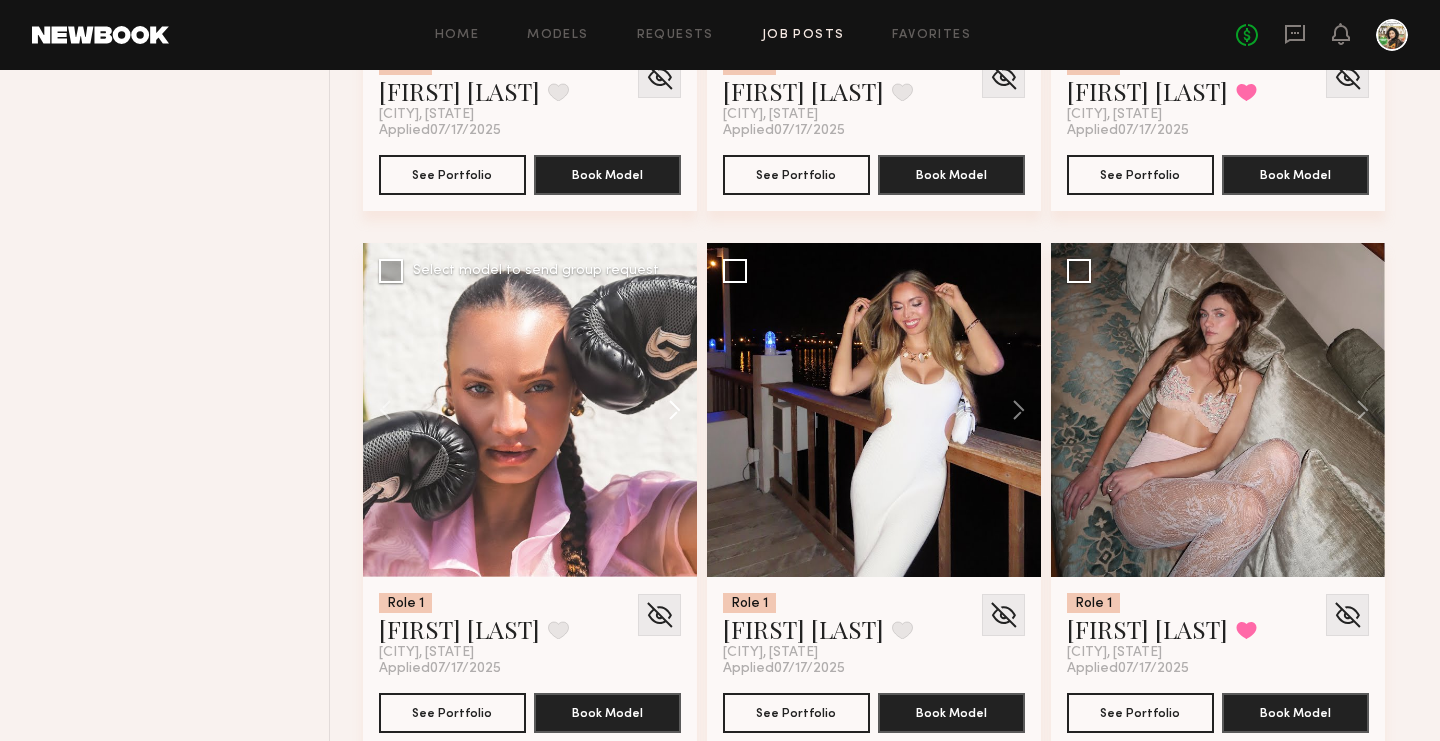click 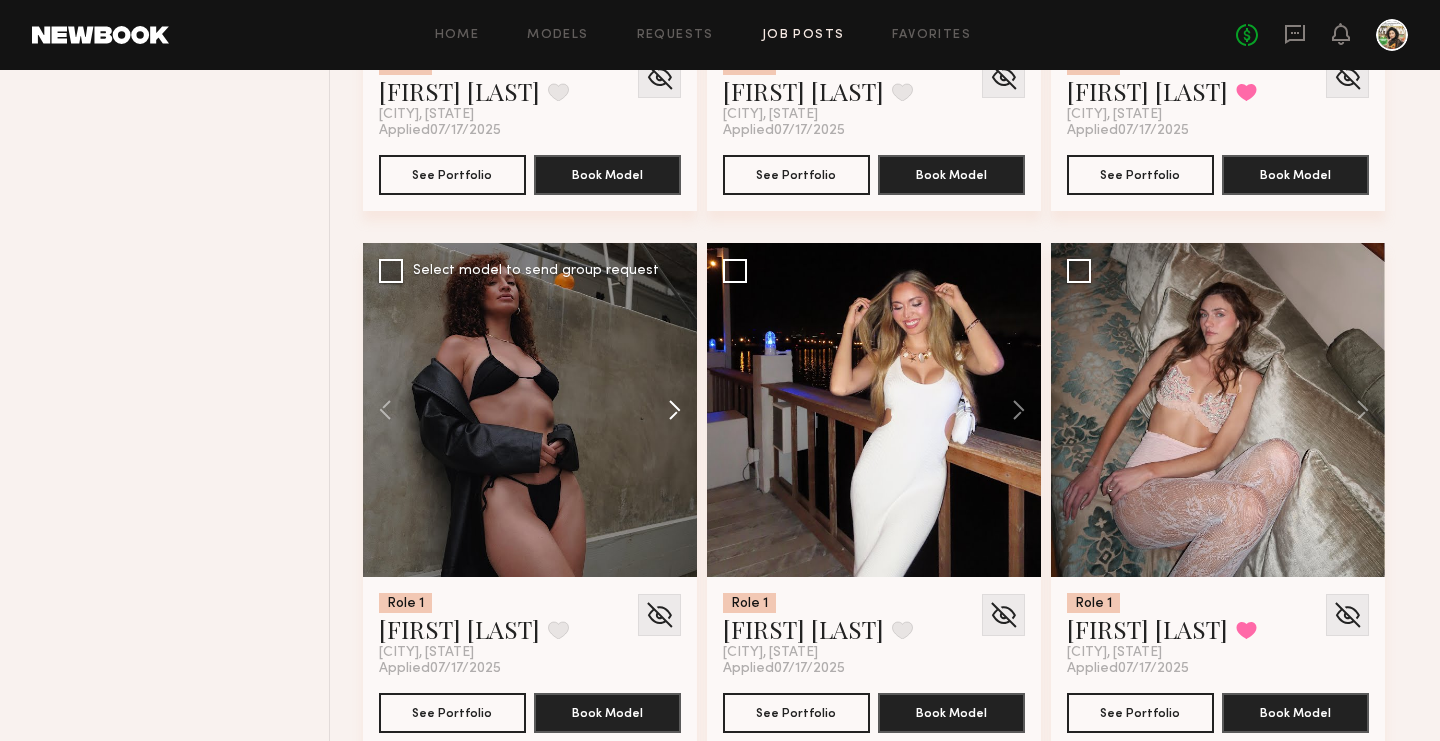 click 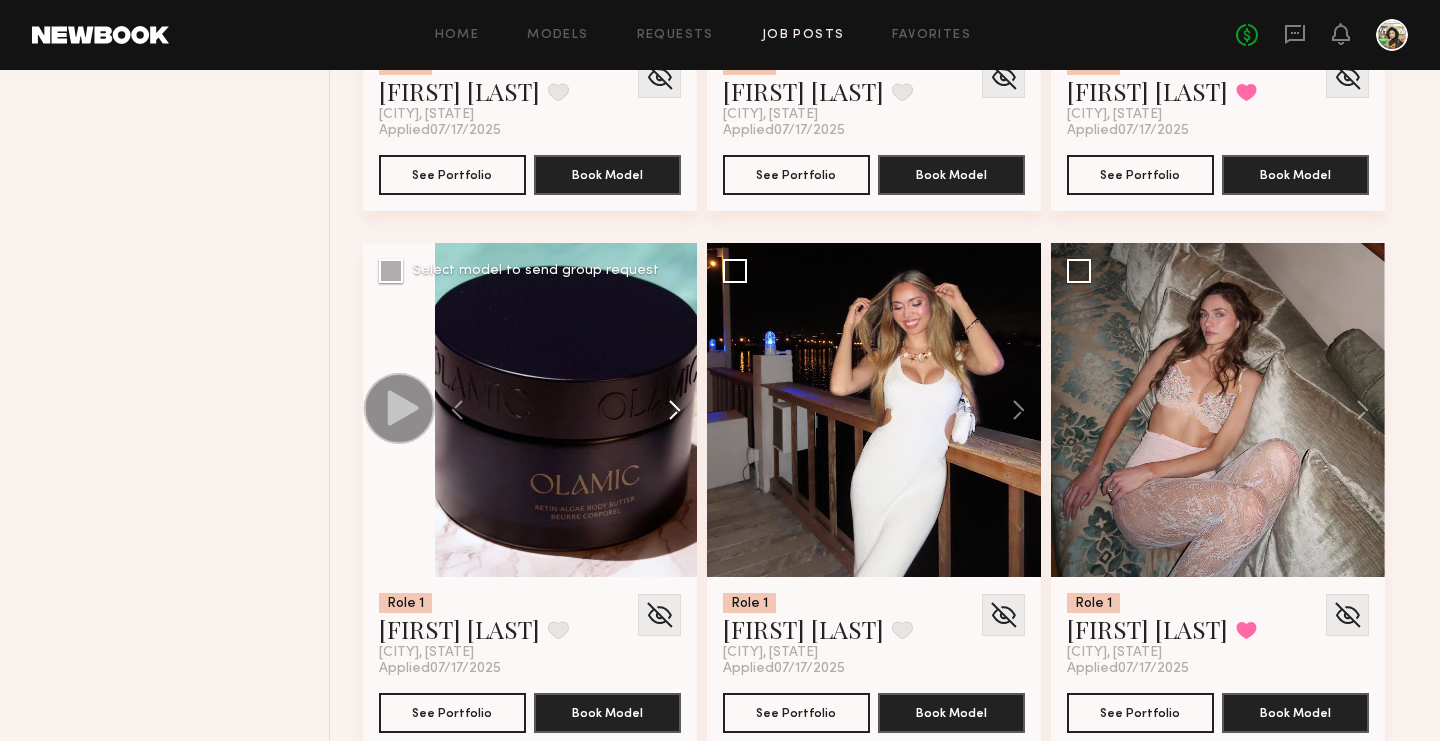 click 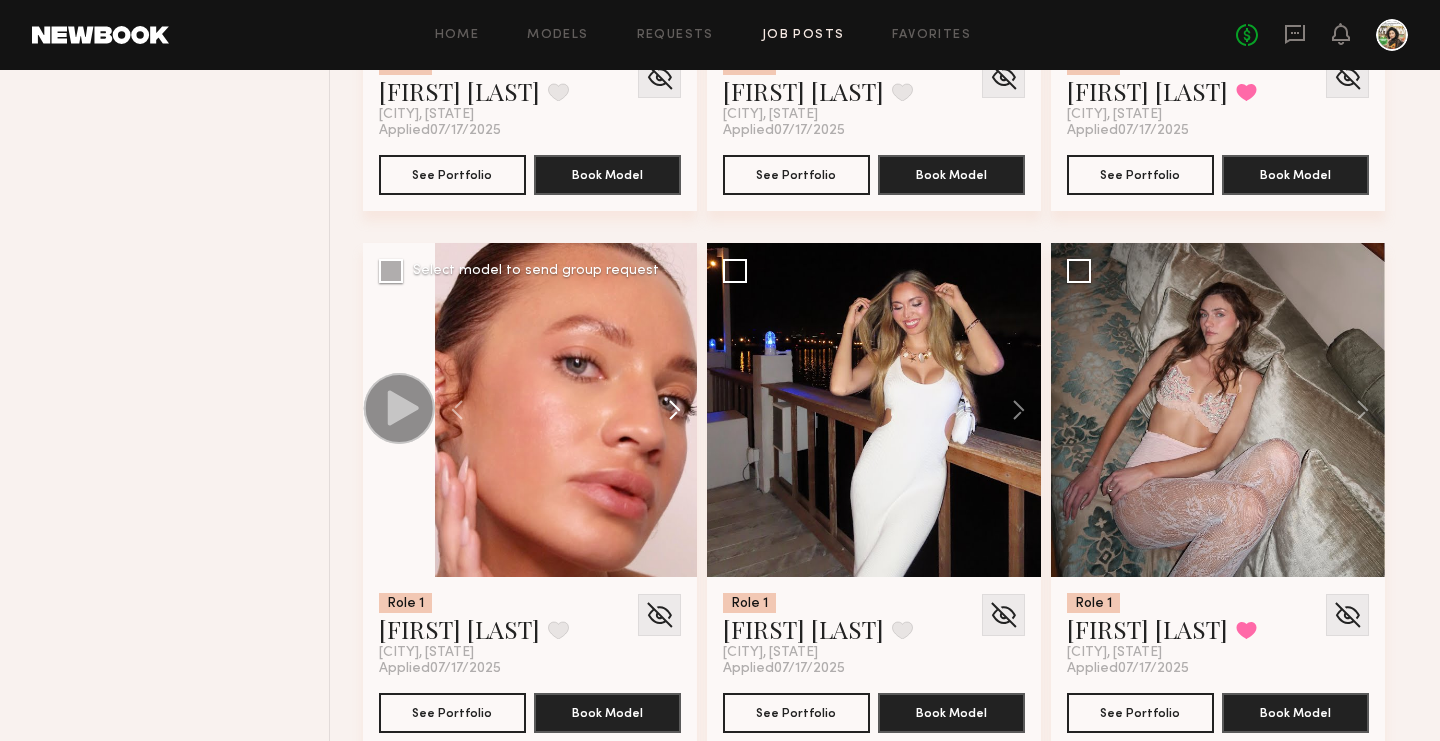 click 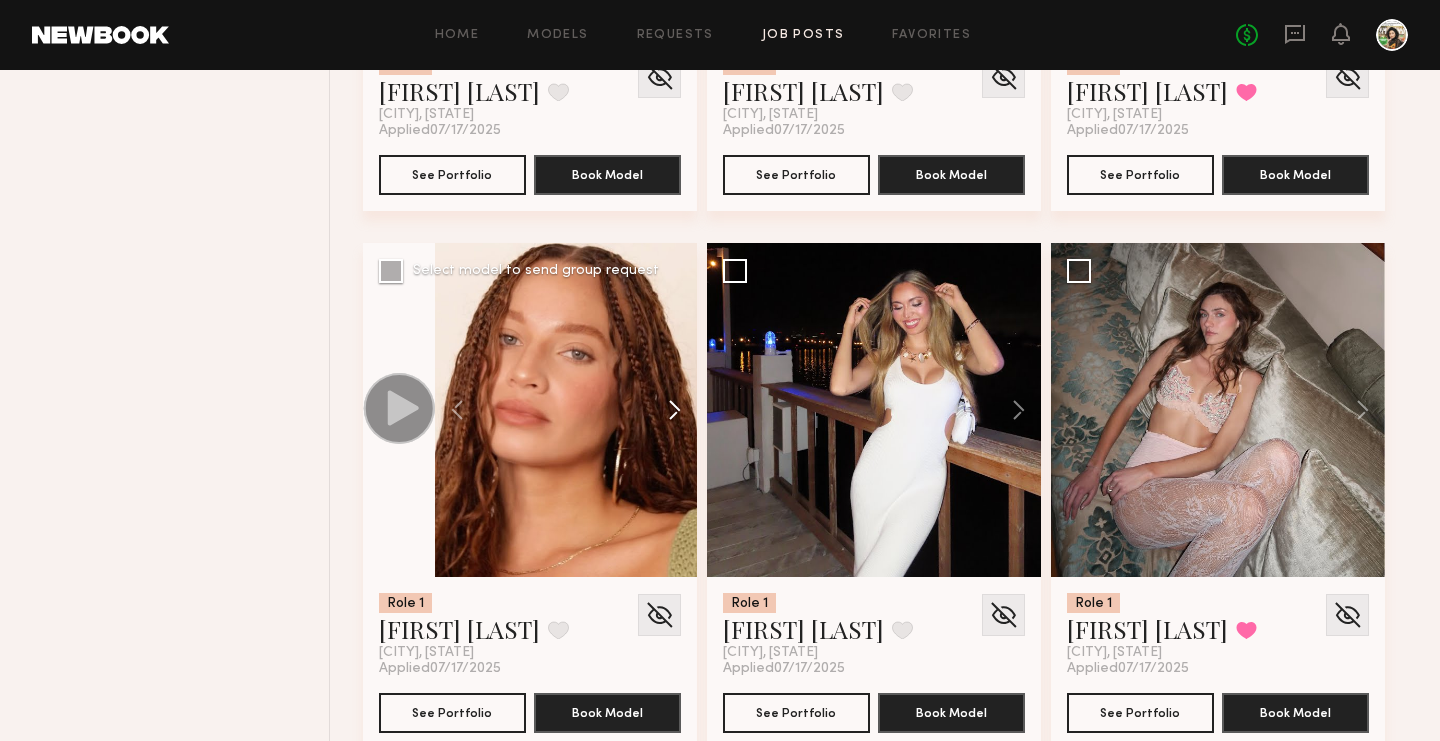 click 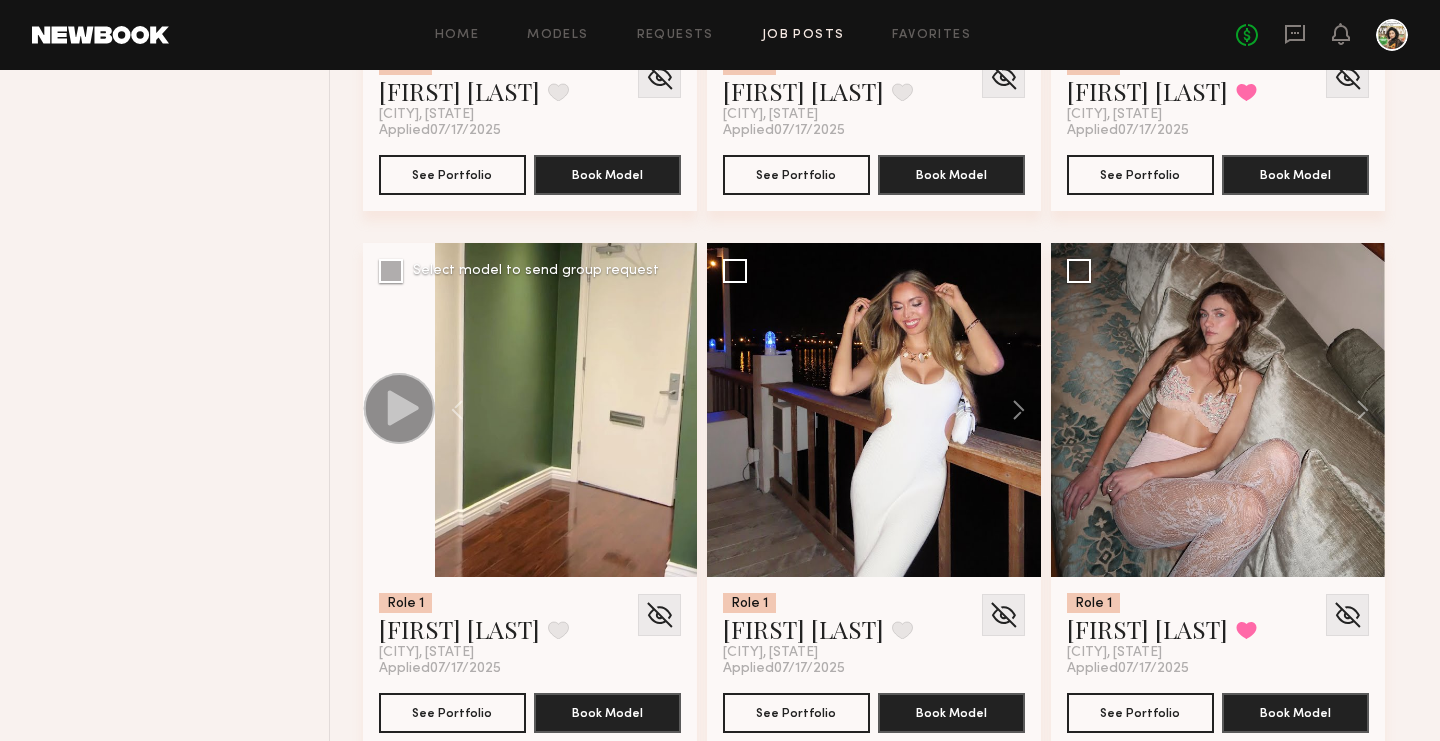 click 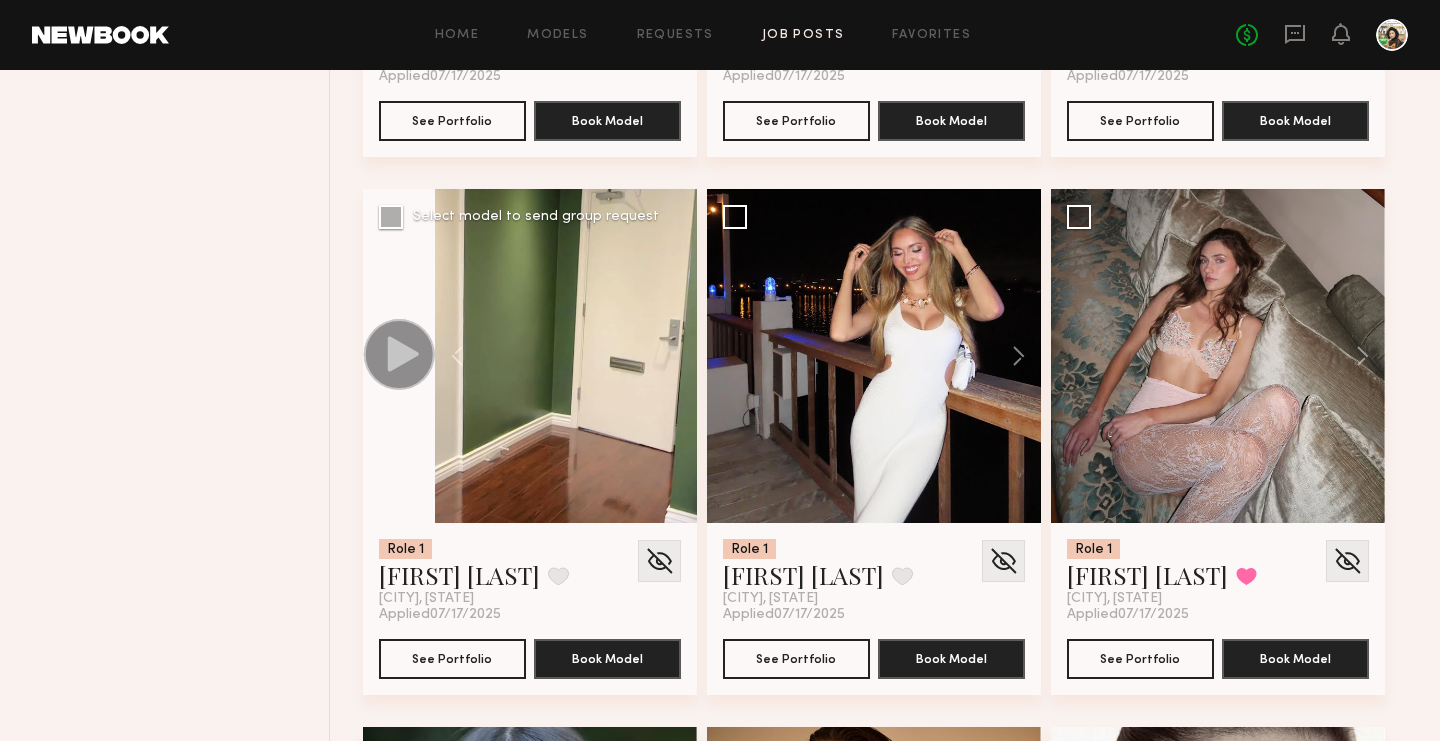scroll, scrollTop: 1215, scrollLeft: 0, axis: vertical 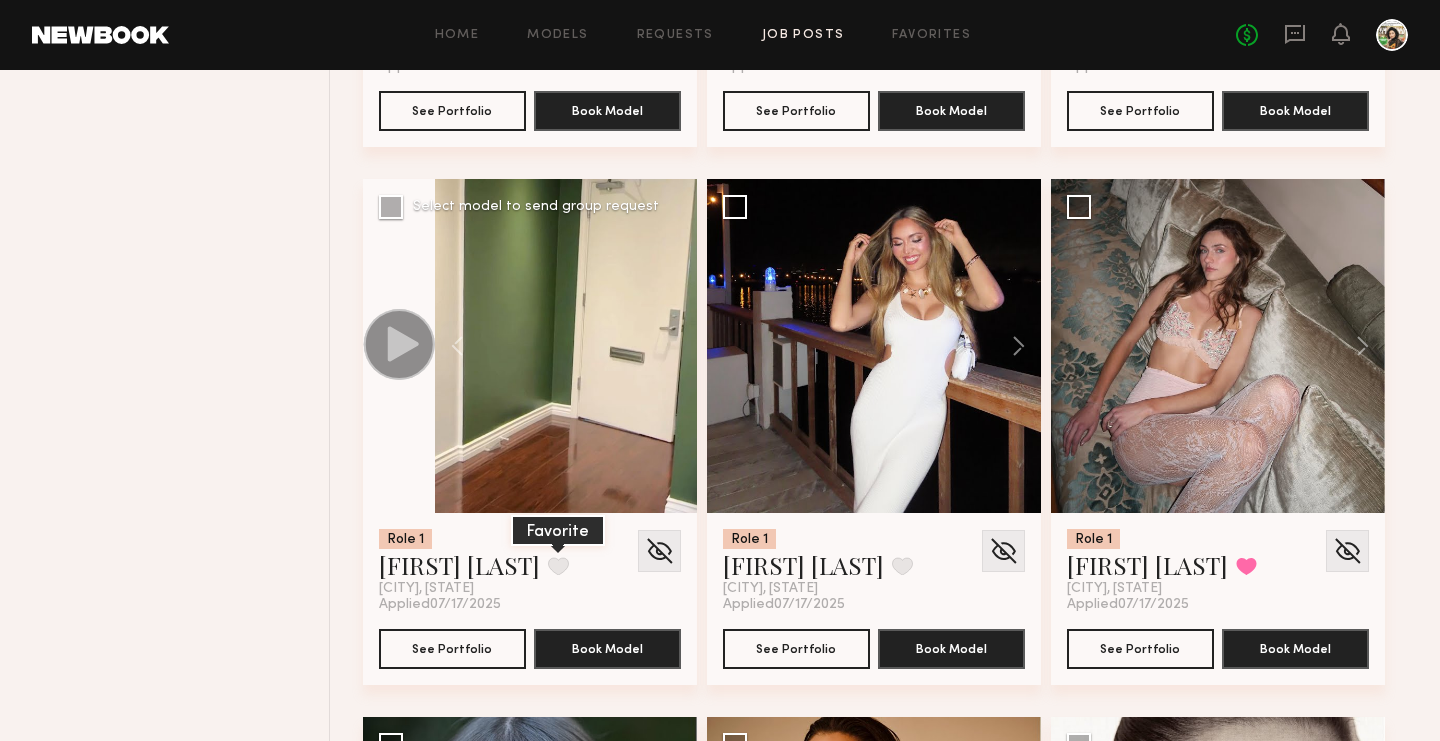 click 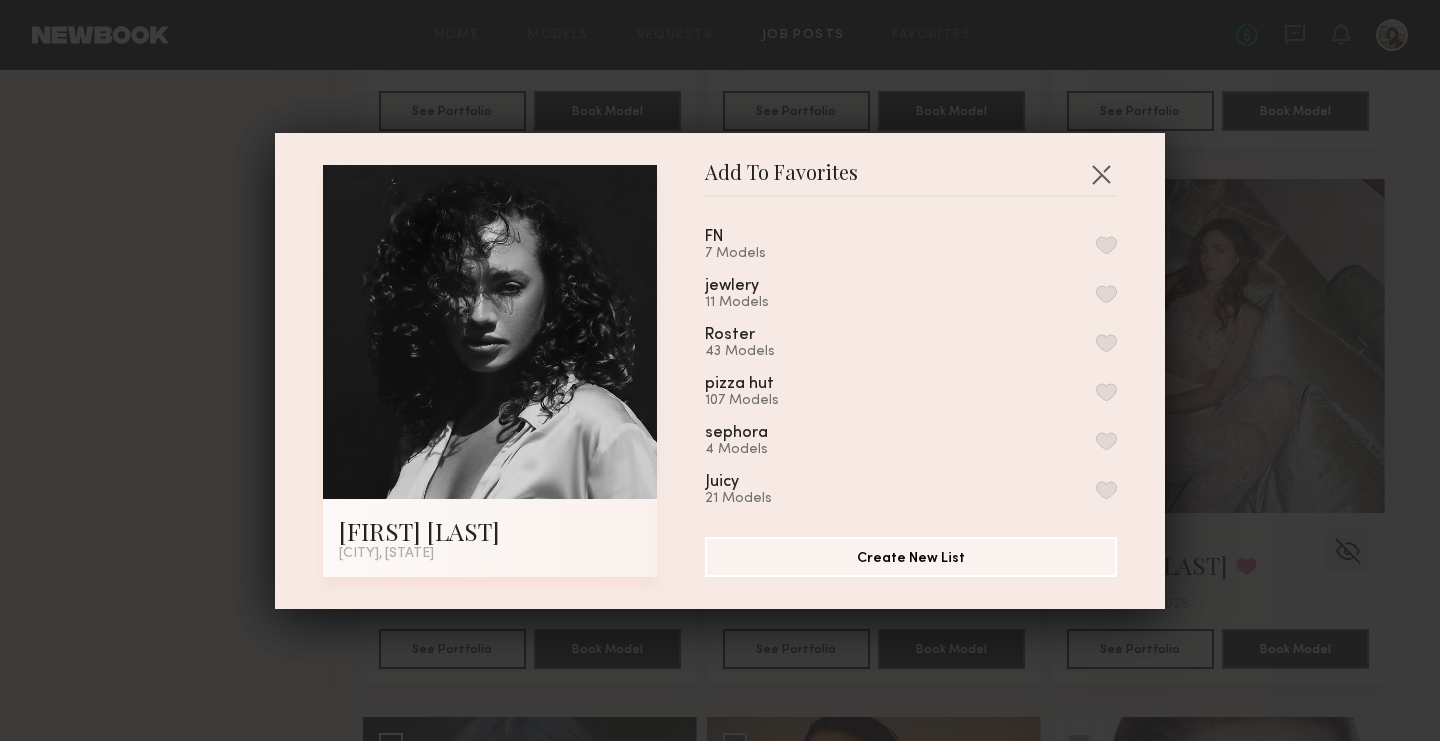 click at bounding box center (1106, 245) 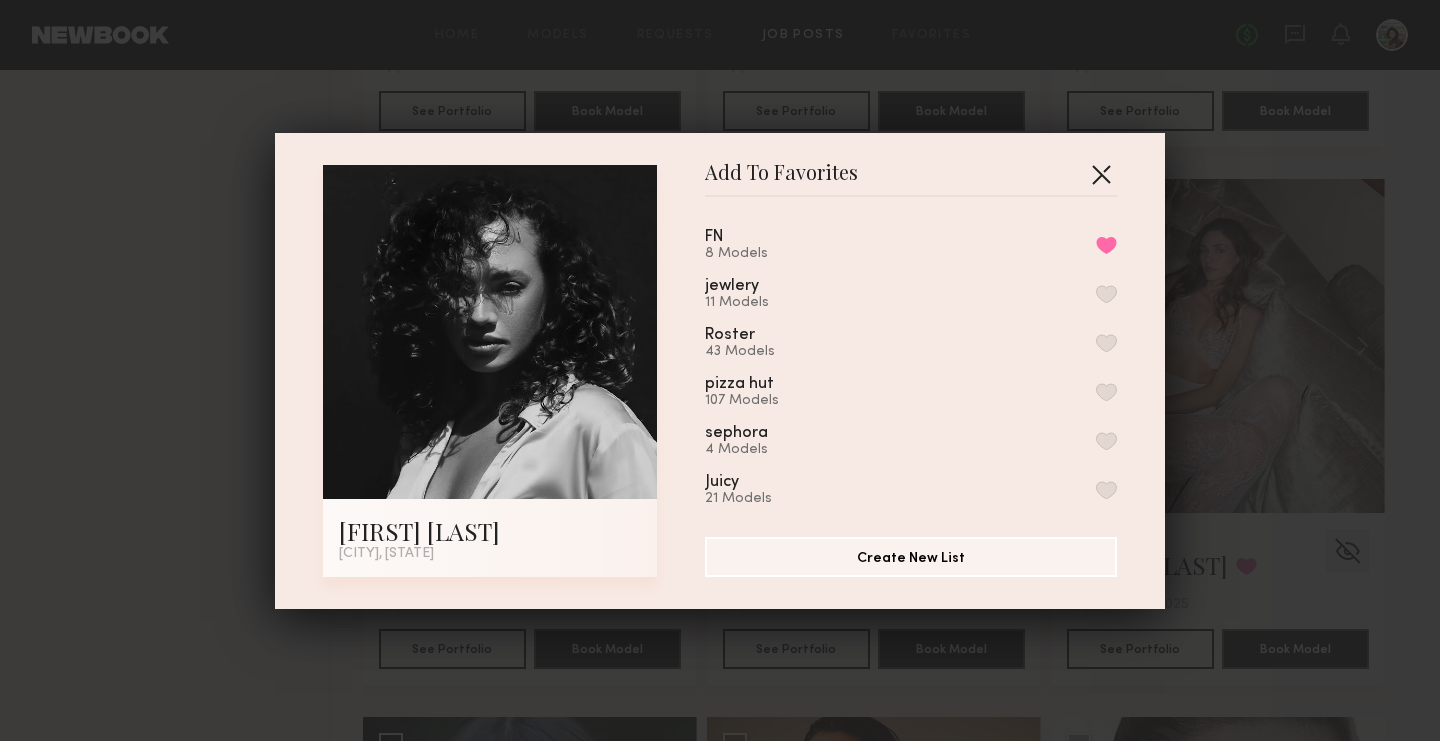 click at bounding box center [1101, 174] 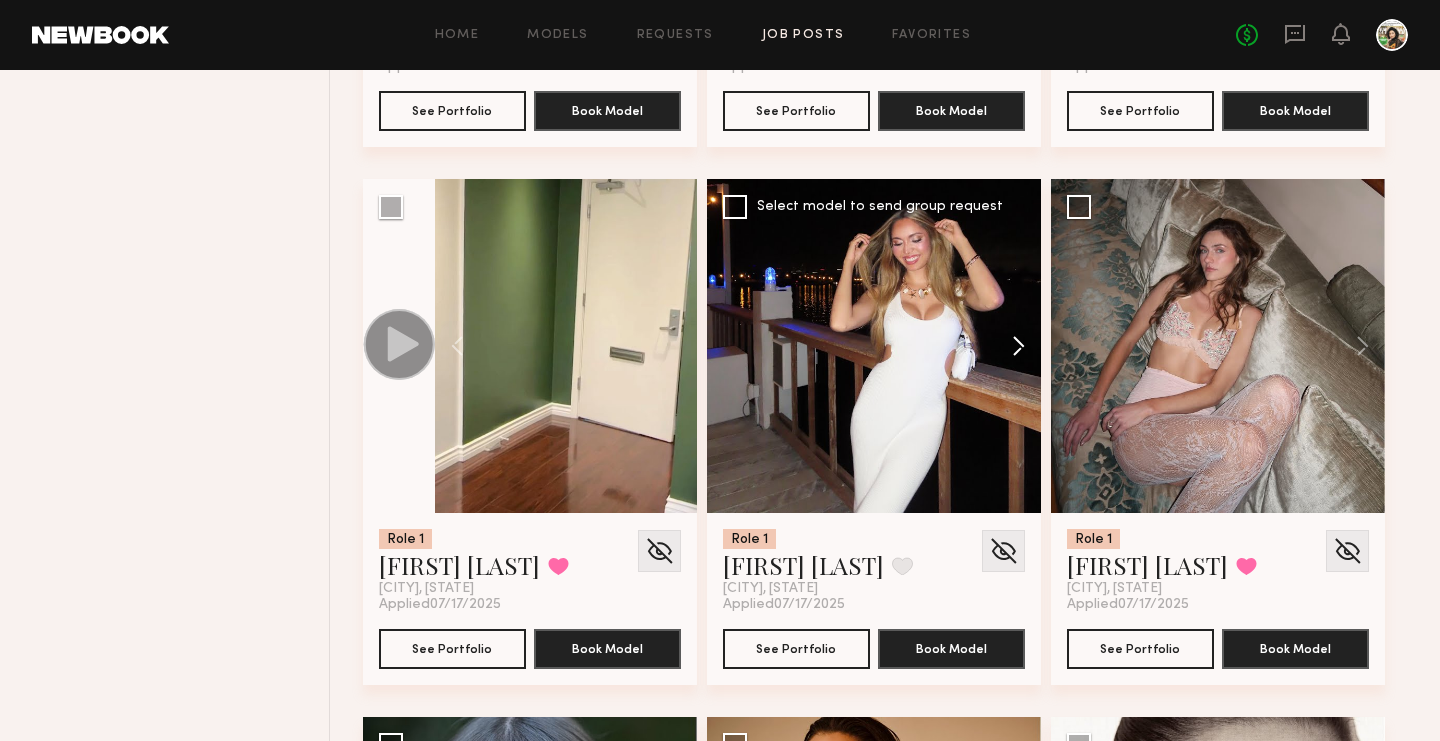 click 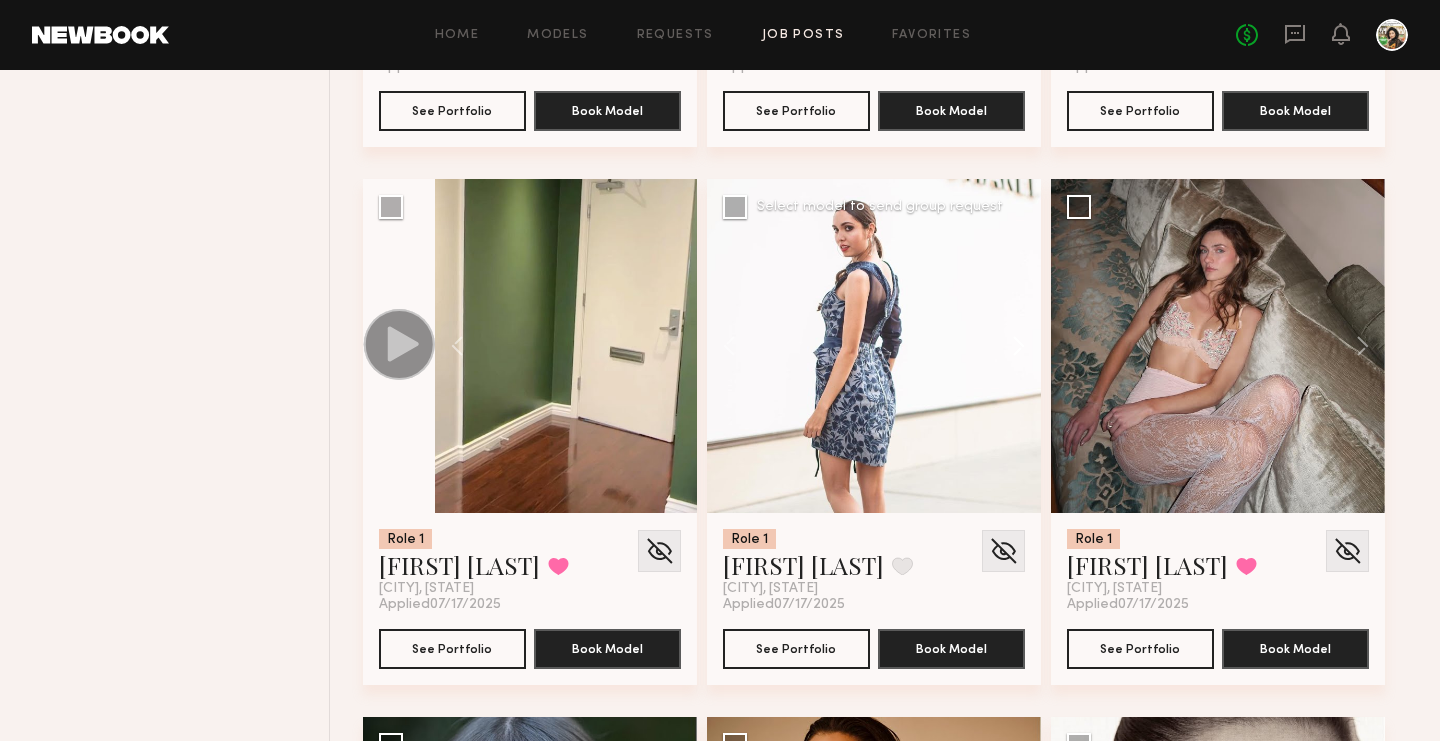 click 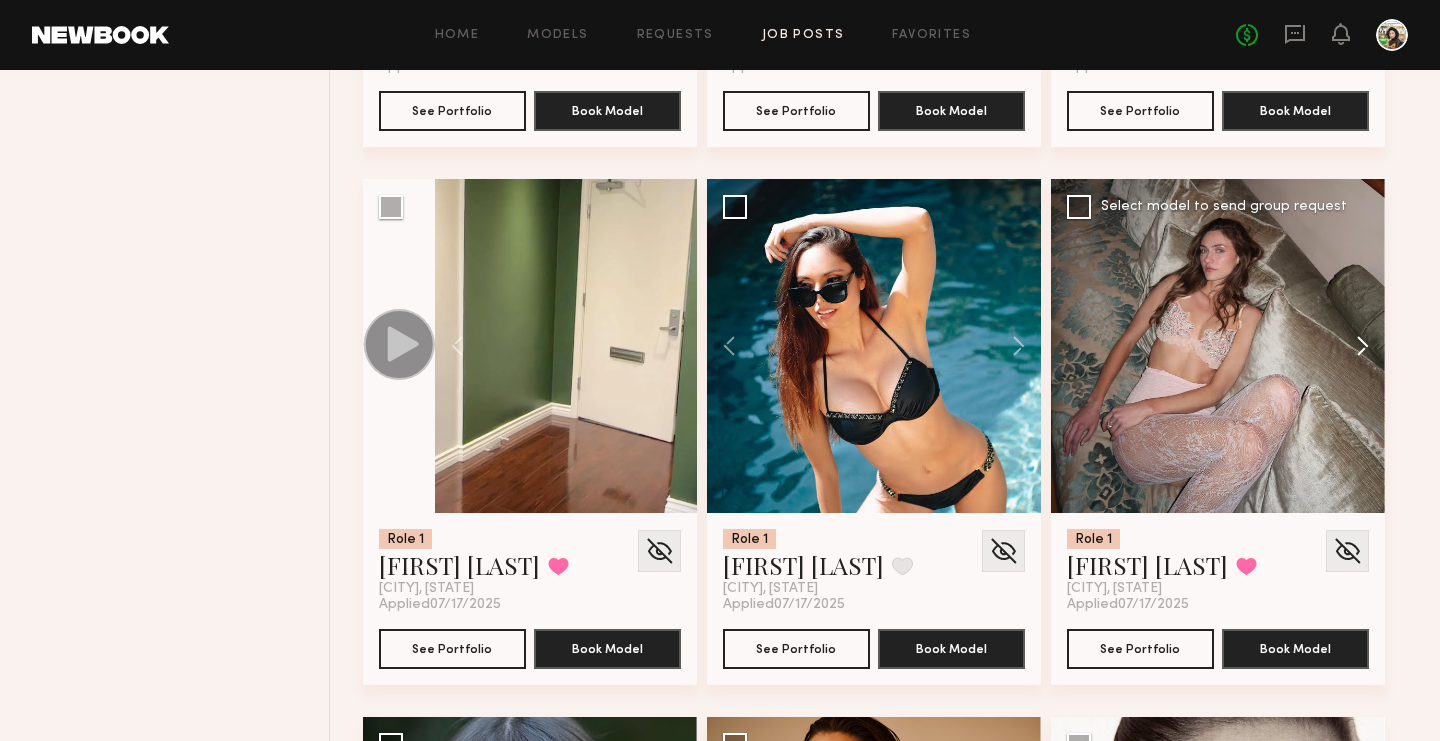 click 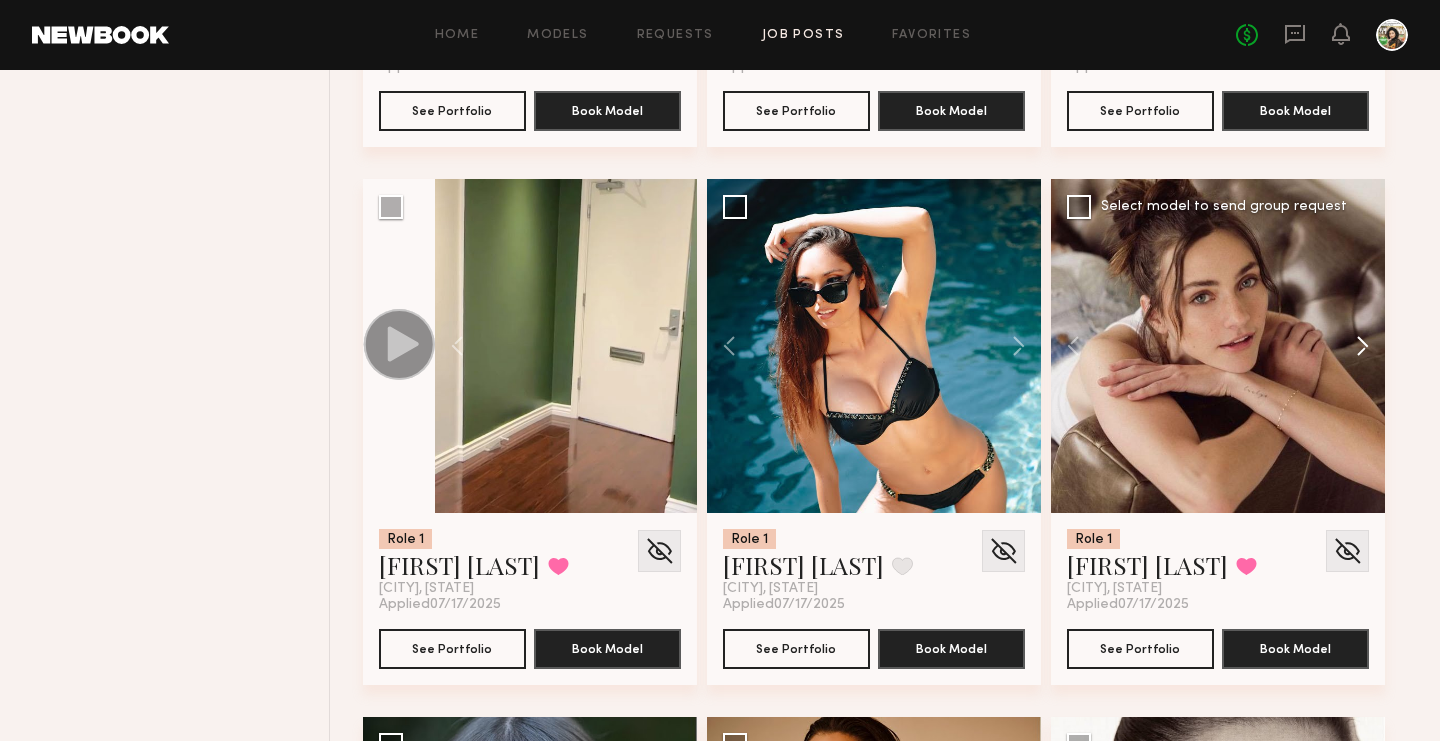 click 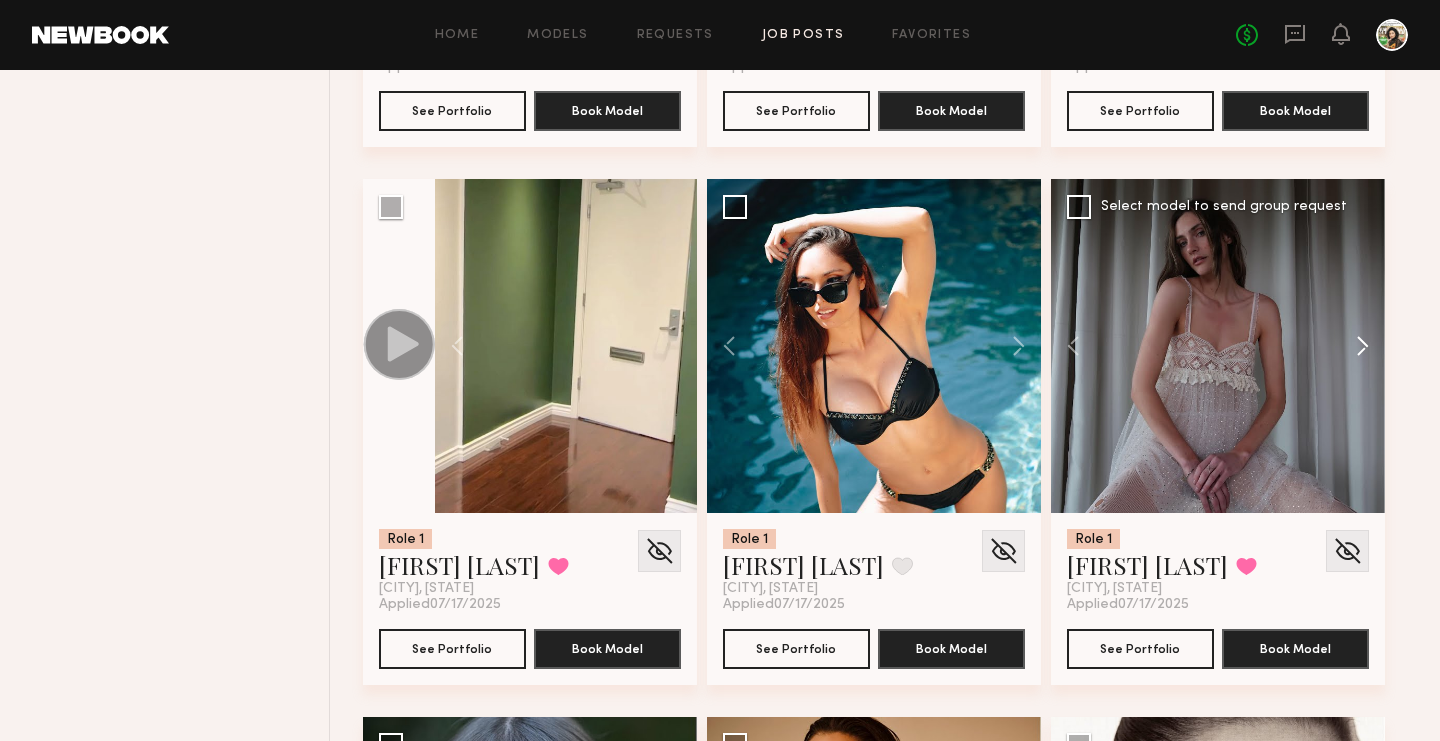 click 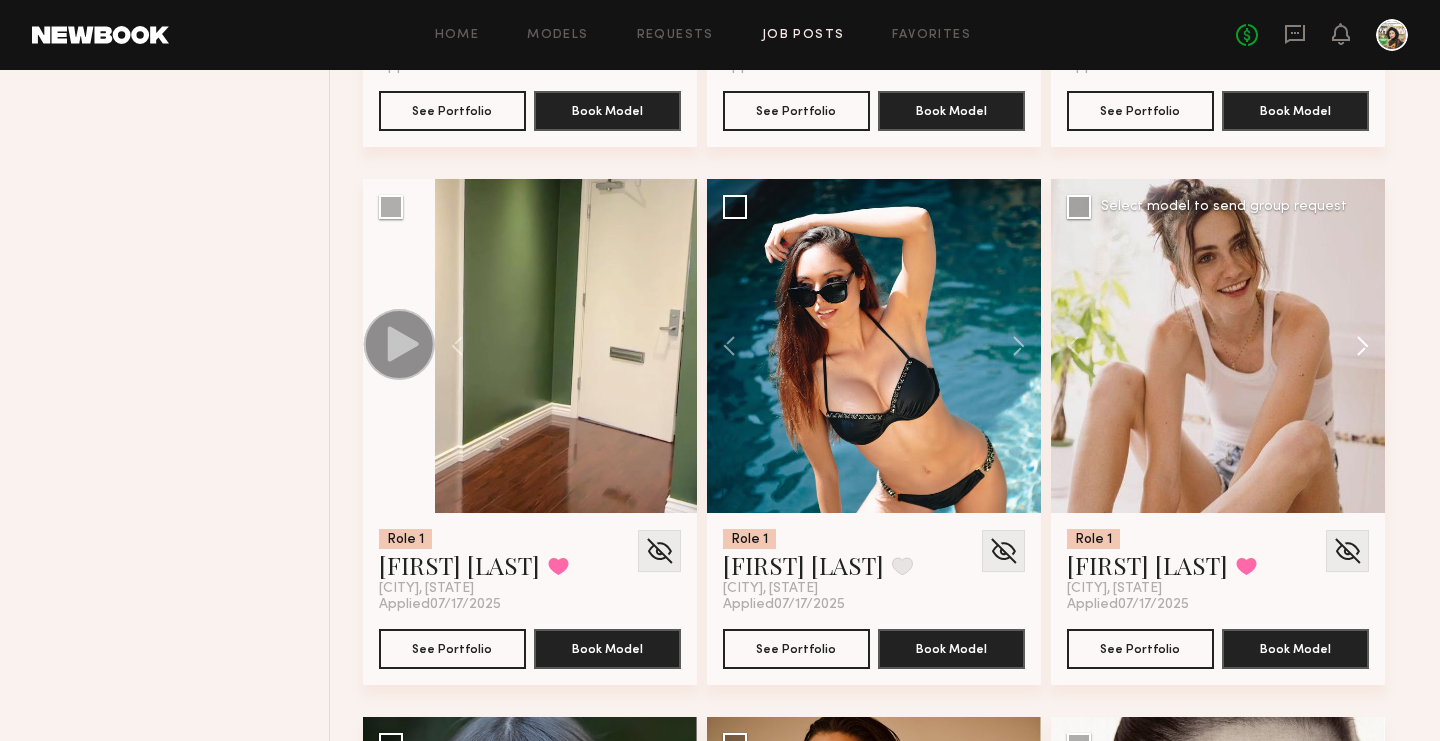 click 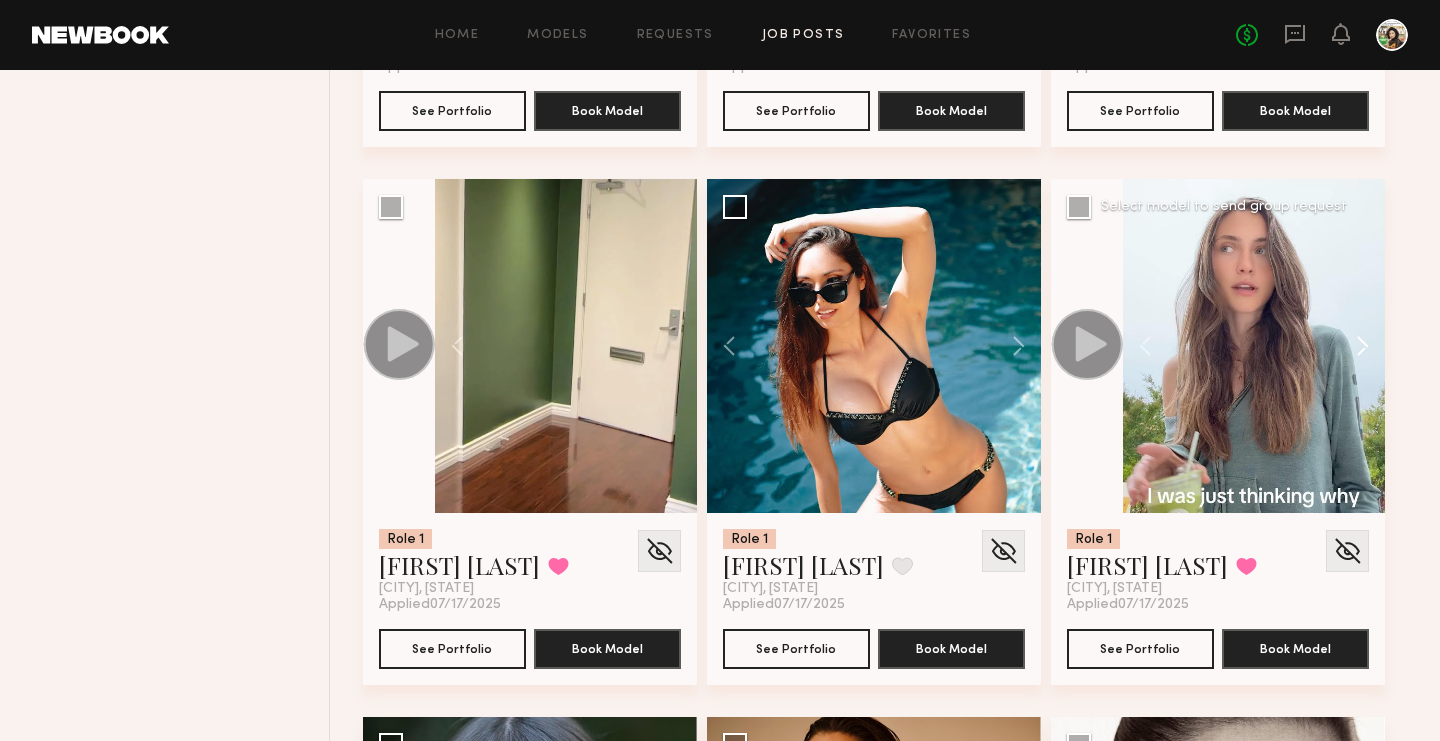click 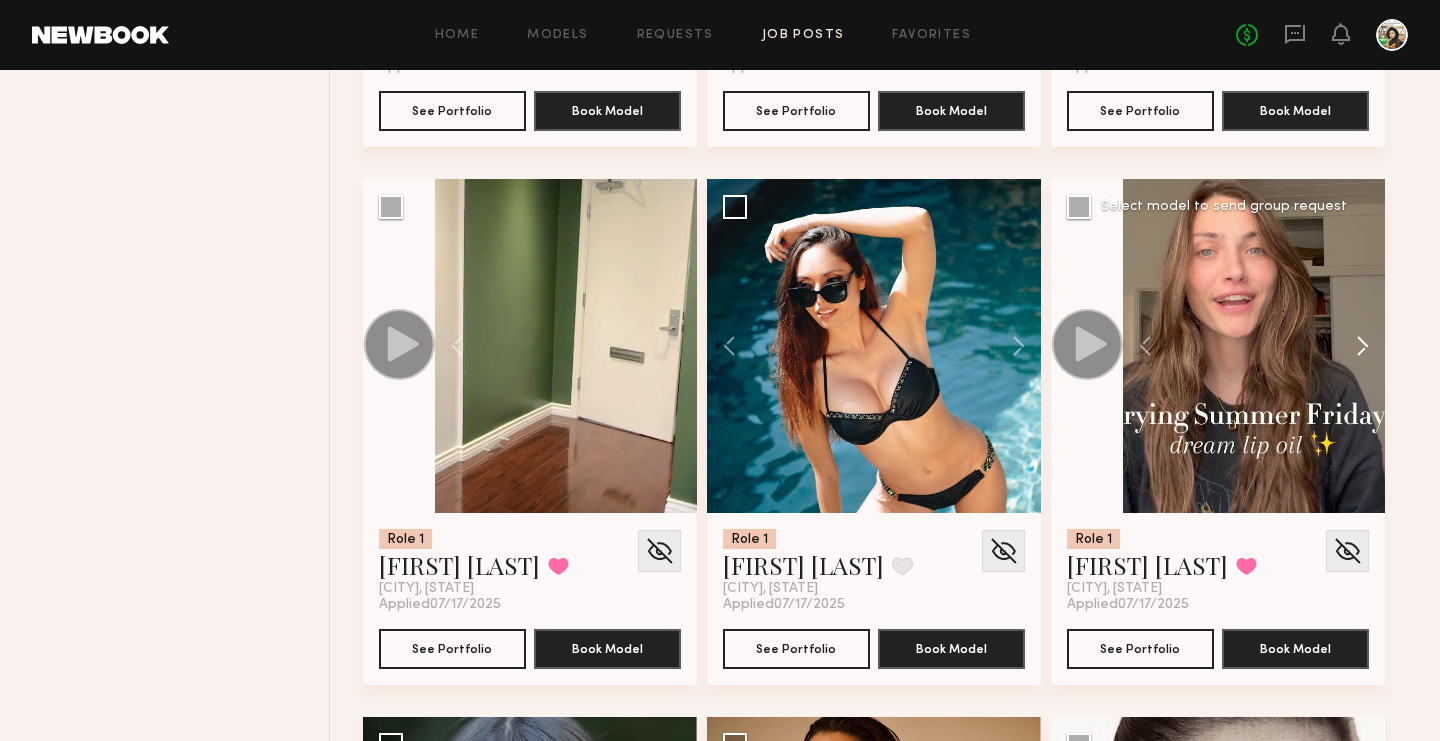 click 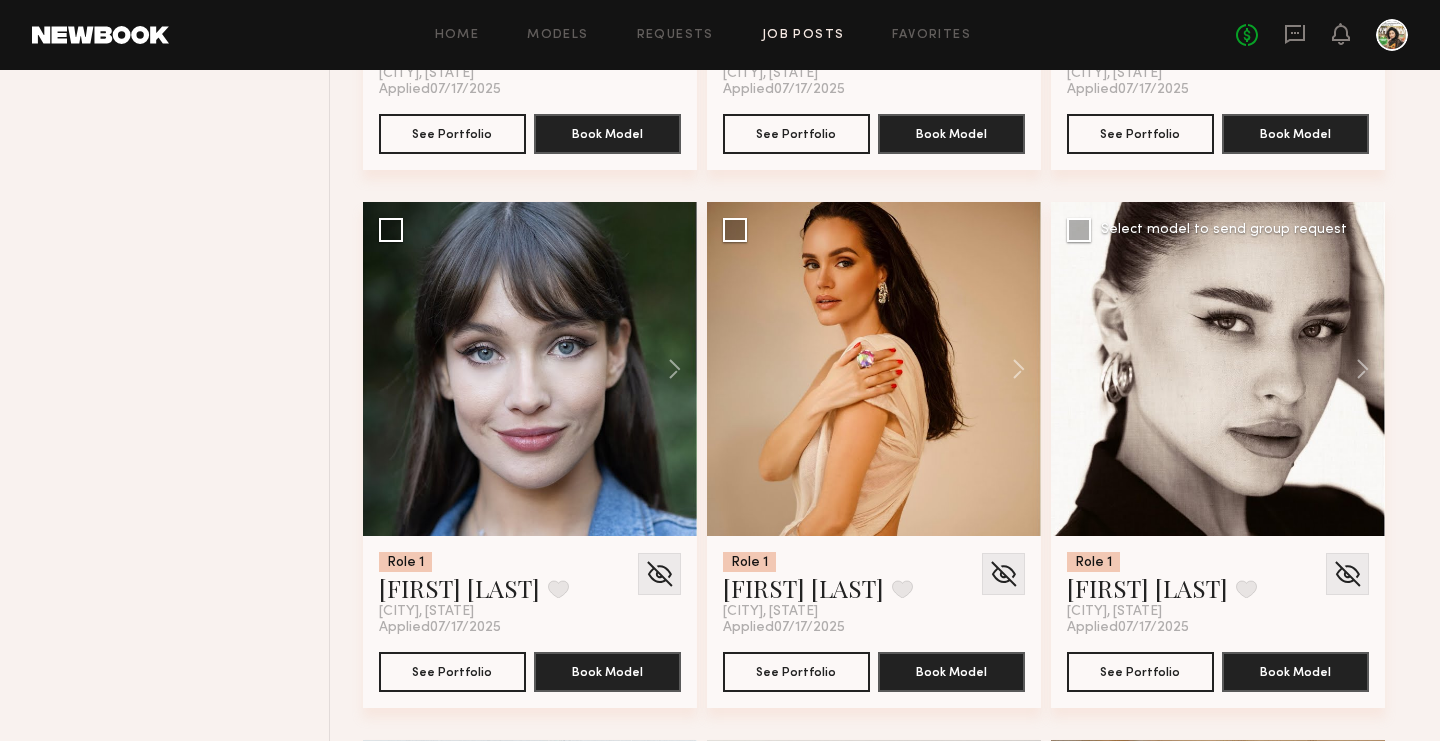 scroll, scrollTop: 1732, scrollLeft: 0, axis: vertical 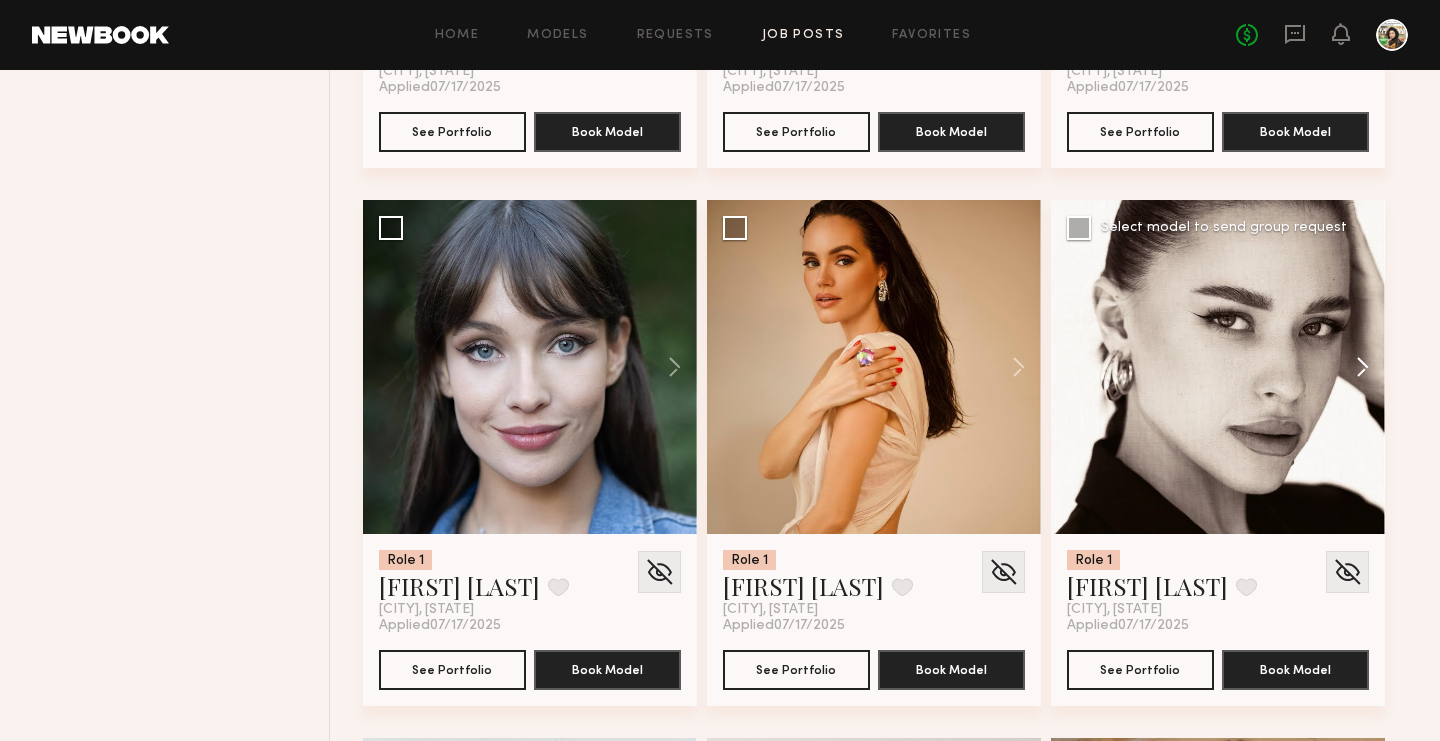 click 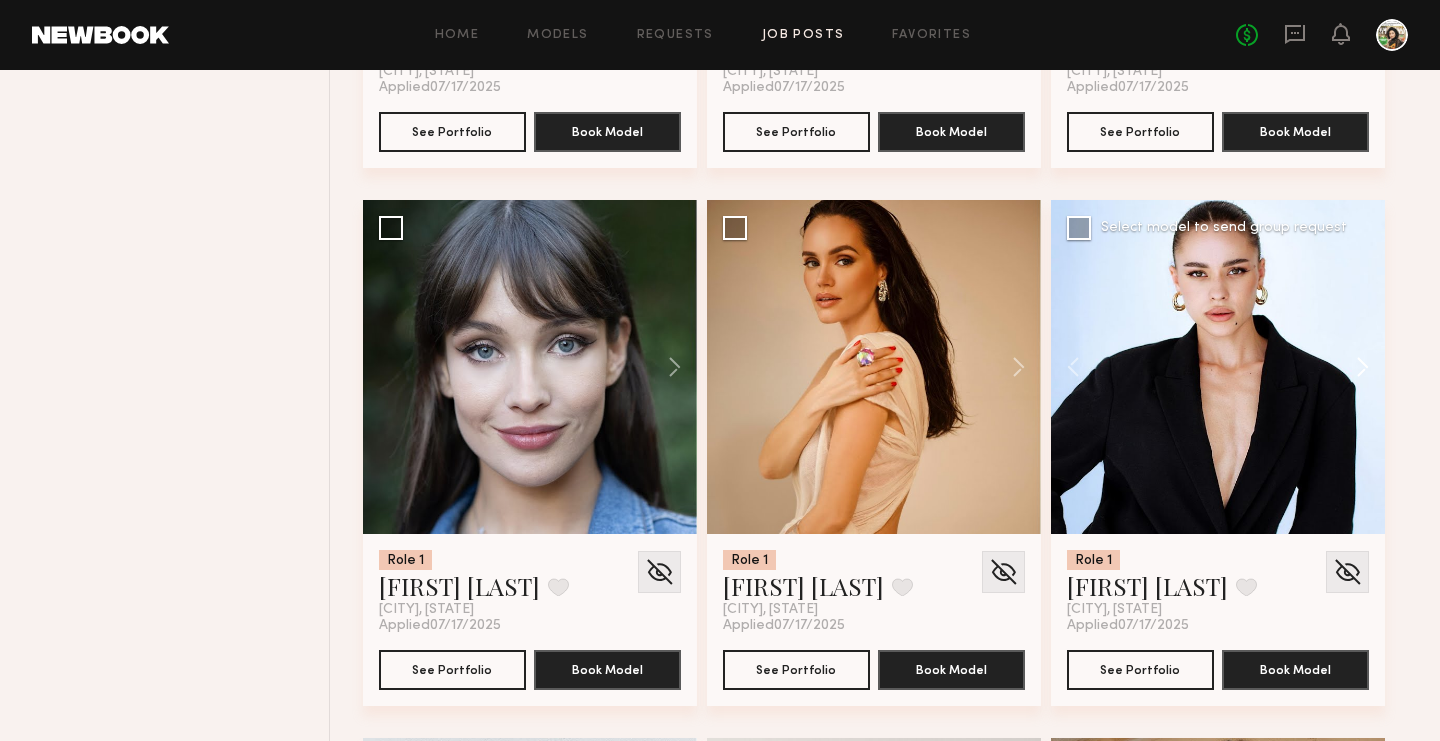 click 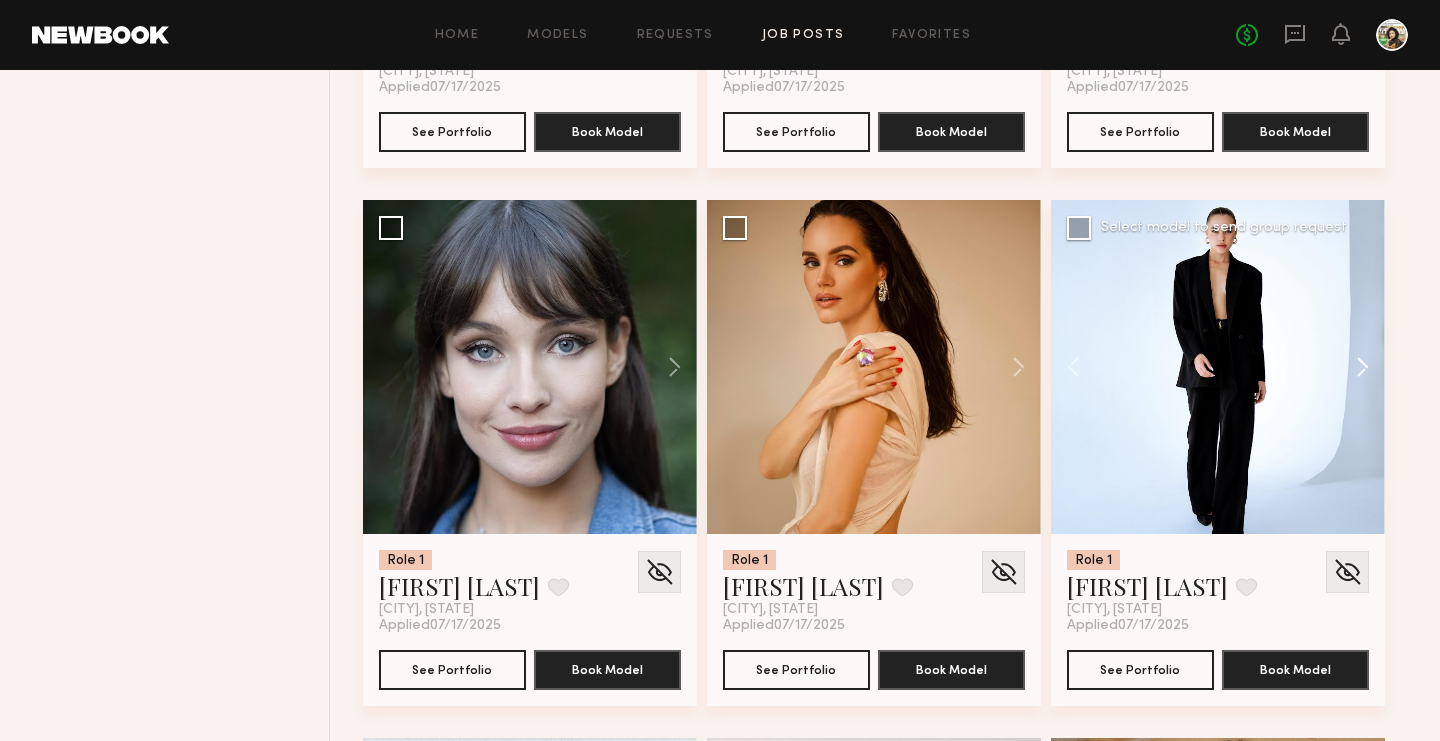 click 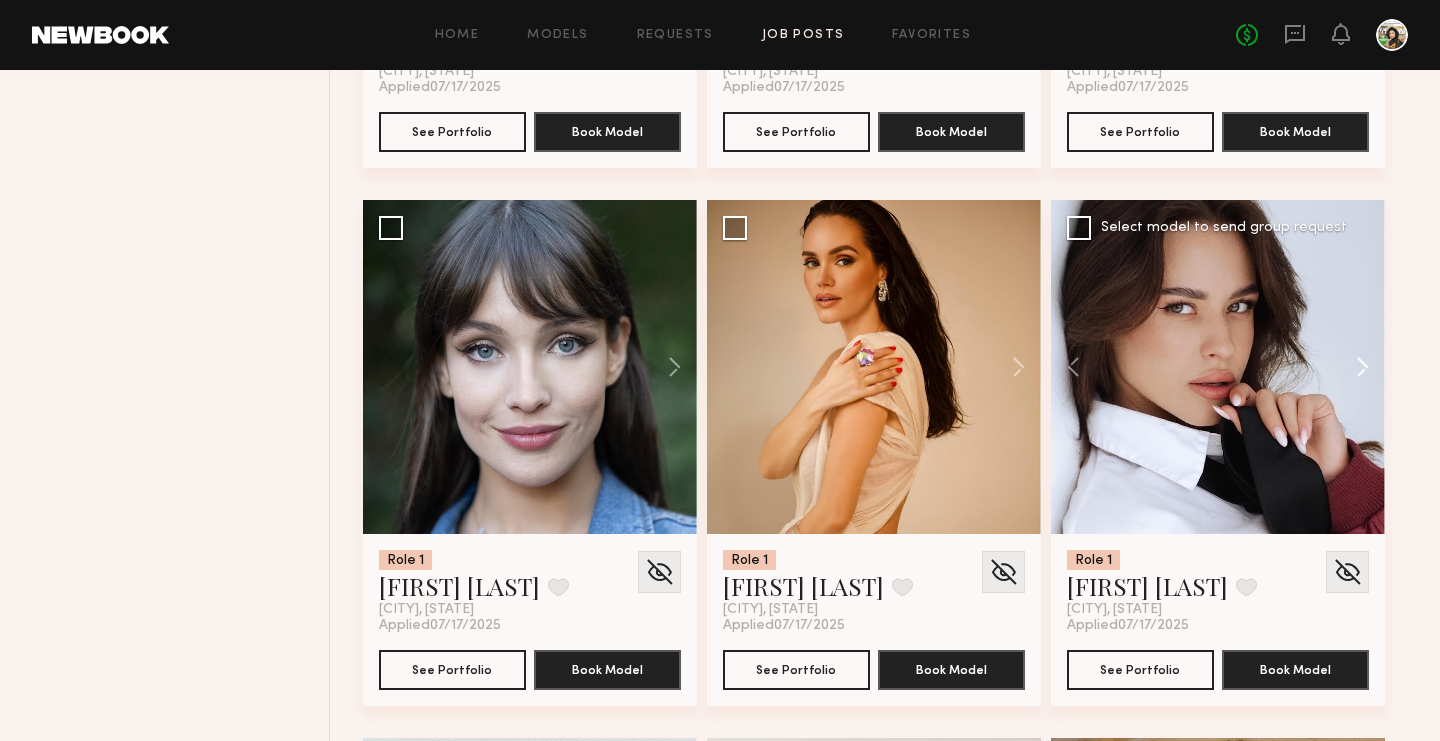 click 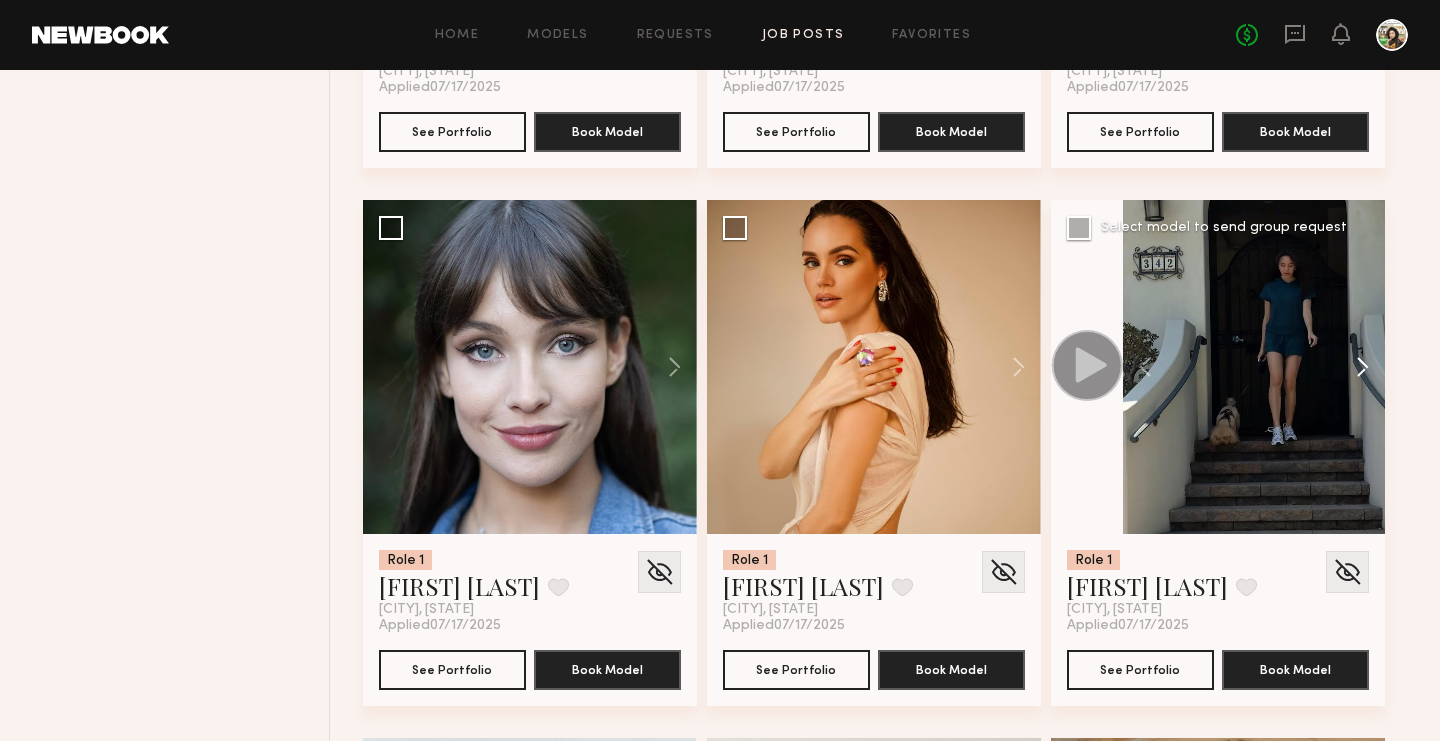 click 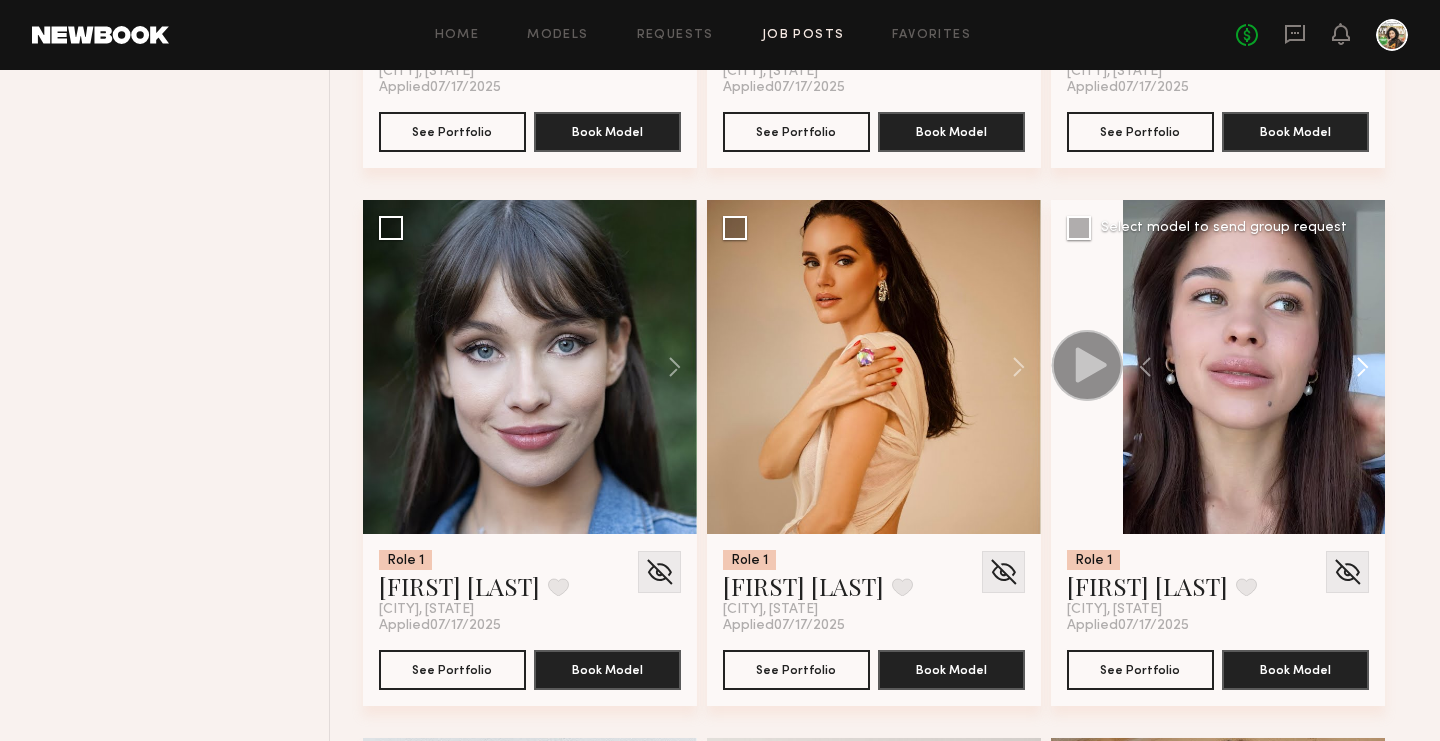 click 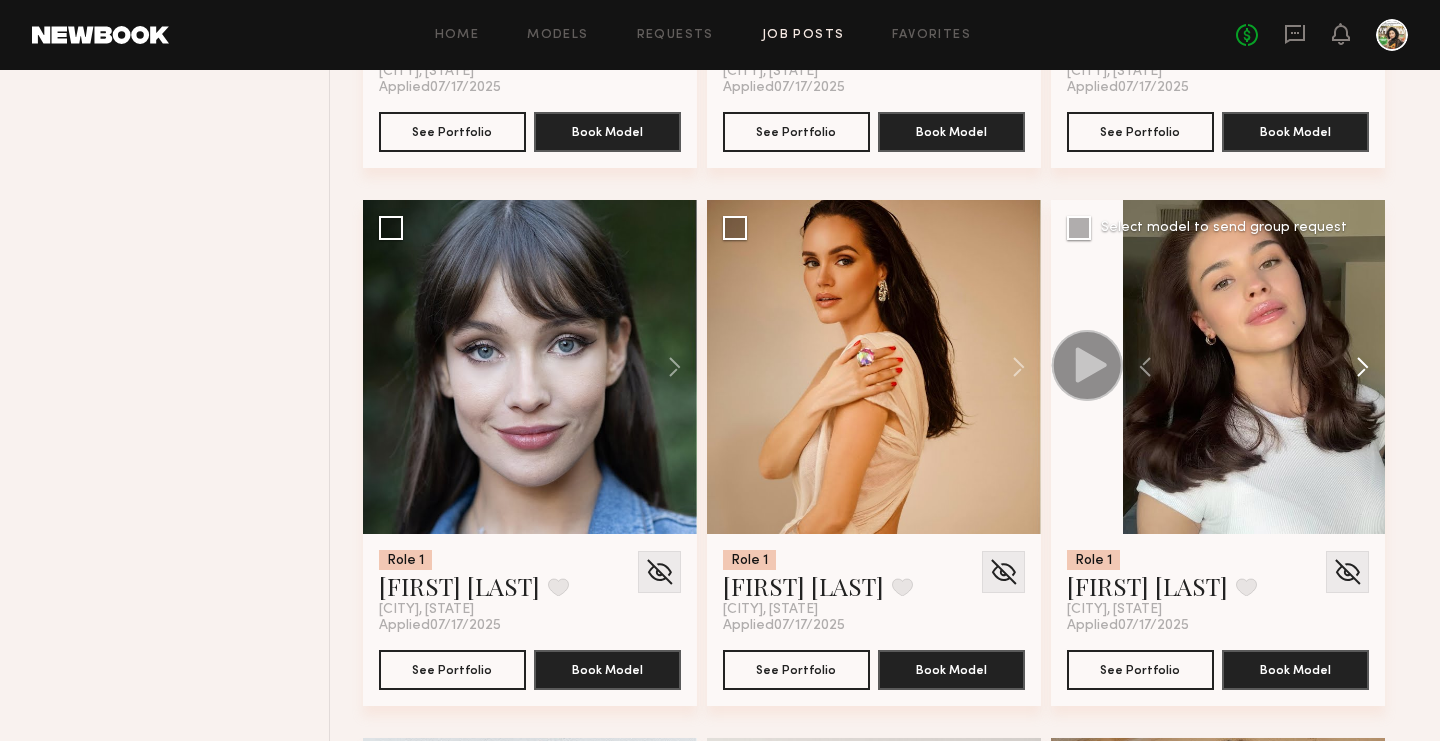 click 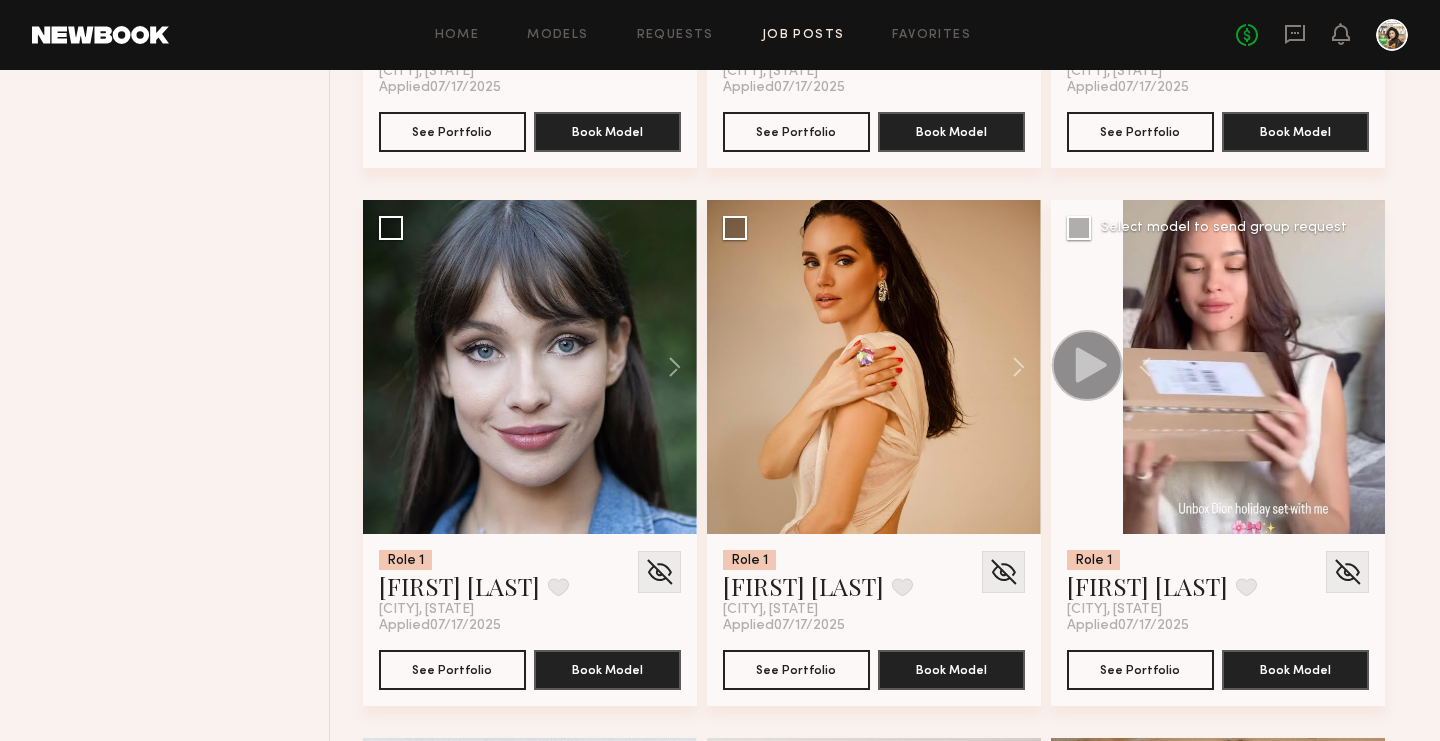 click 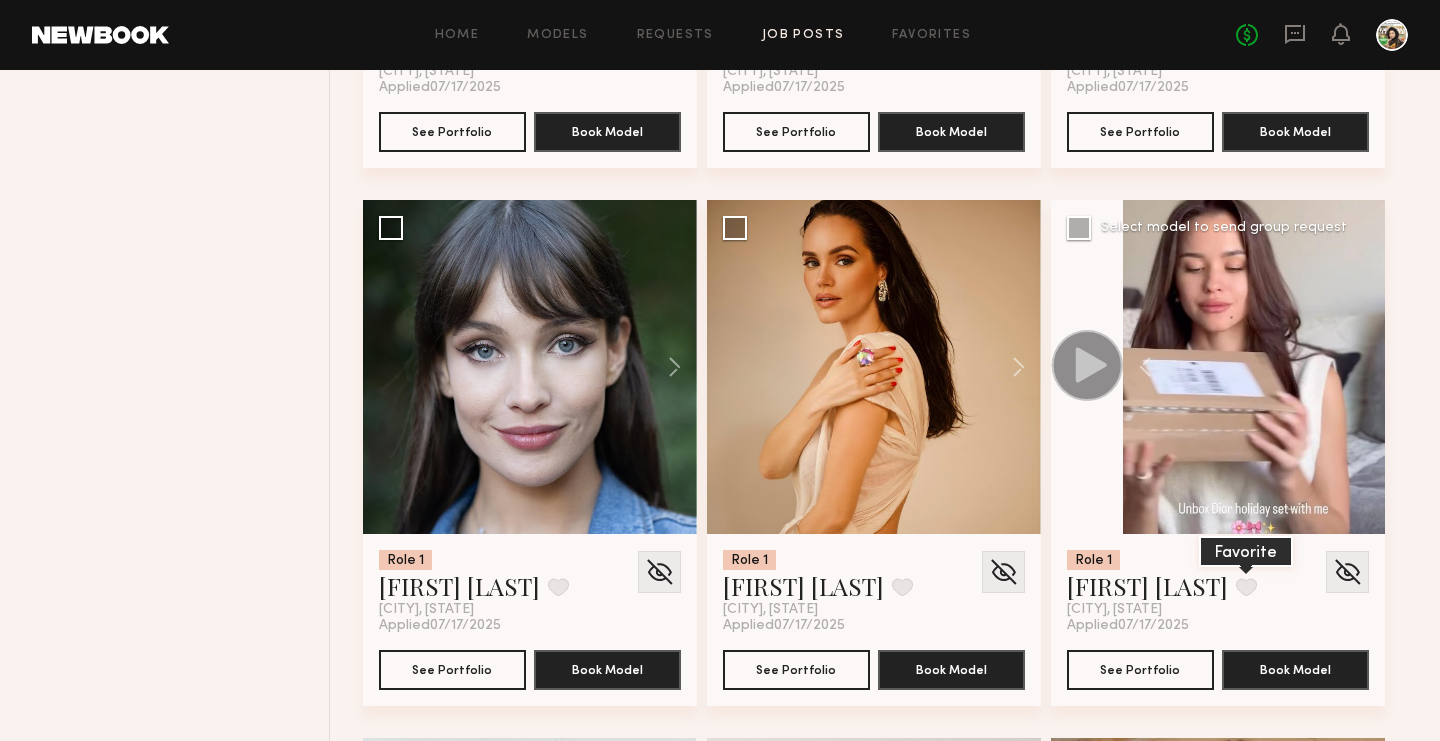 click 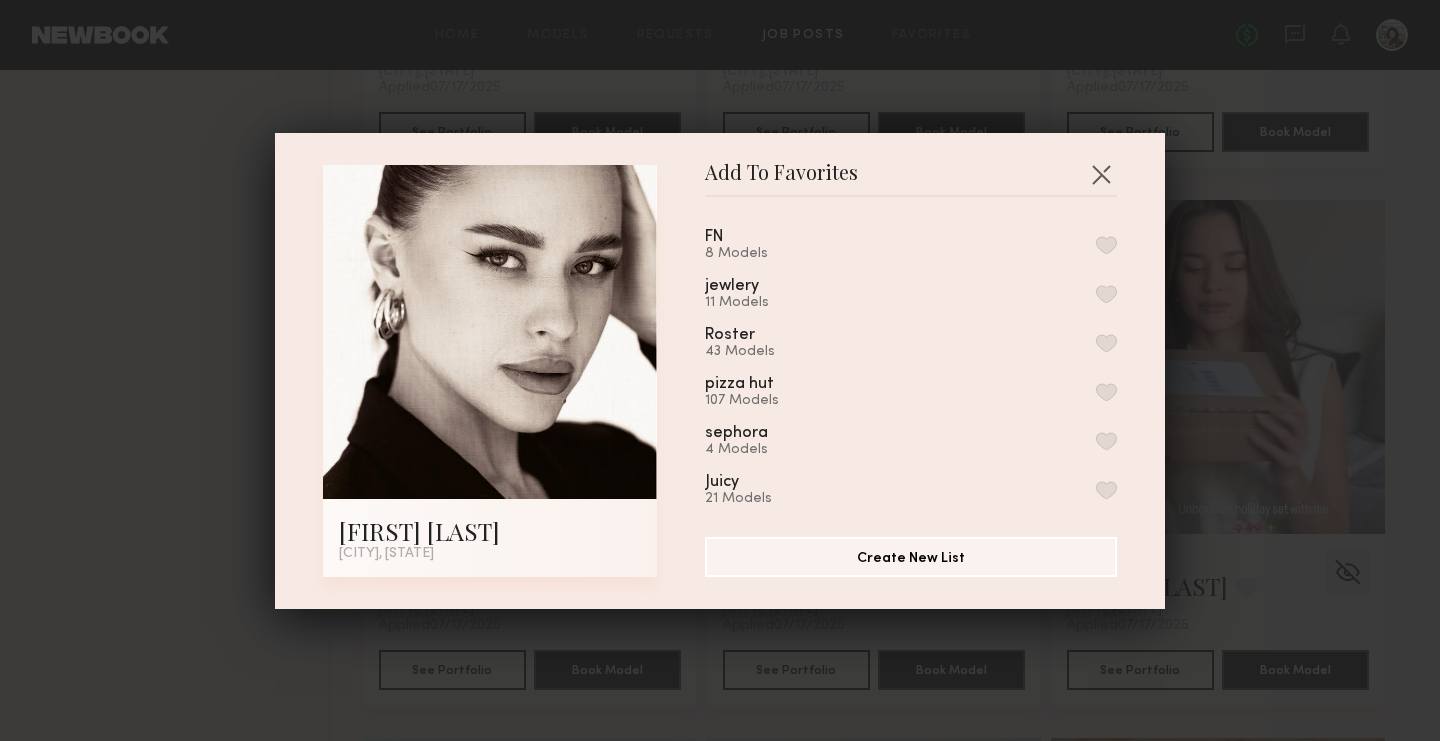 click at bounding box center [1106, 245] 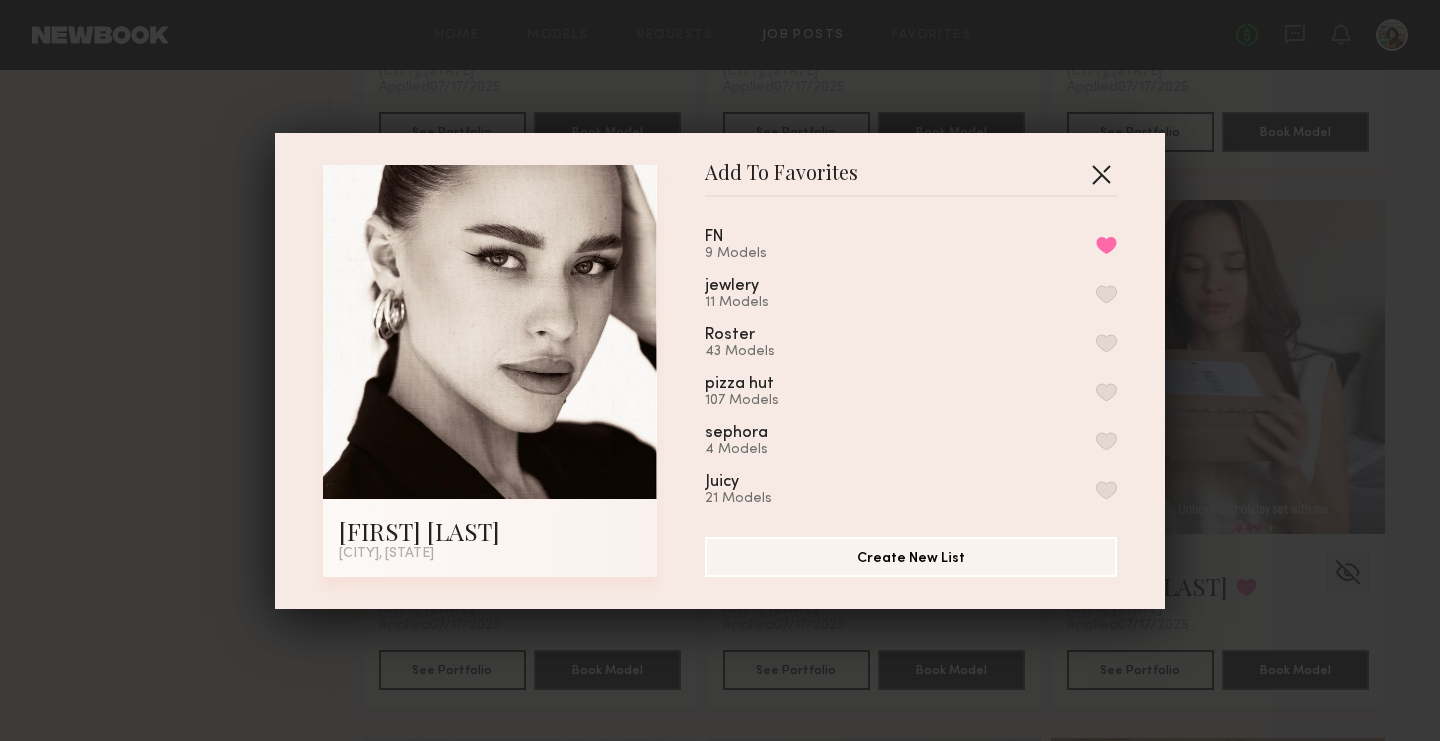 click at bounding box center [1101, 174] 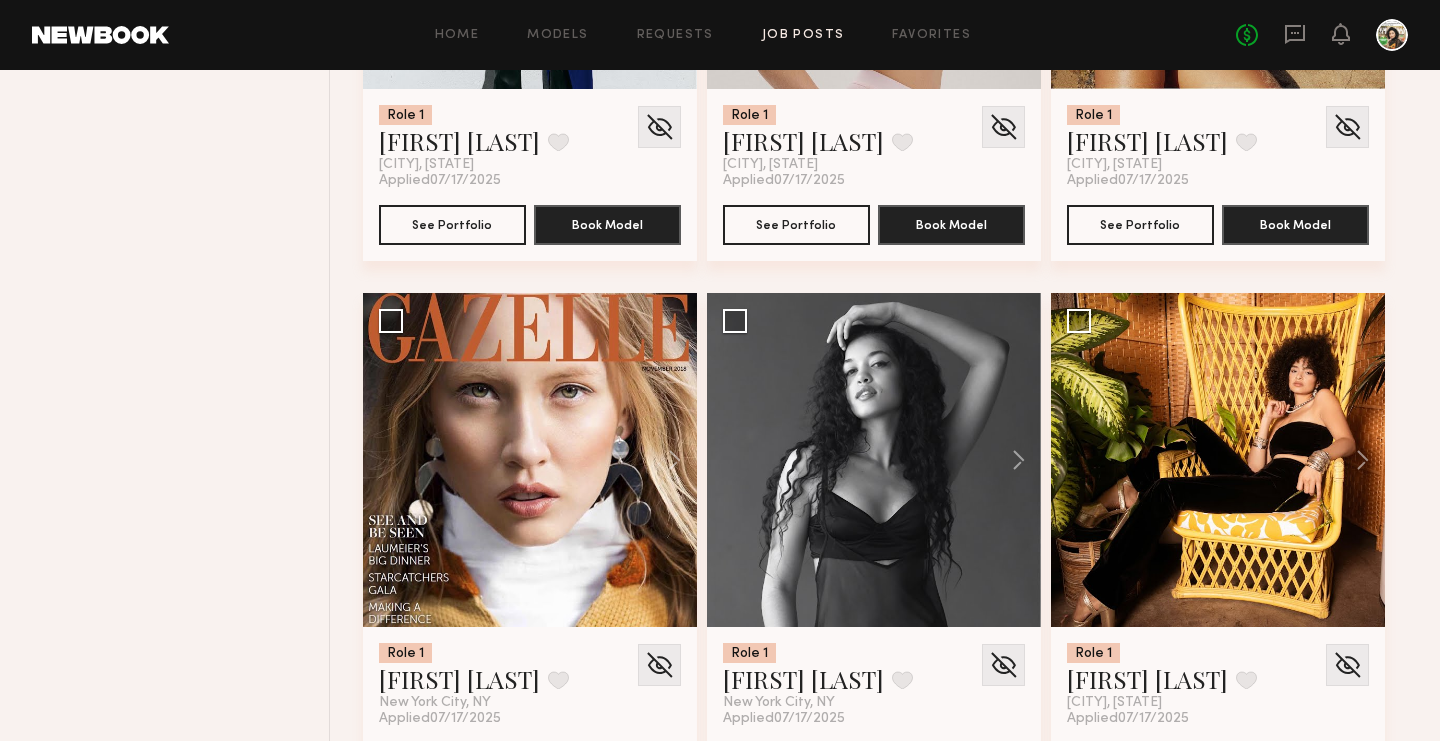 scroll, scrollTop: 2717, scrollLeft: 0, axis: vertical 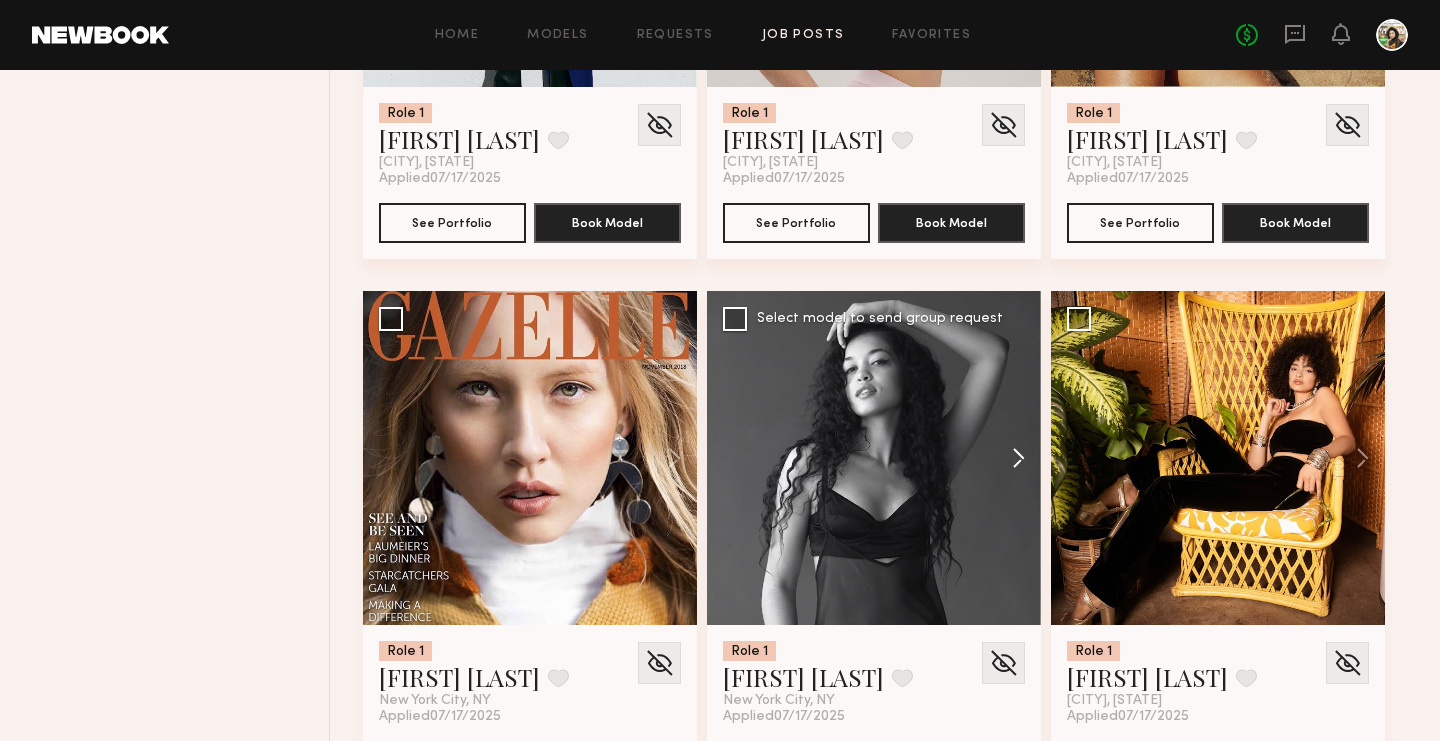 click 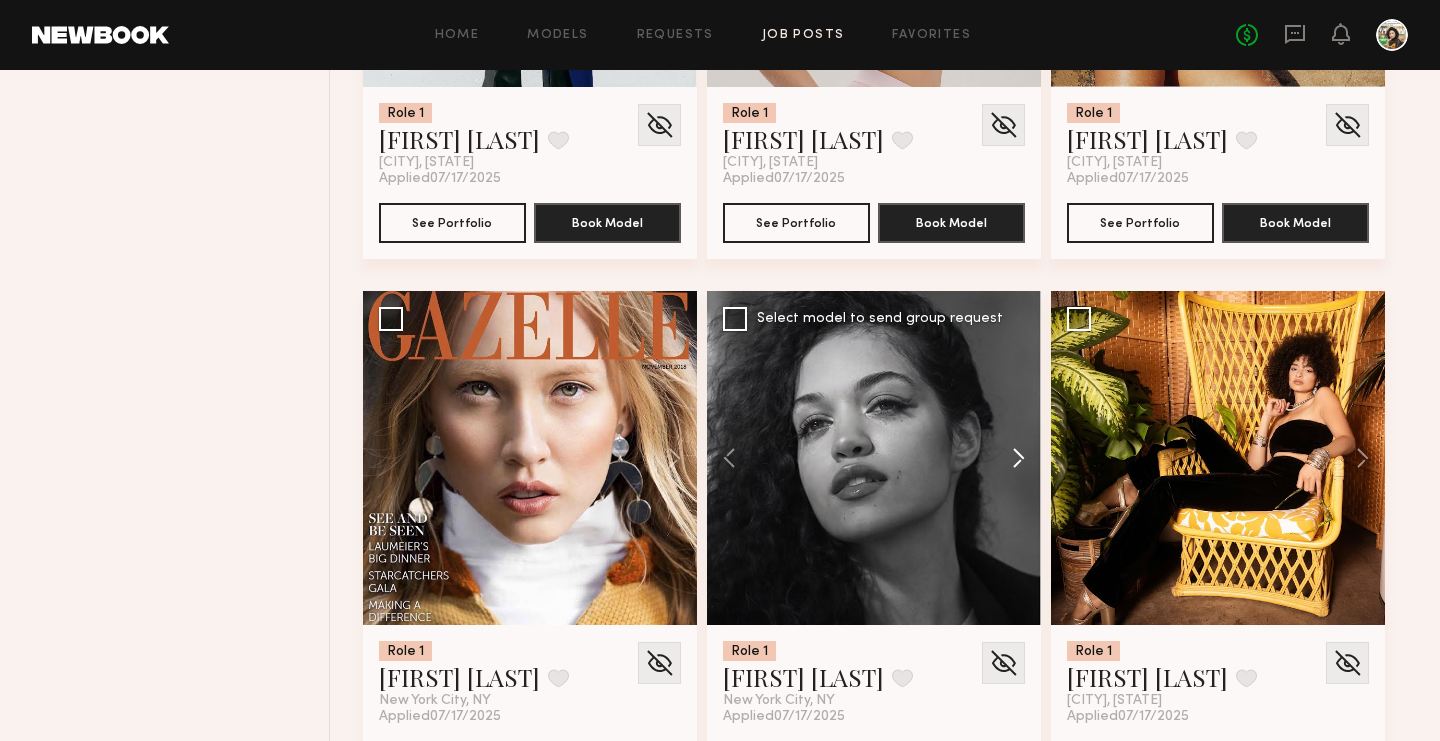 click 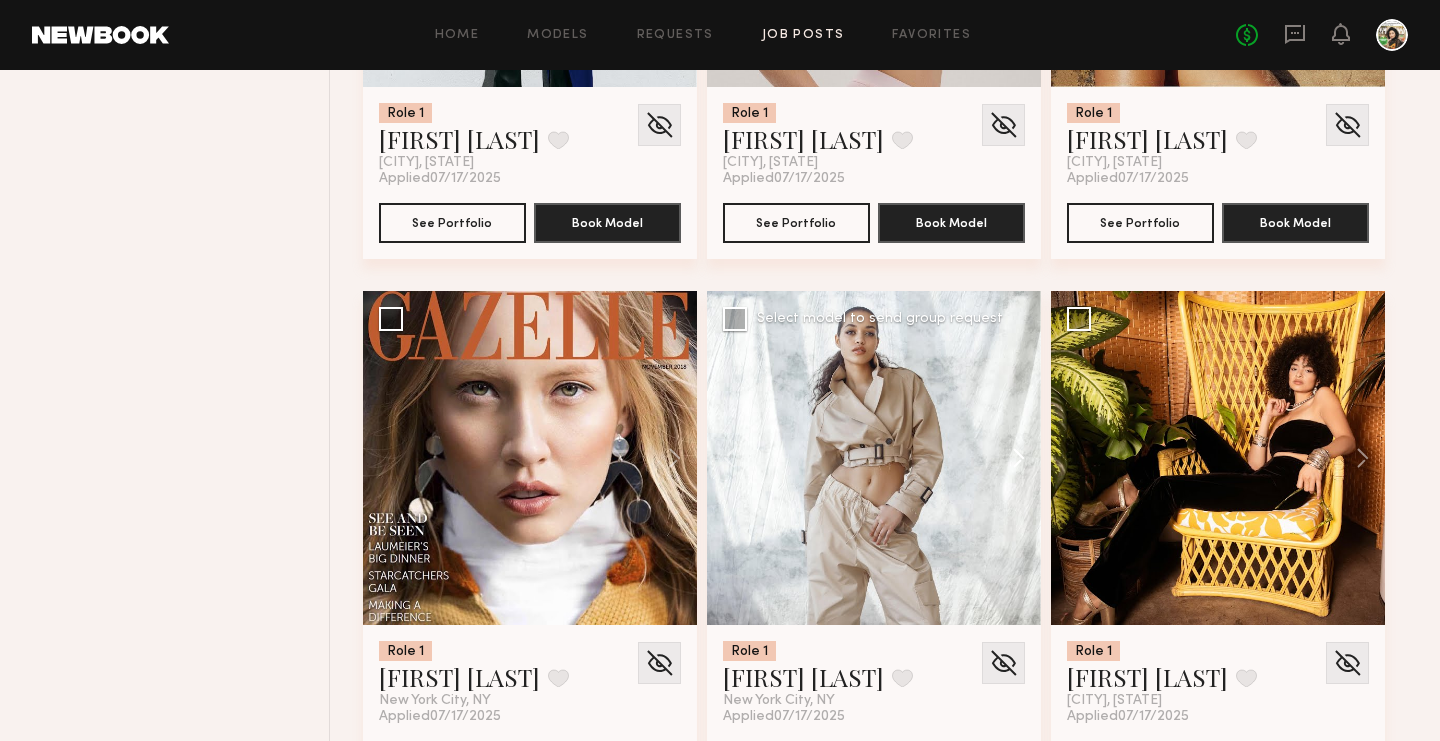 click 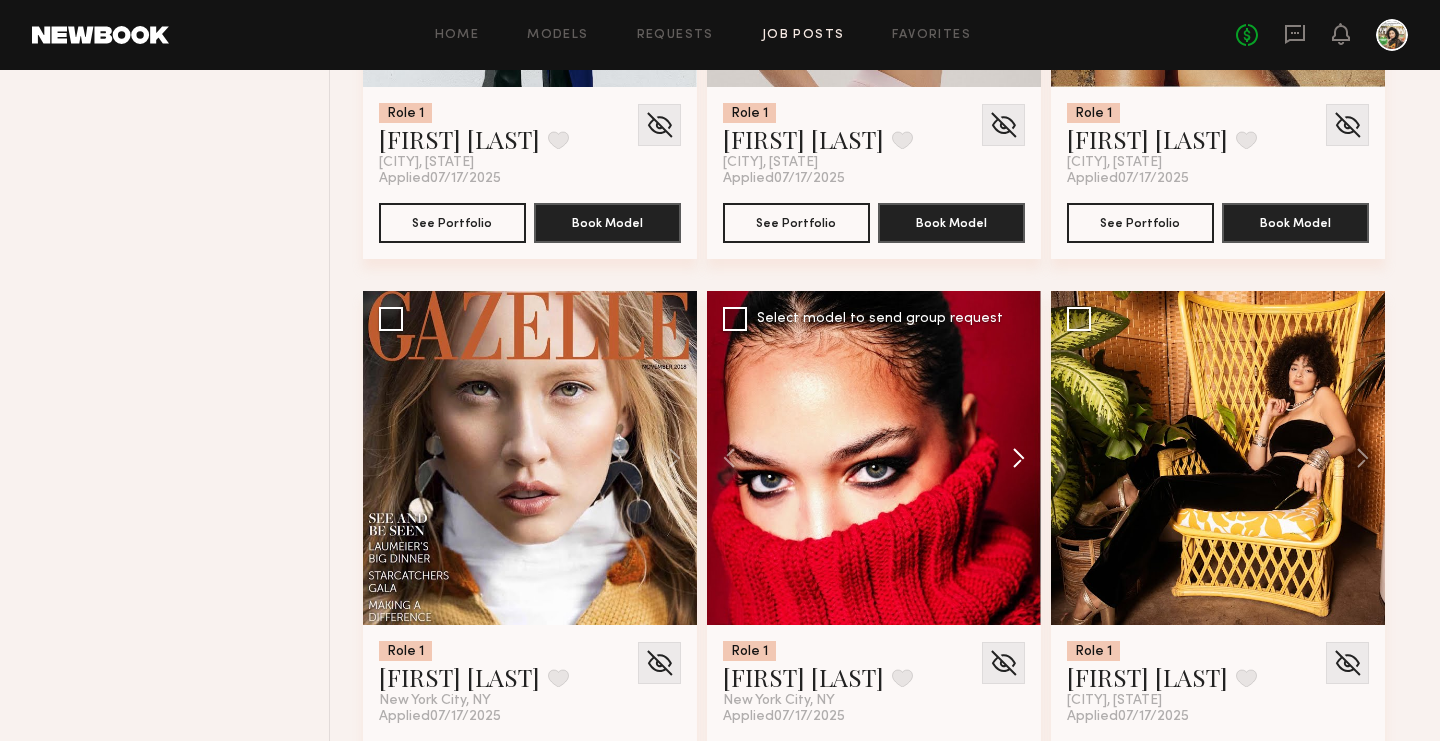 click 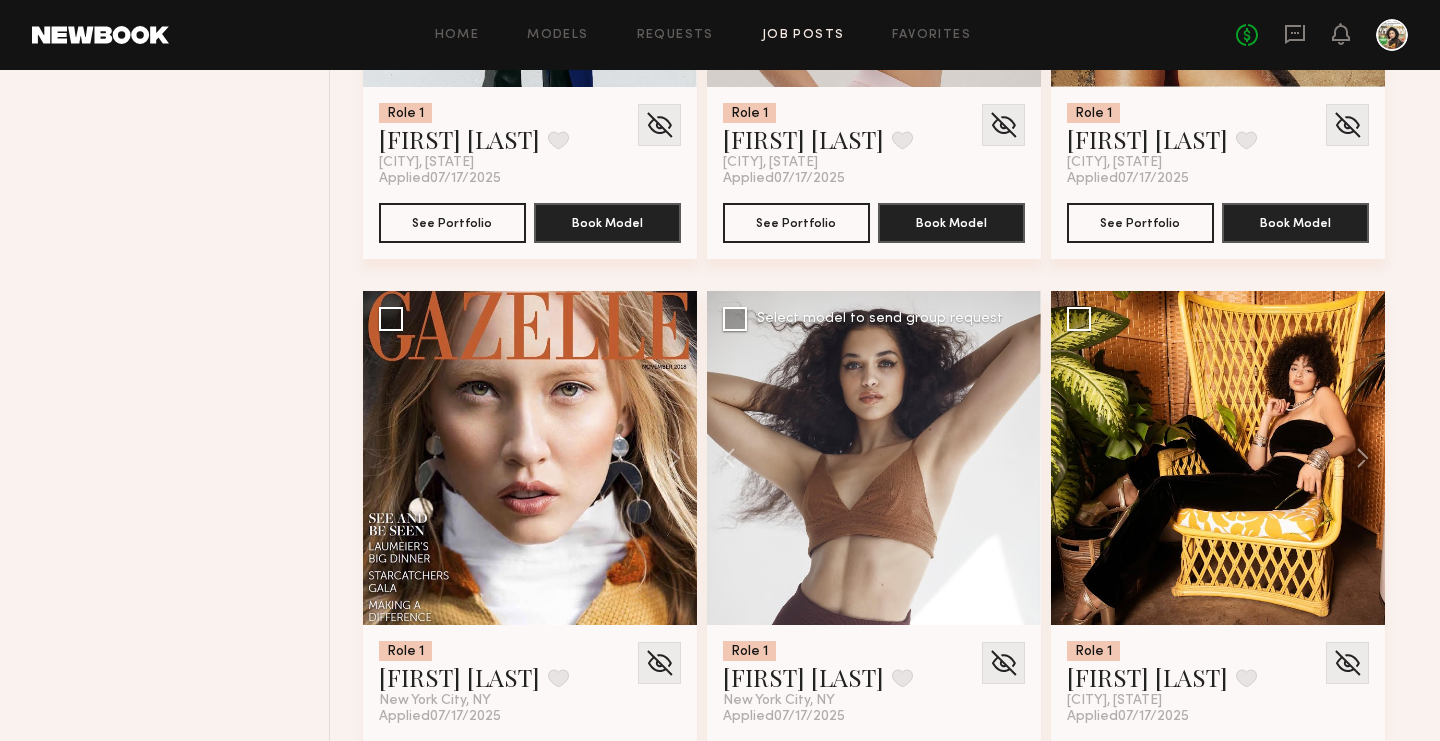 click 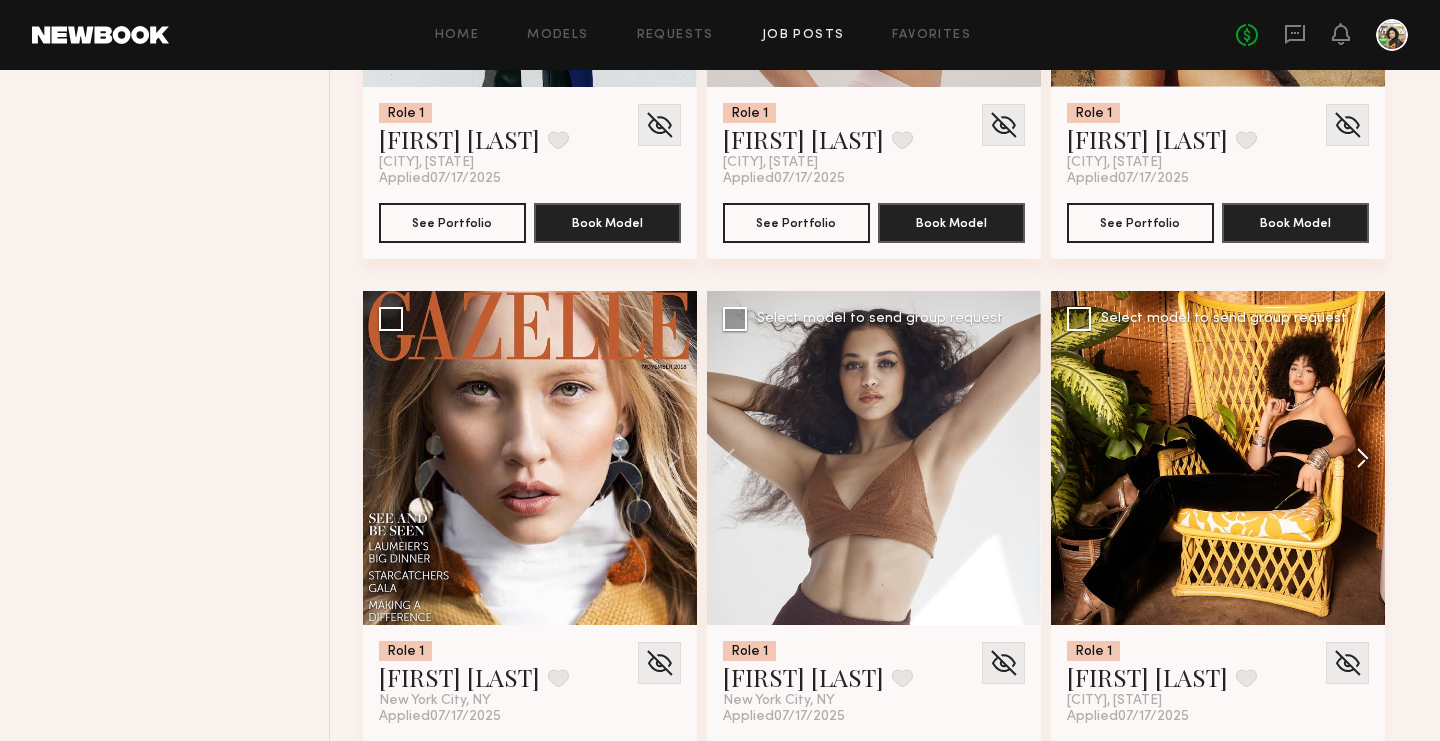 click 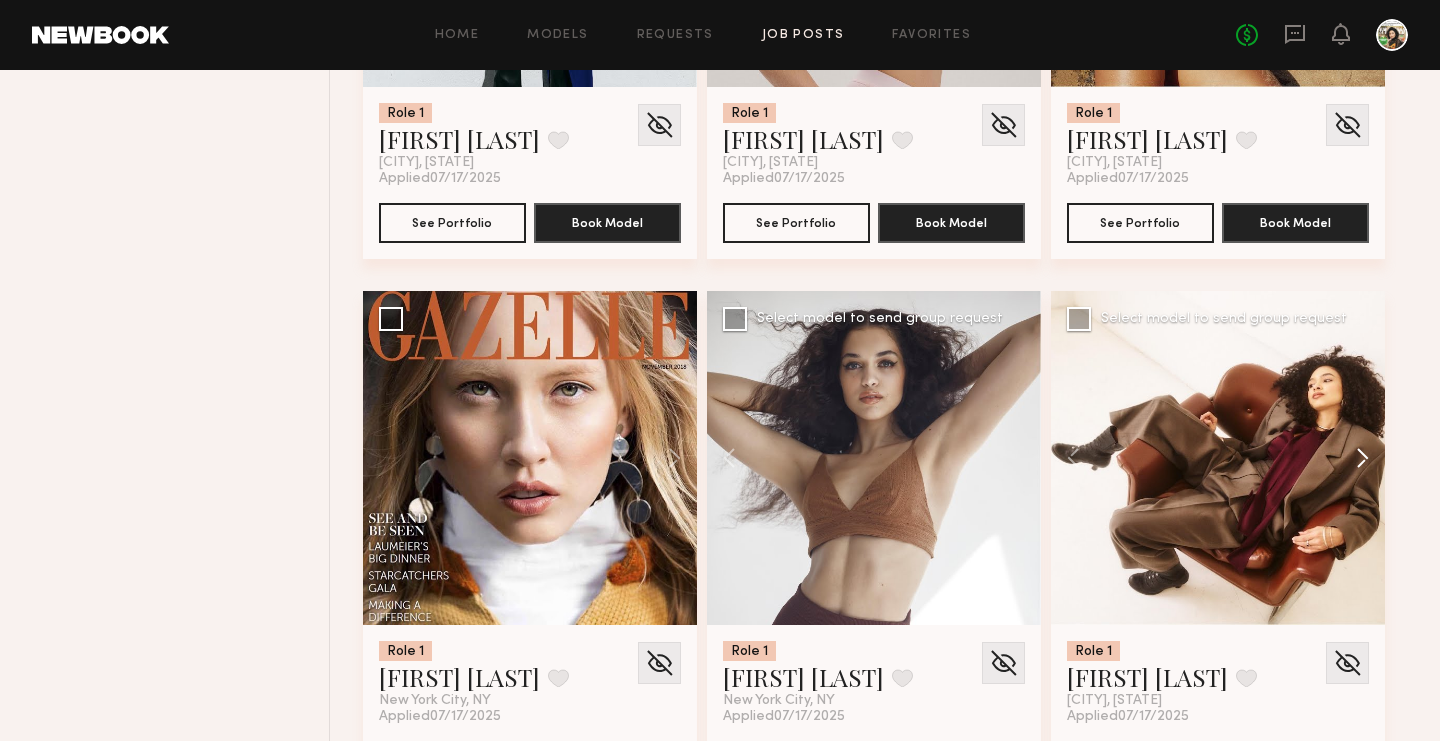 click 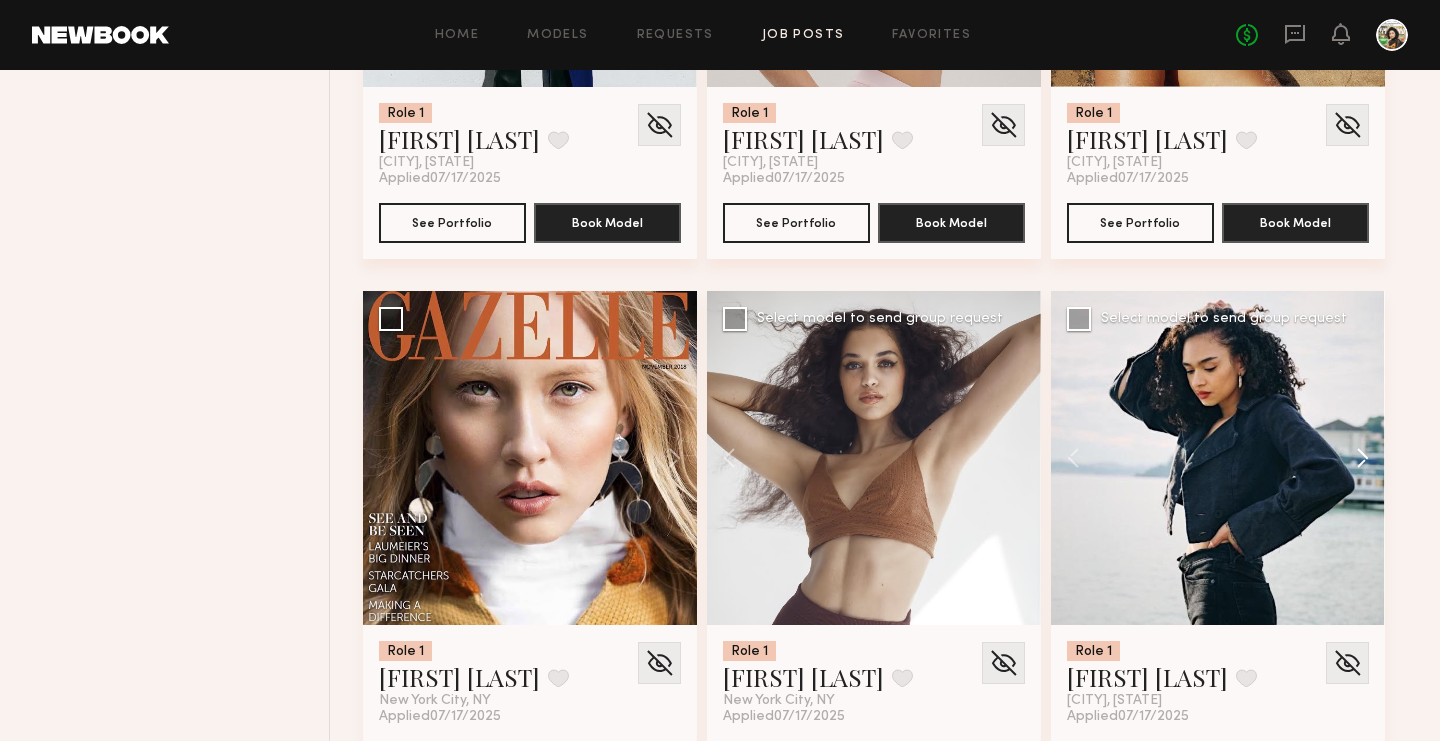 click 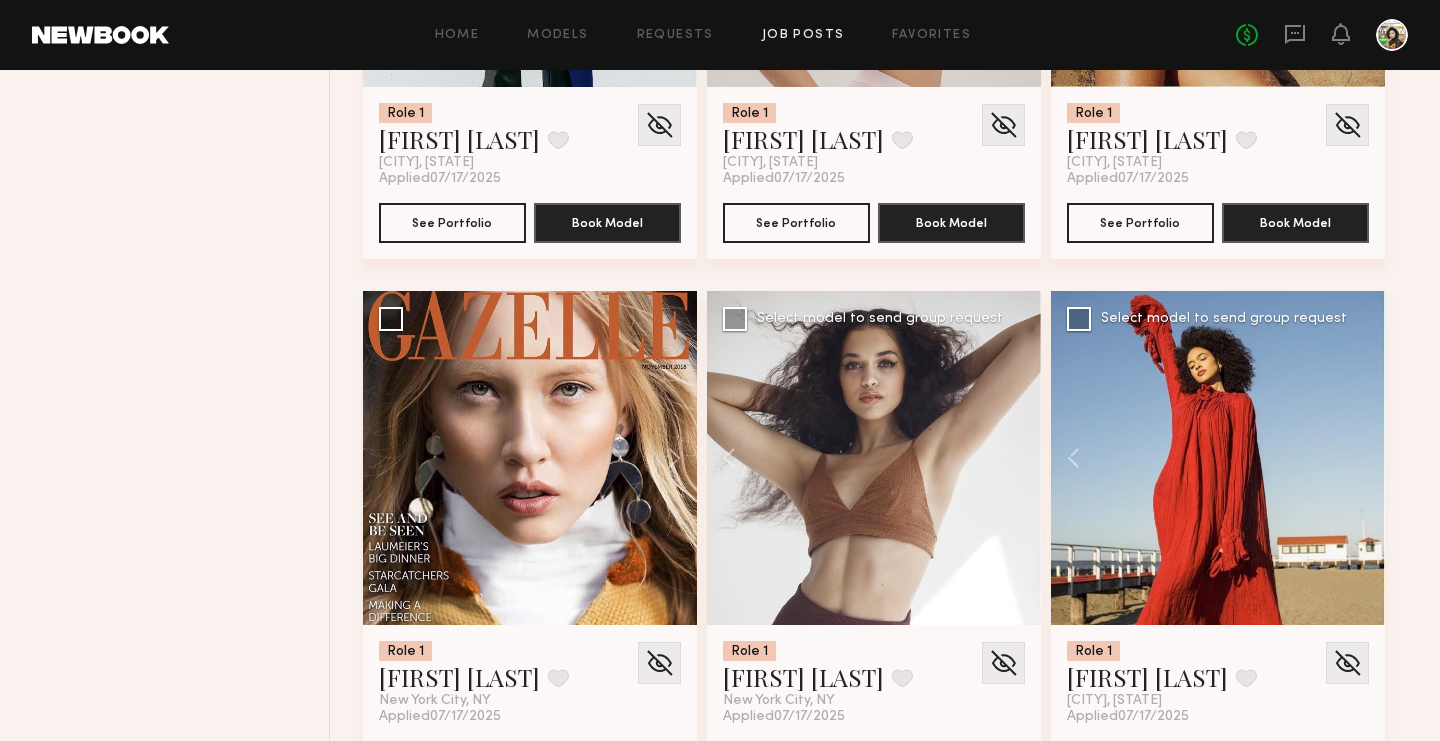 click 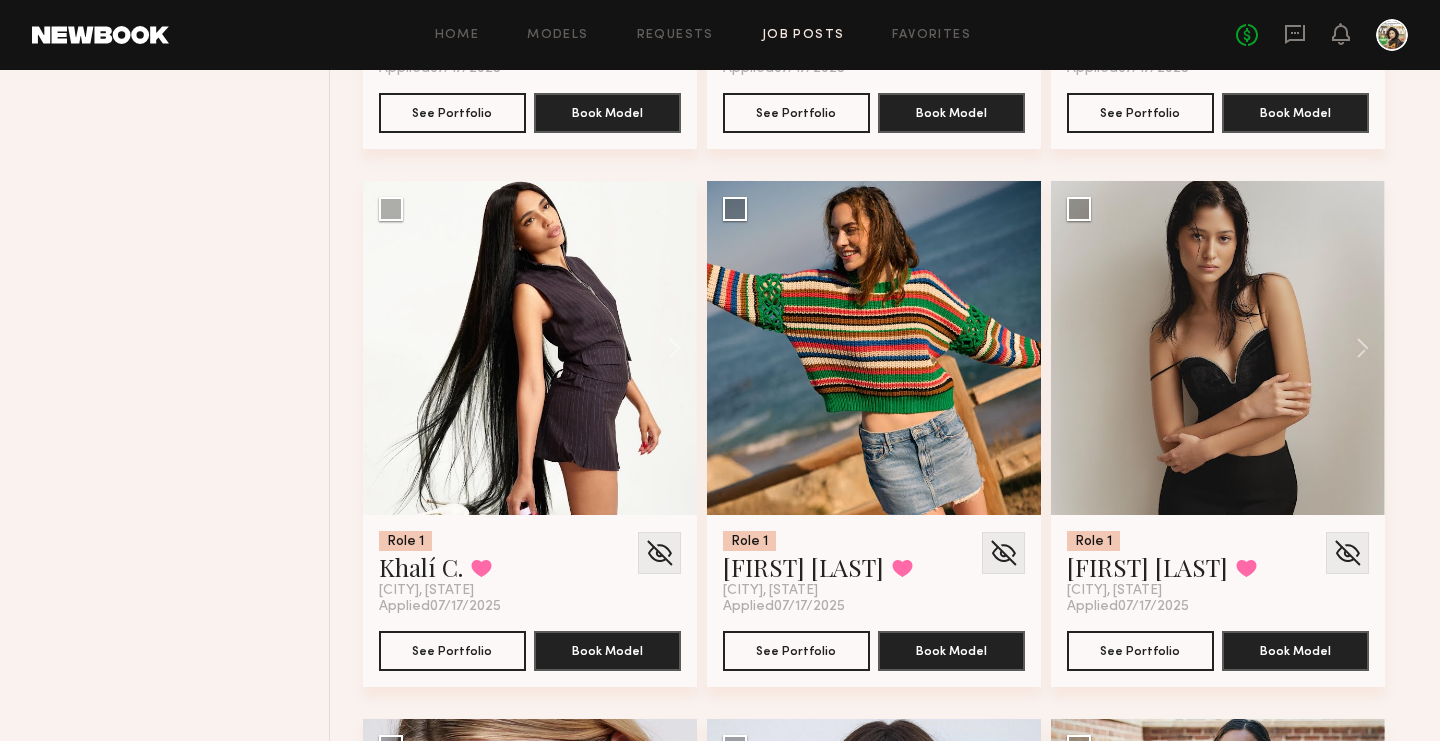 scroll, scrollTop: 3364, scrollLeft: 0, axis: vertical 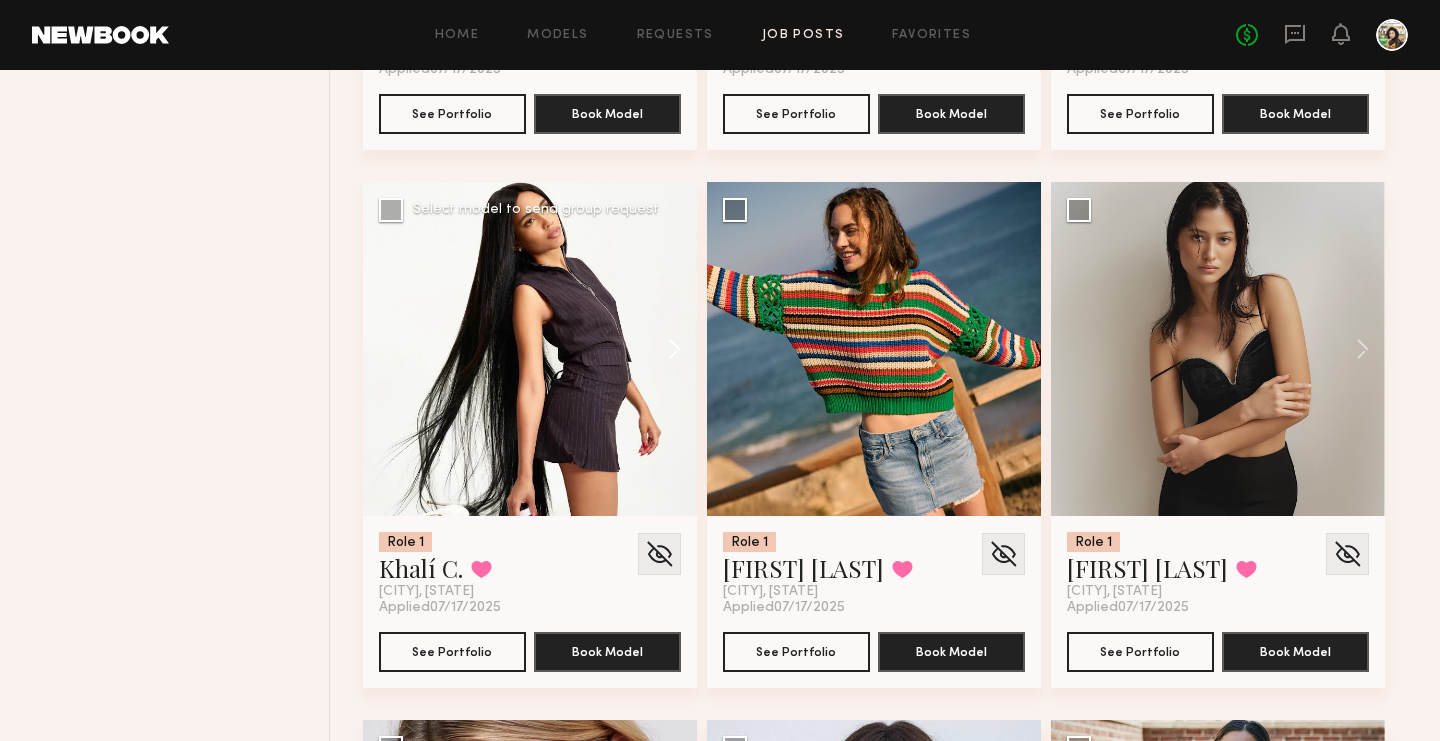 click 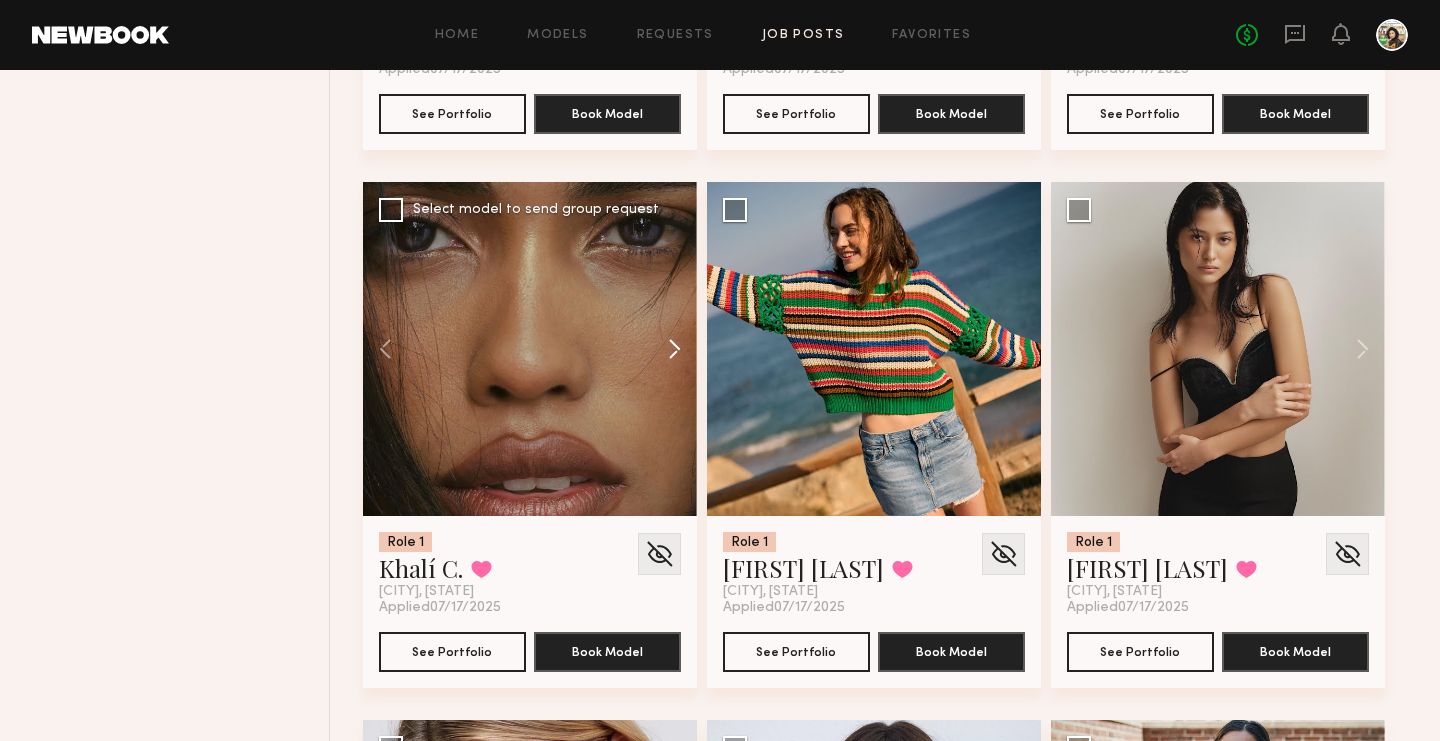 click 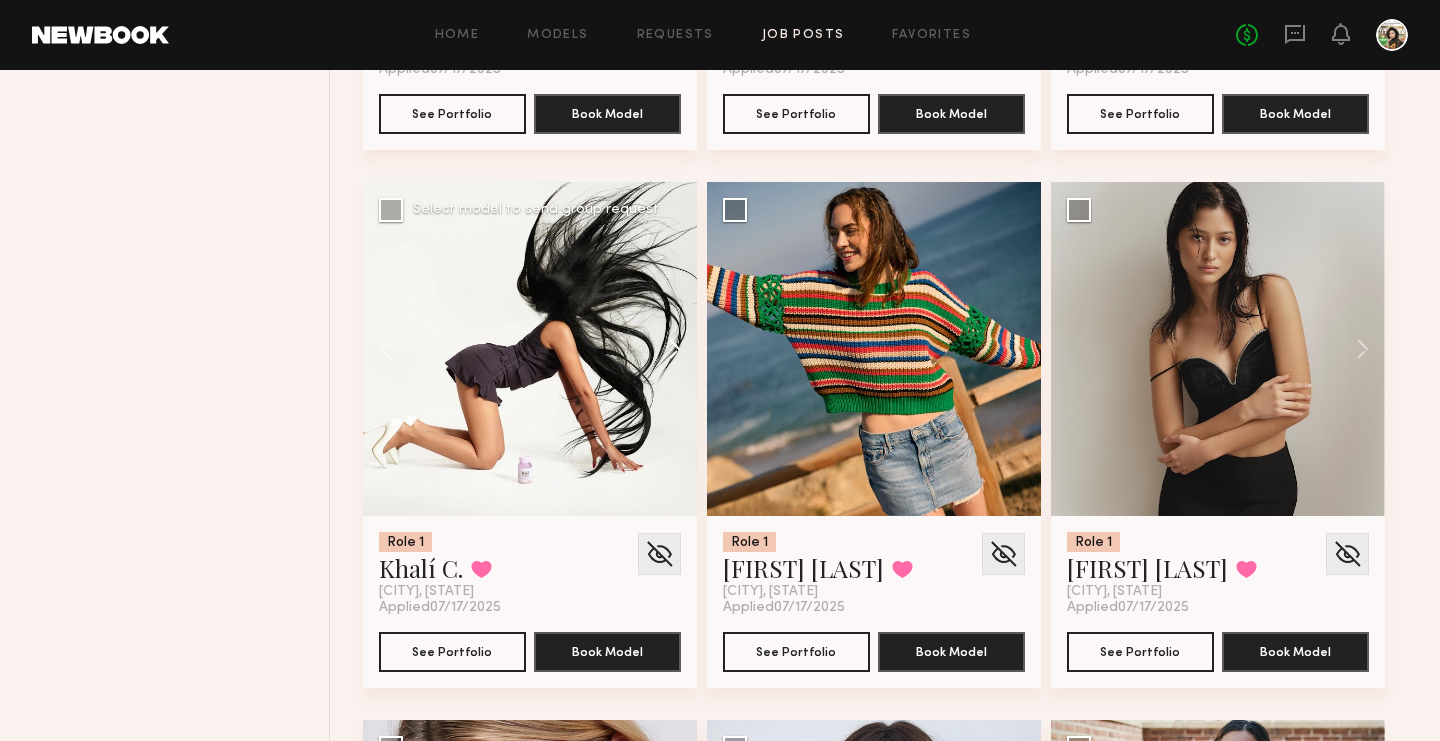 click 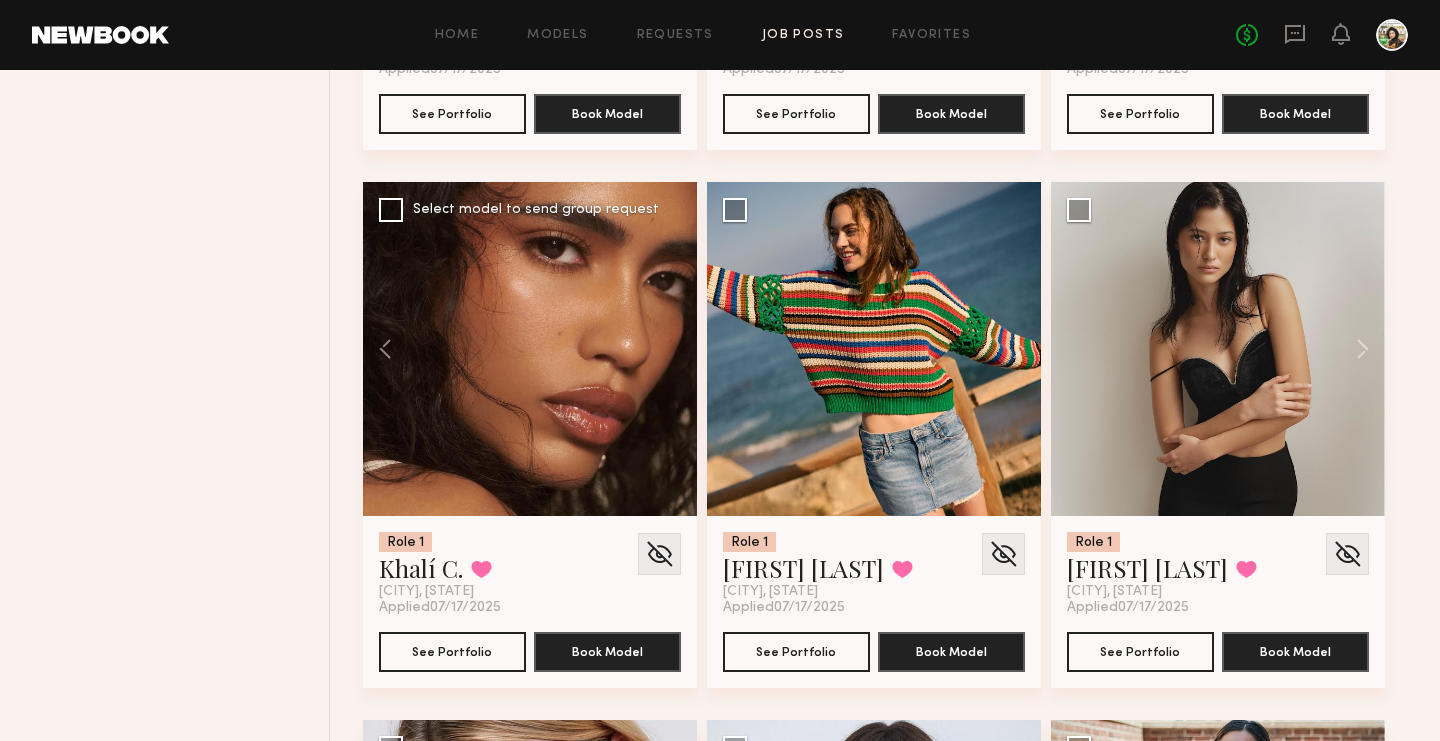 click 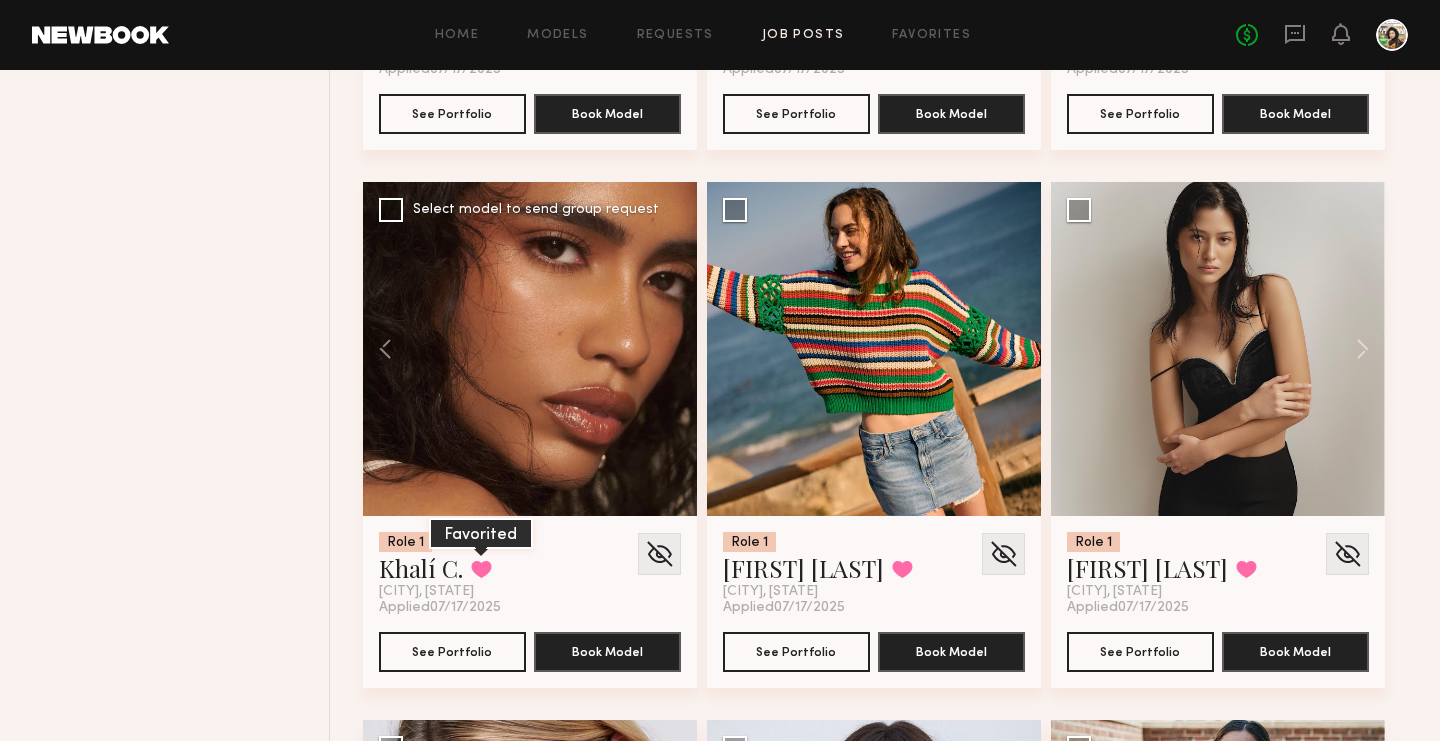 click 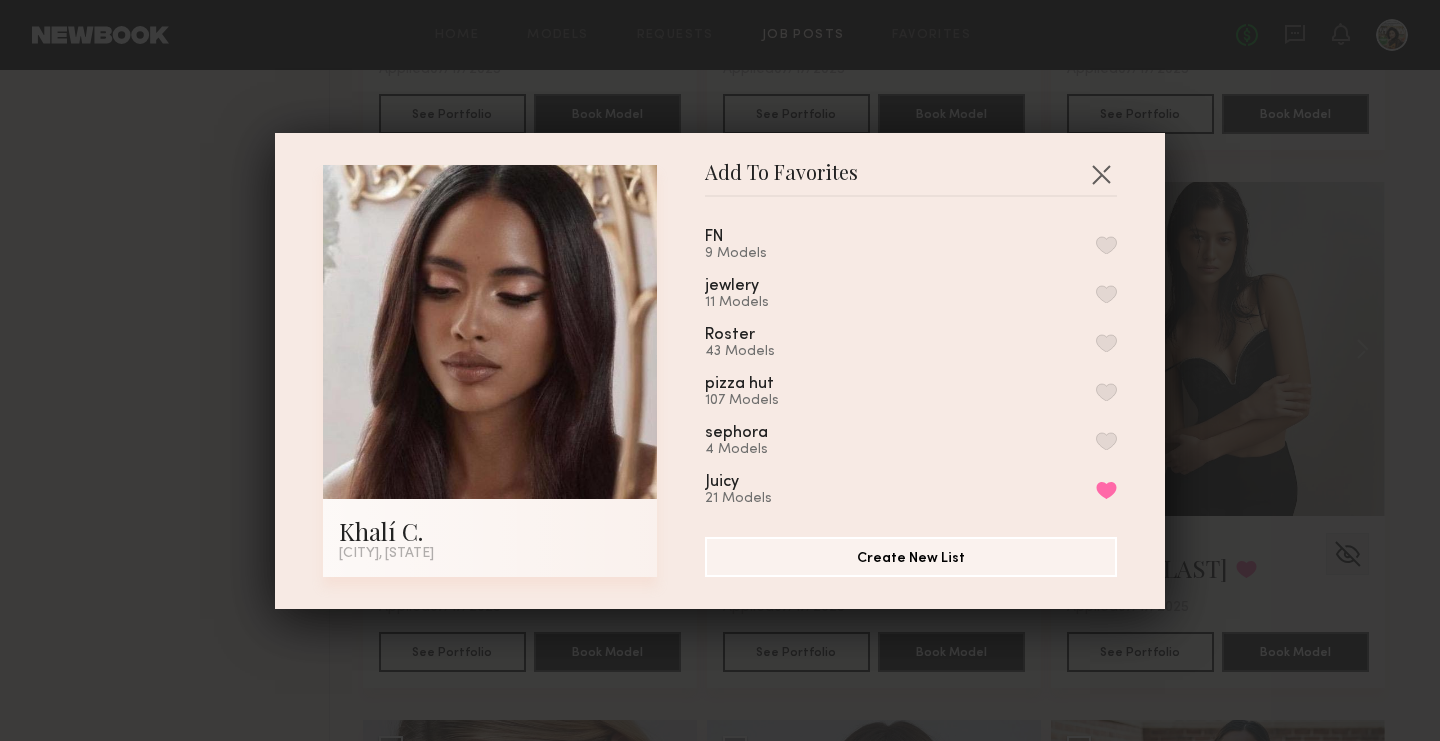 click at bounding box center (1106, 245) 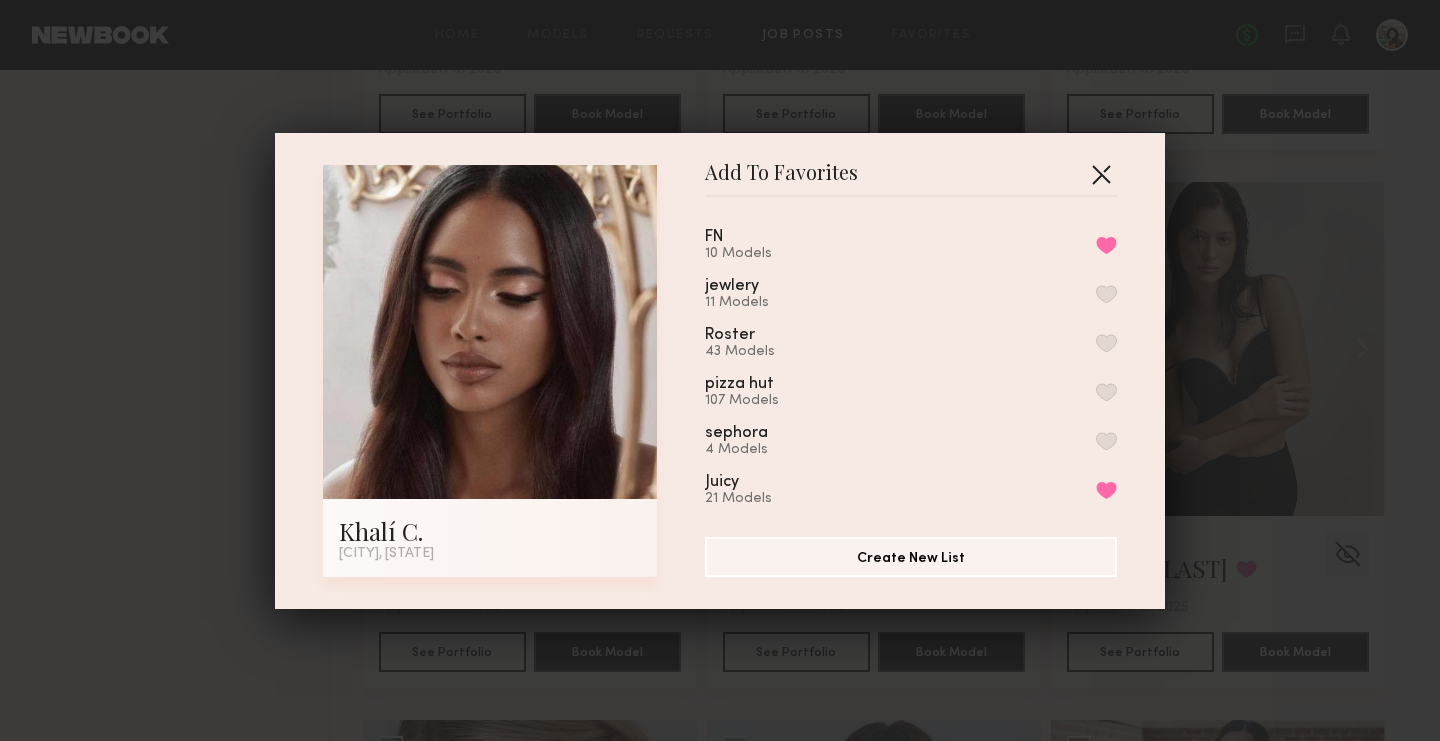 click at bounding box center (1101, 174) 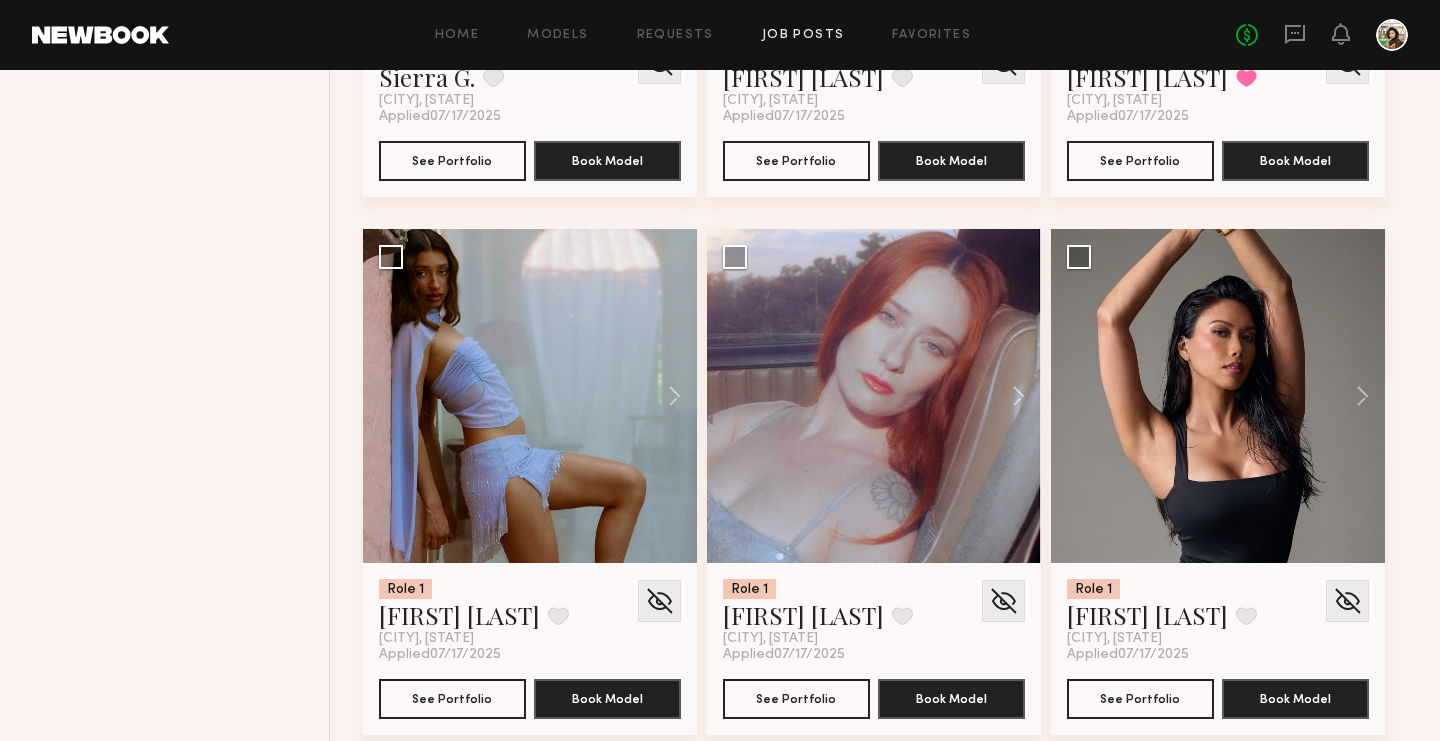 scroll, scrollTop: 4394, scrollLeft: 0, axis: vertical 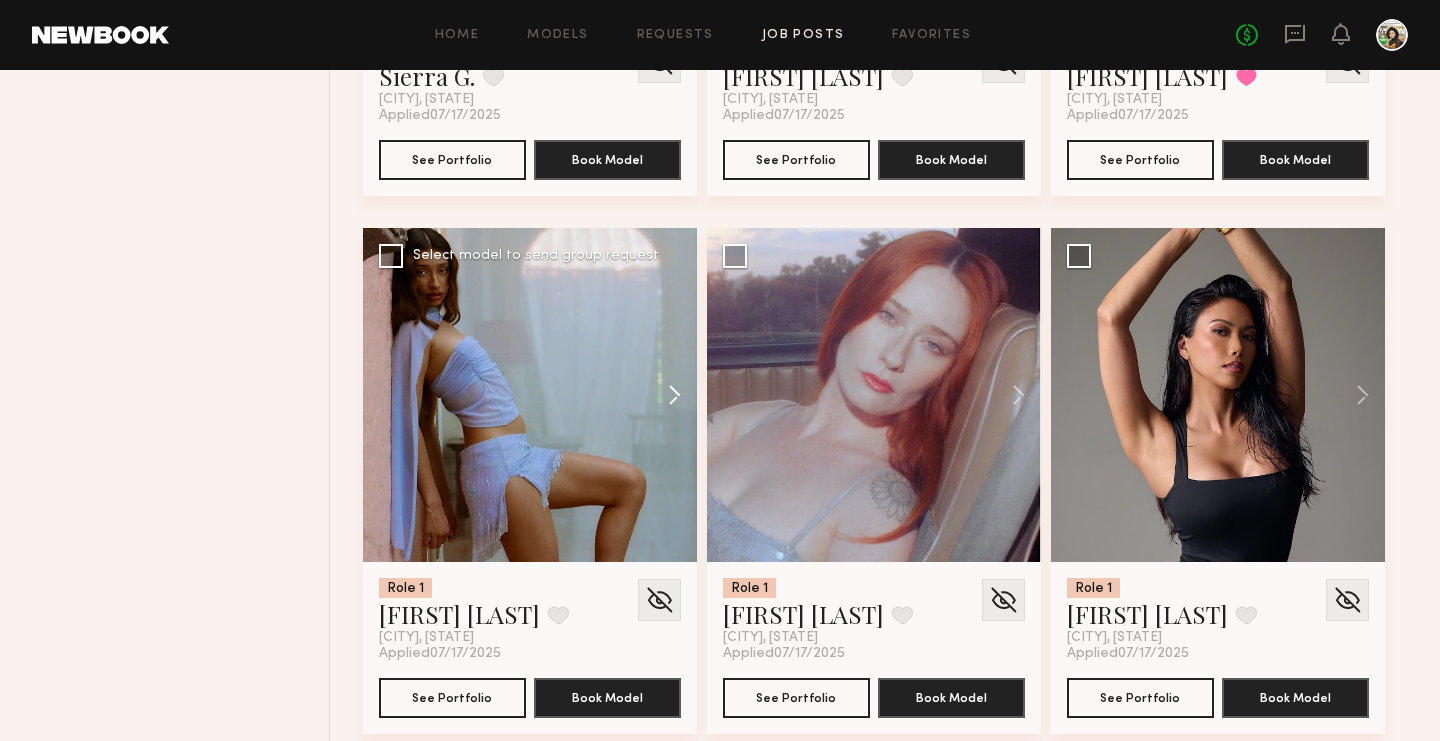 click 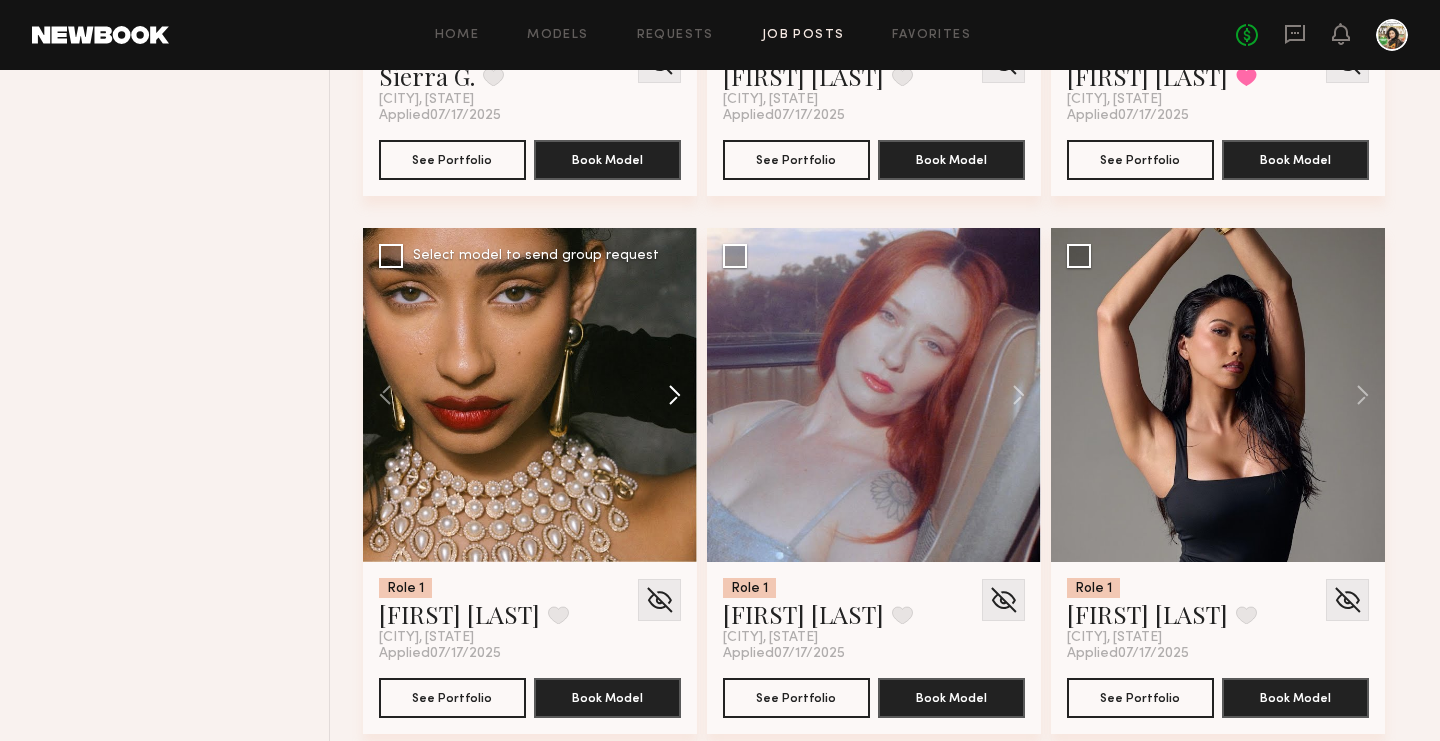click 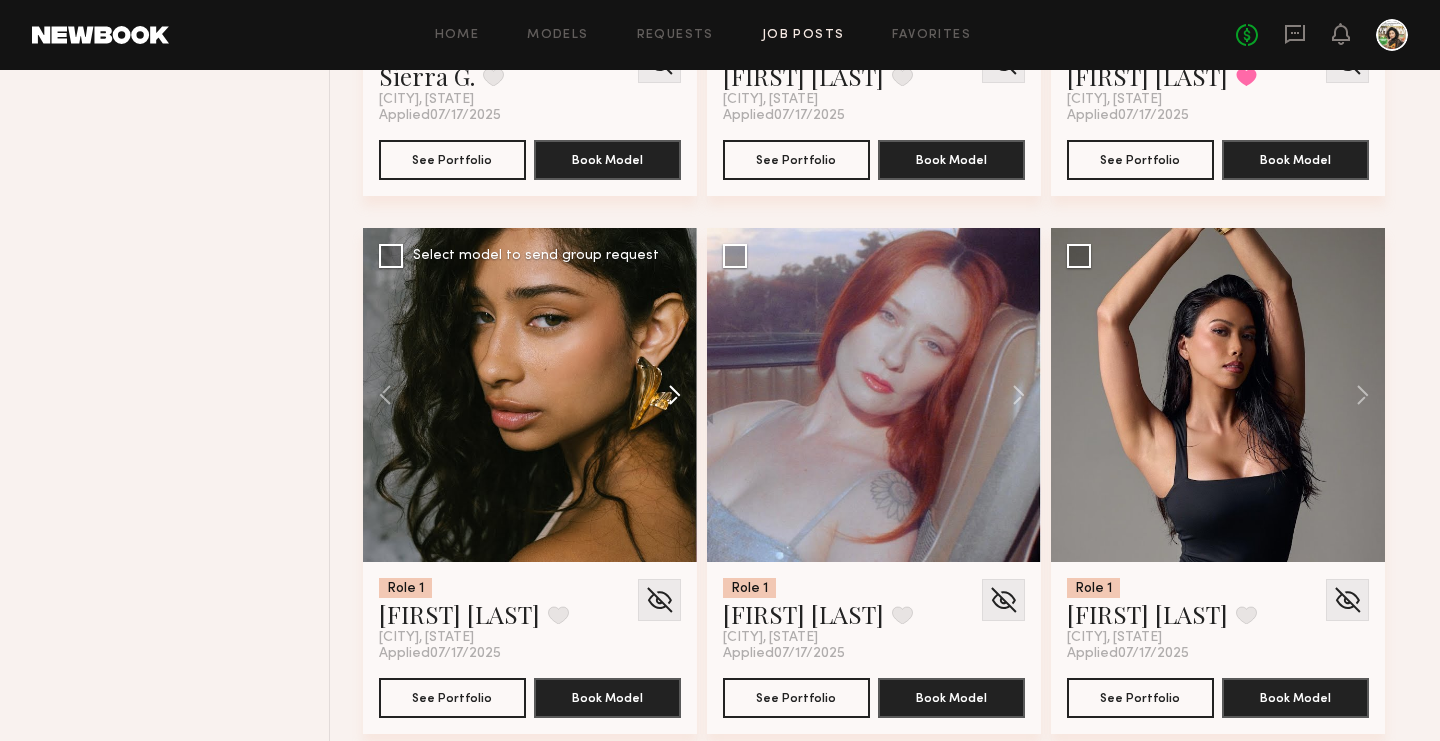 click 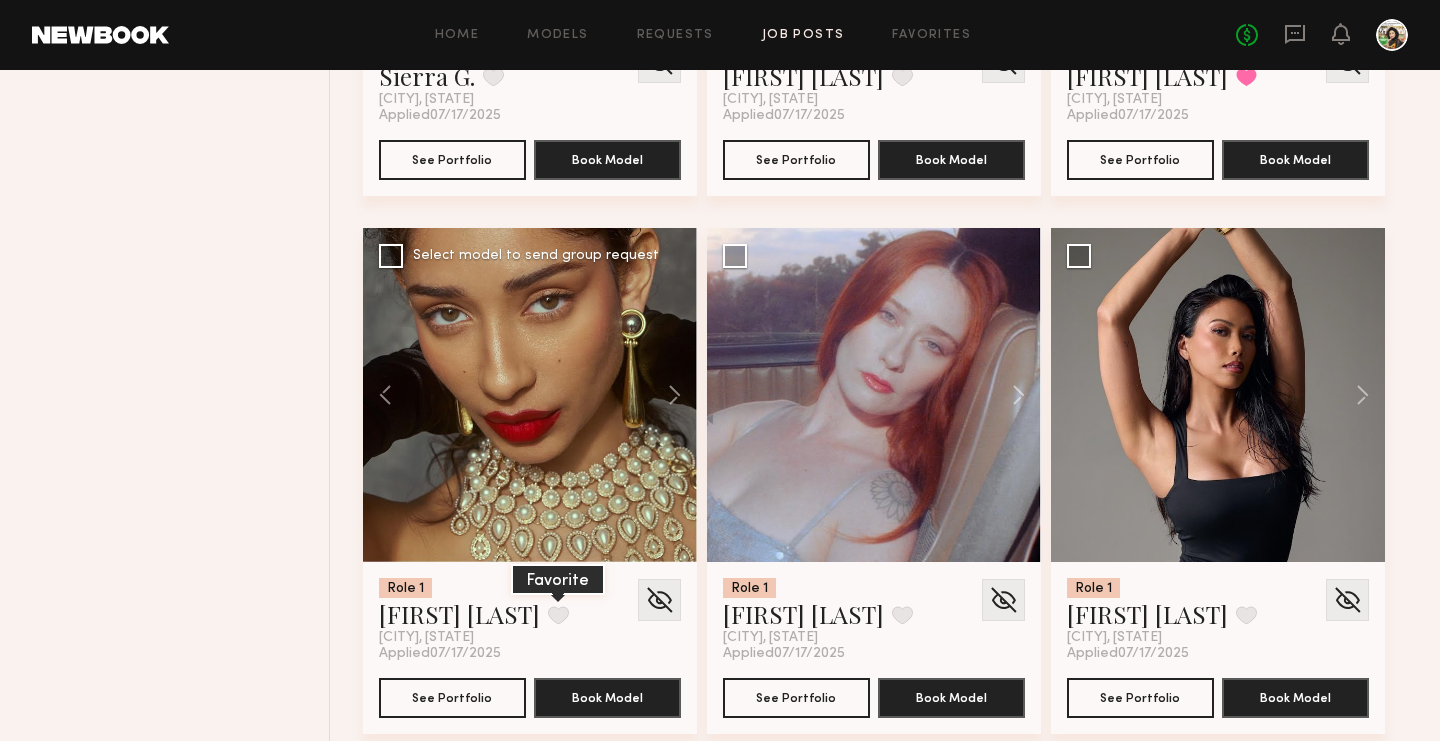 click 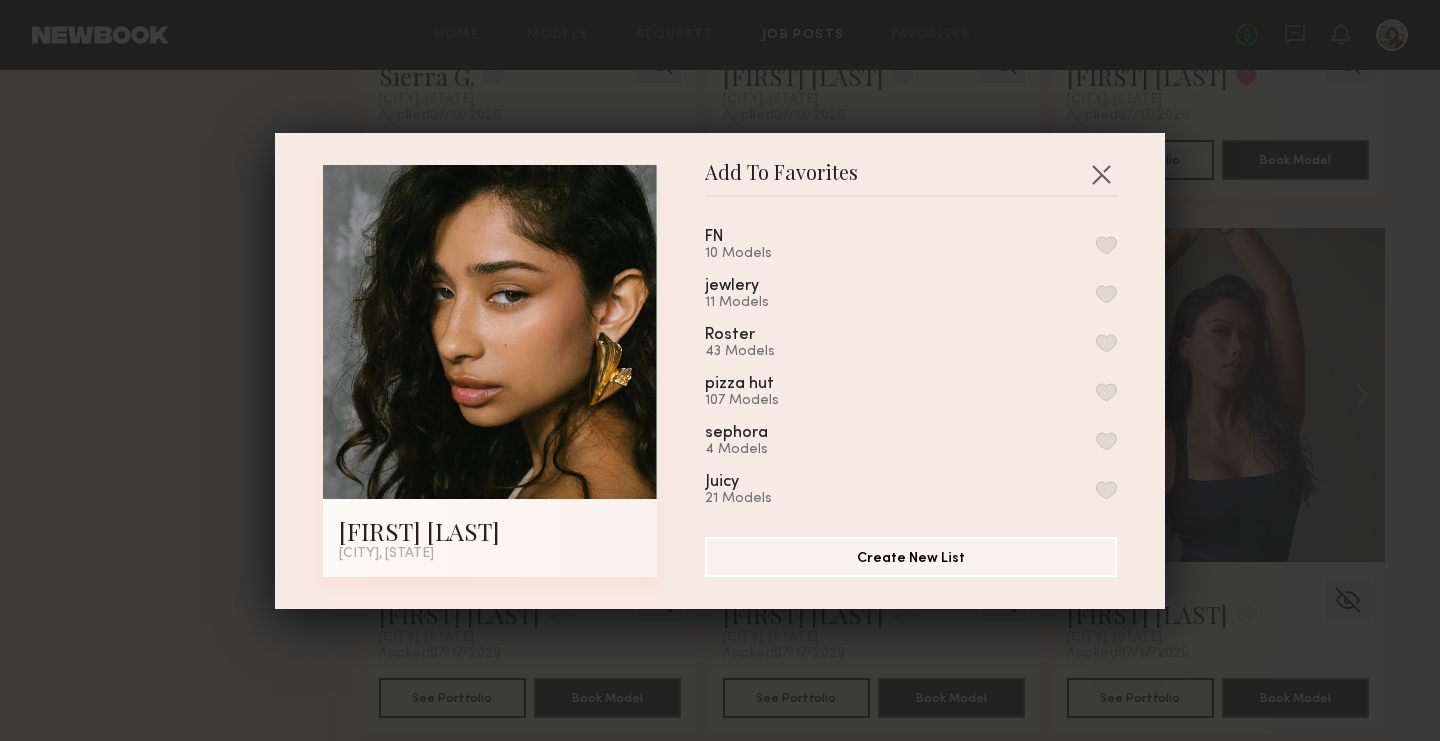 click at bounding box center [1106, 245] 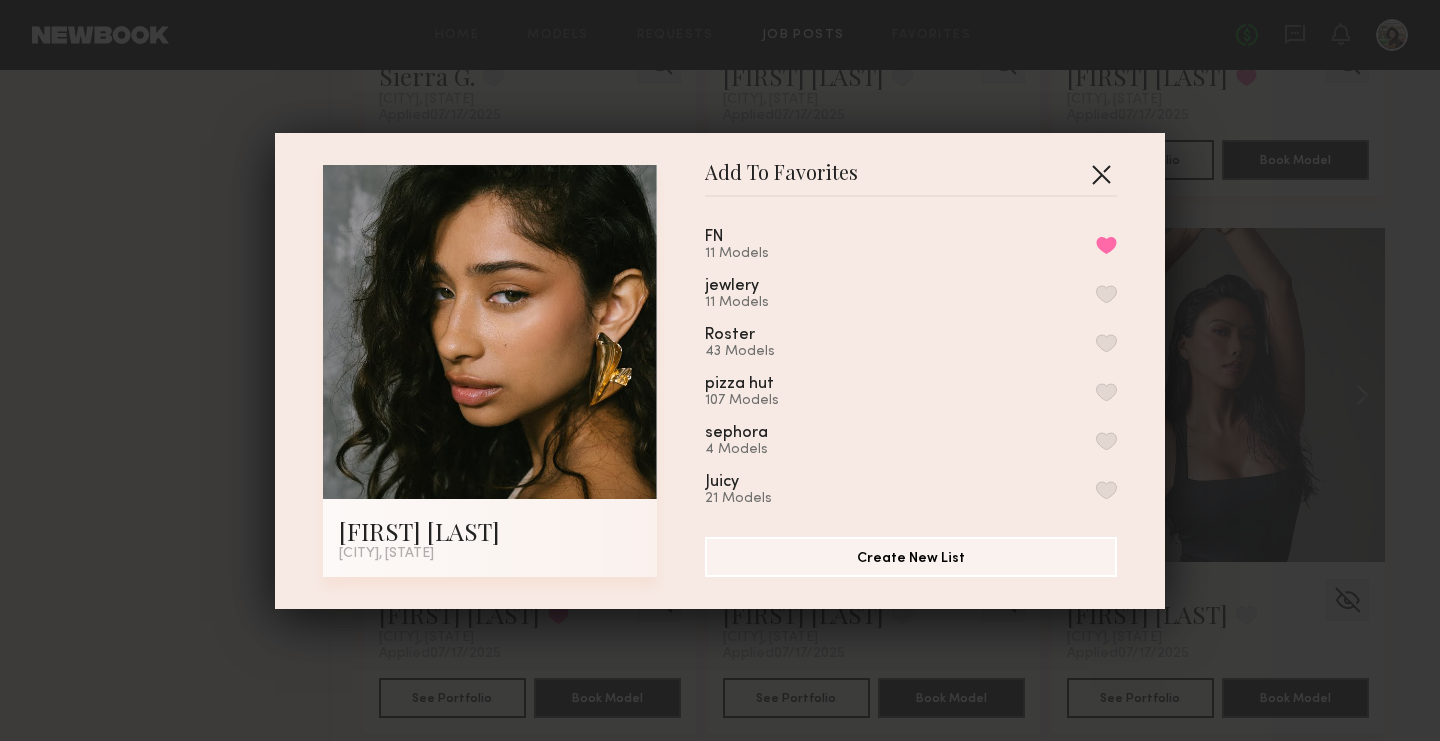 click at bounding box center (1101, 174) 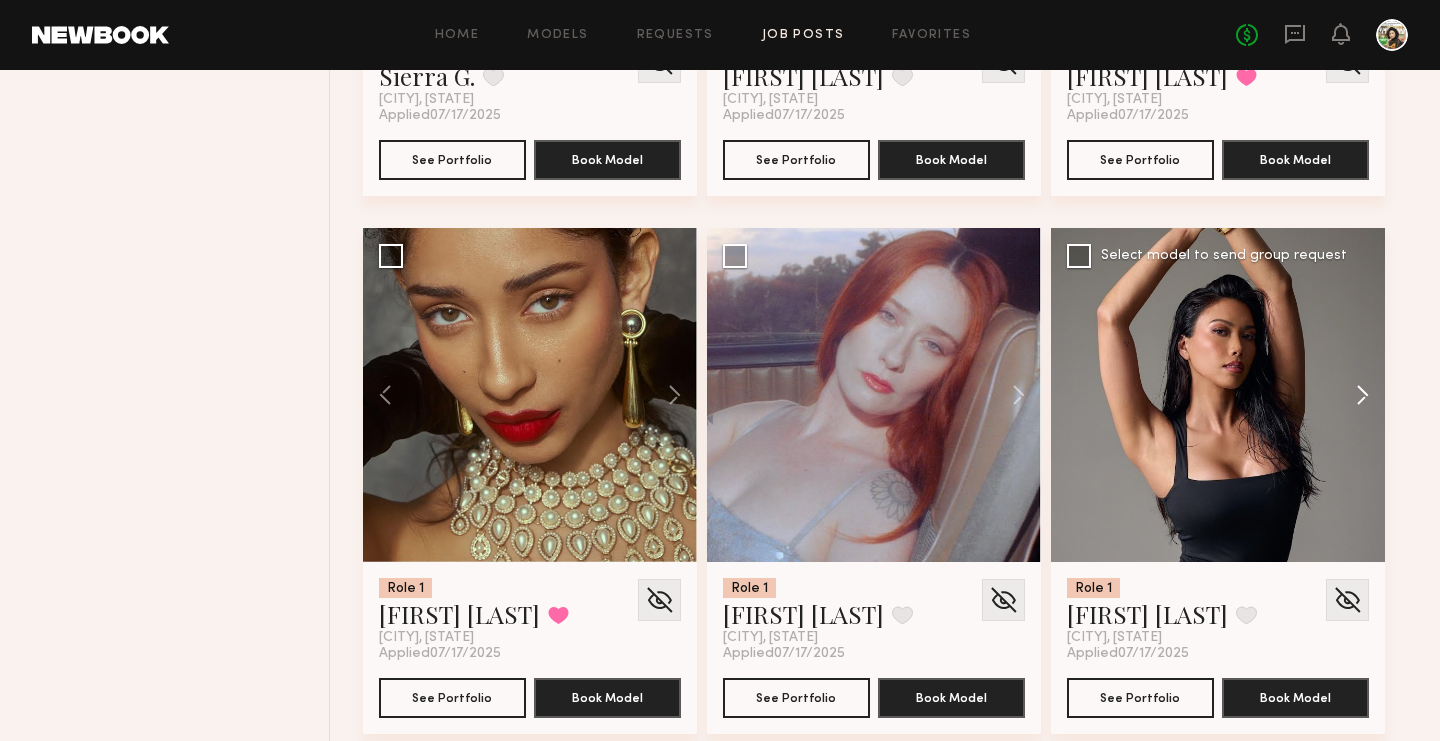 click 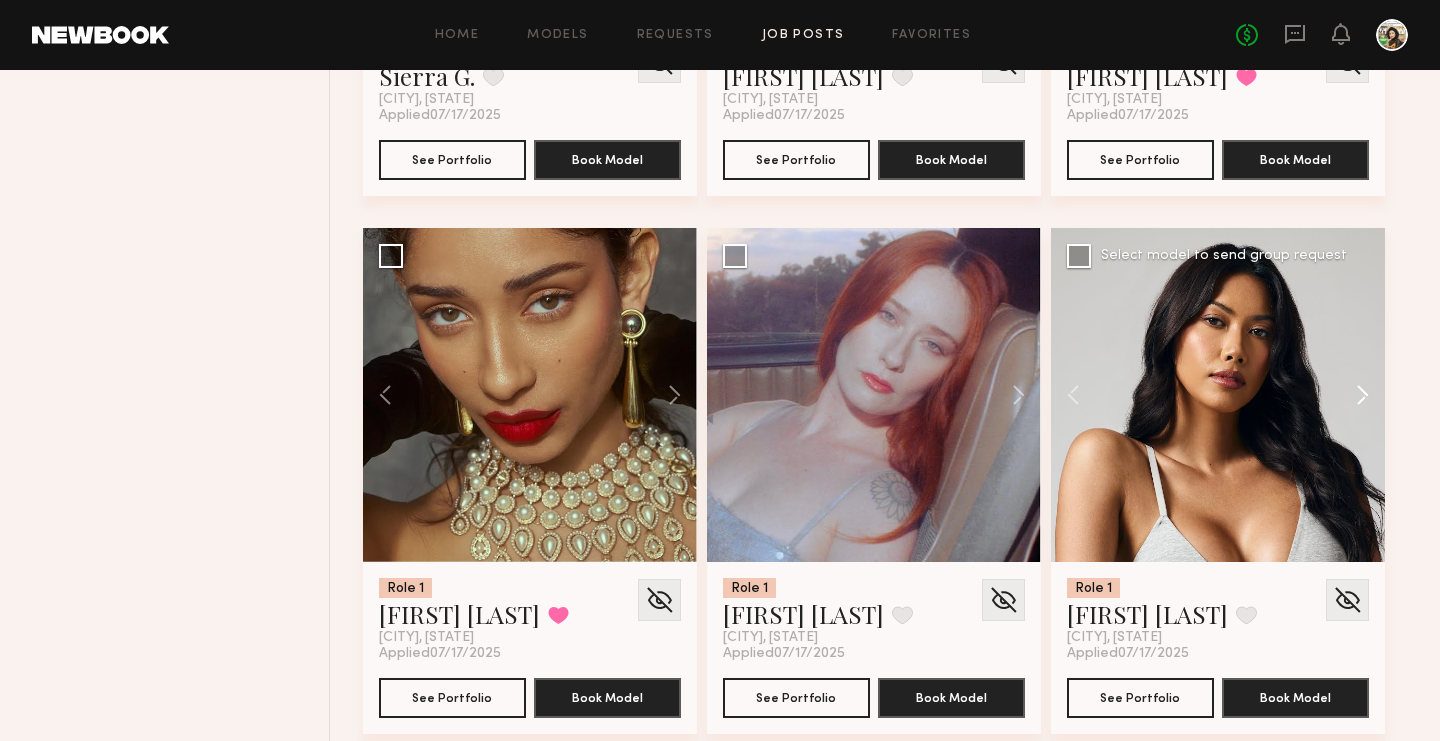 click 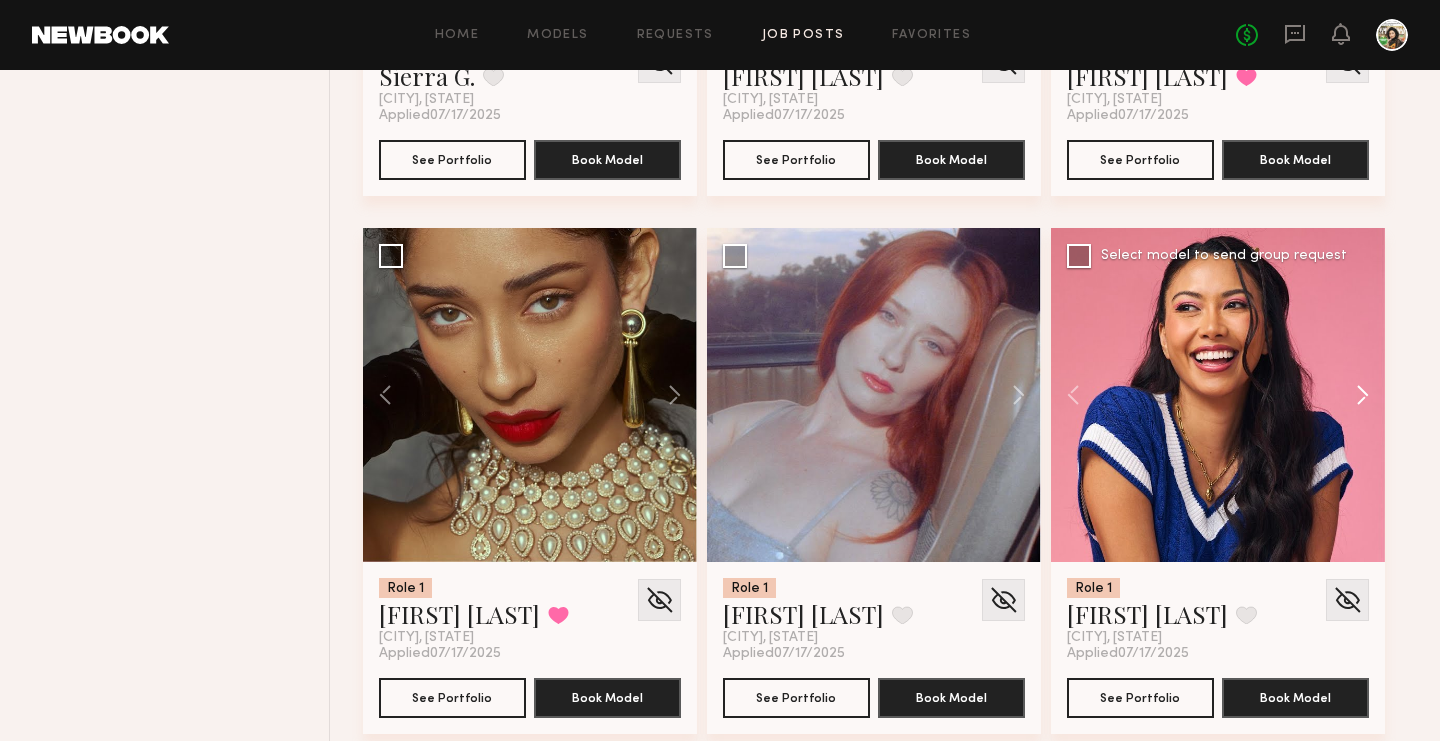 click 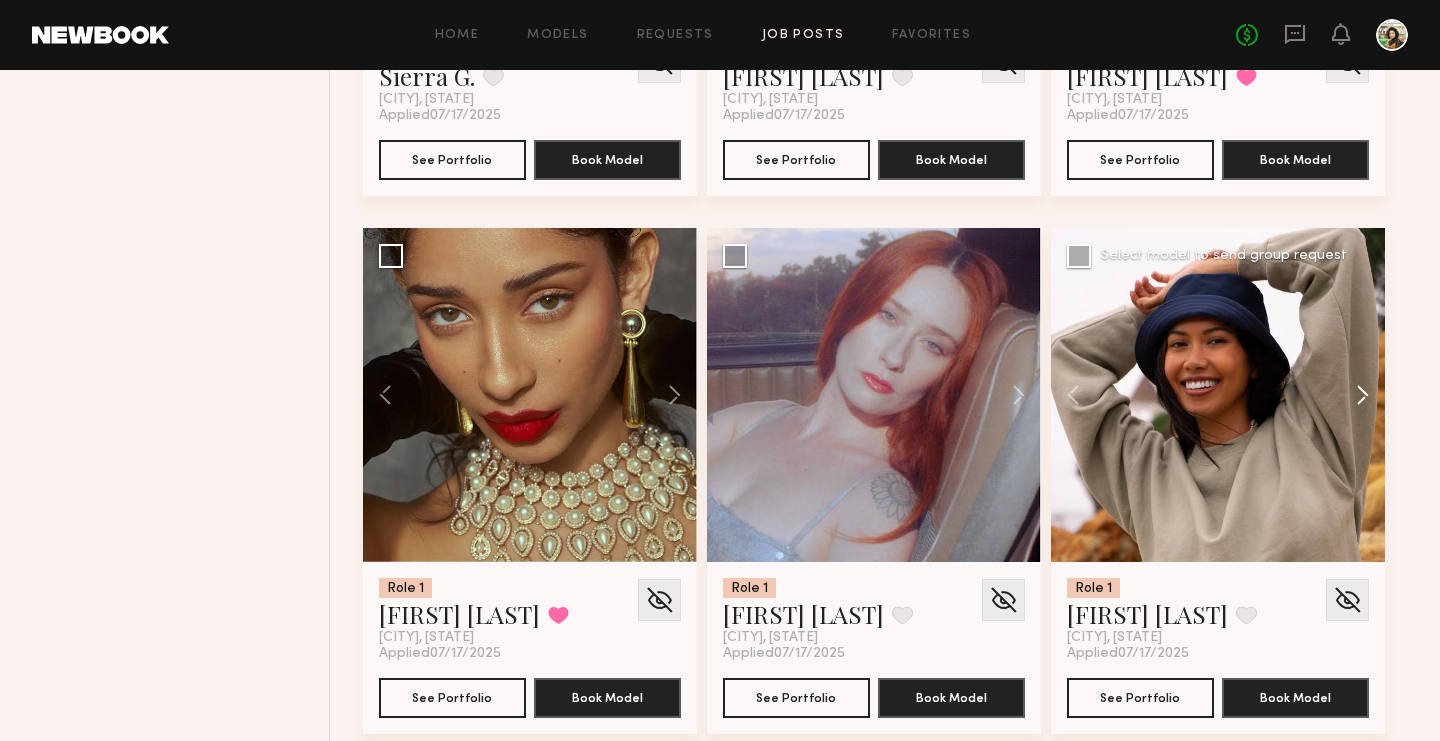 click 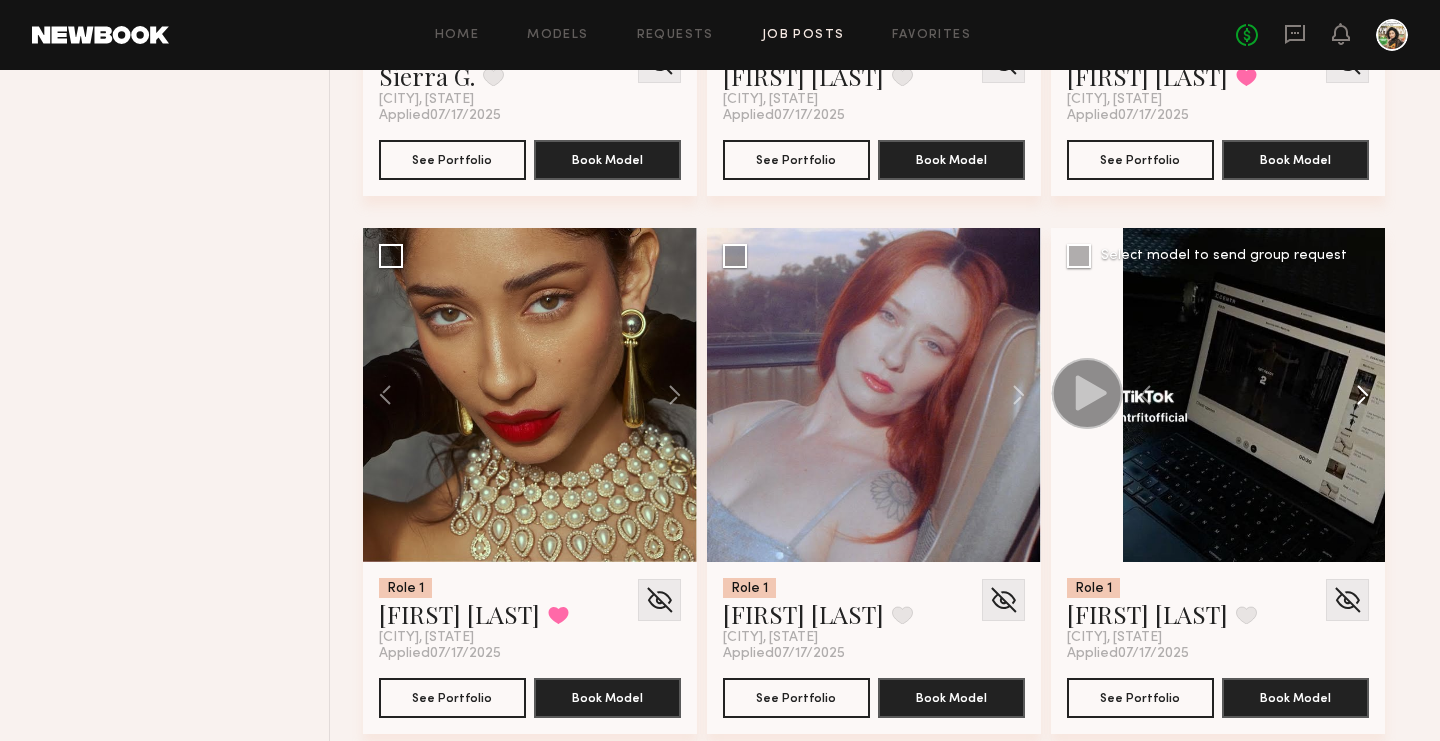 click 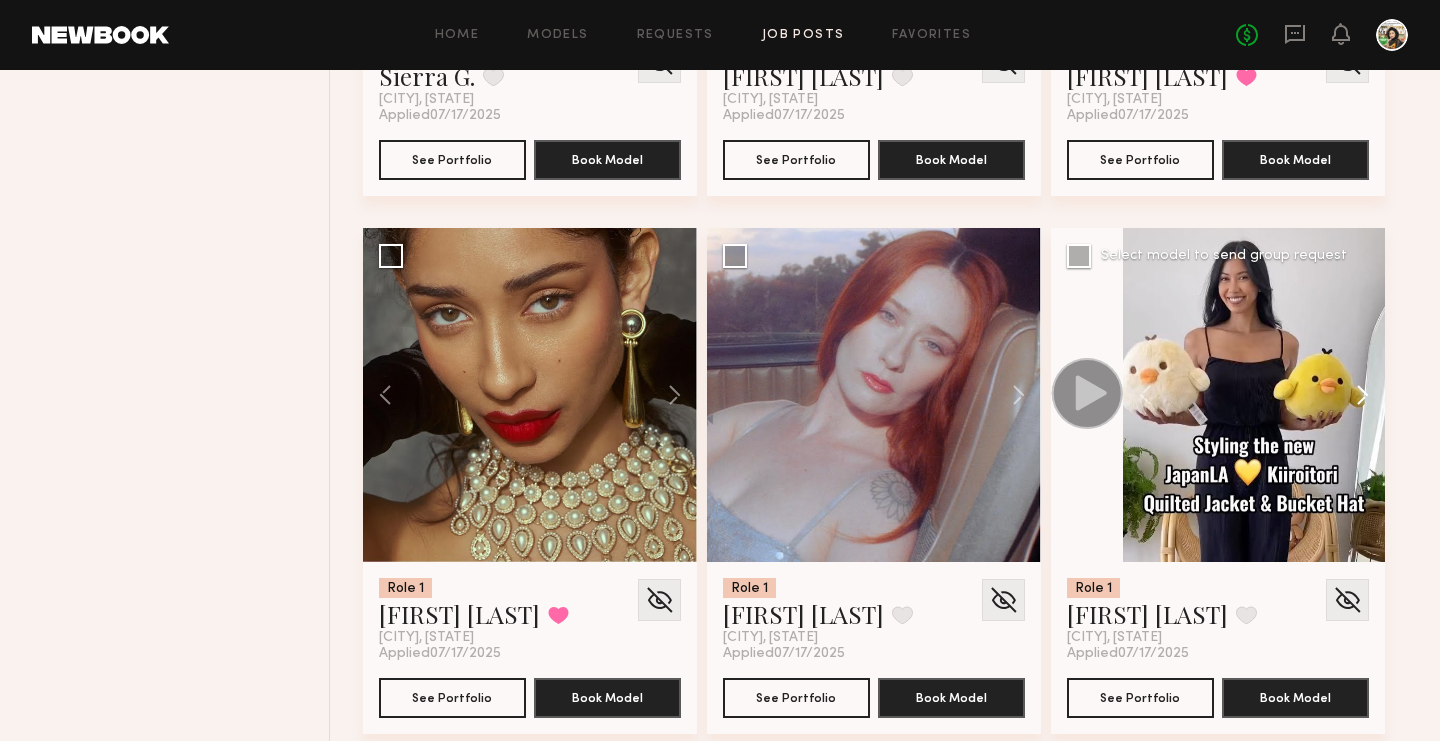 click 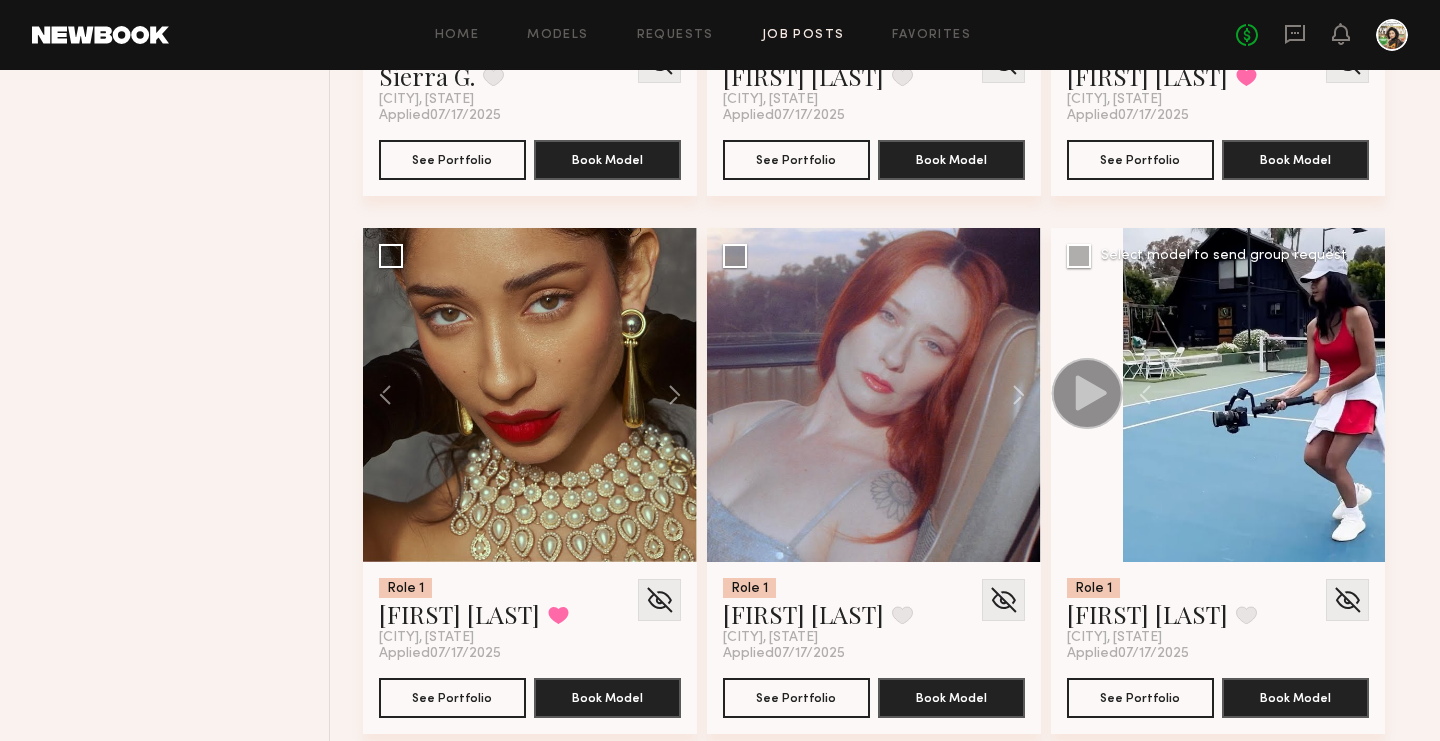 click 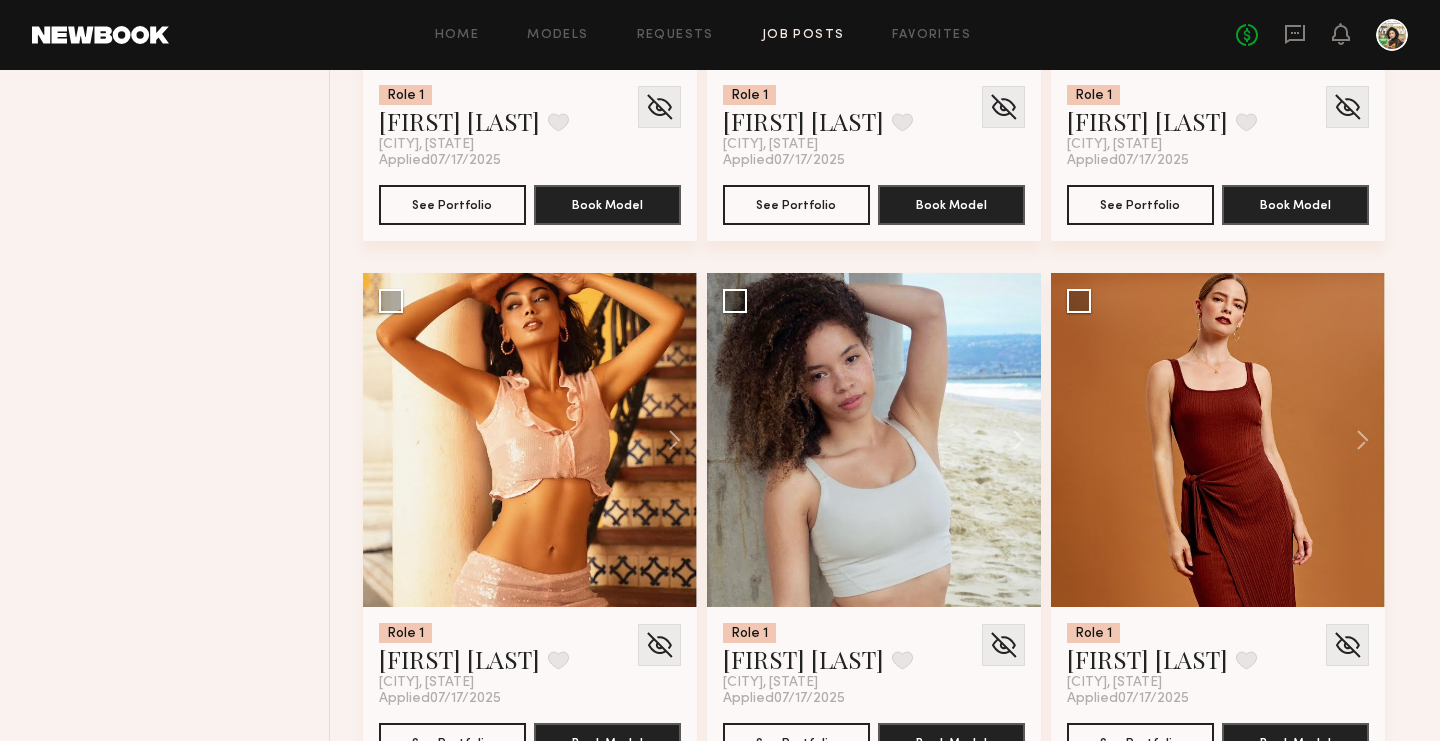 scroll, scrollTop: 6563, scrollLeft: 0, axis: vertical 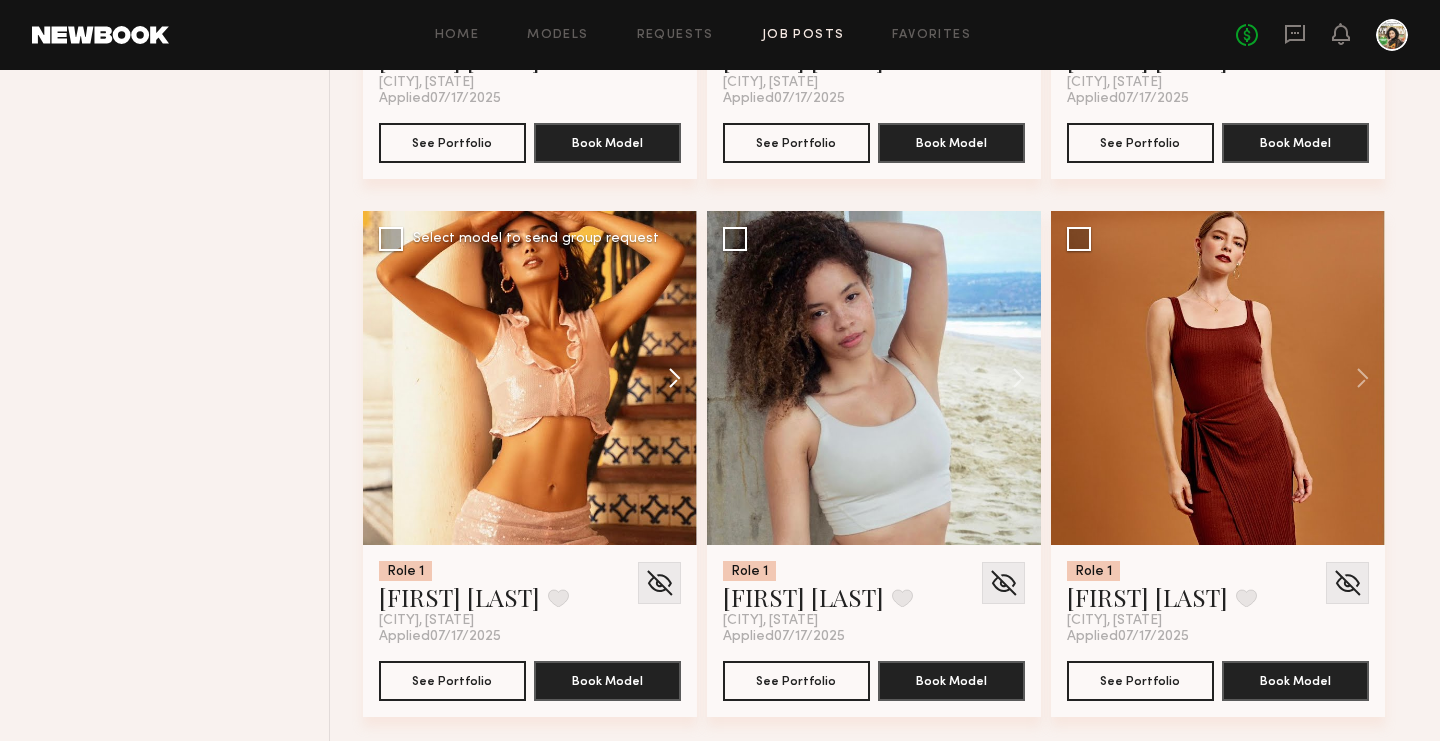 click 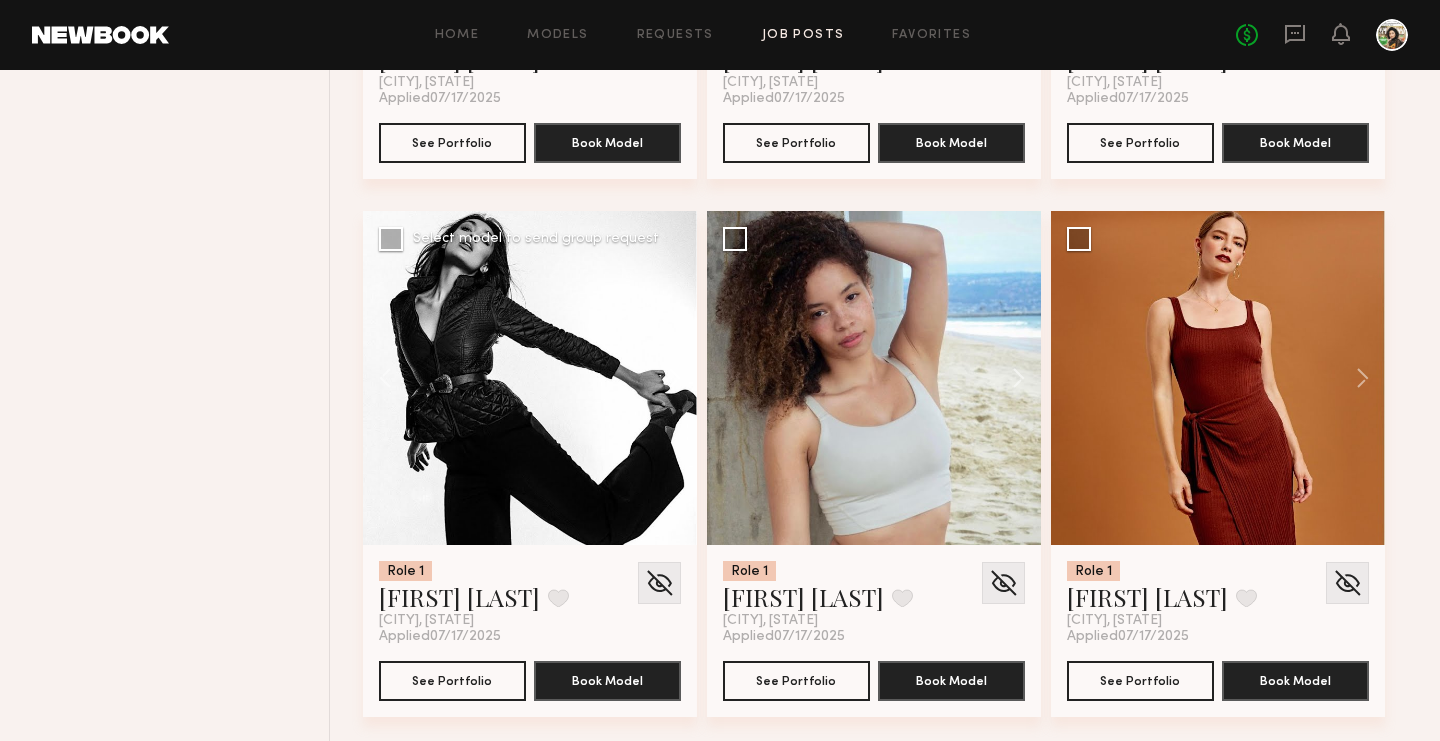 click 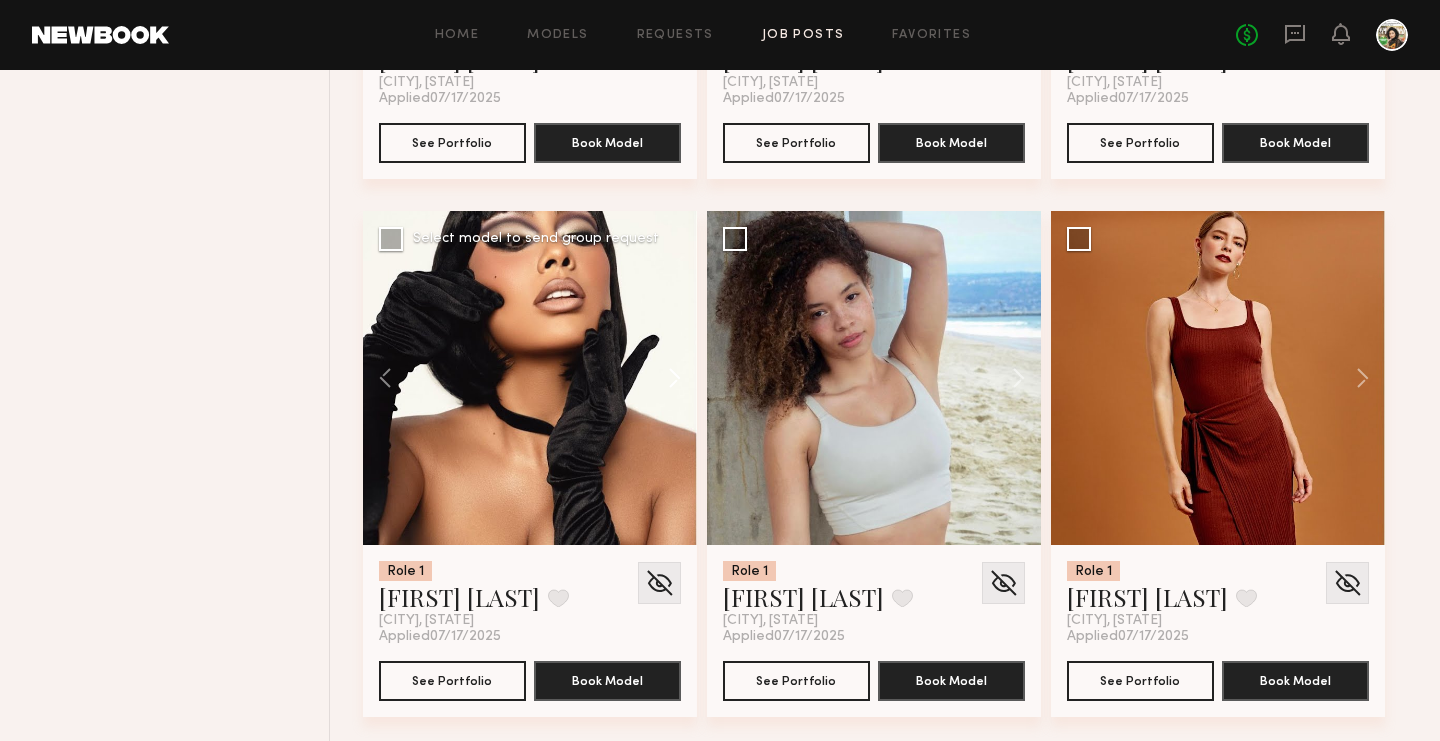 click 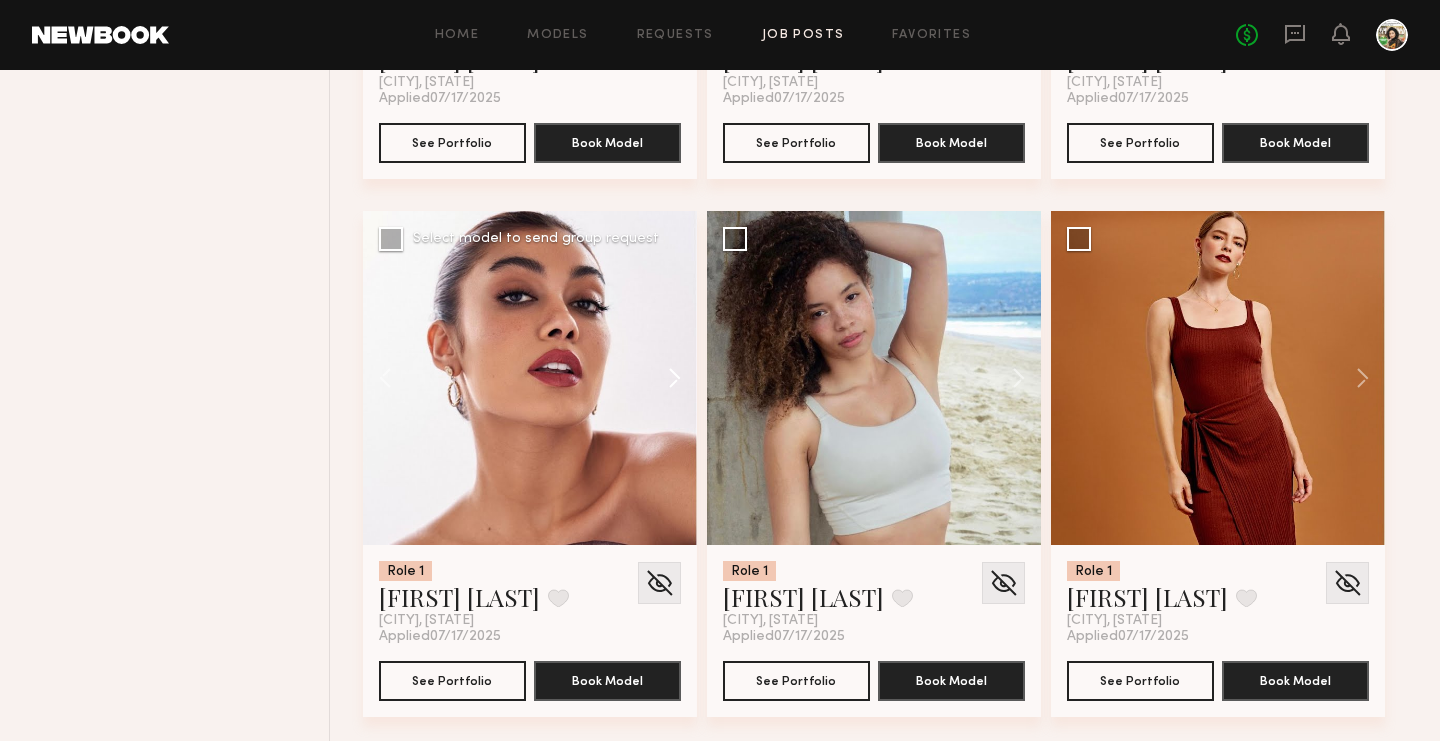 click 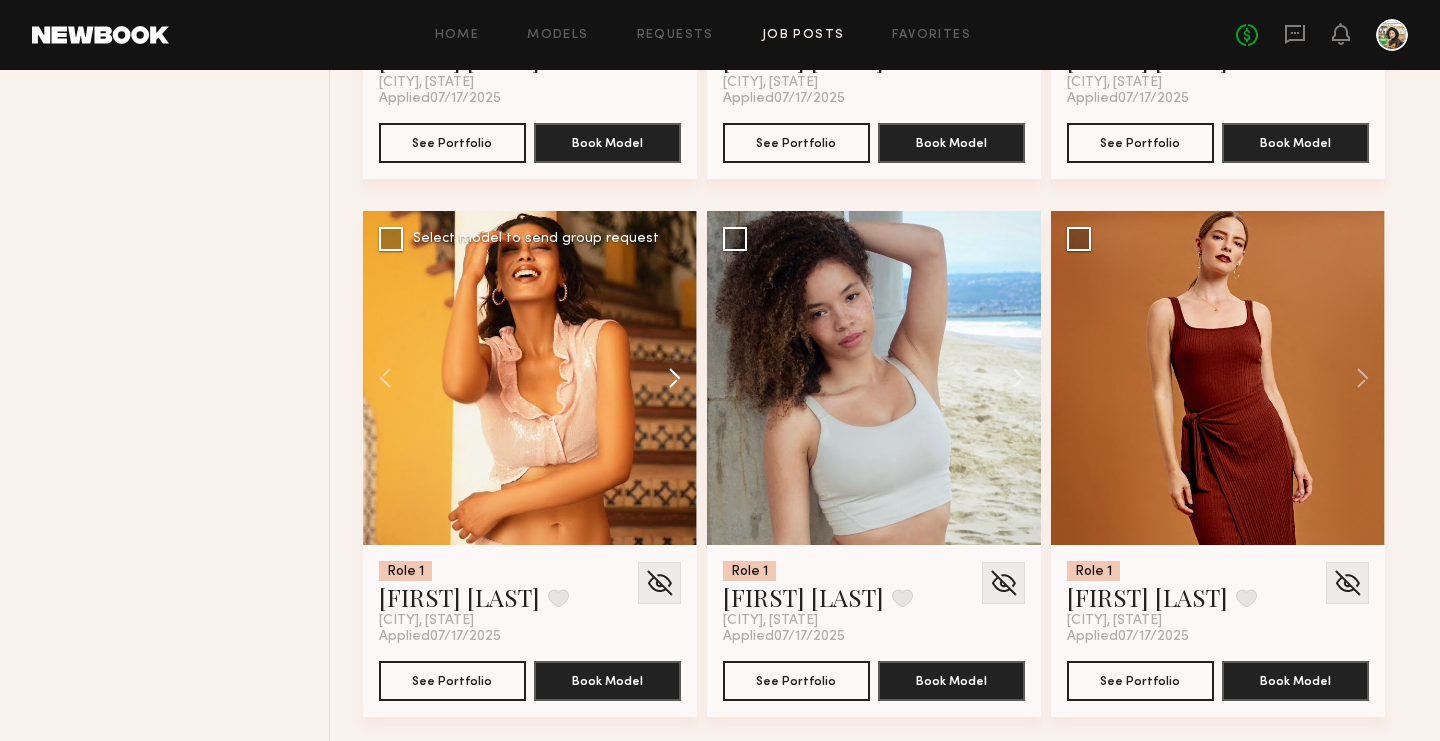 click 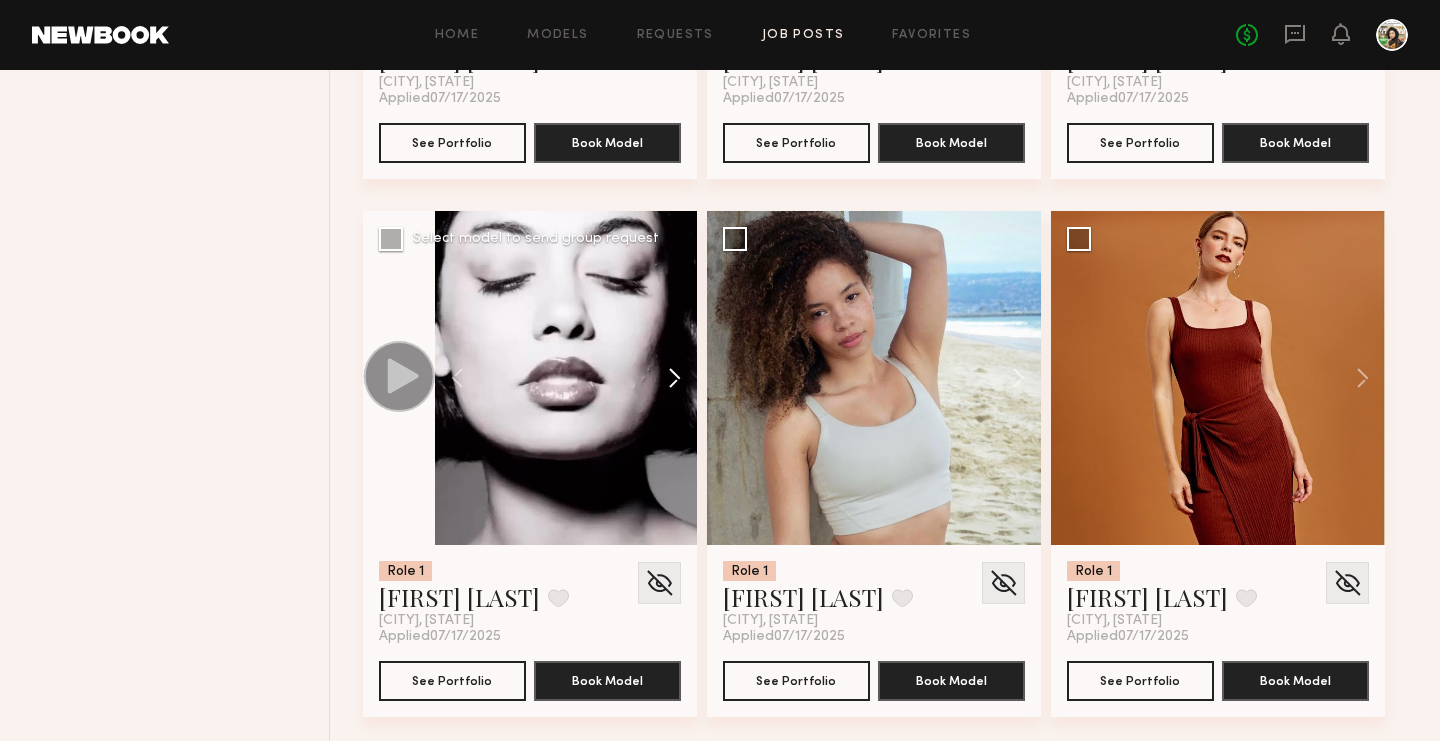 click 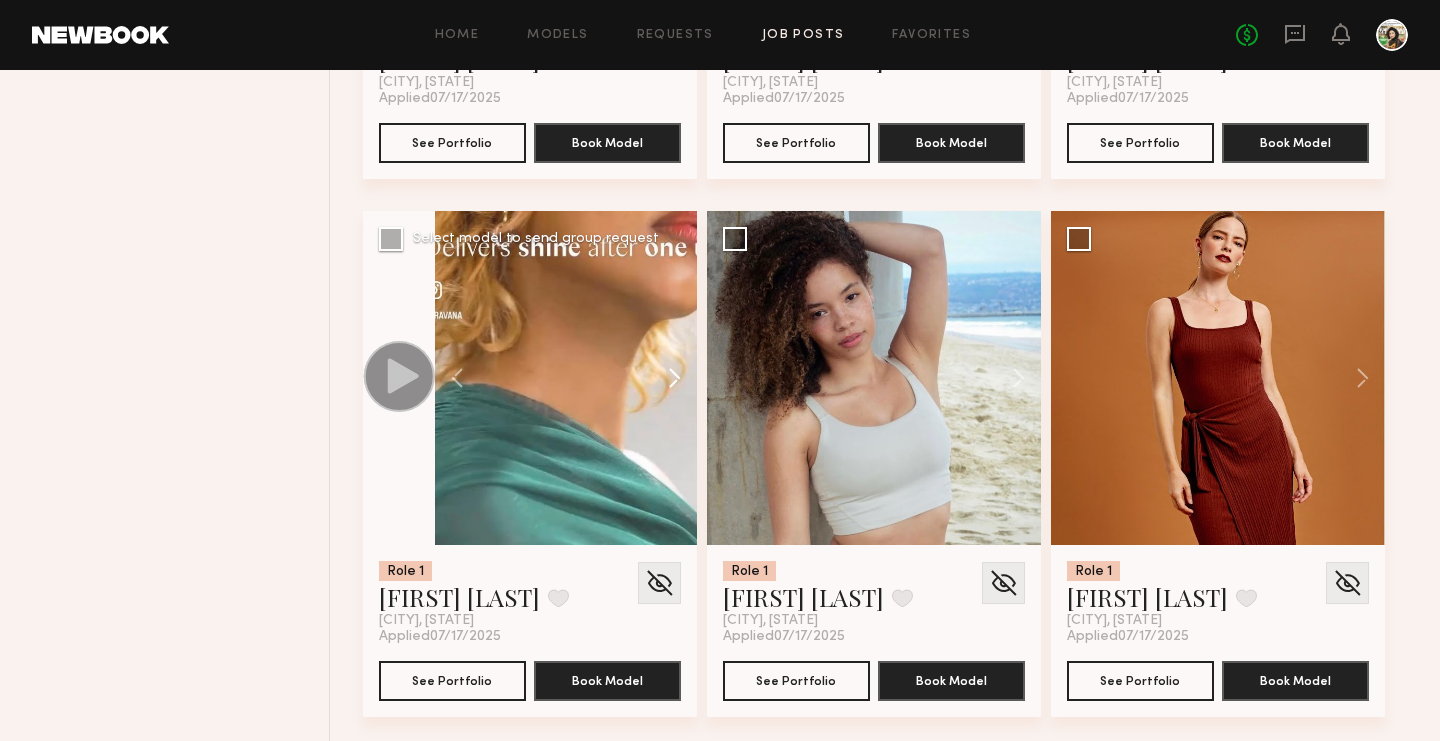 click 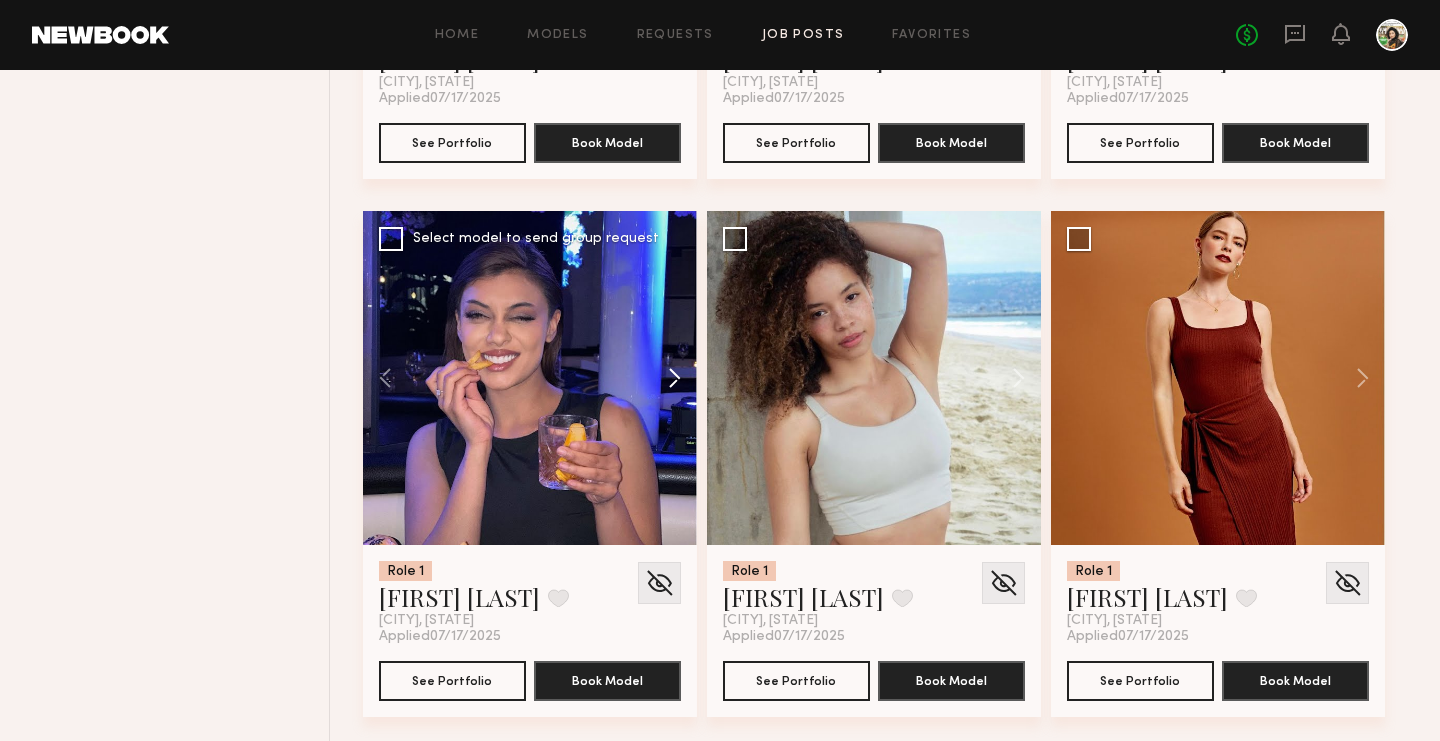 click 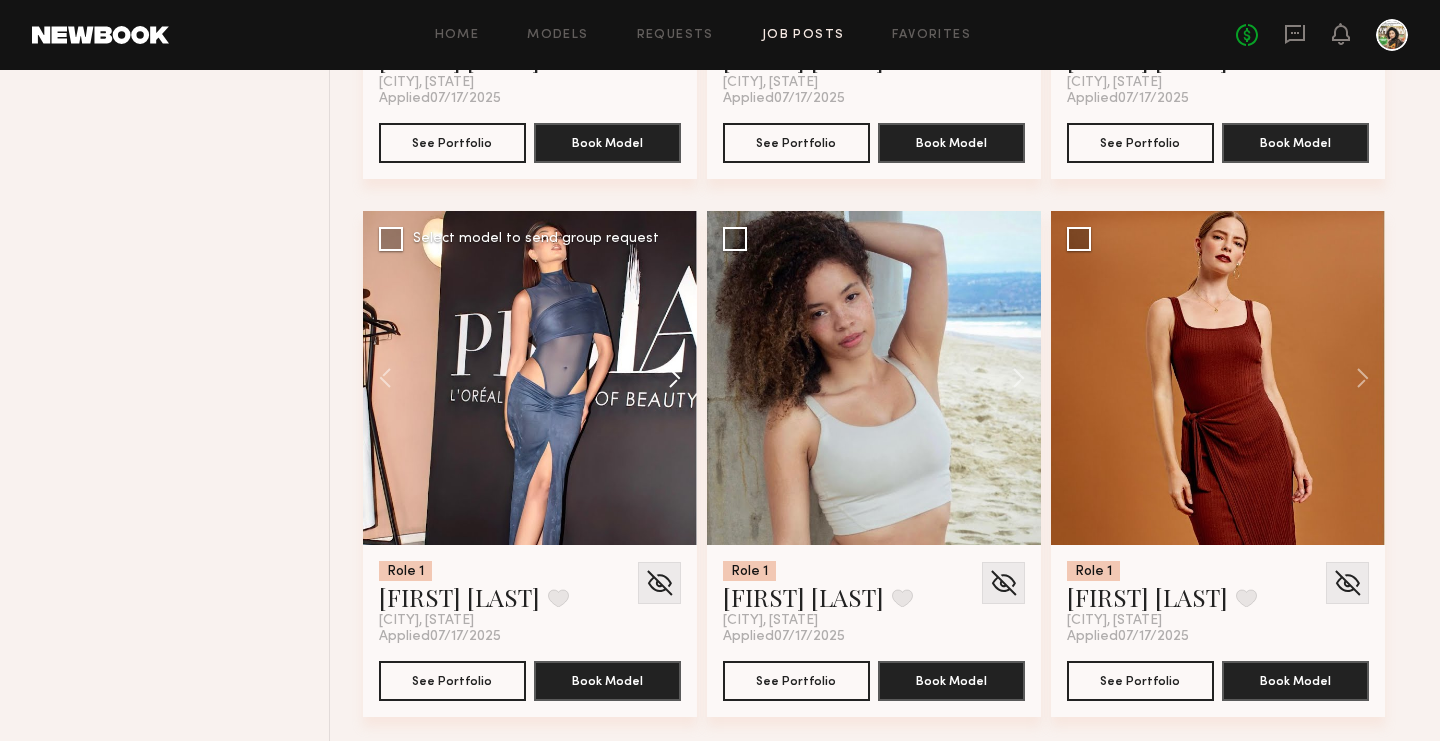 click 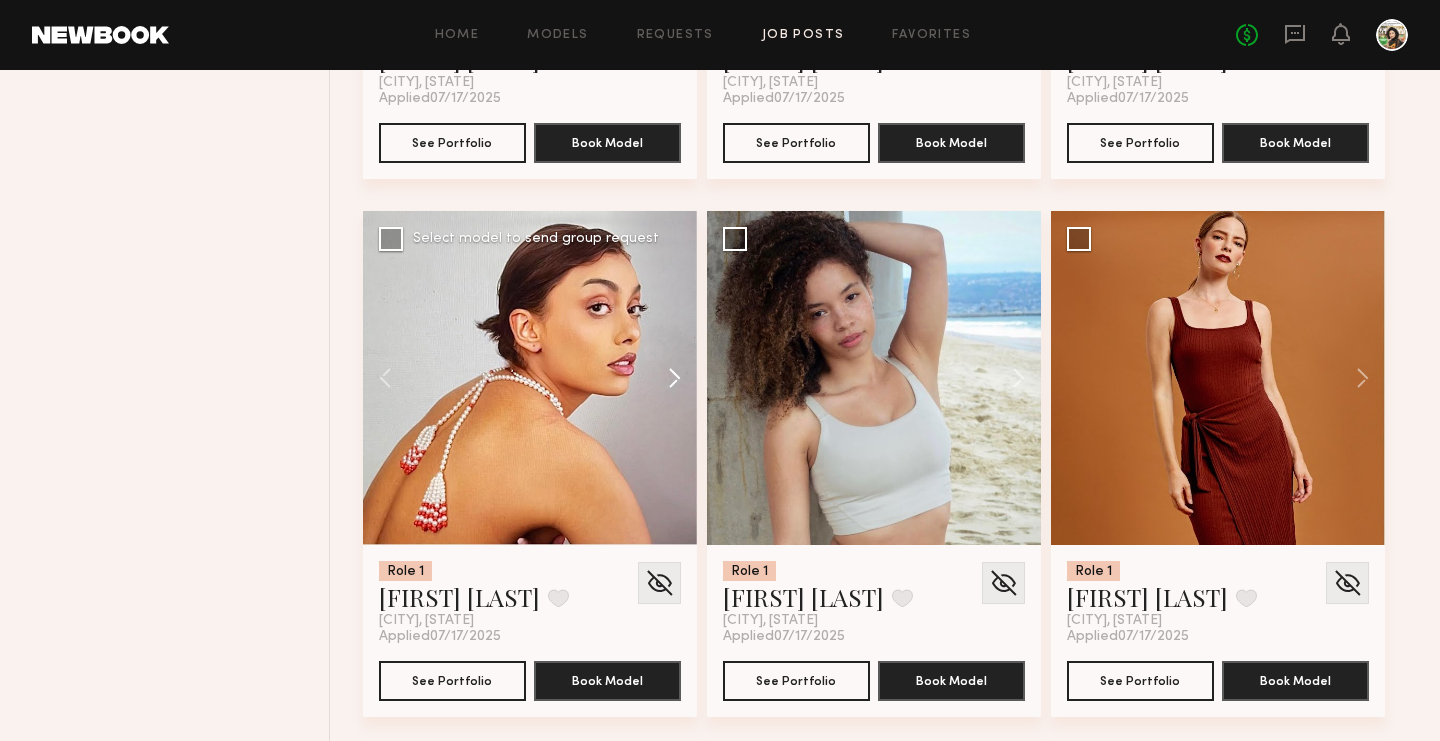 click 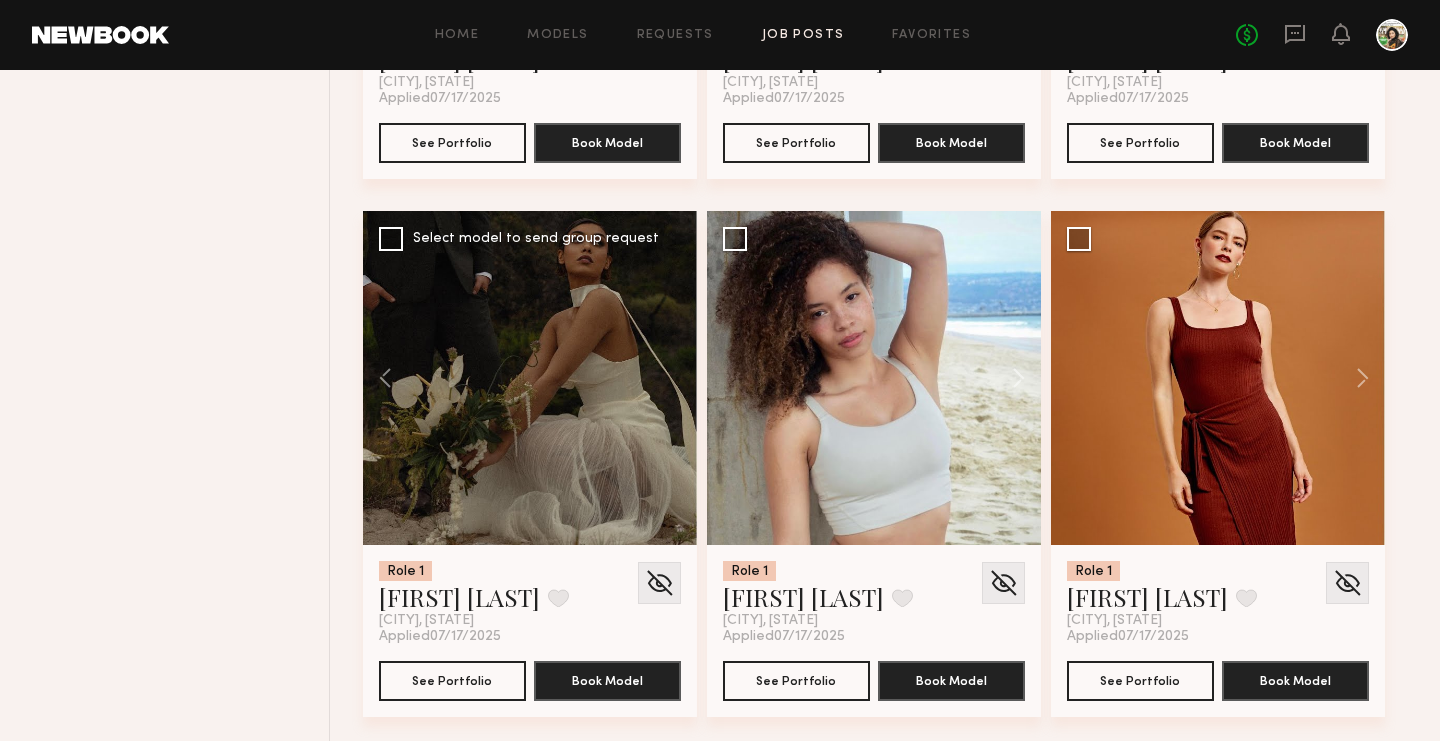 click 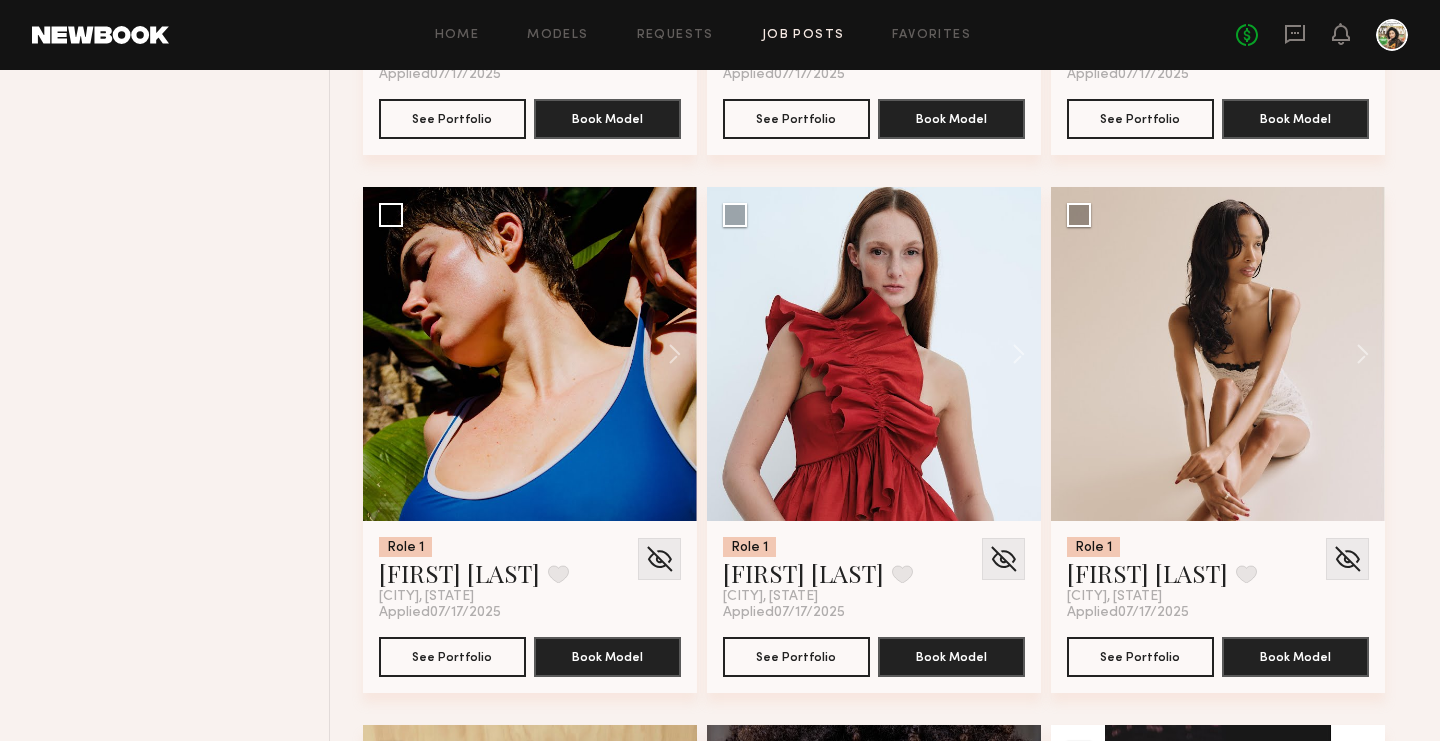 scroll, scrollTop: 7665, scrollLeft: 0, axis: vertical 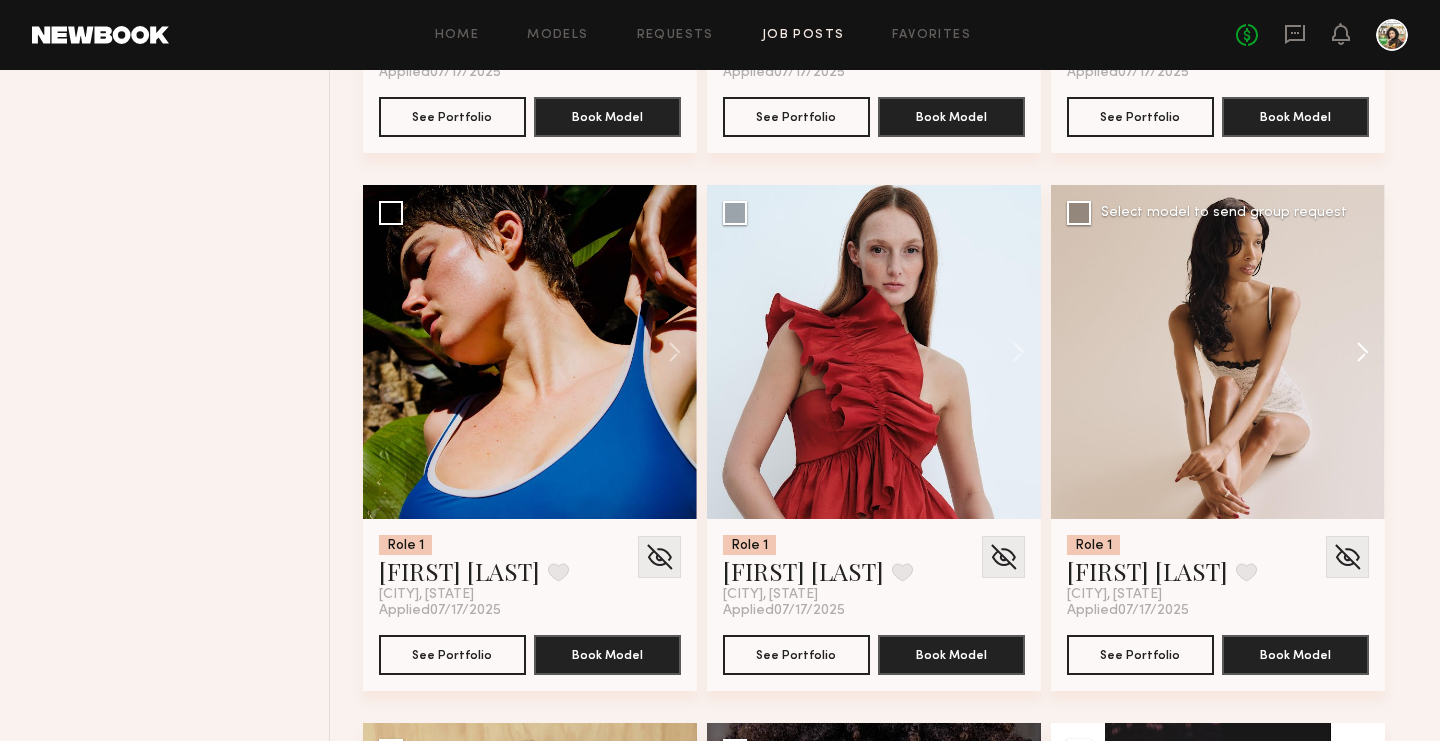 click 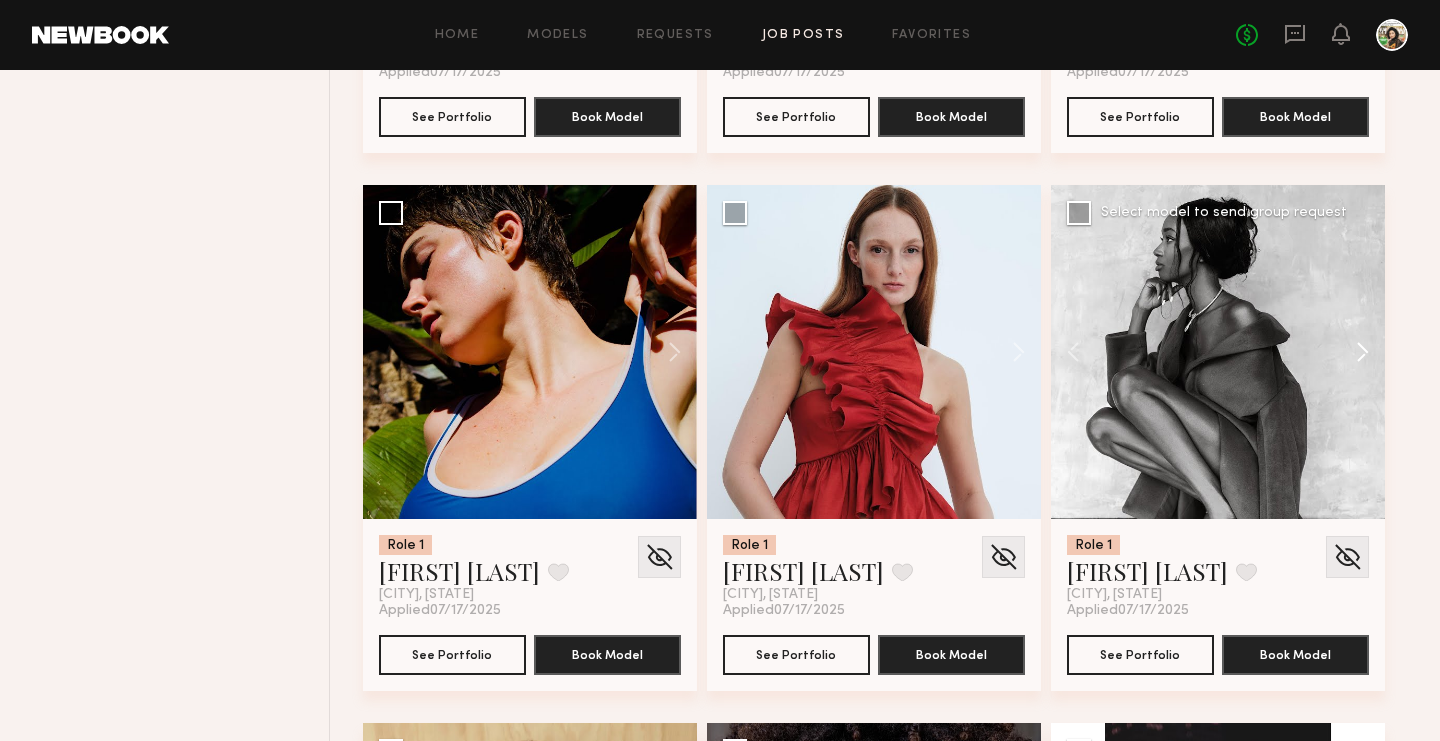 click 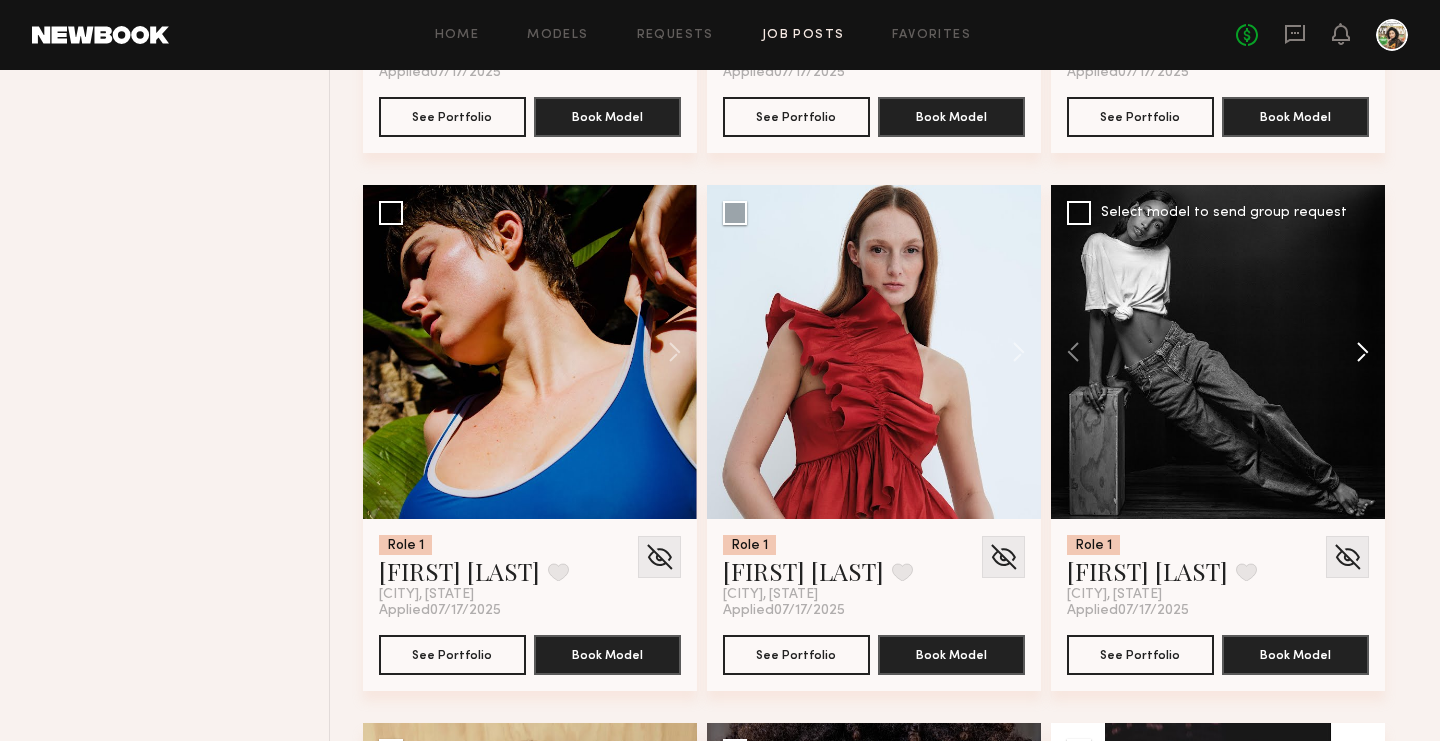 click 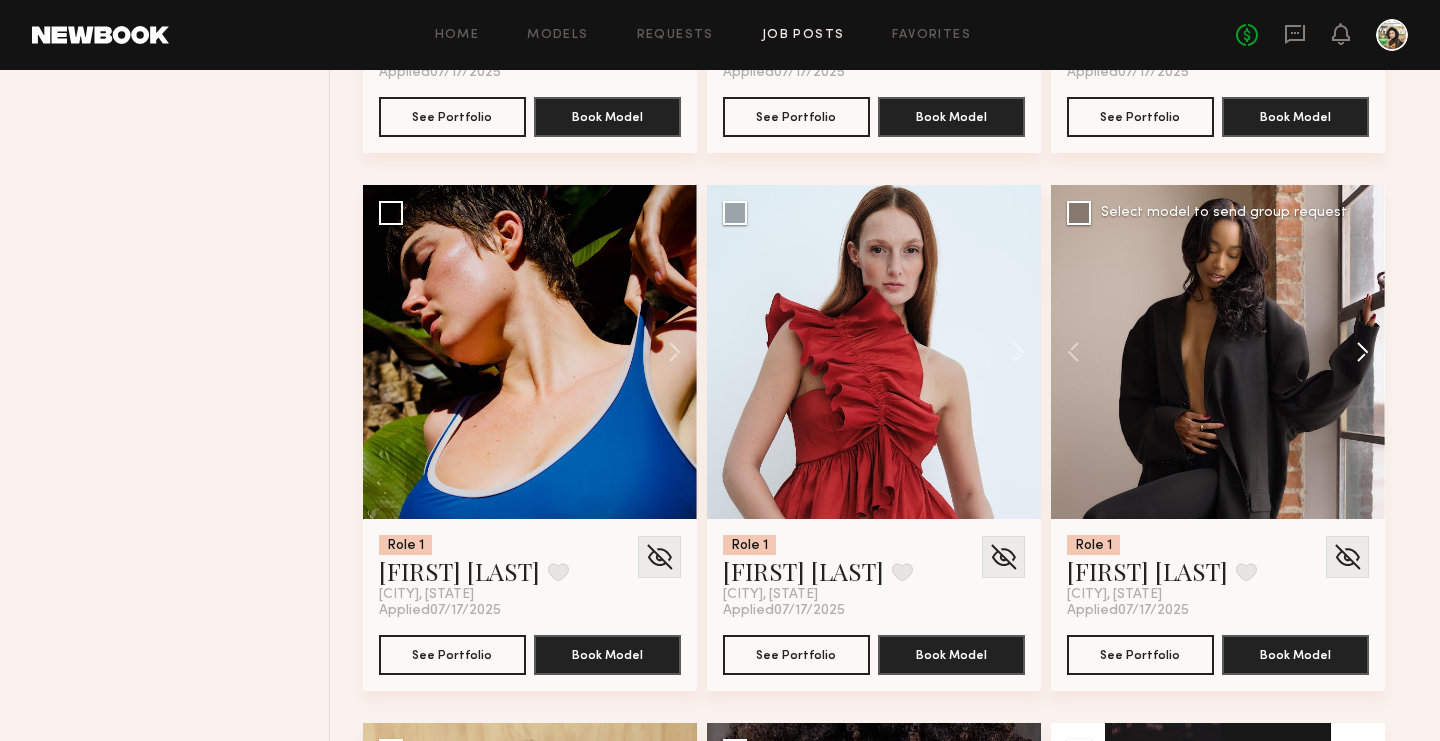 click 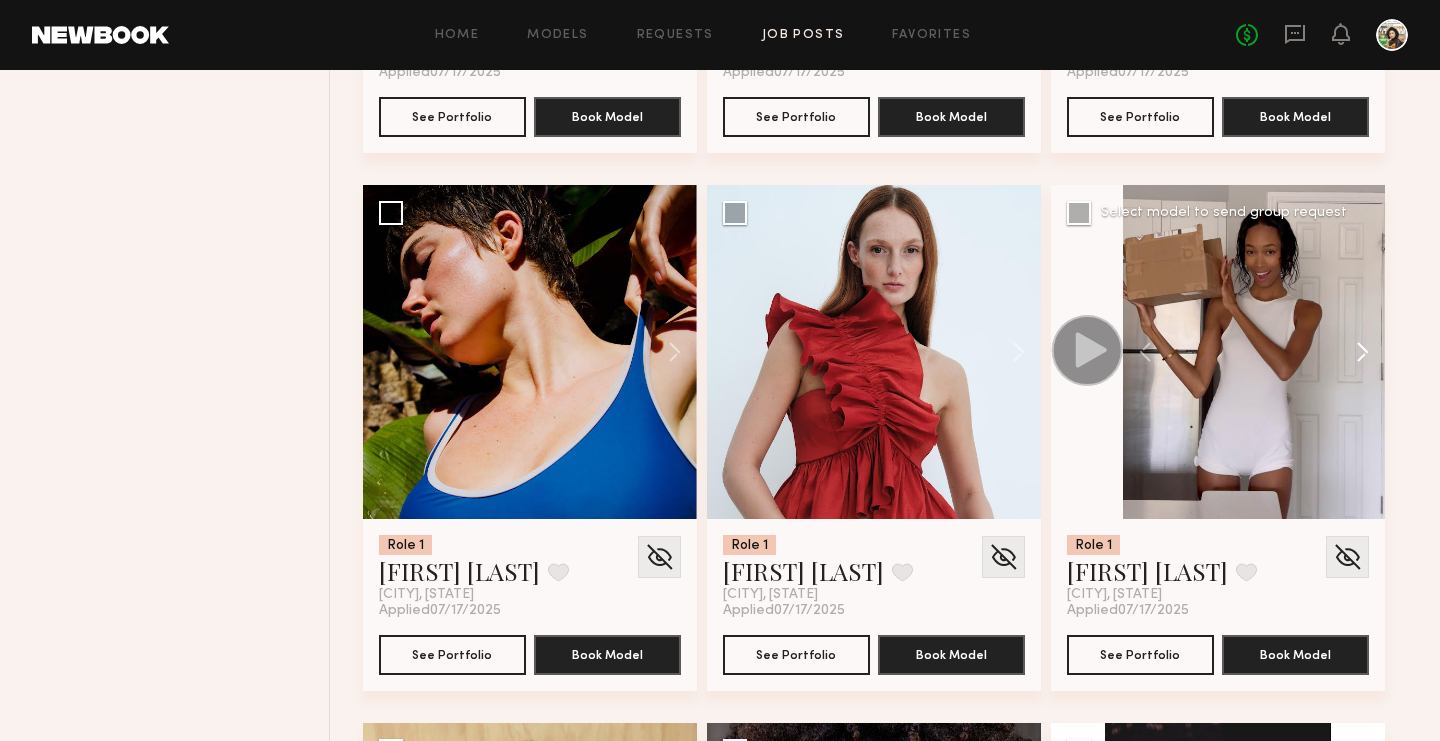 click 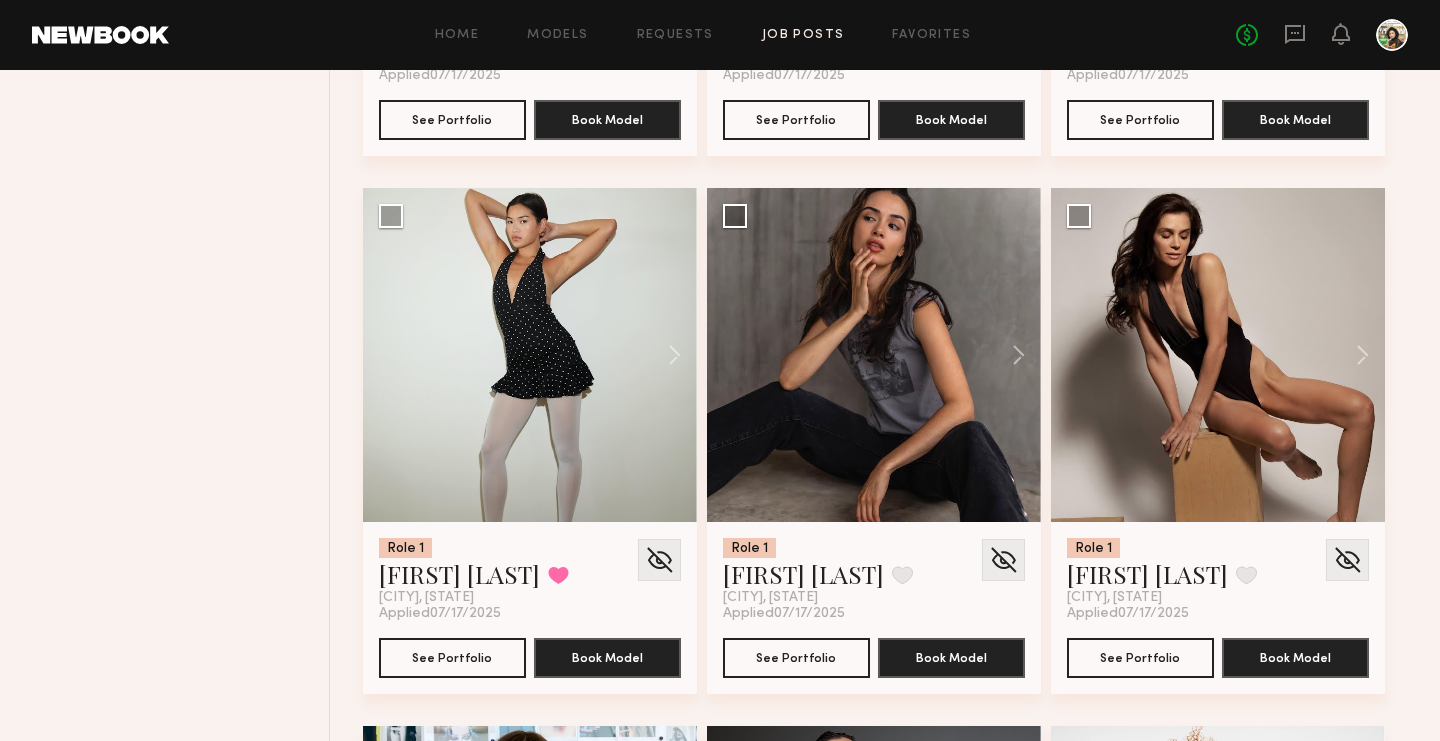 scroll, scrollTop: 8737, scrollLeft: 0, axis: vertical 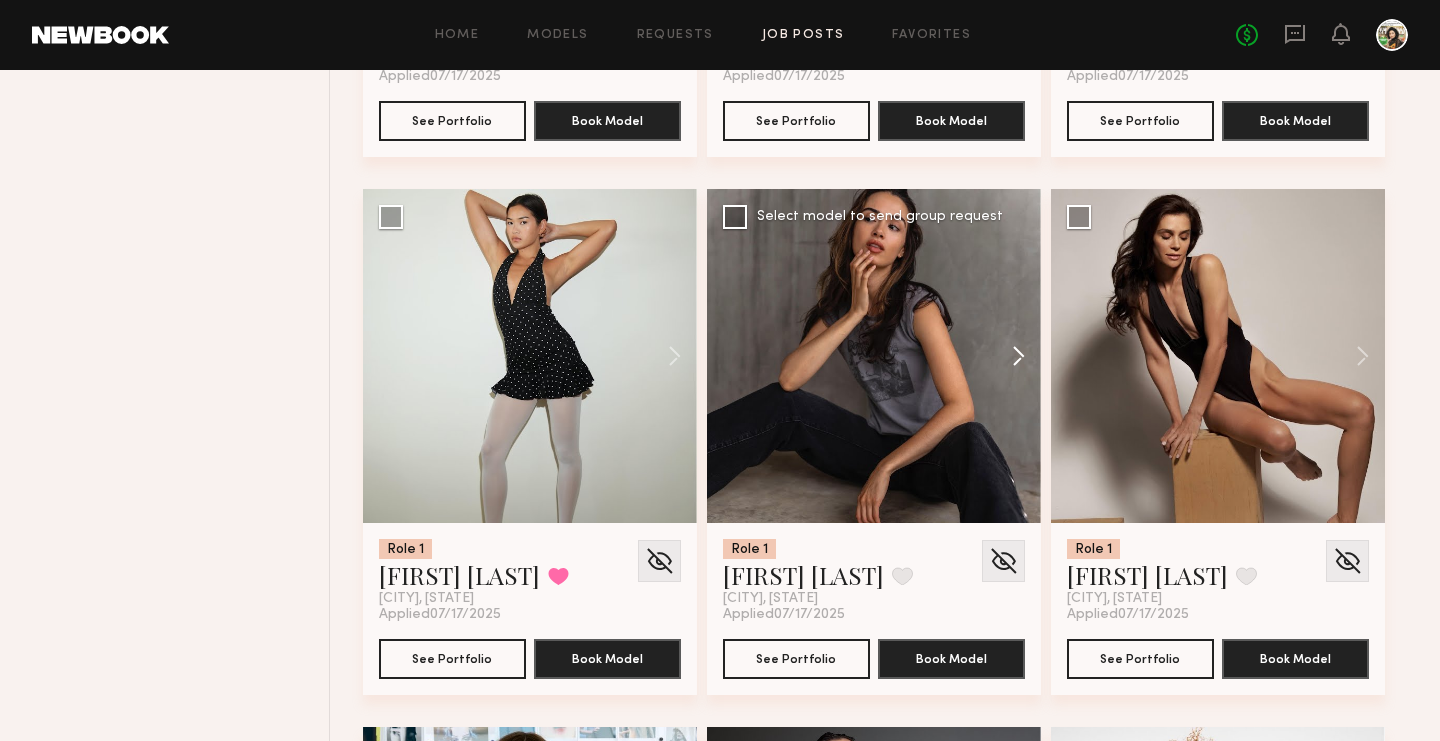 click 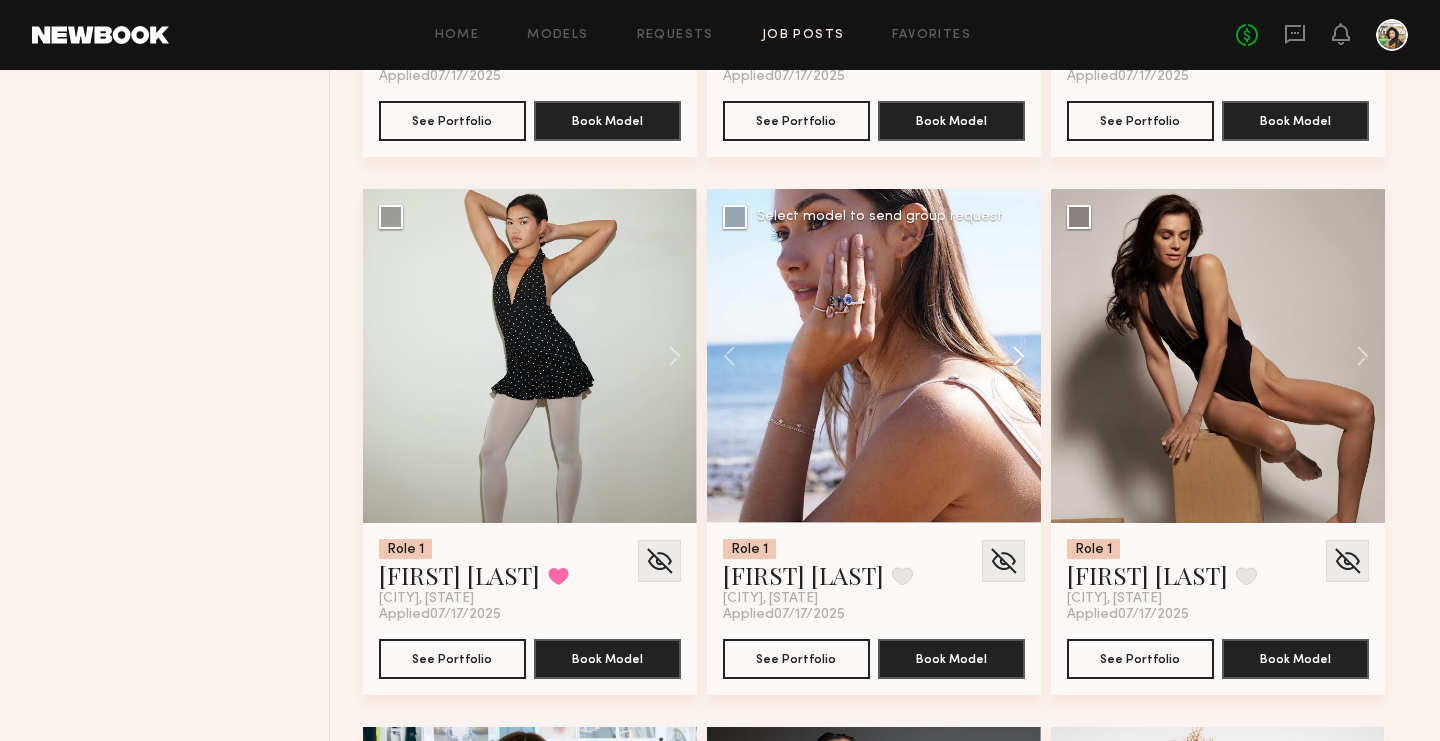 click 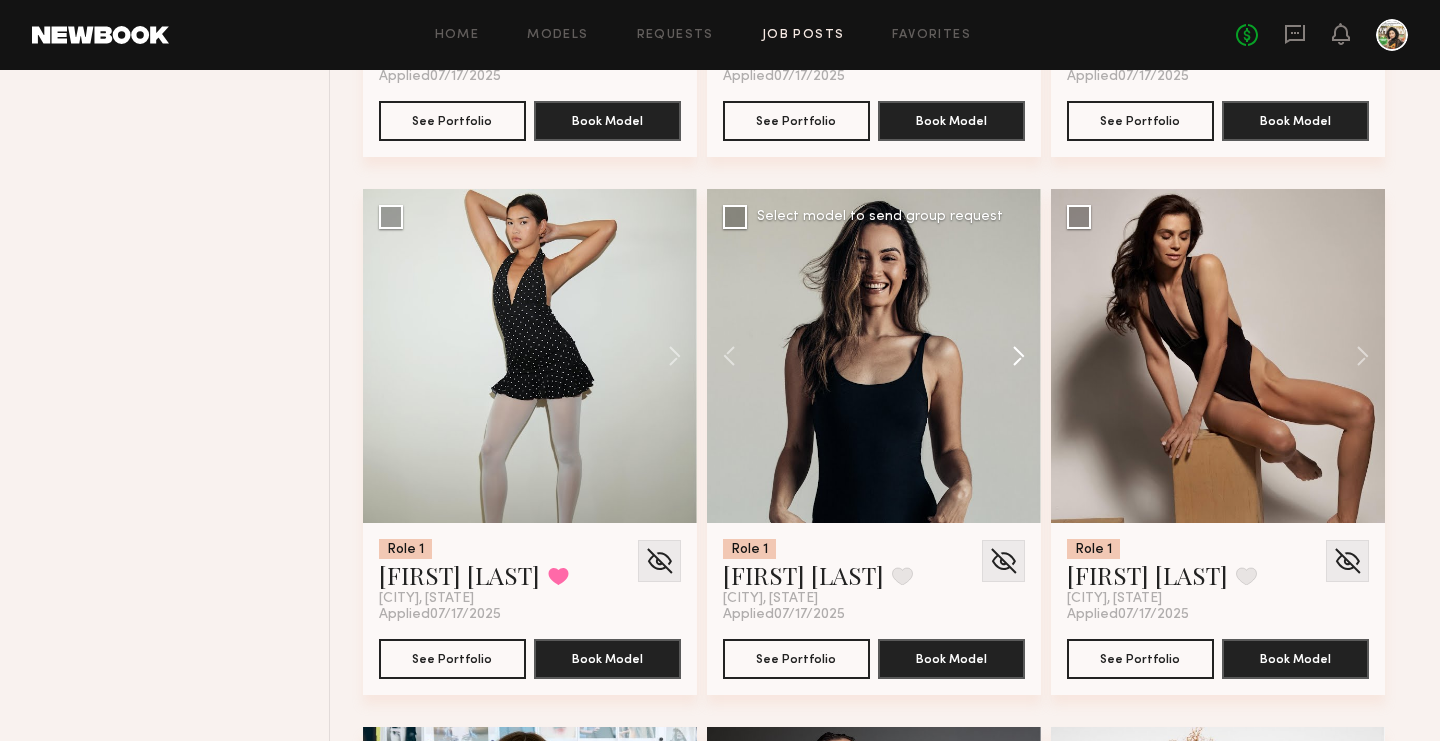 click 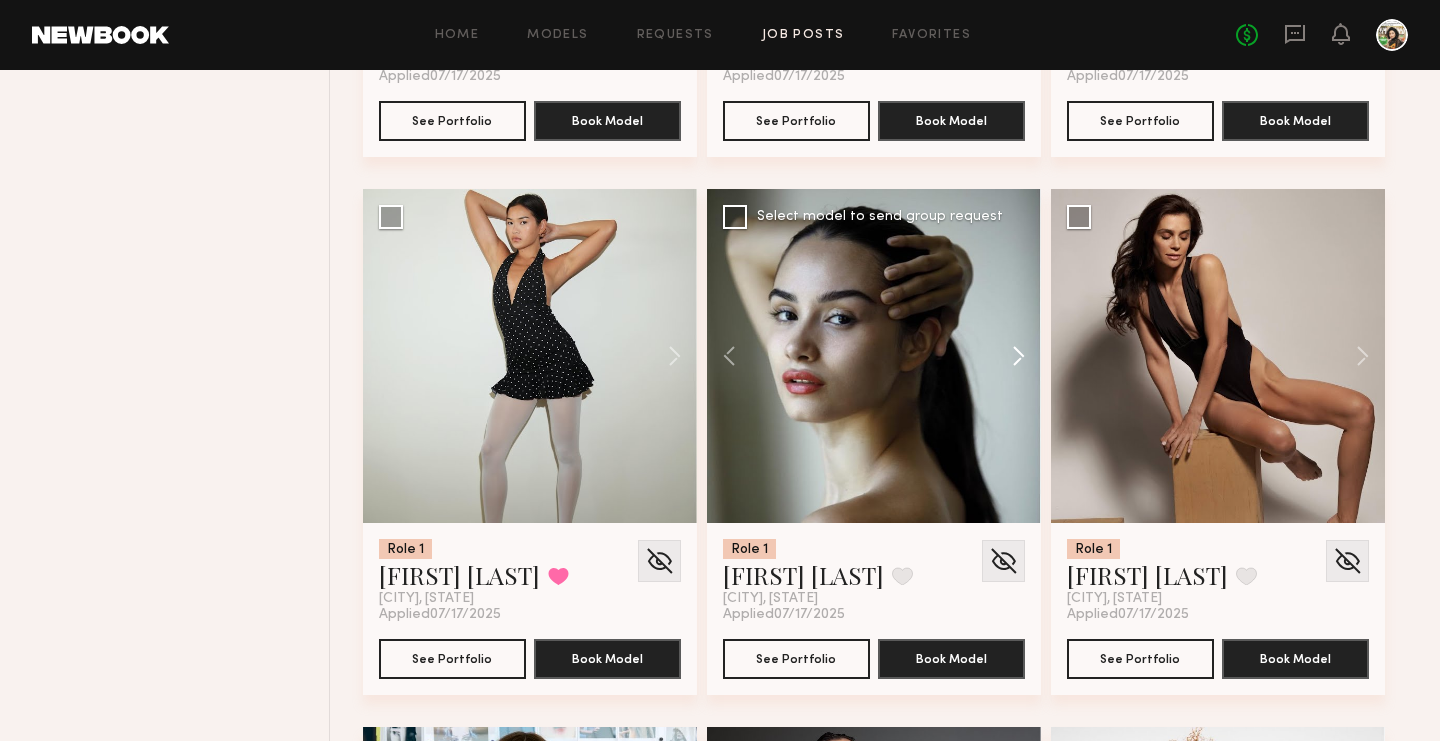 click 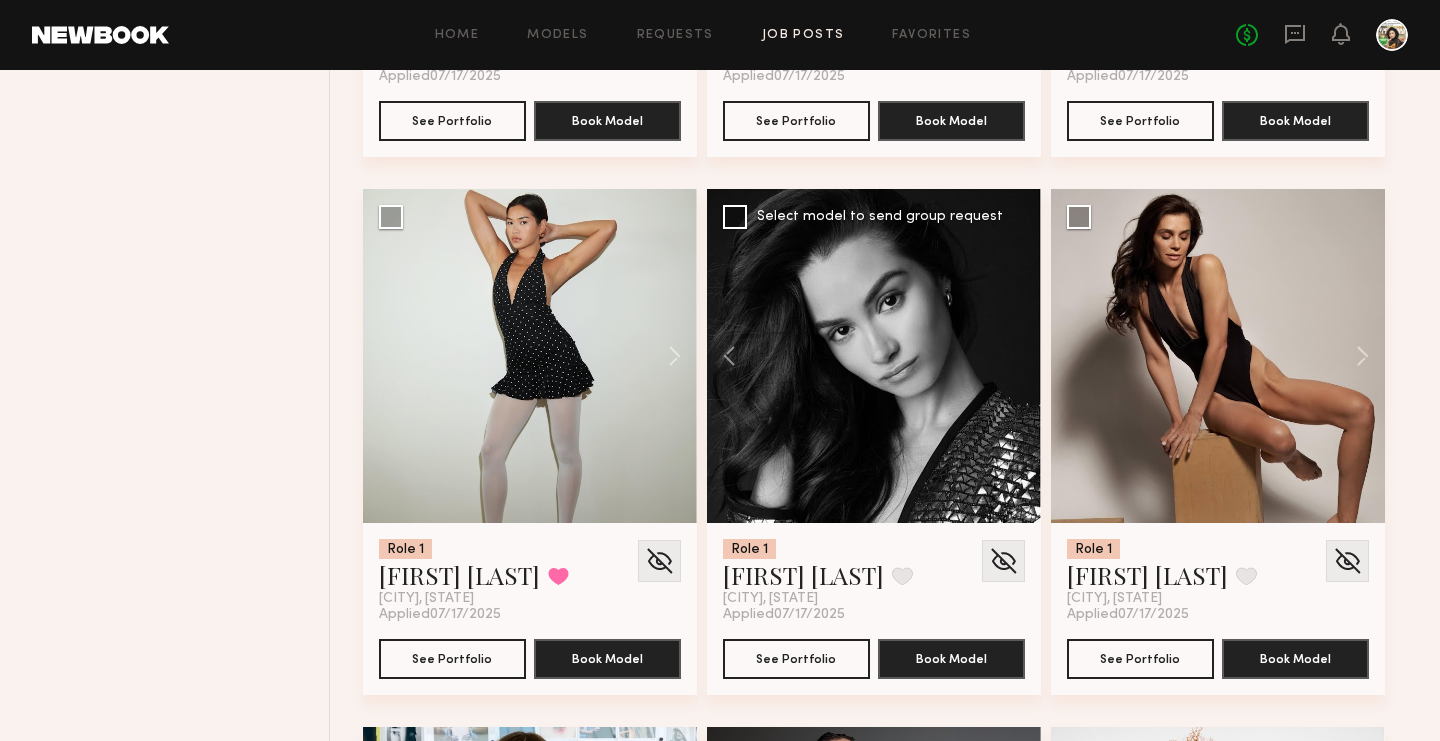 click 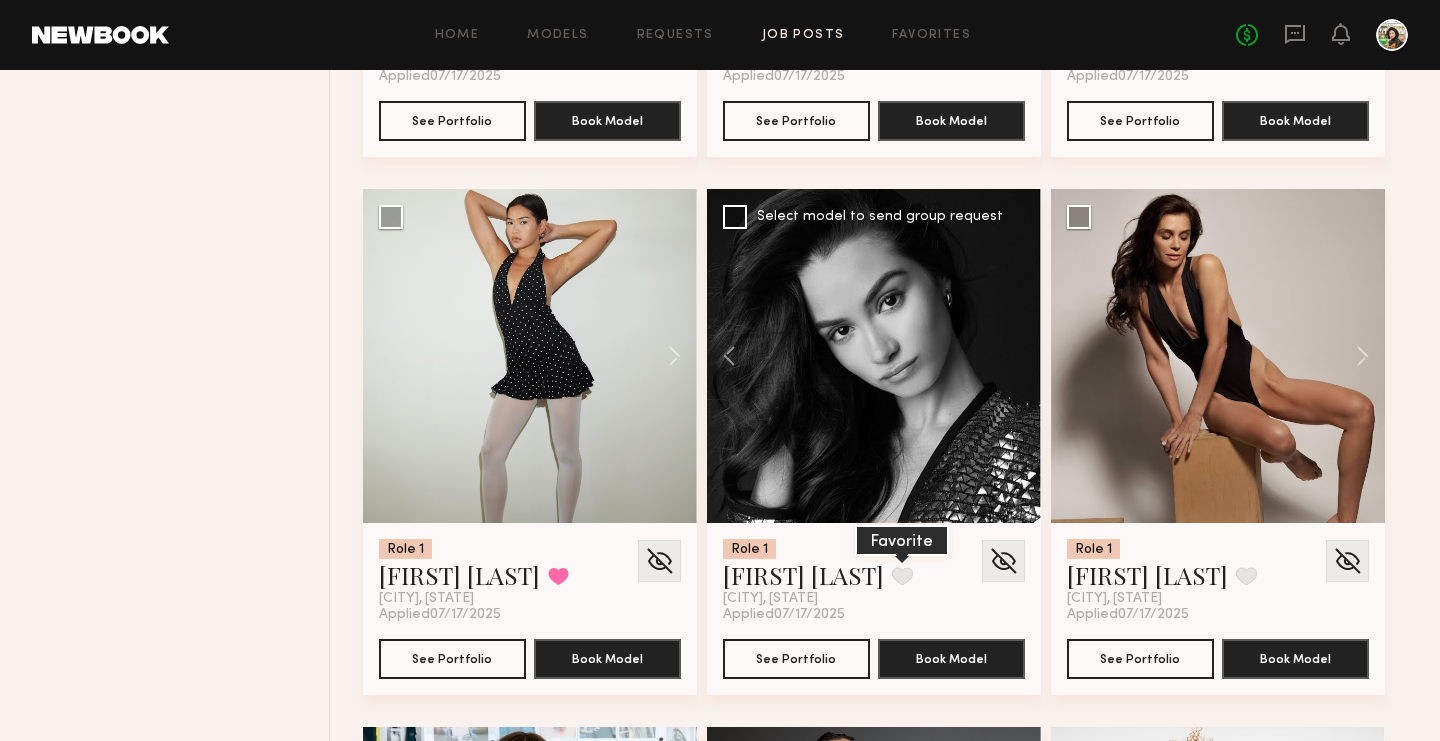 click 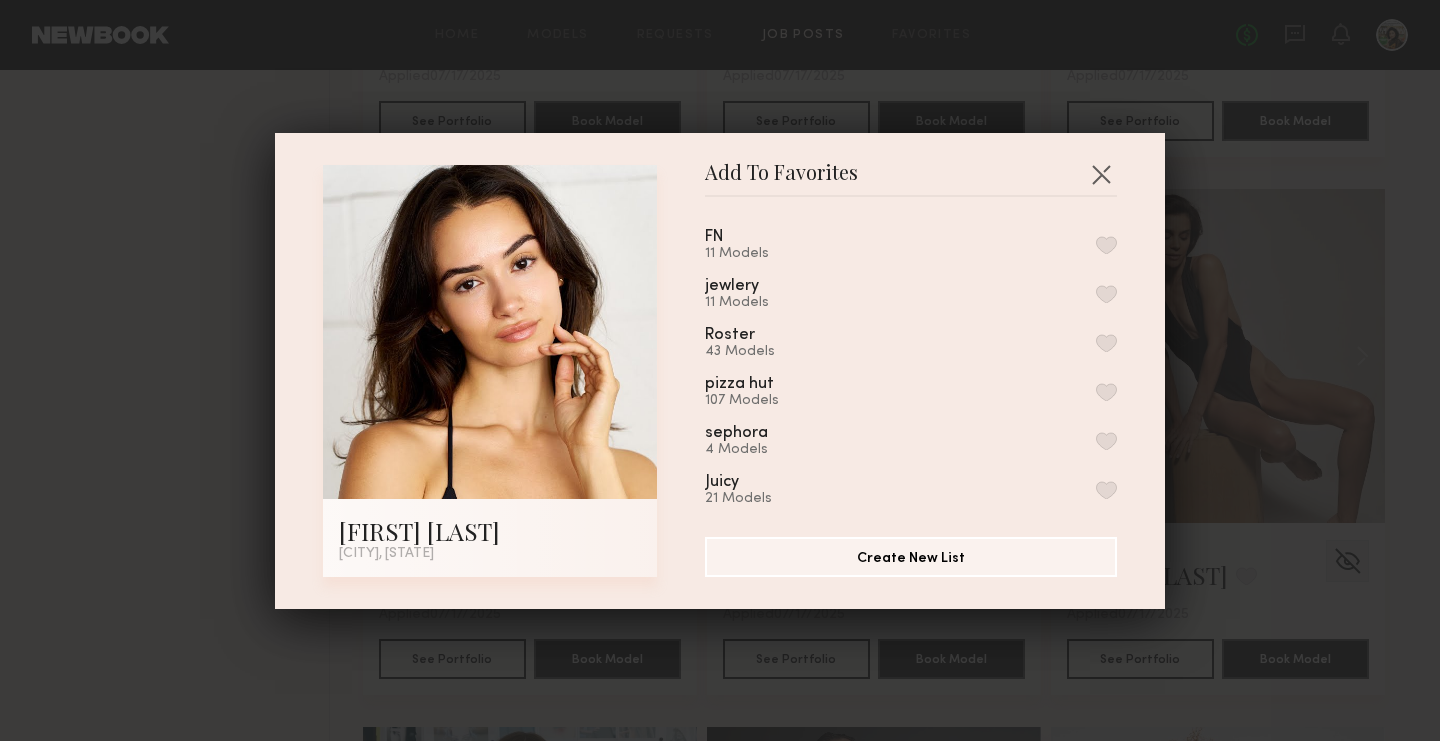 click at bounding box center [1106, 245] 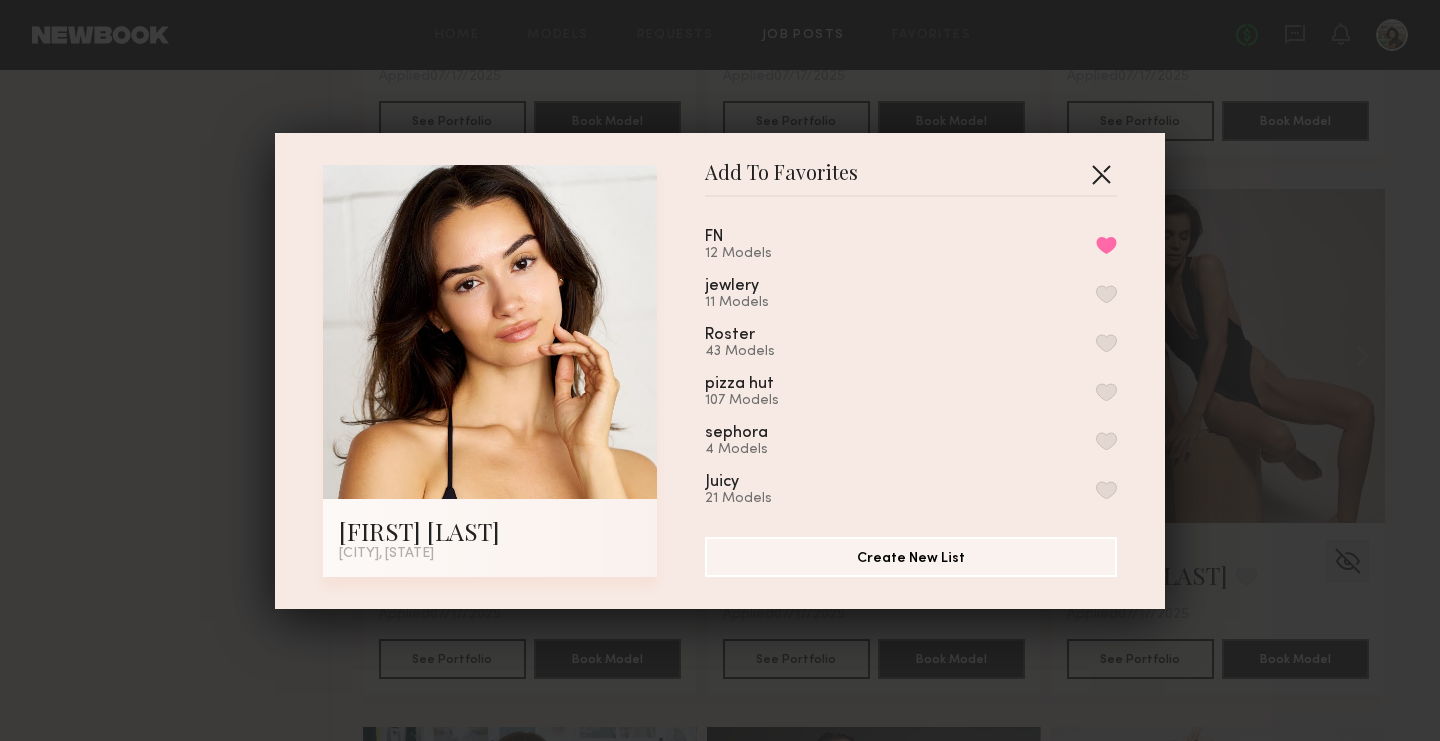 click at bounding box center [1101, 174] 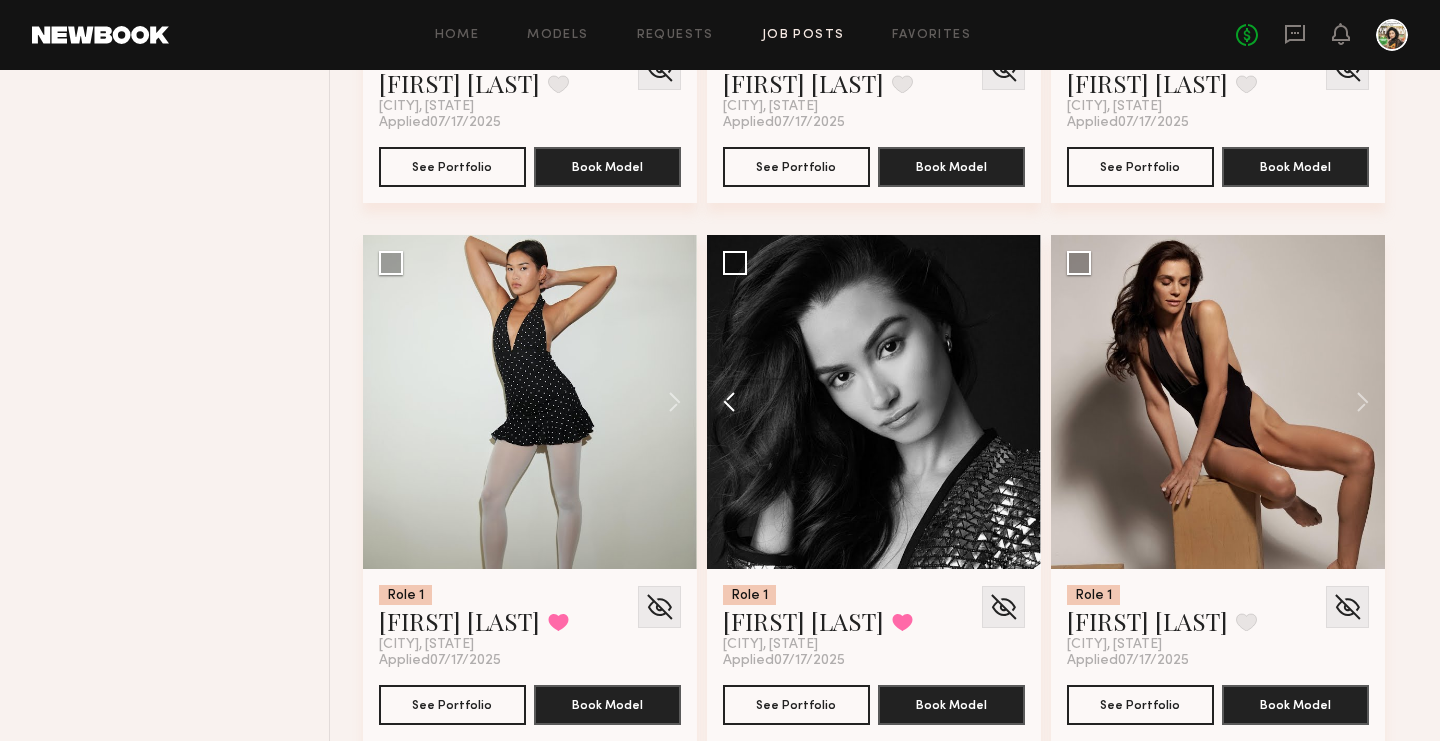 scroll, scrollTop: 8690, scrollLeft: 0, axis: vertical 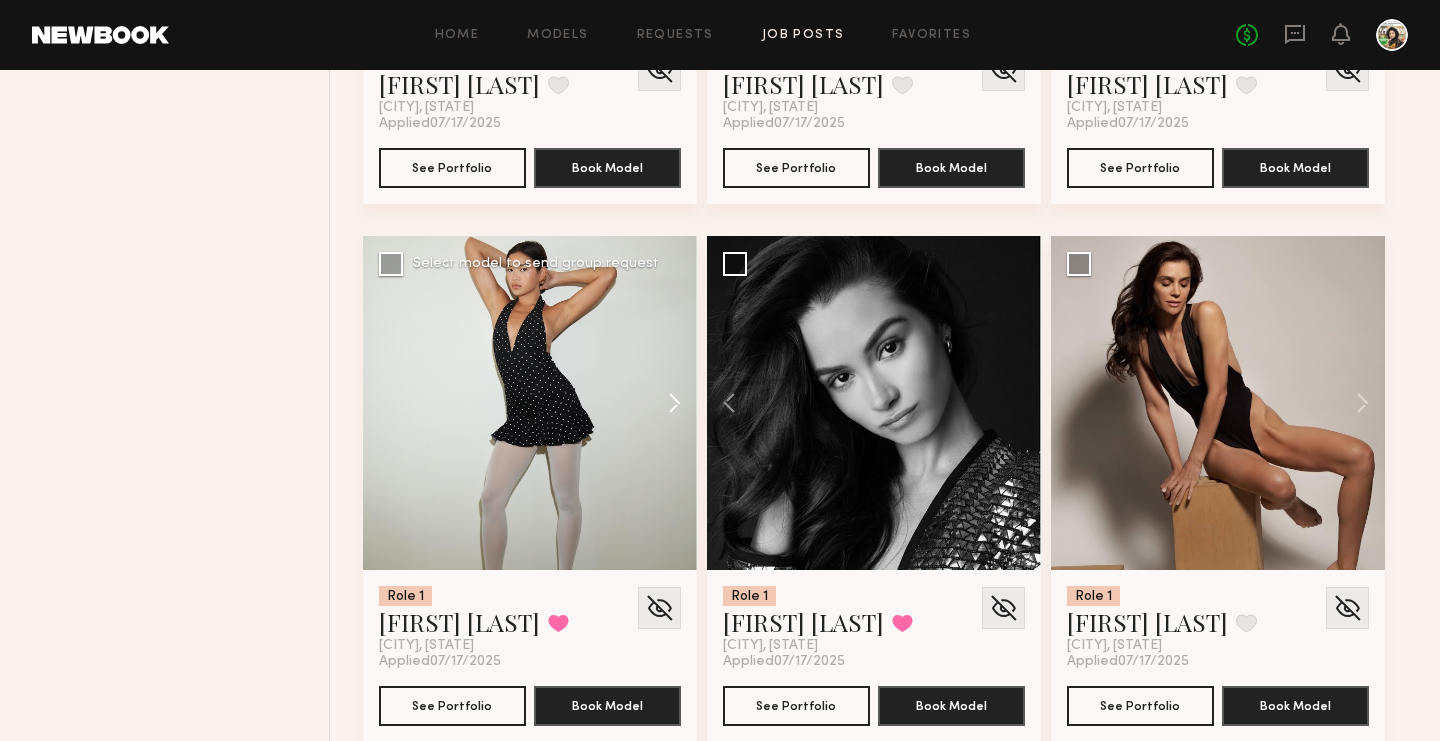 click 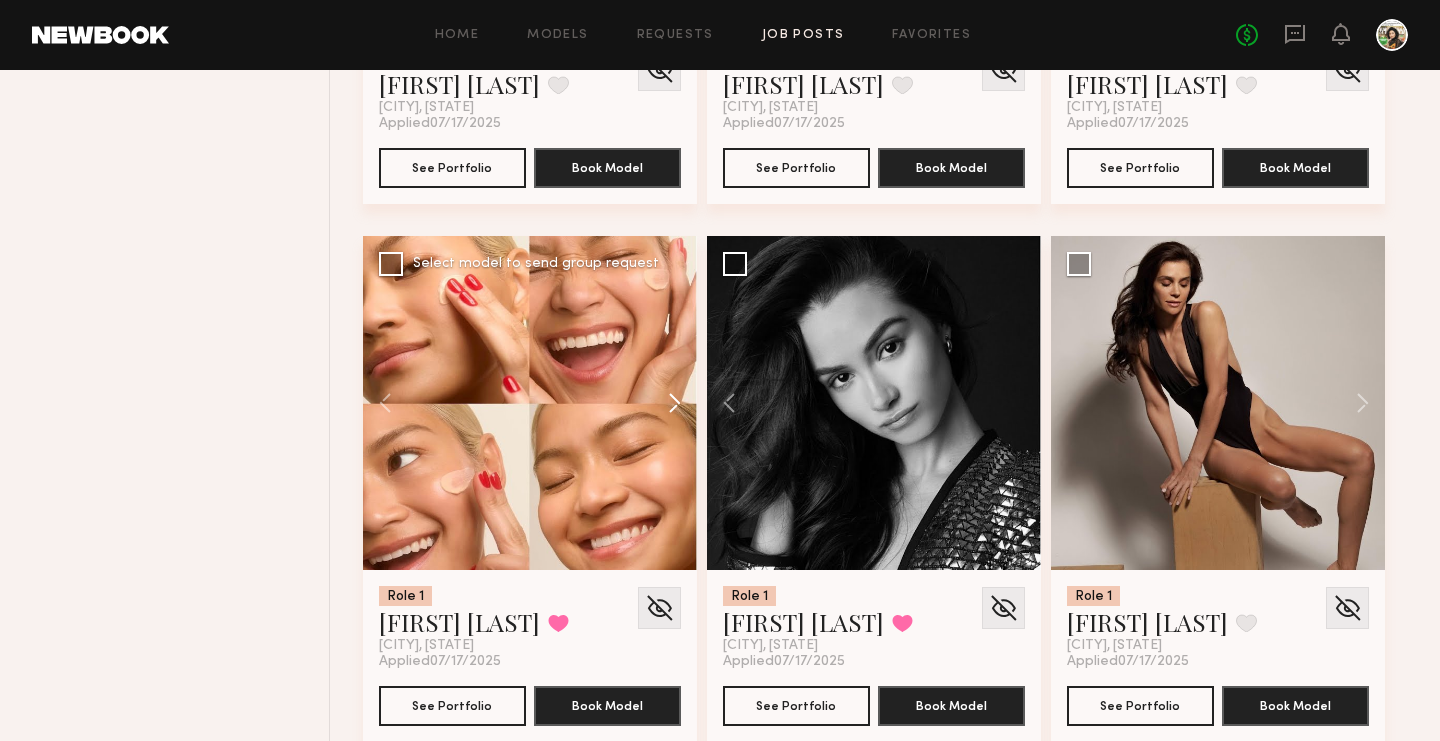click 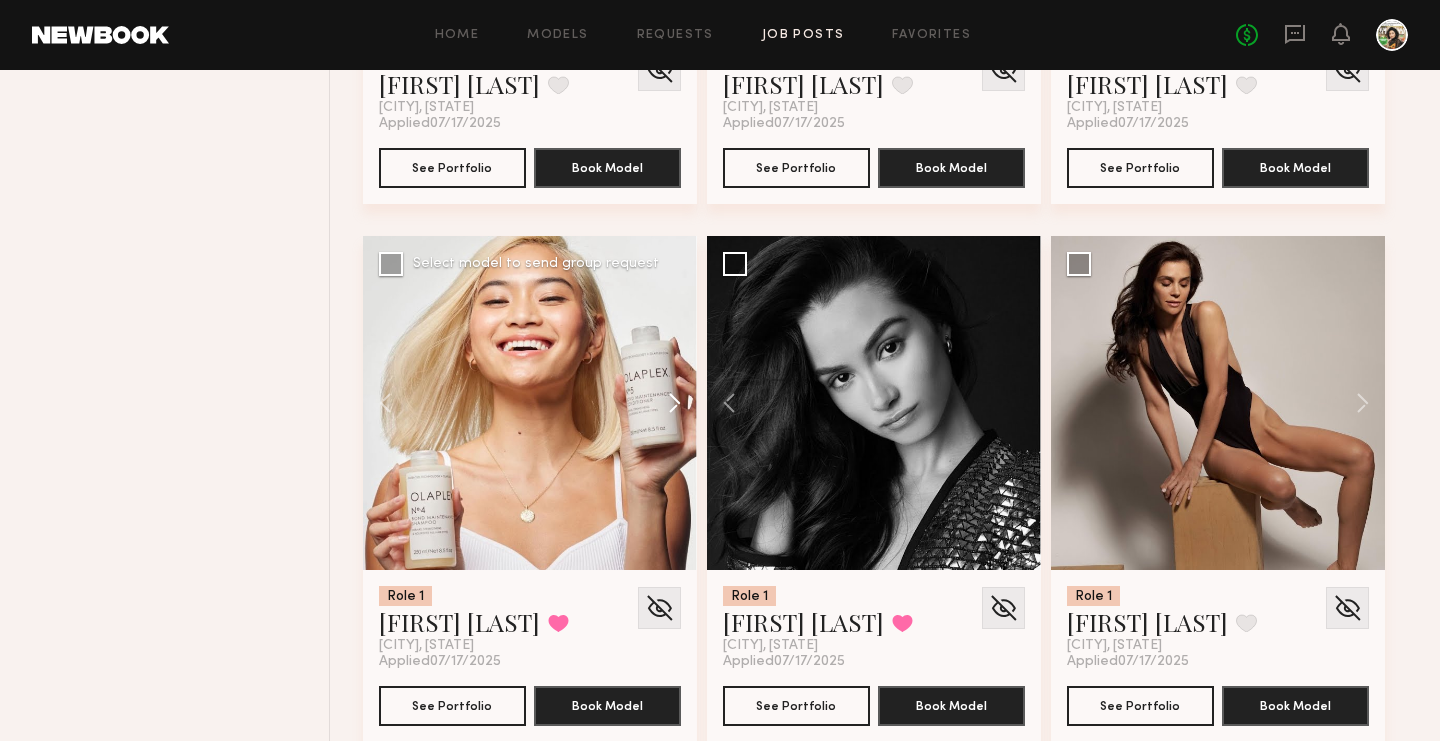 click 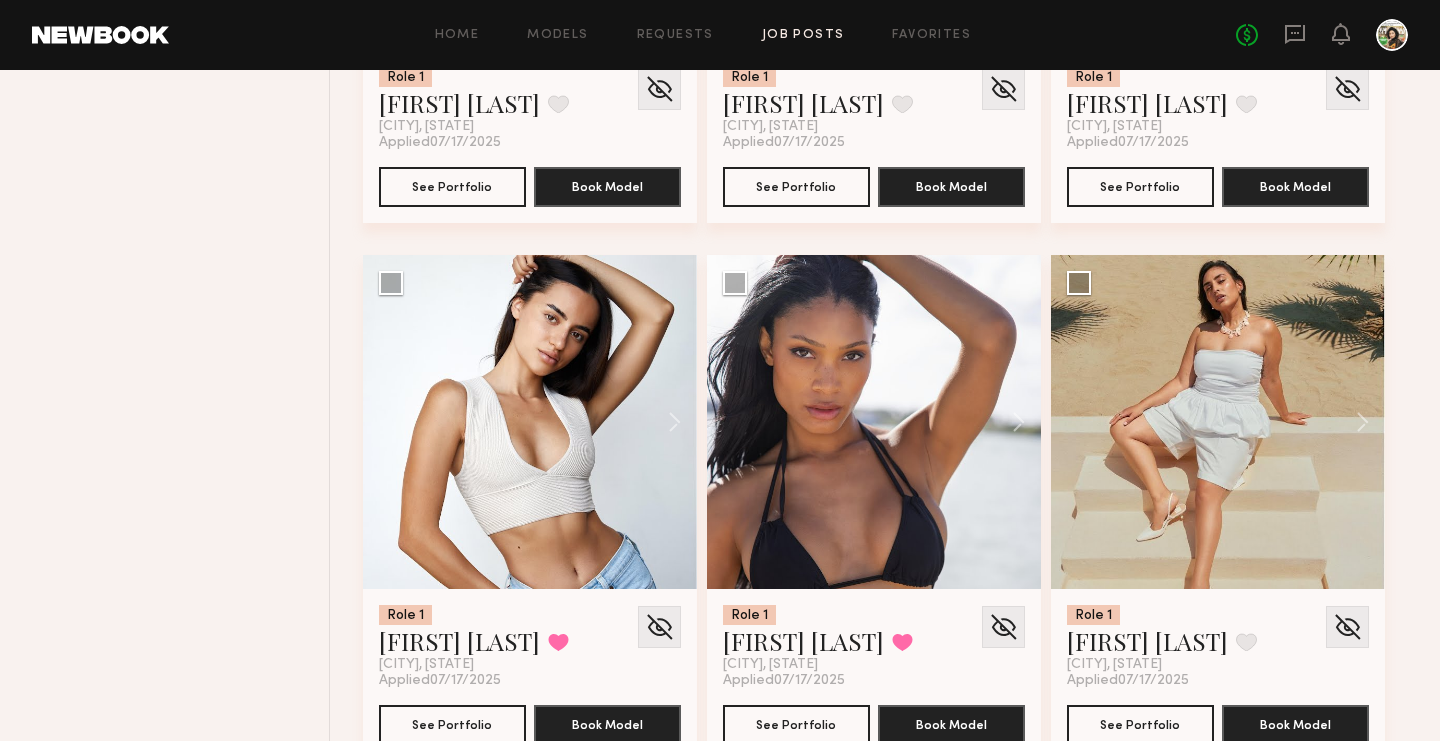 scroll, scrollTop: 9750, scrollLeft: 0, axis: vertical 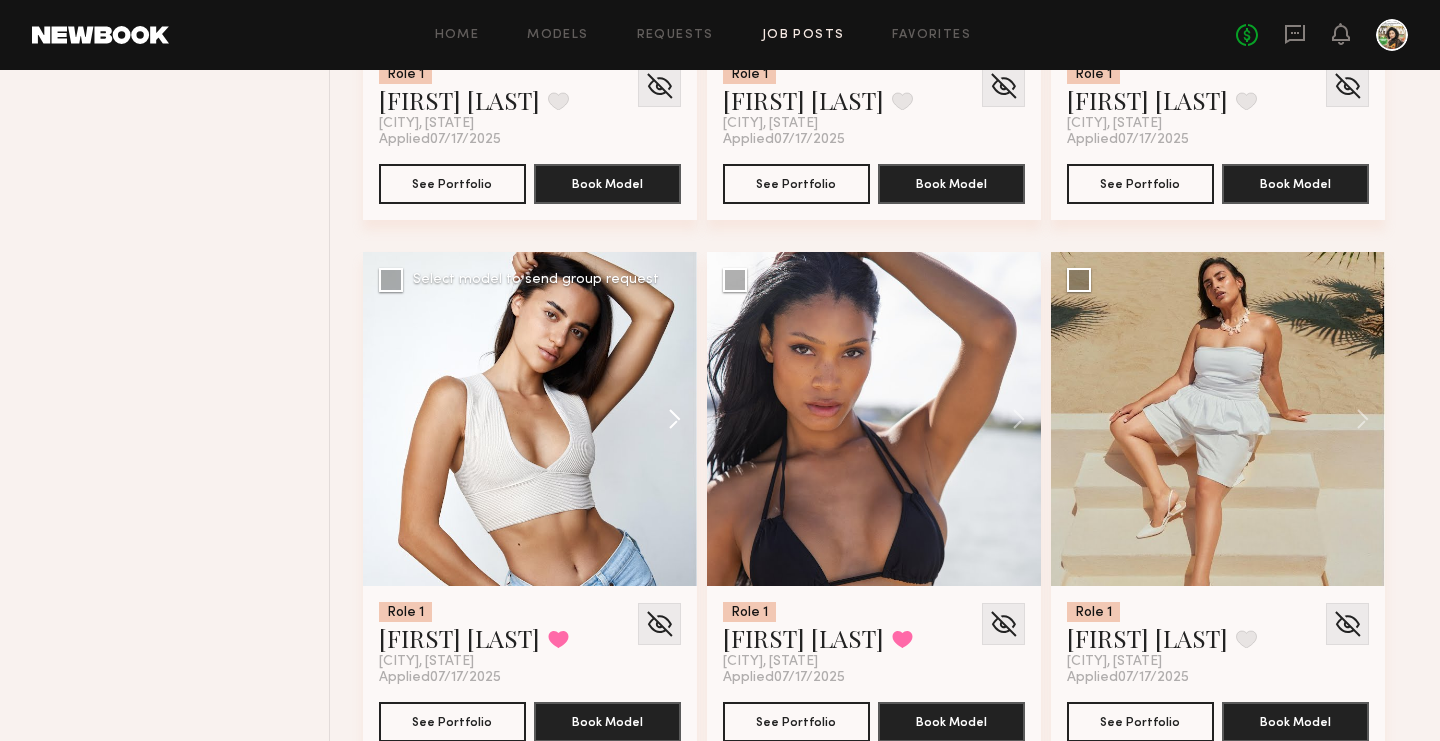 click 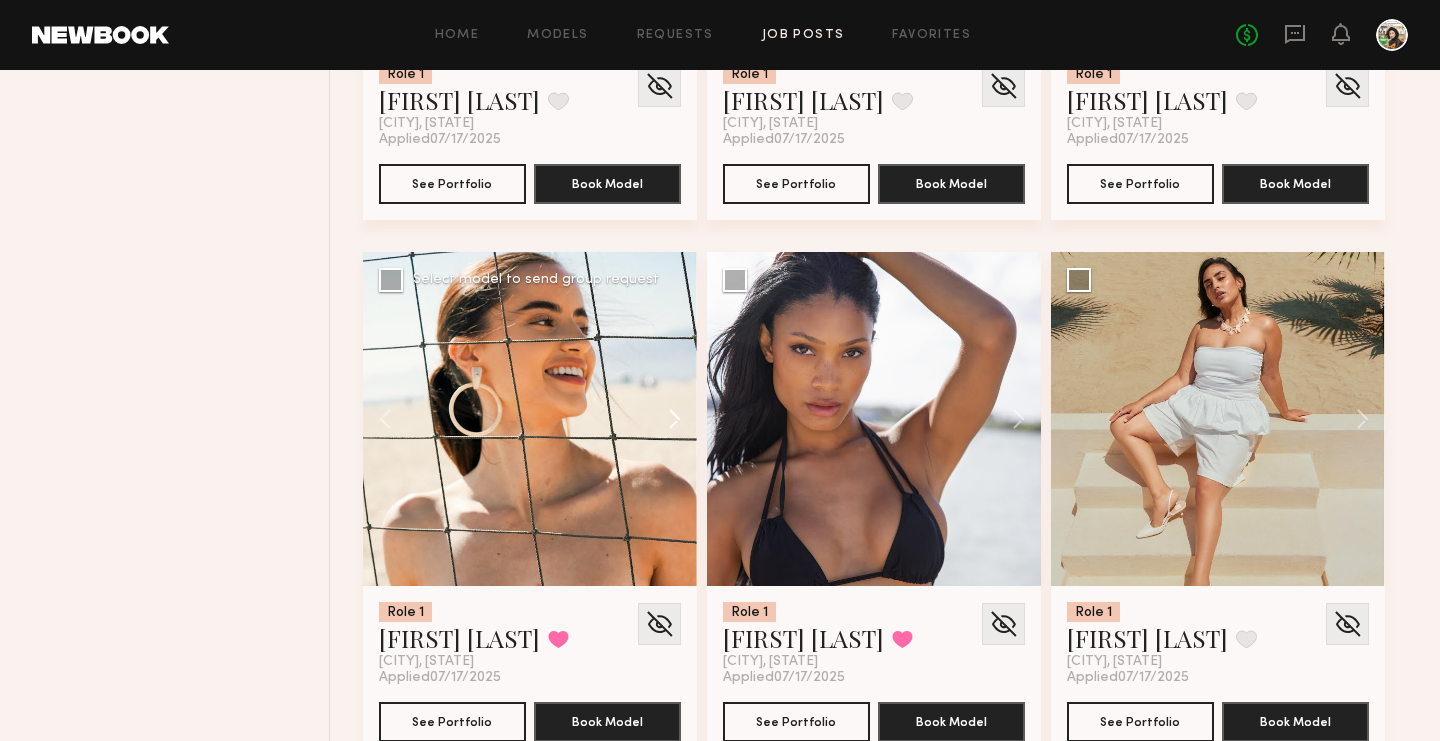 click 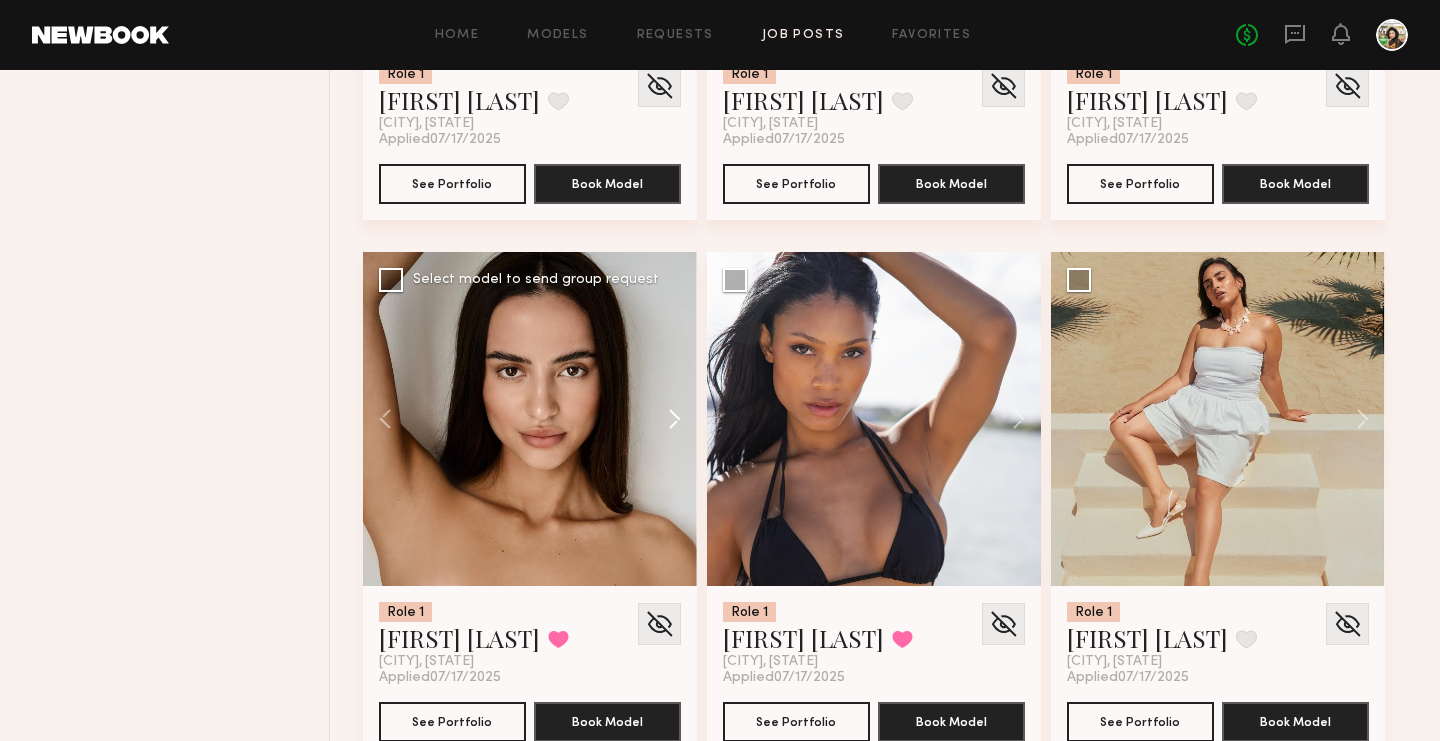 click 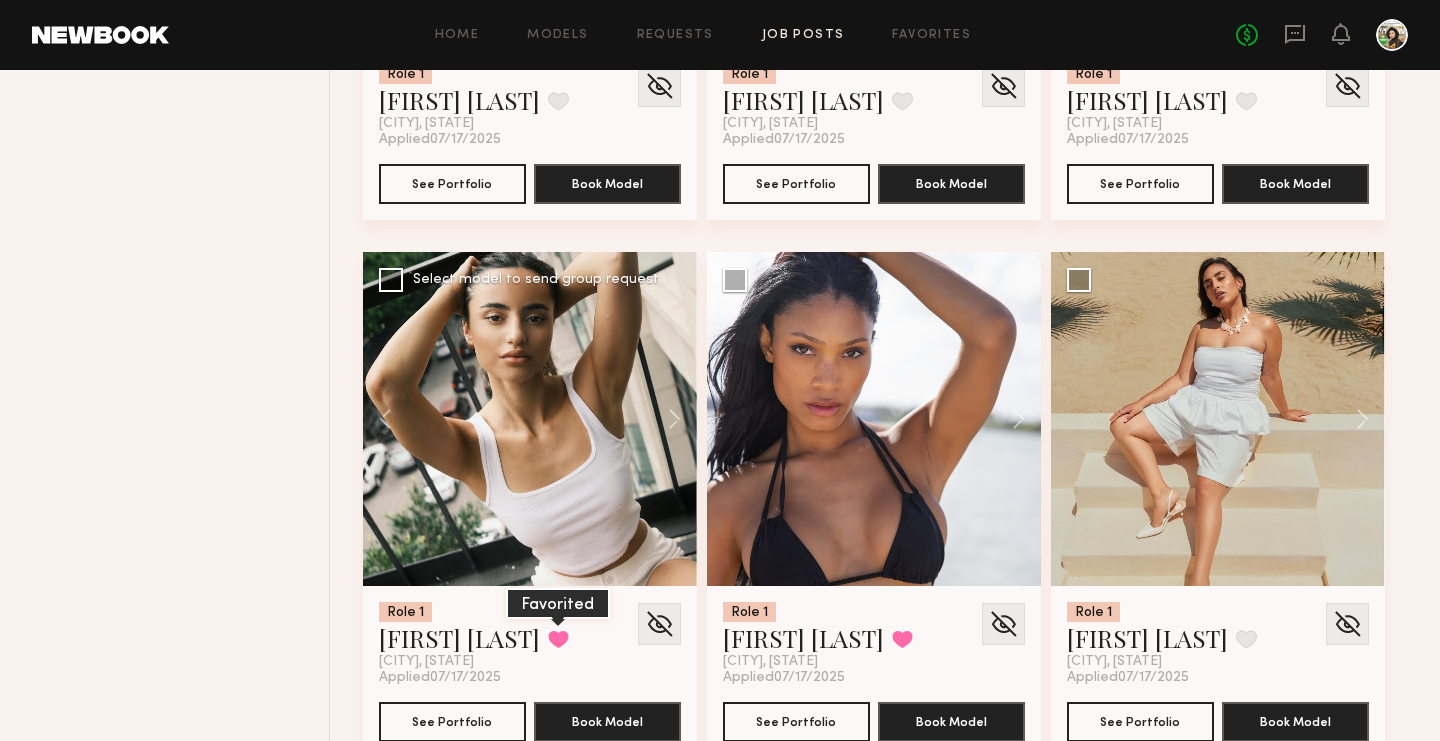 click 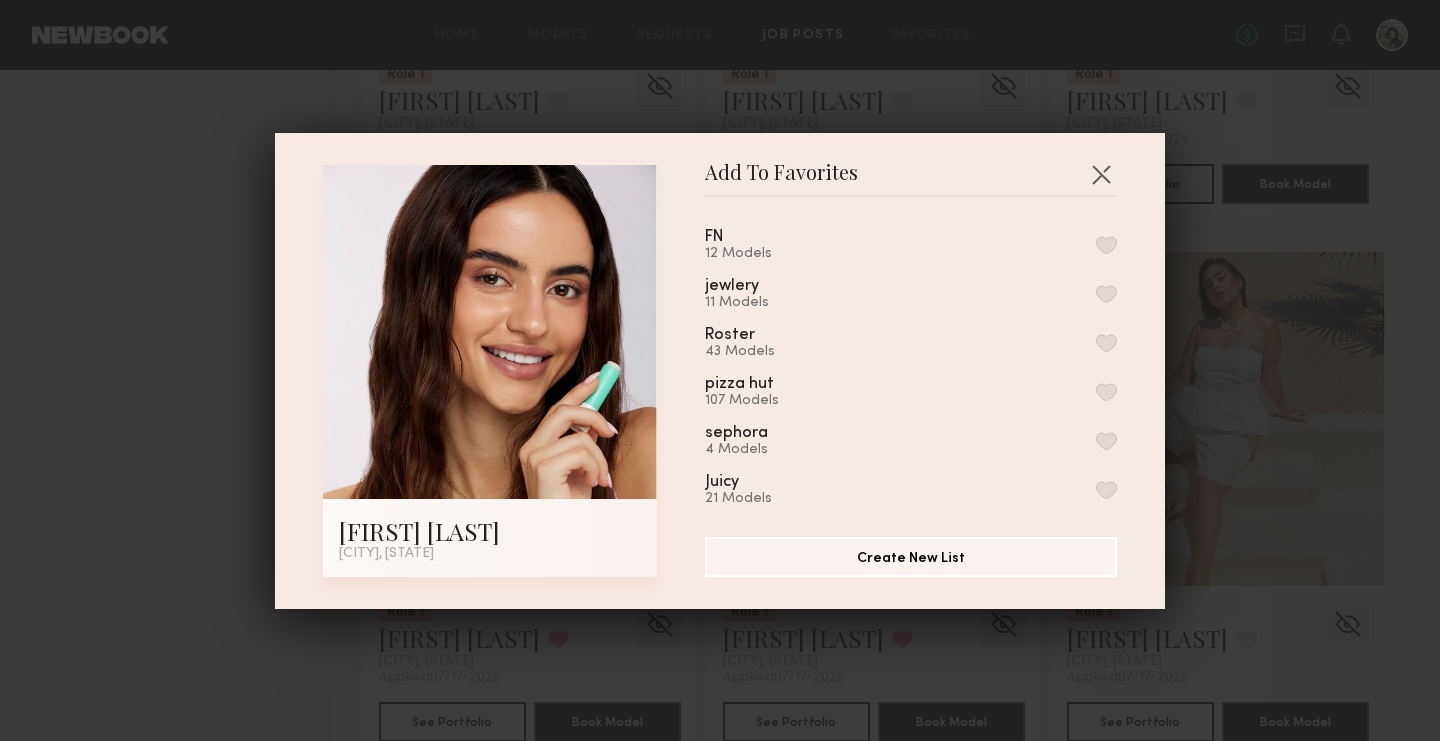 click on "FN 12   Models" at bounding box center (911, 245) 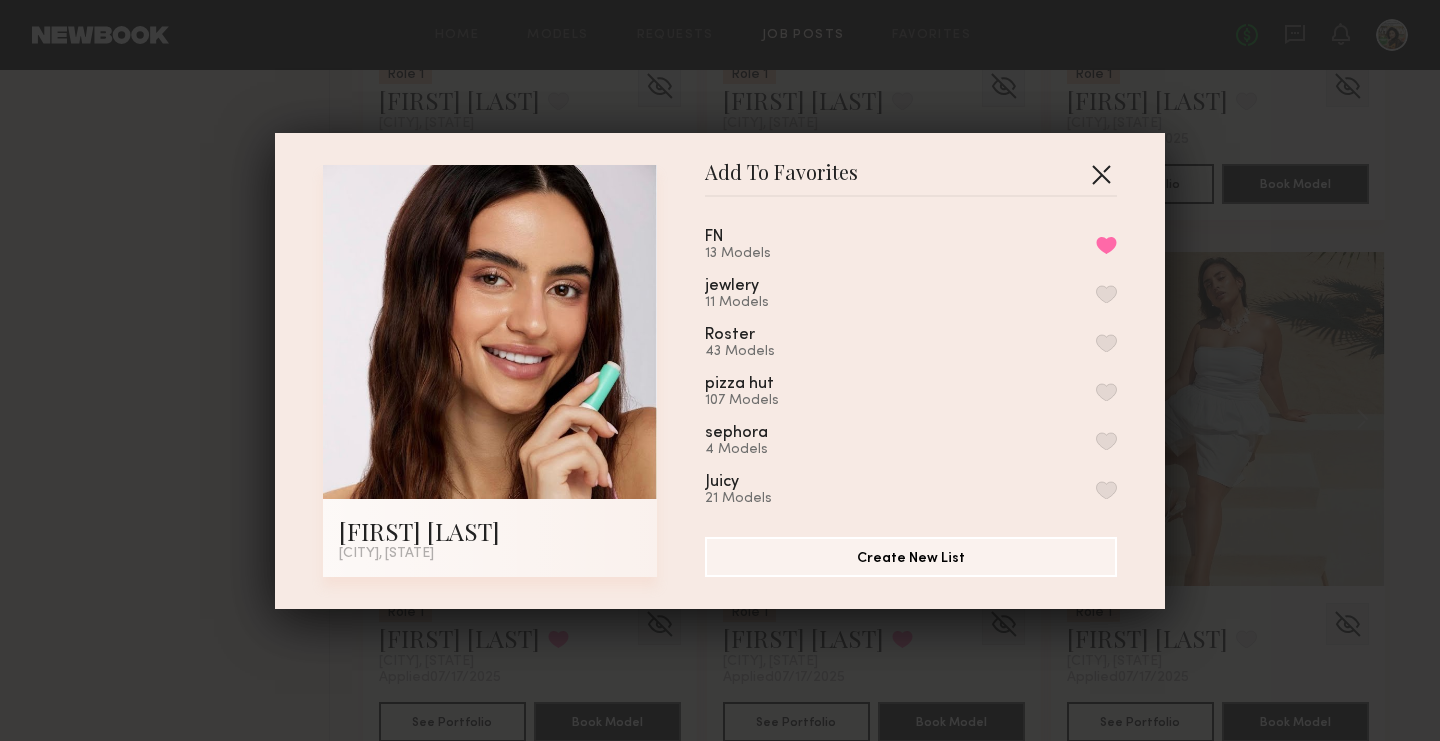 click at bounding box center (1101, 174) 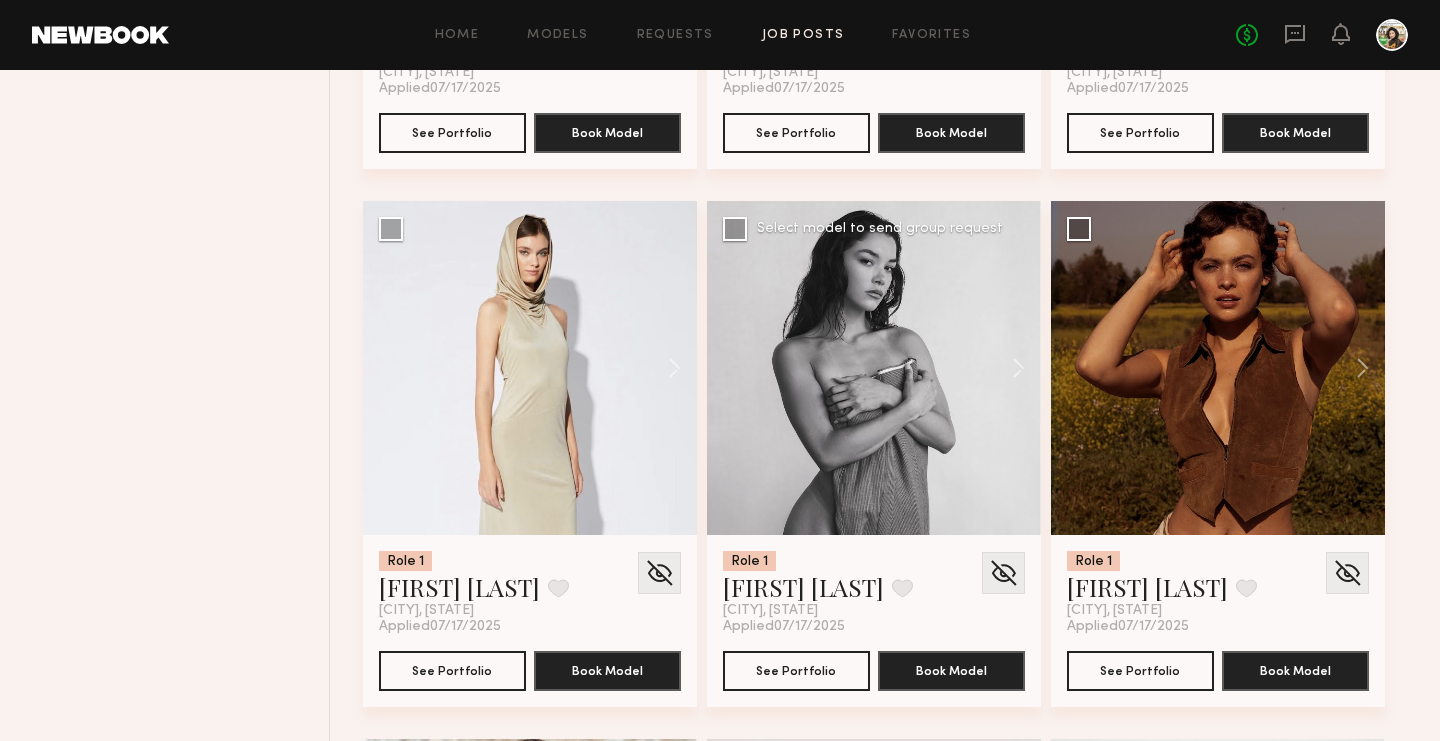 scroll, scrollTop: 10357, scrollLeft: 0, axis: vertical 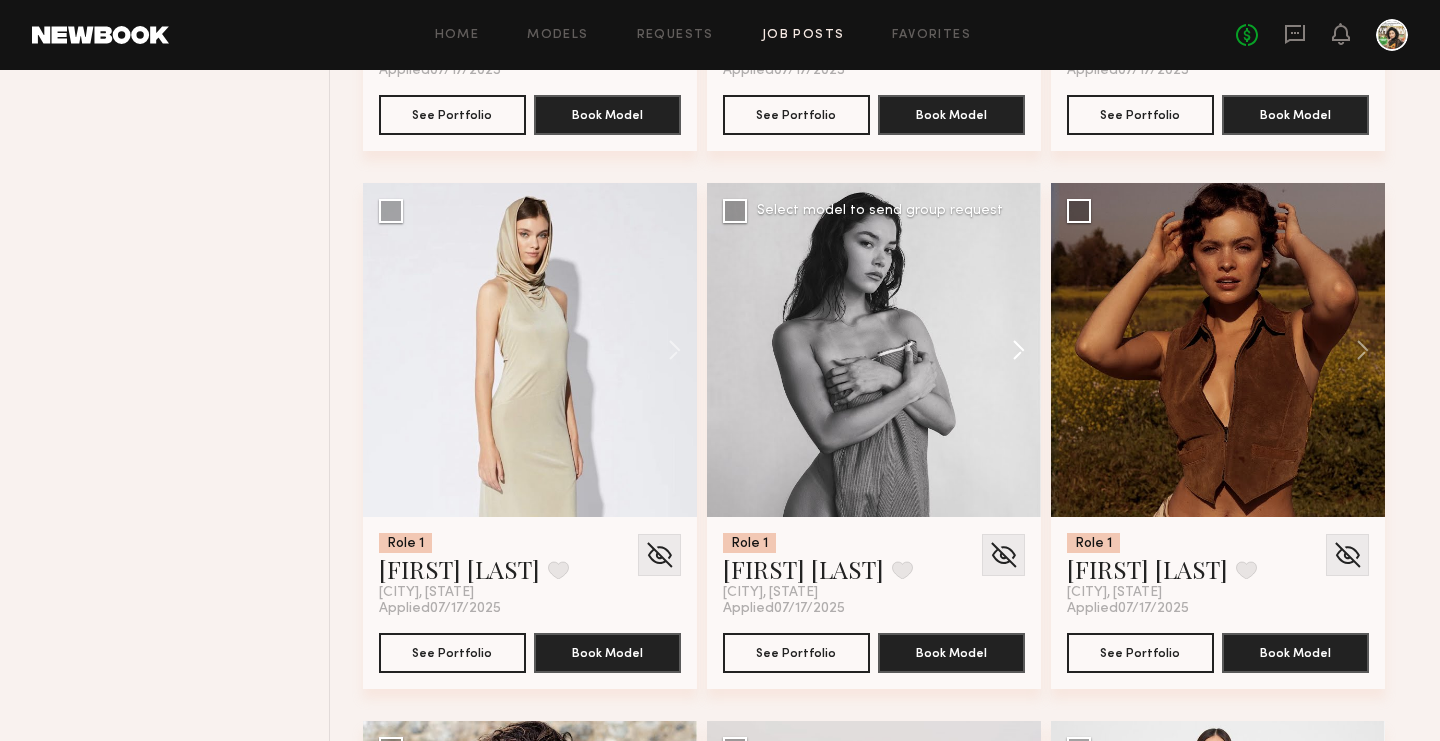 click 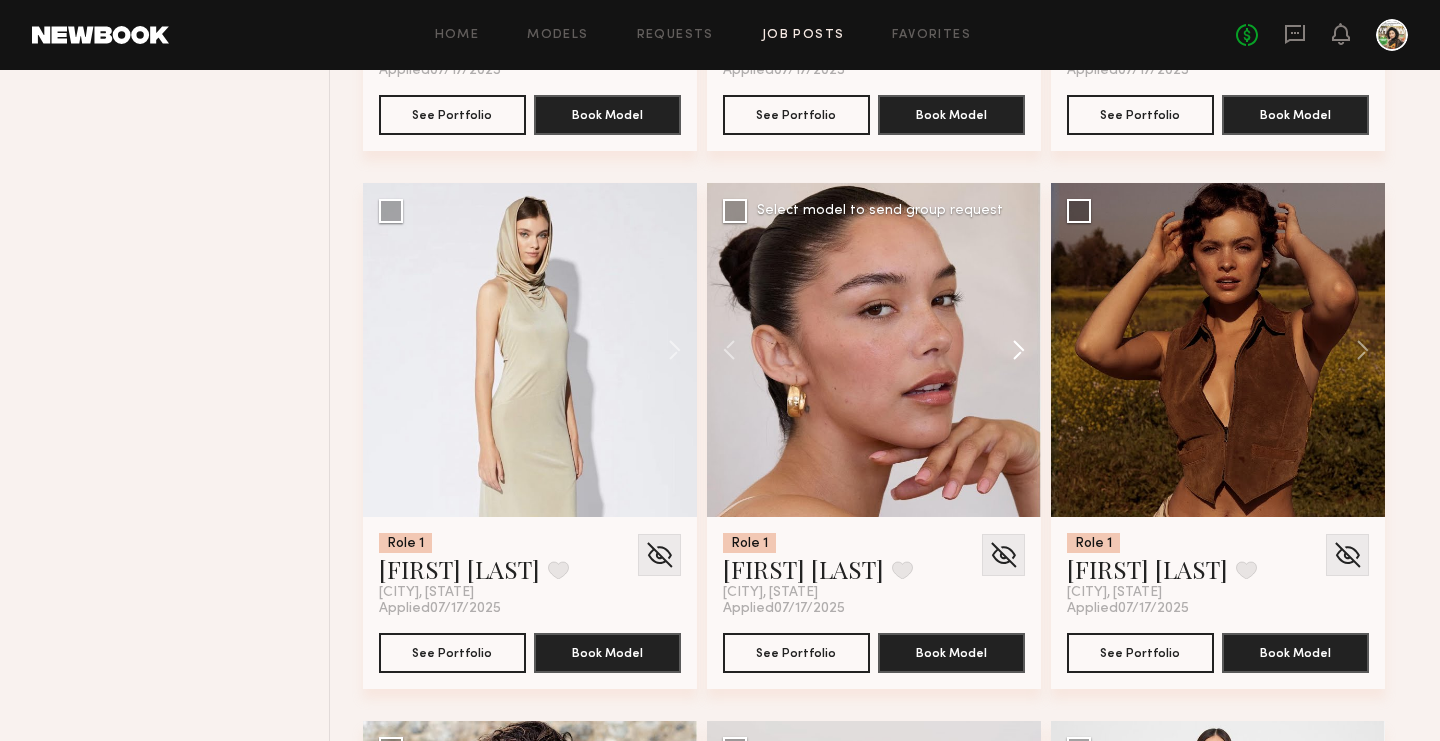 click 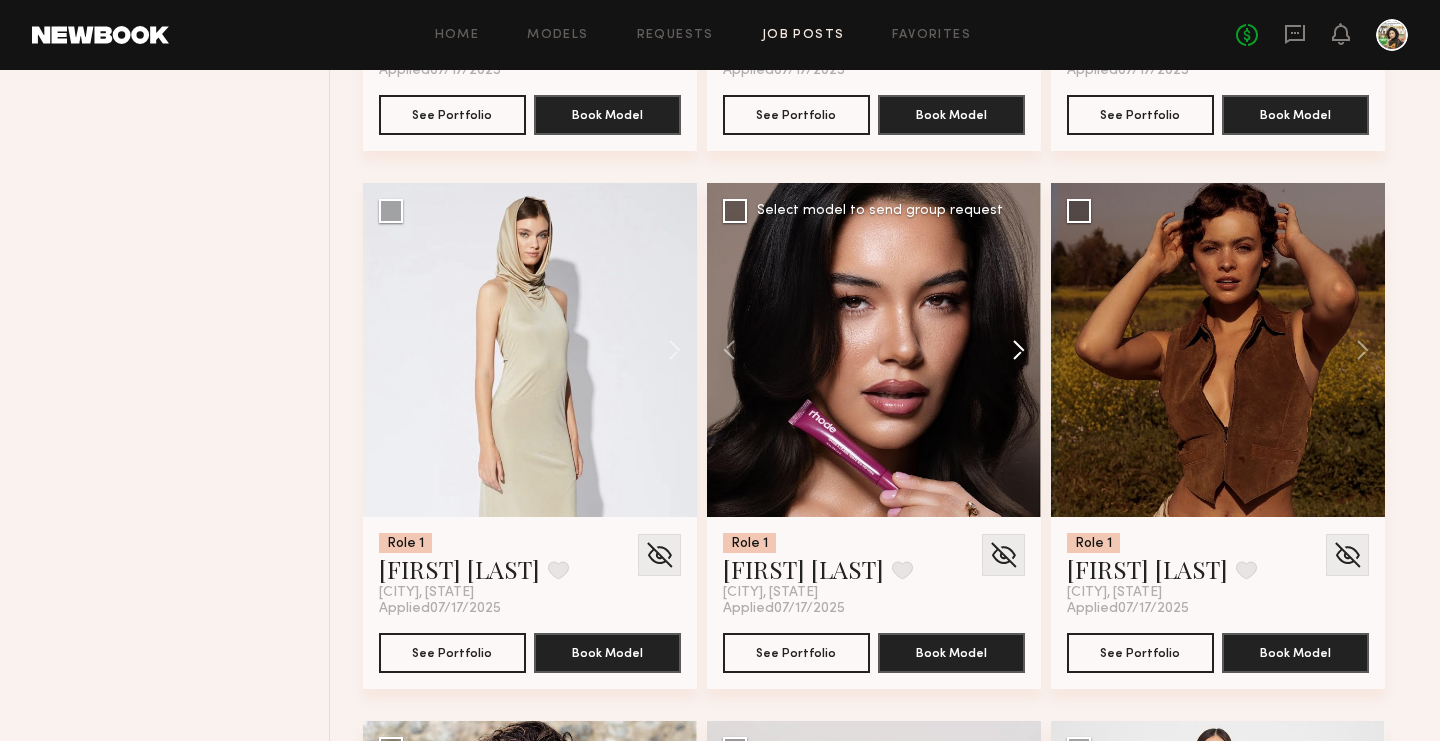 click 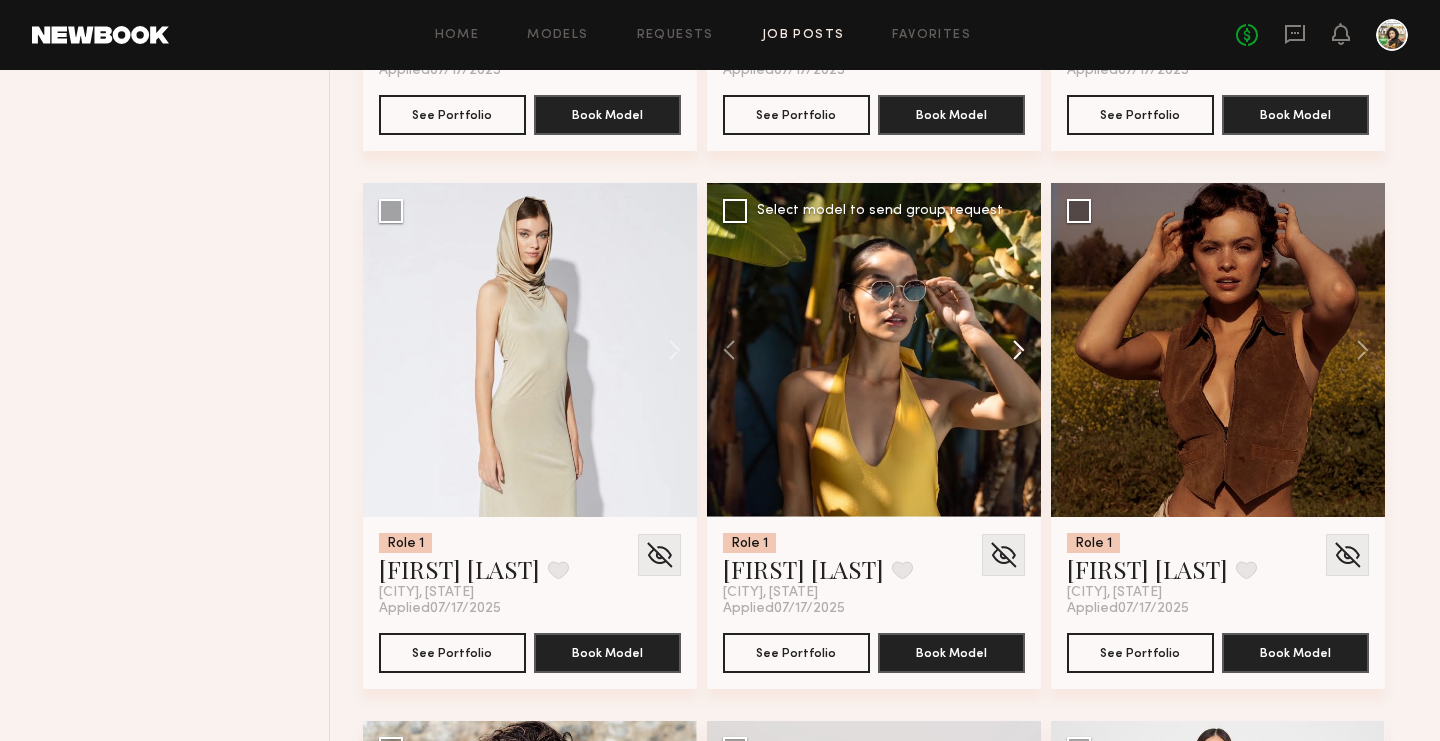 click 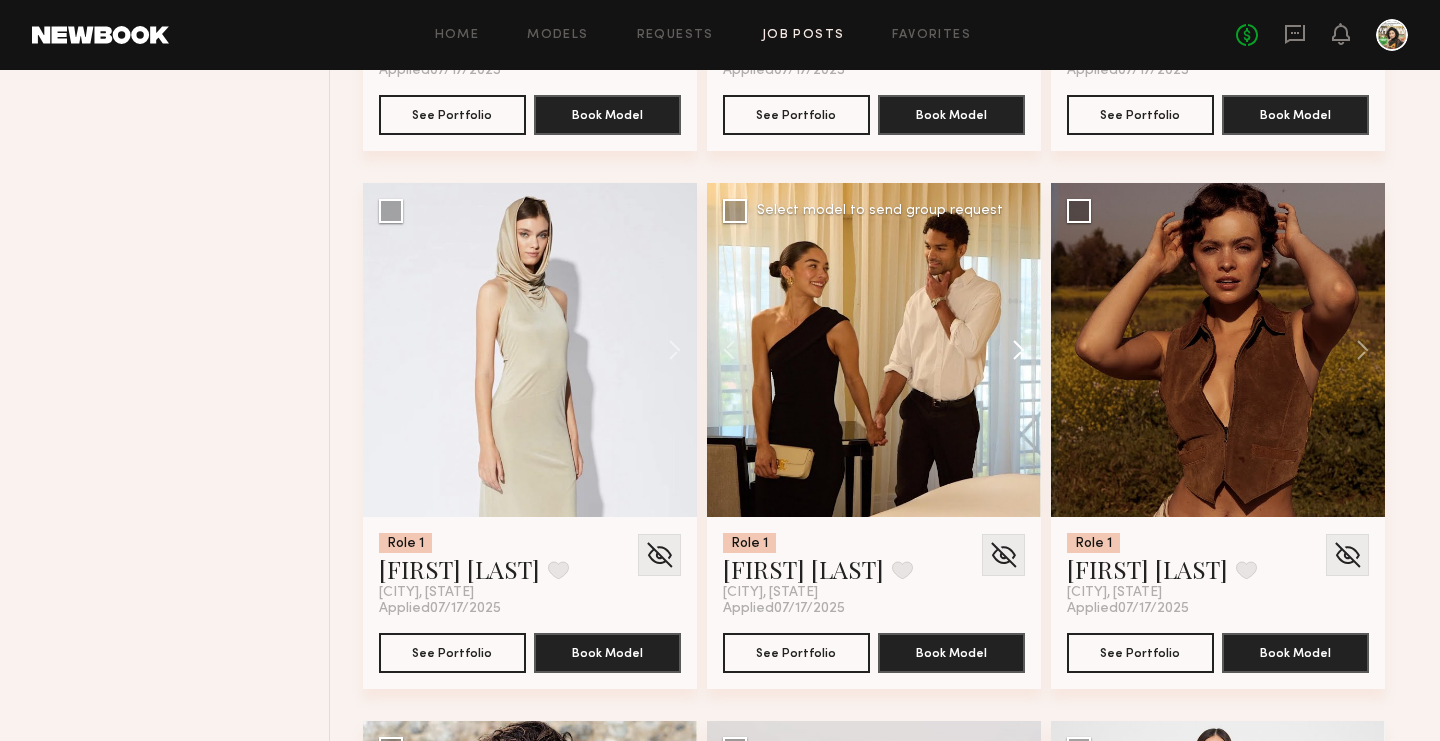 click 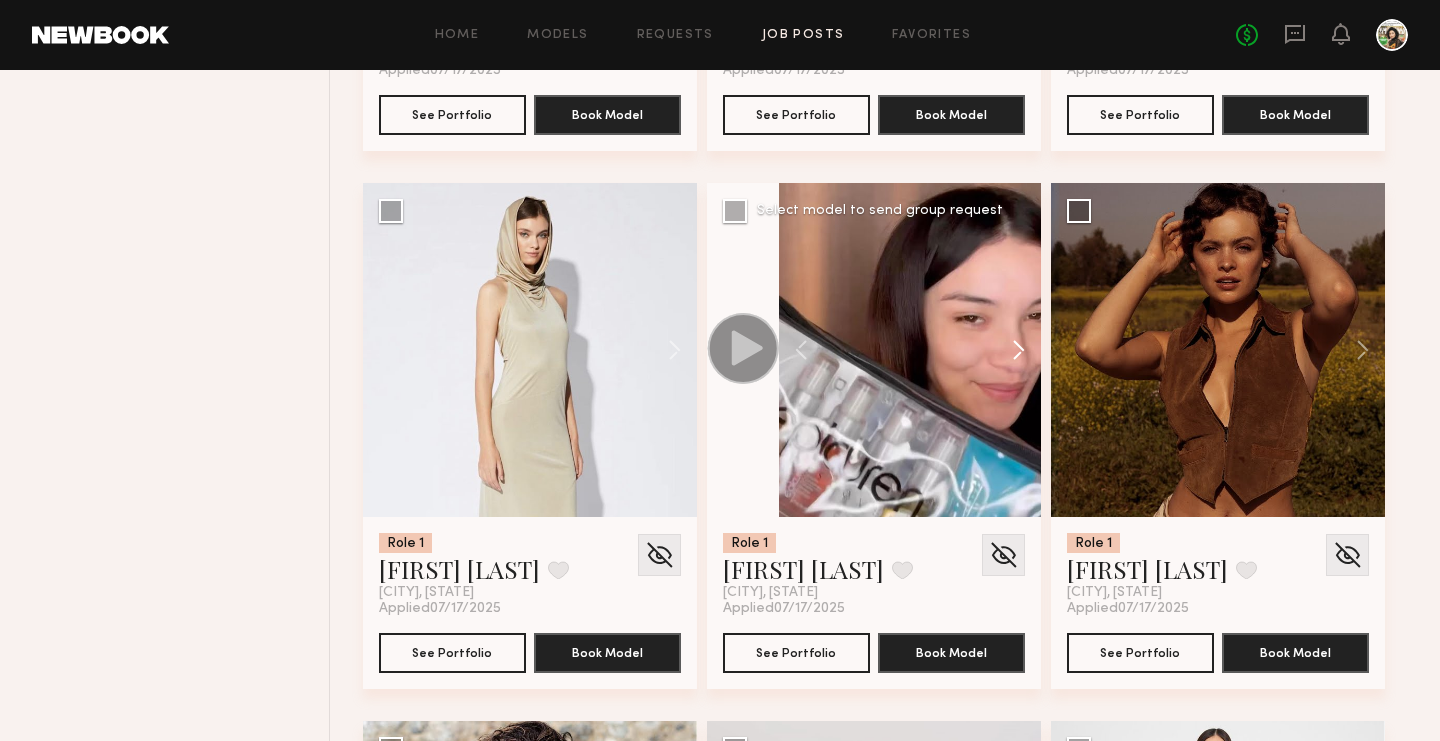 click 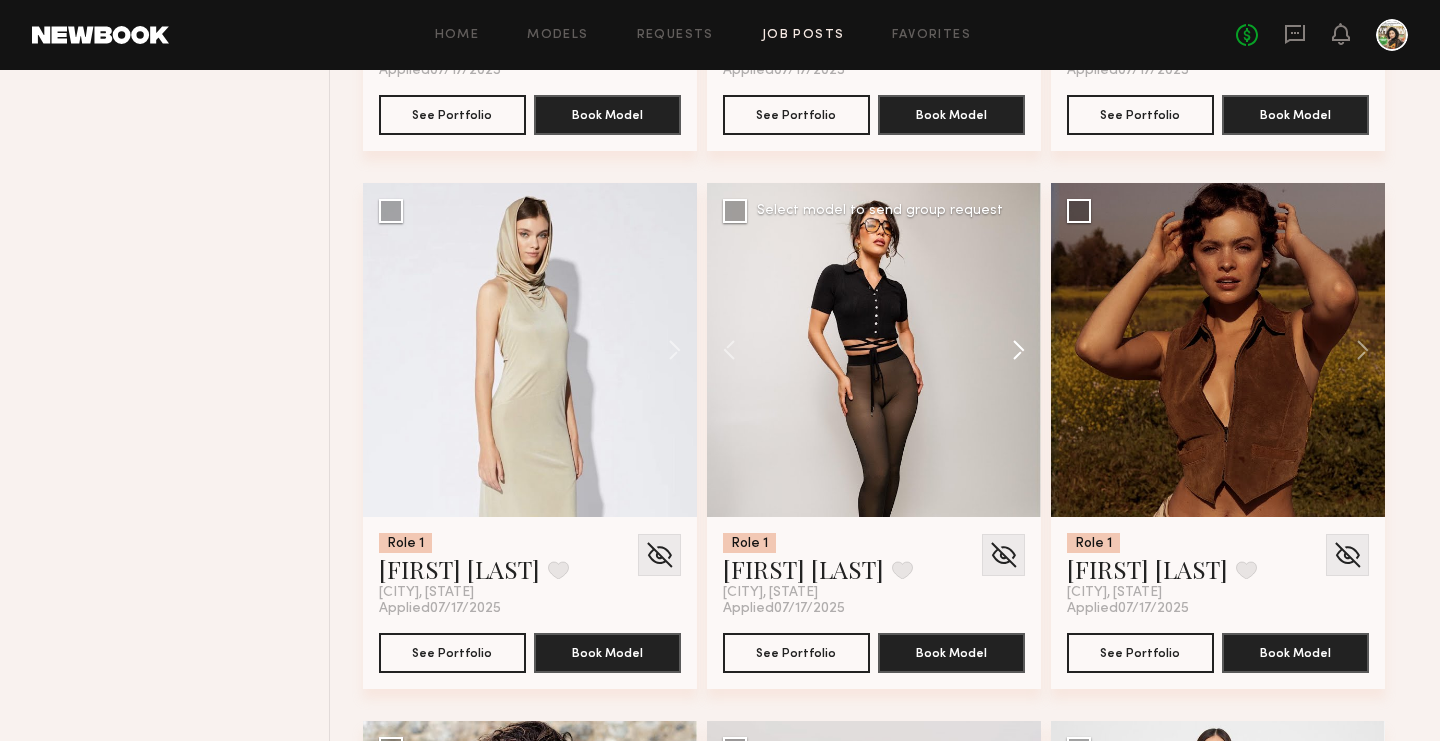 click 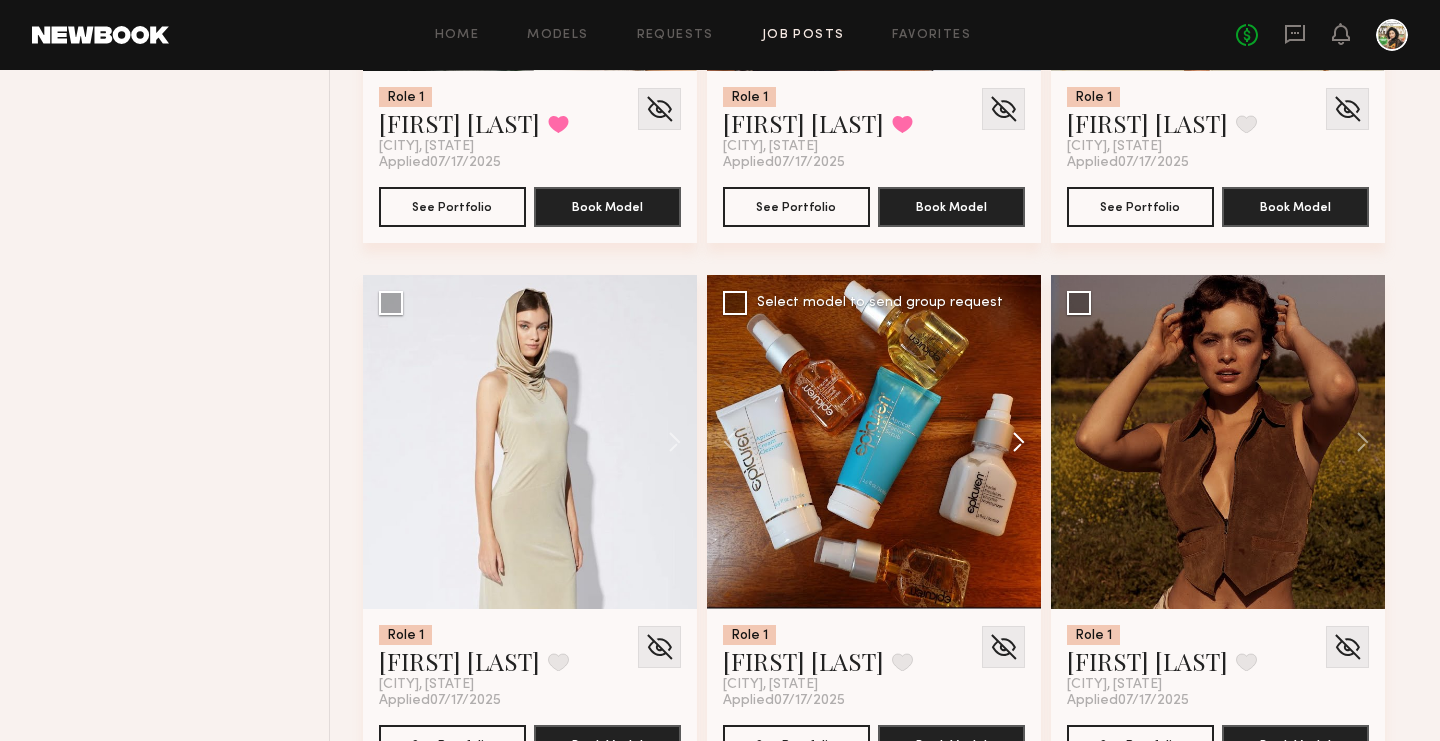 scroll, scrollTop: 10266, scrollLeft: 0, axis: vertical 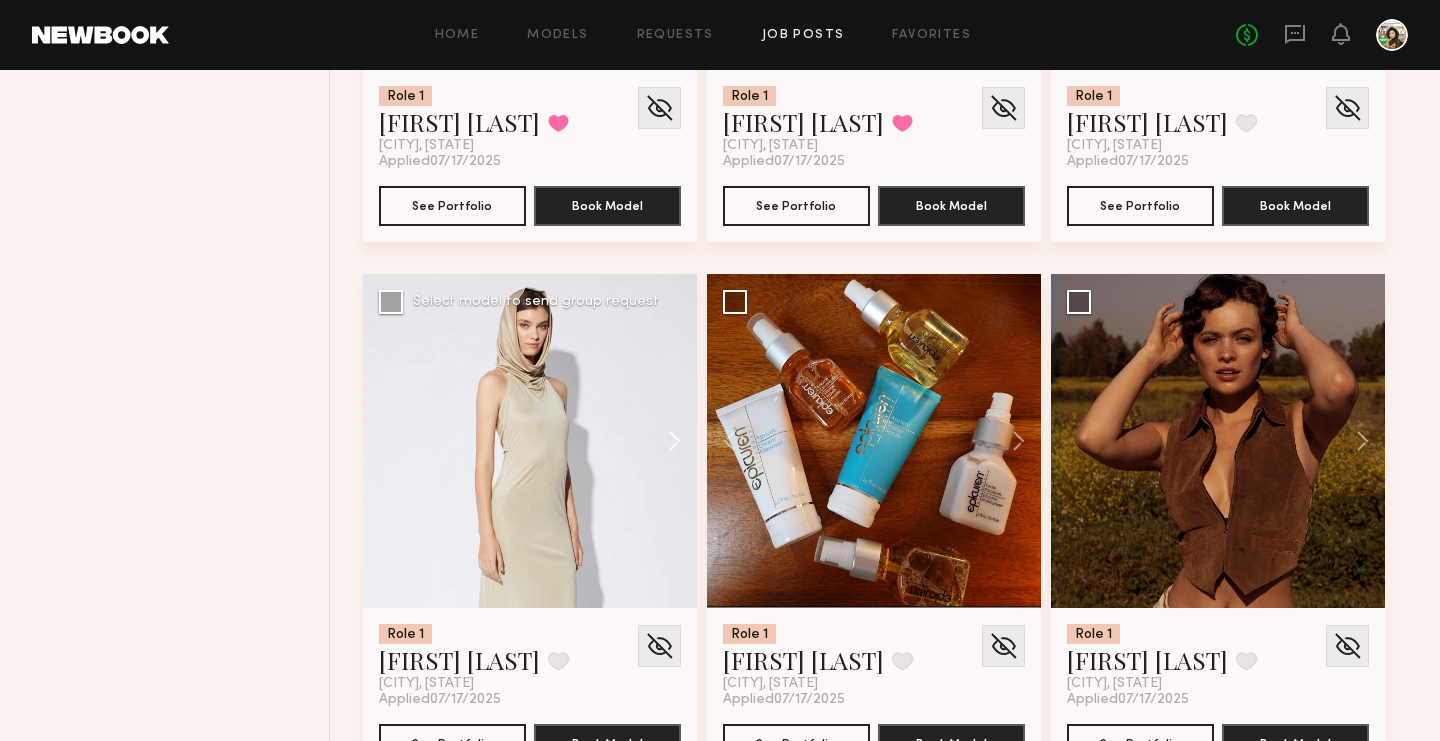 click 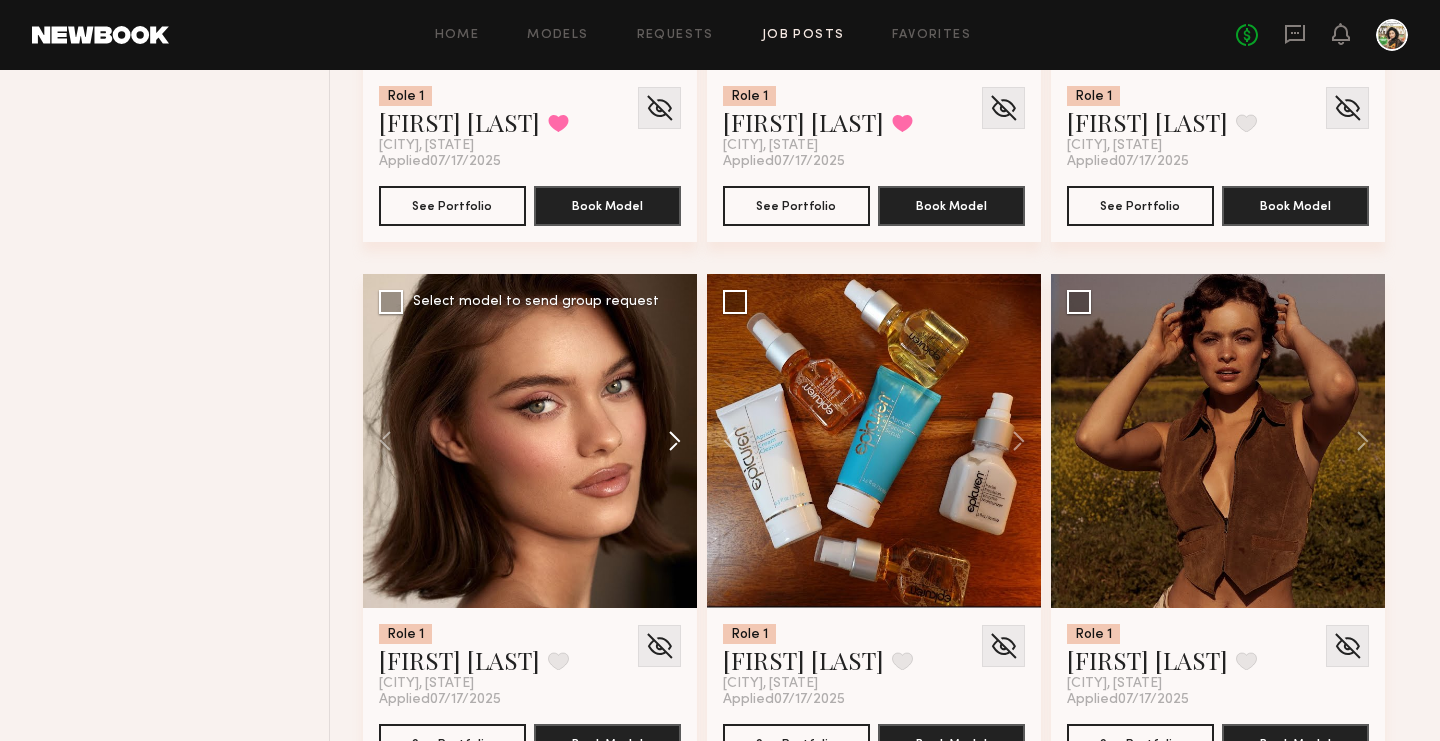click 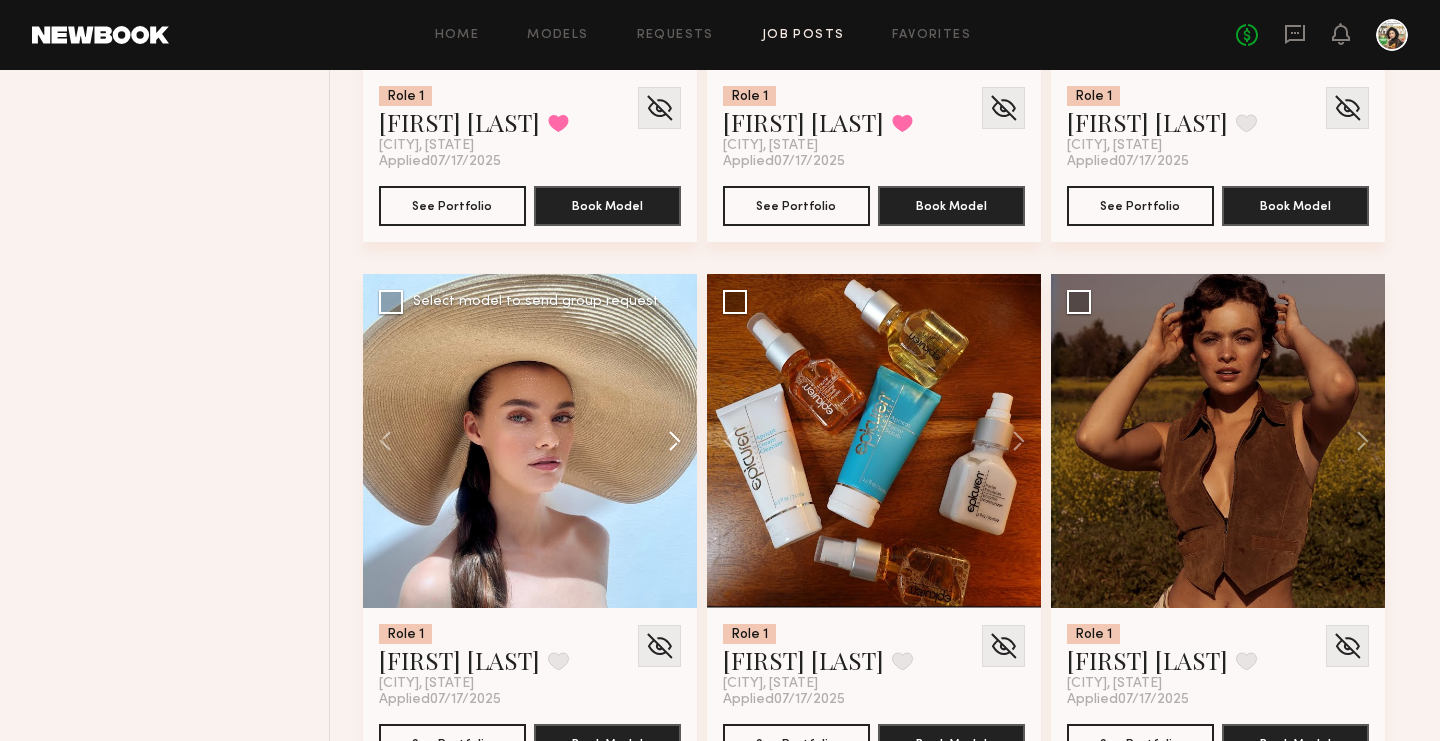 click 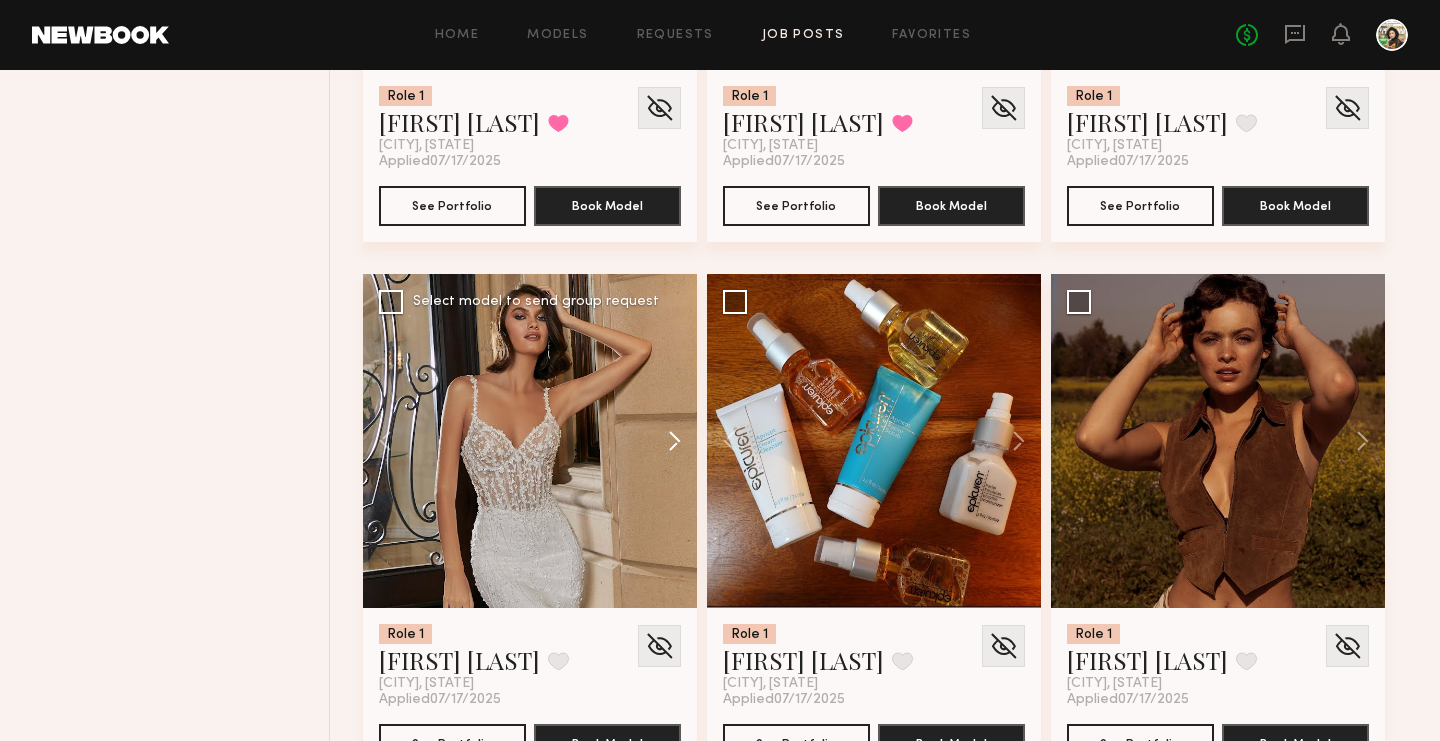 click 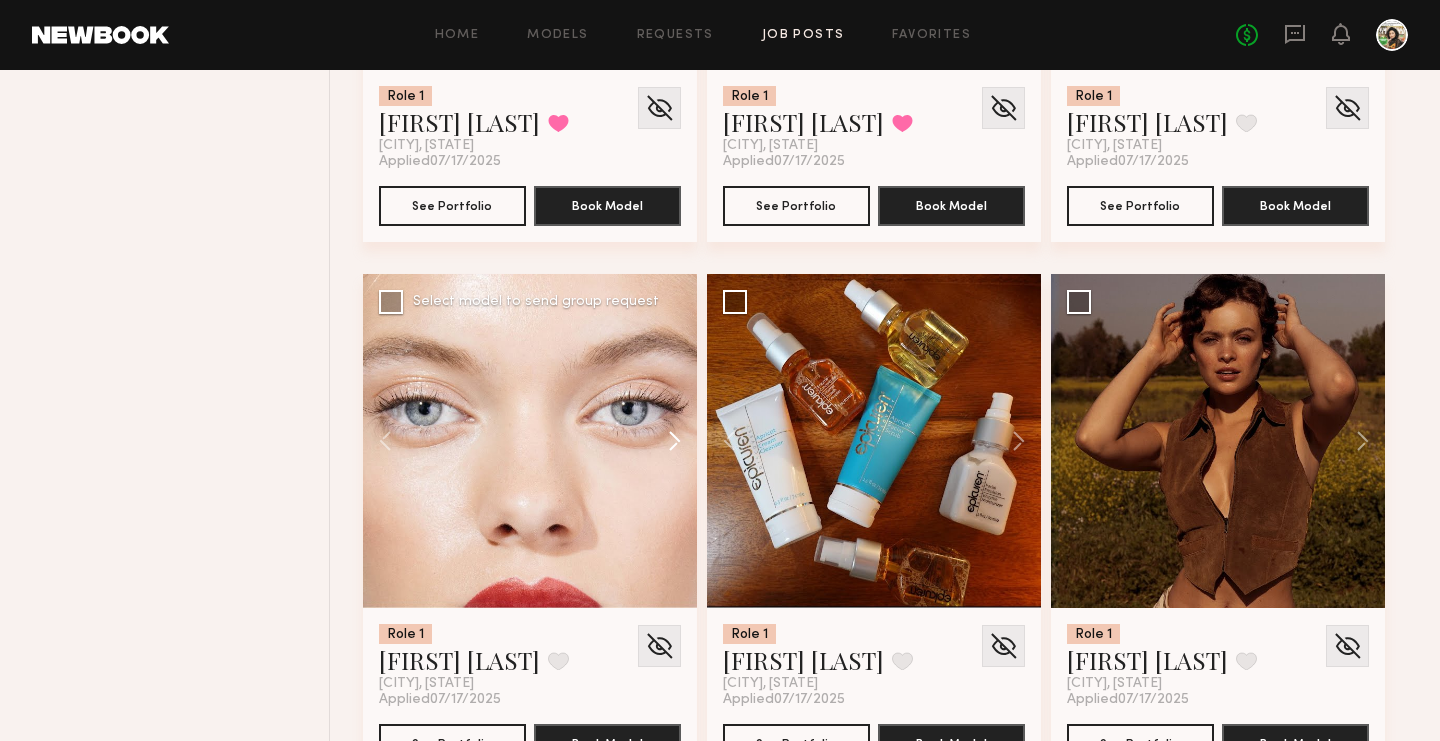 click 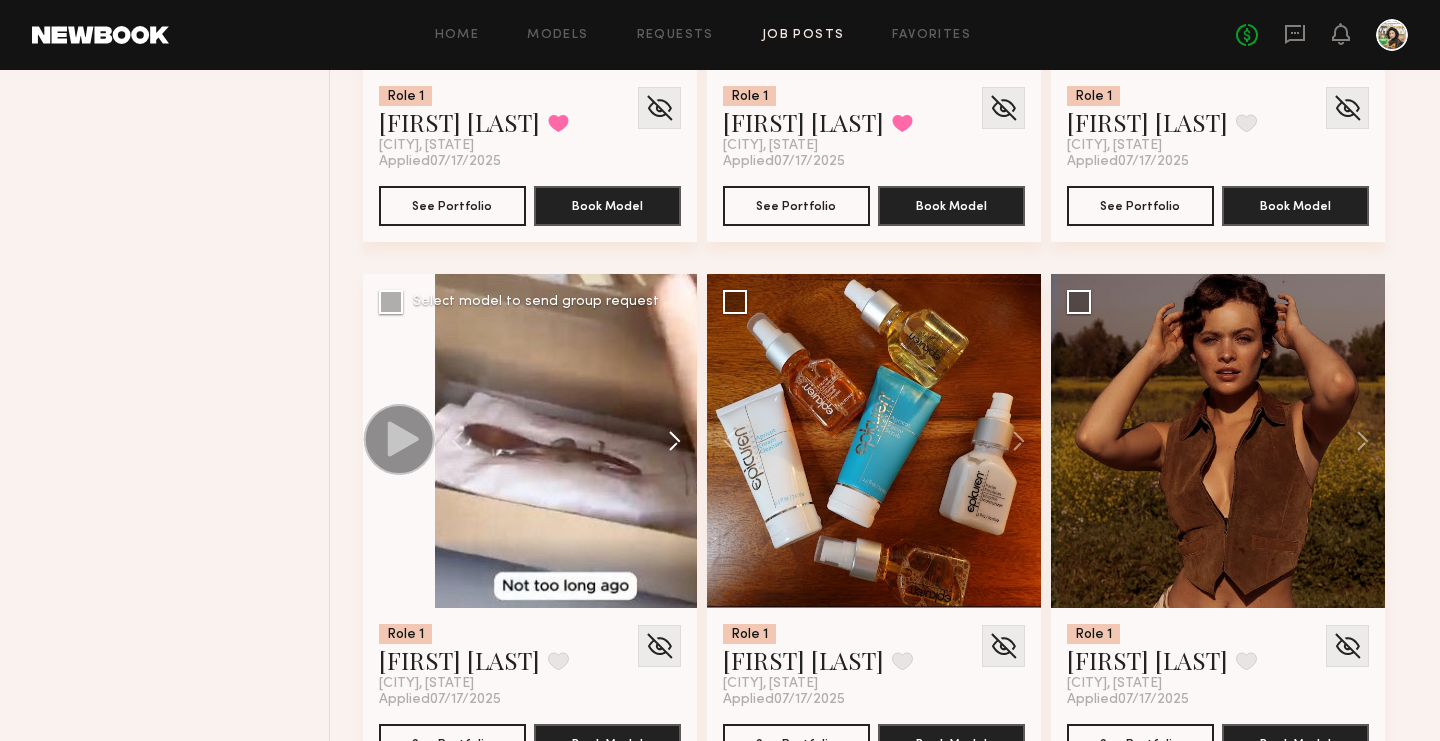 click 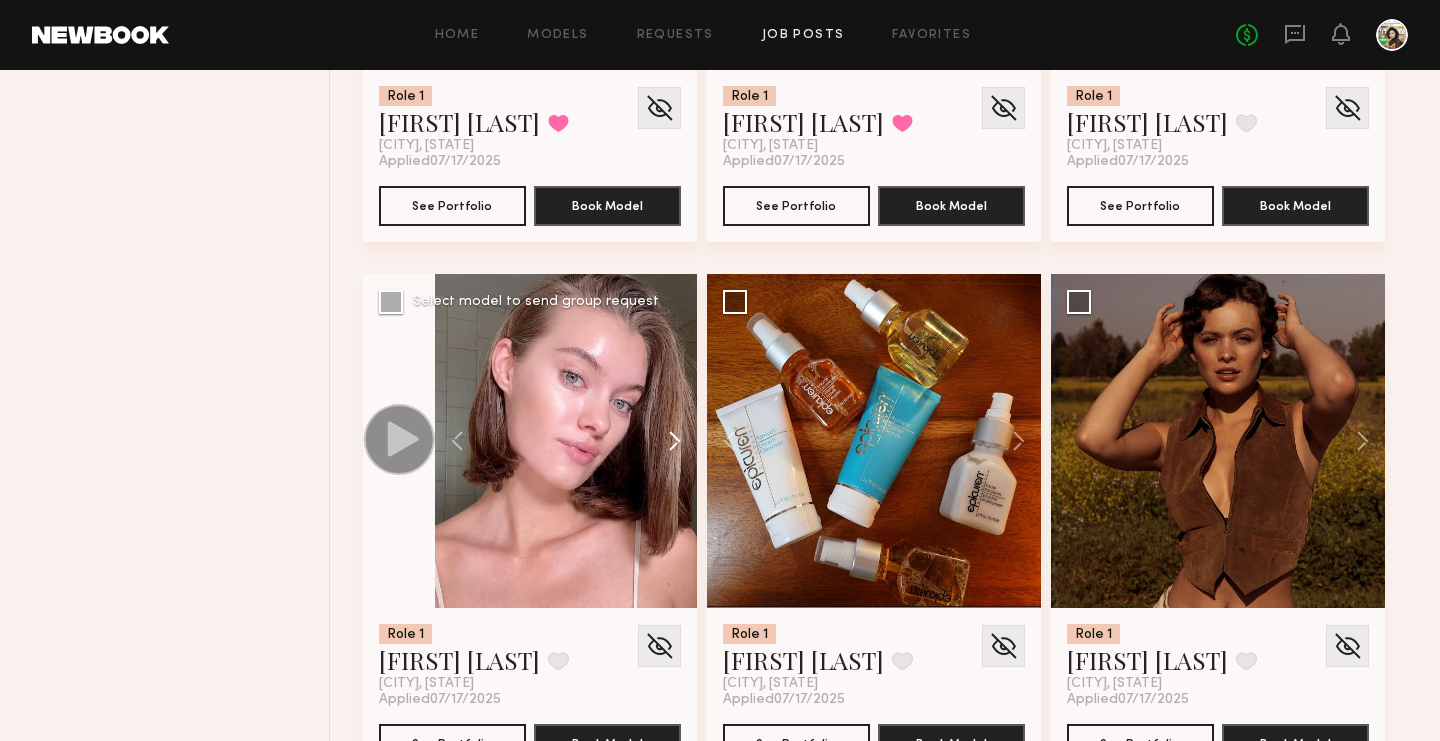click 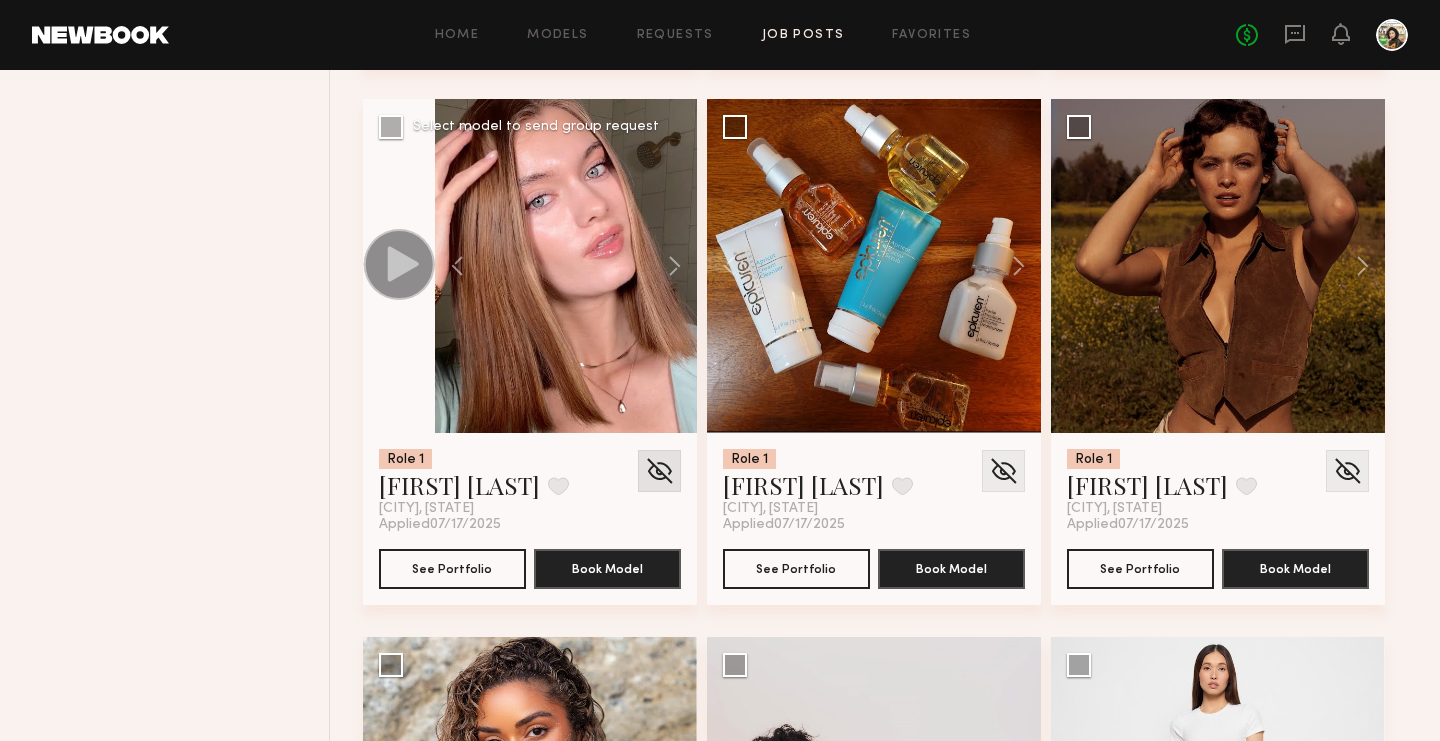 scroll, scrollTop: 10439, scrollLeft: 0, axis: vertical 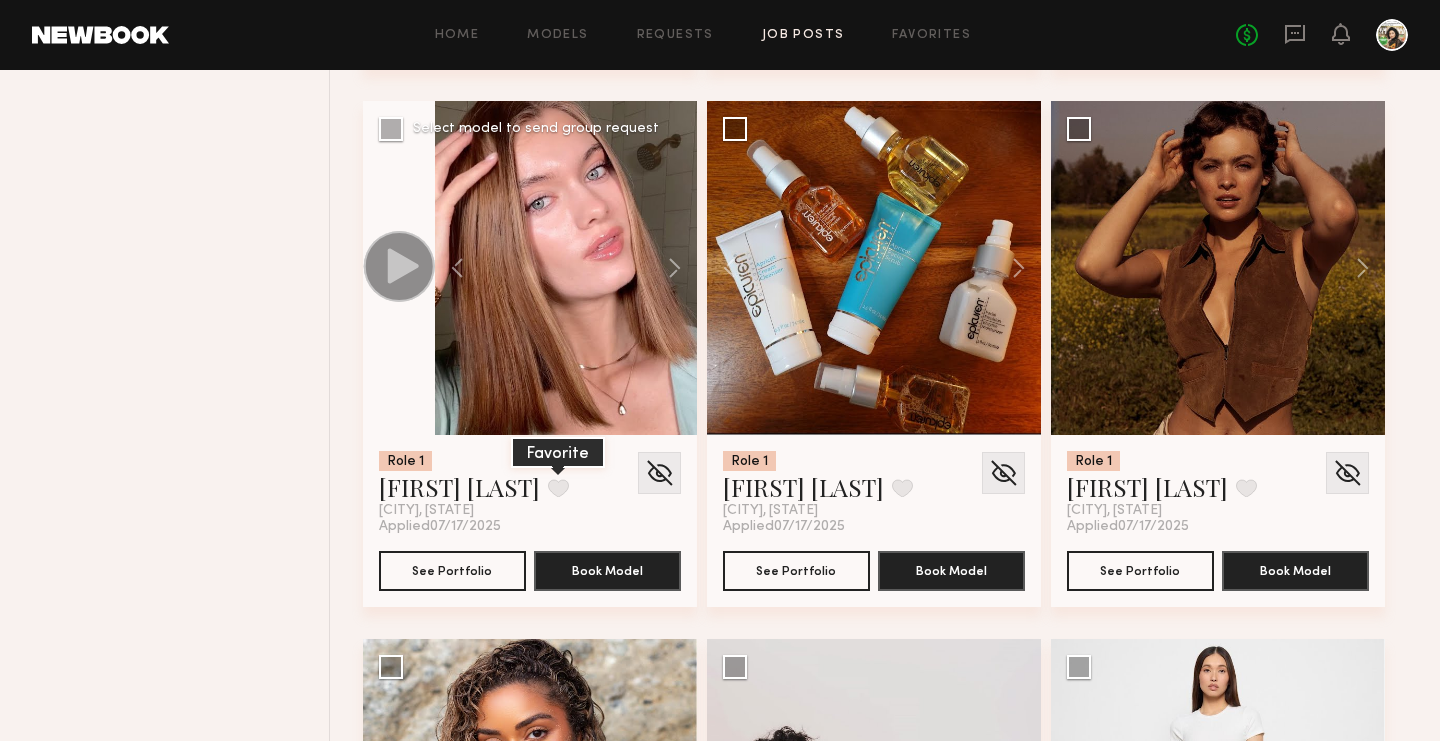 click 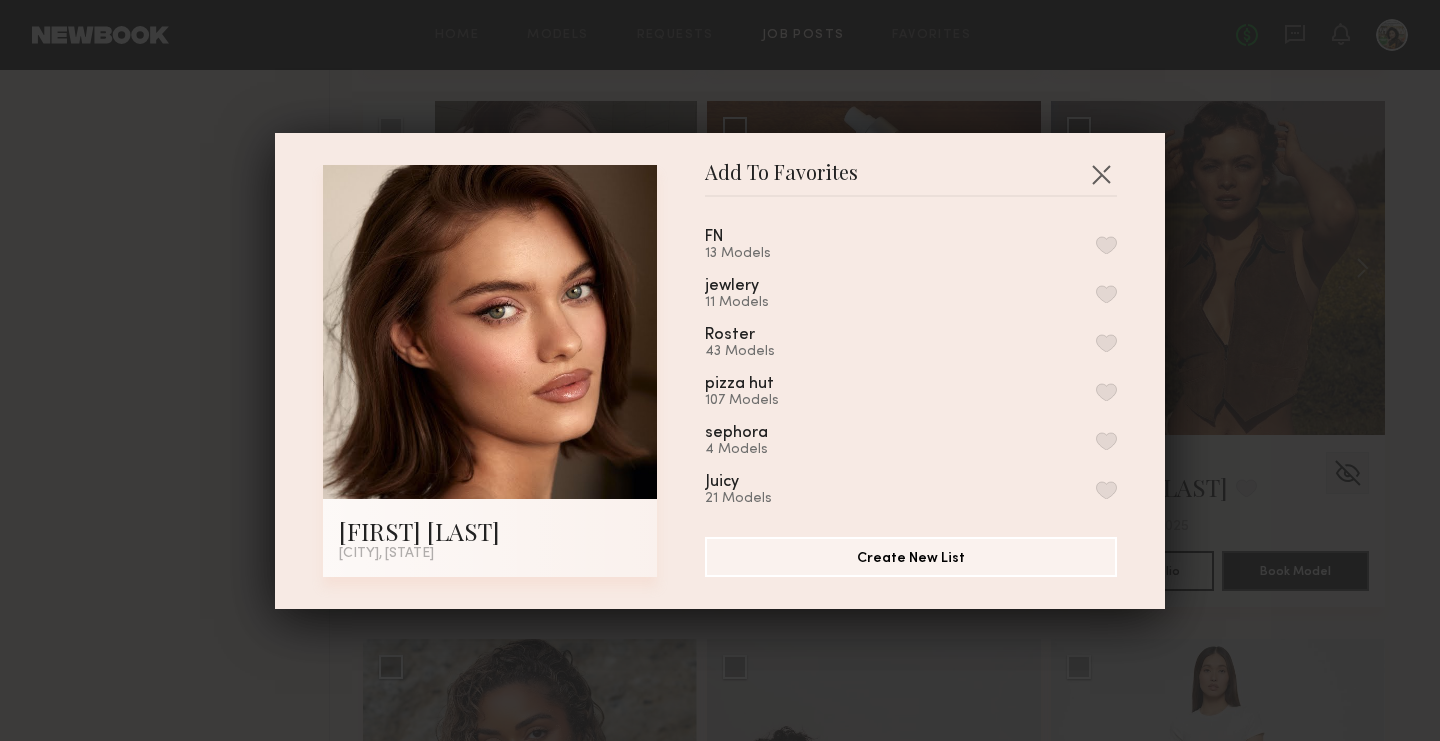 click at bounding box center (1106, 245) 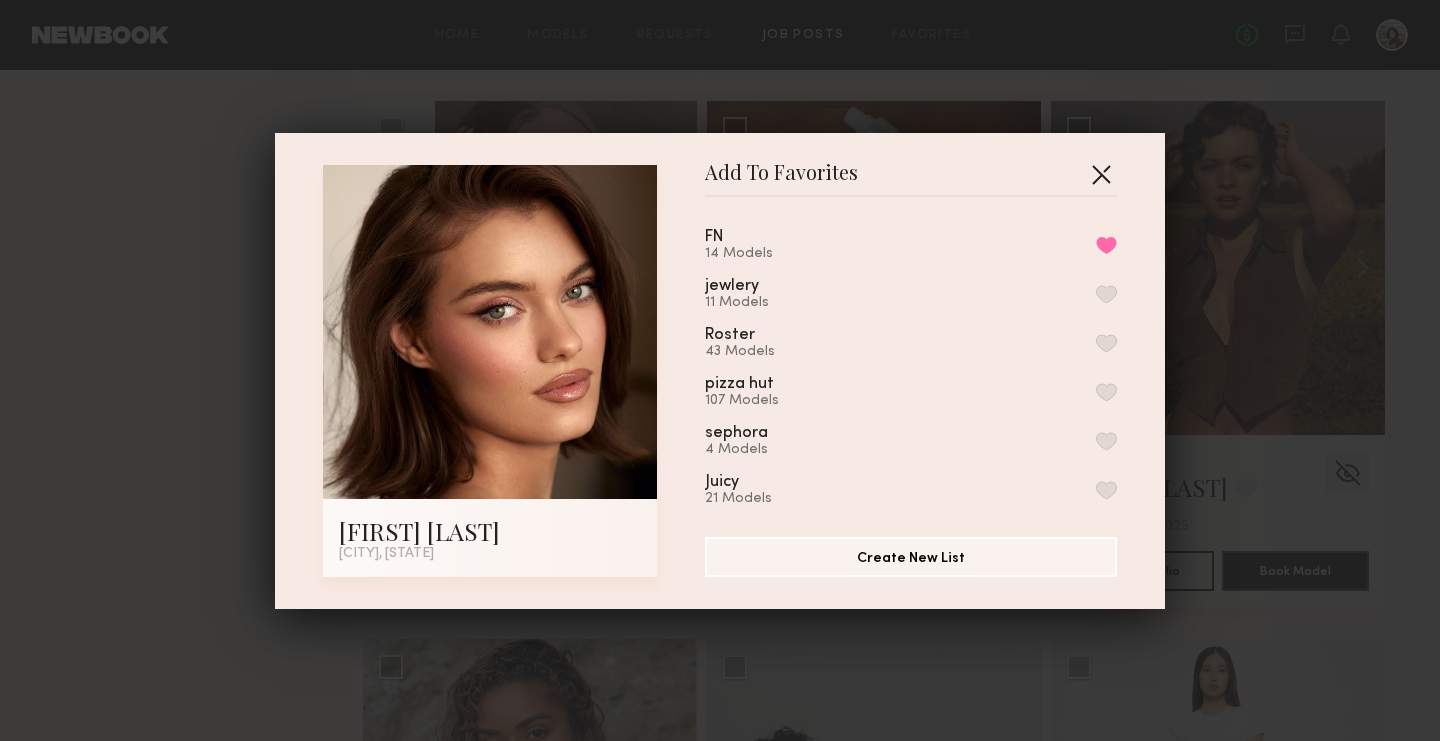 click at bounding box center [1101, 174] 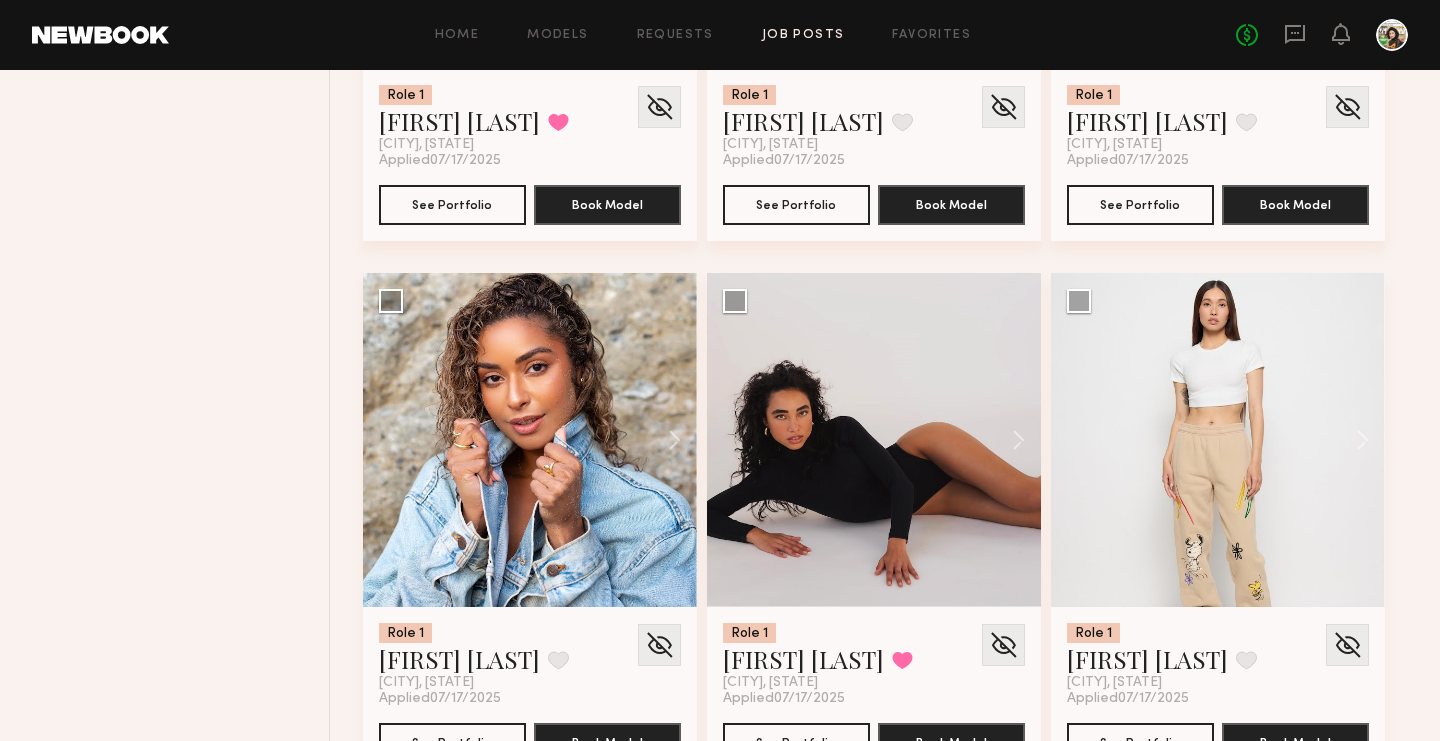 scroll, scrollTop: 10893, scrollLeft: 0, axis: vertical 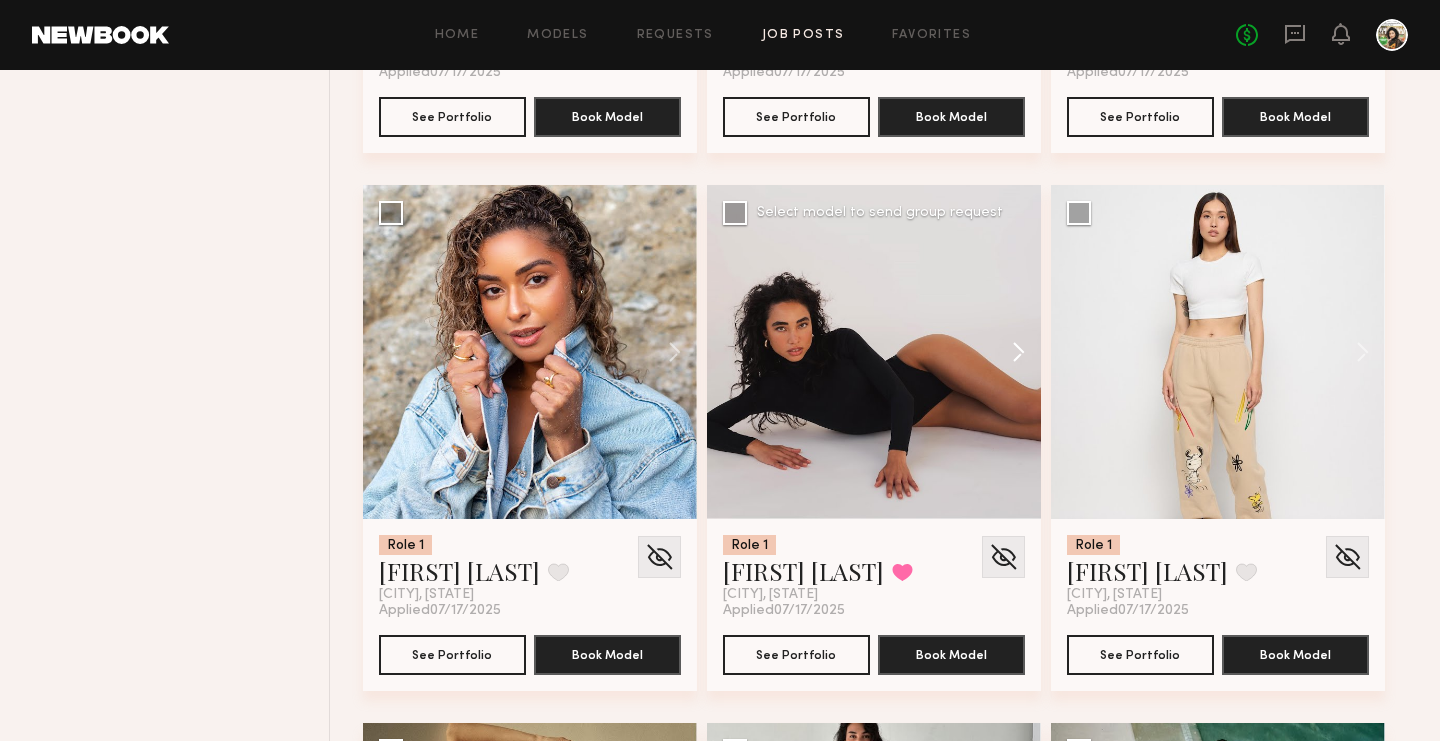 click 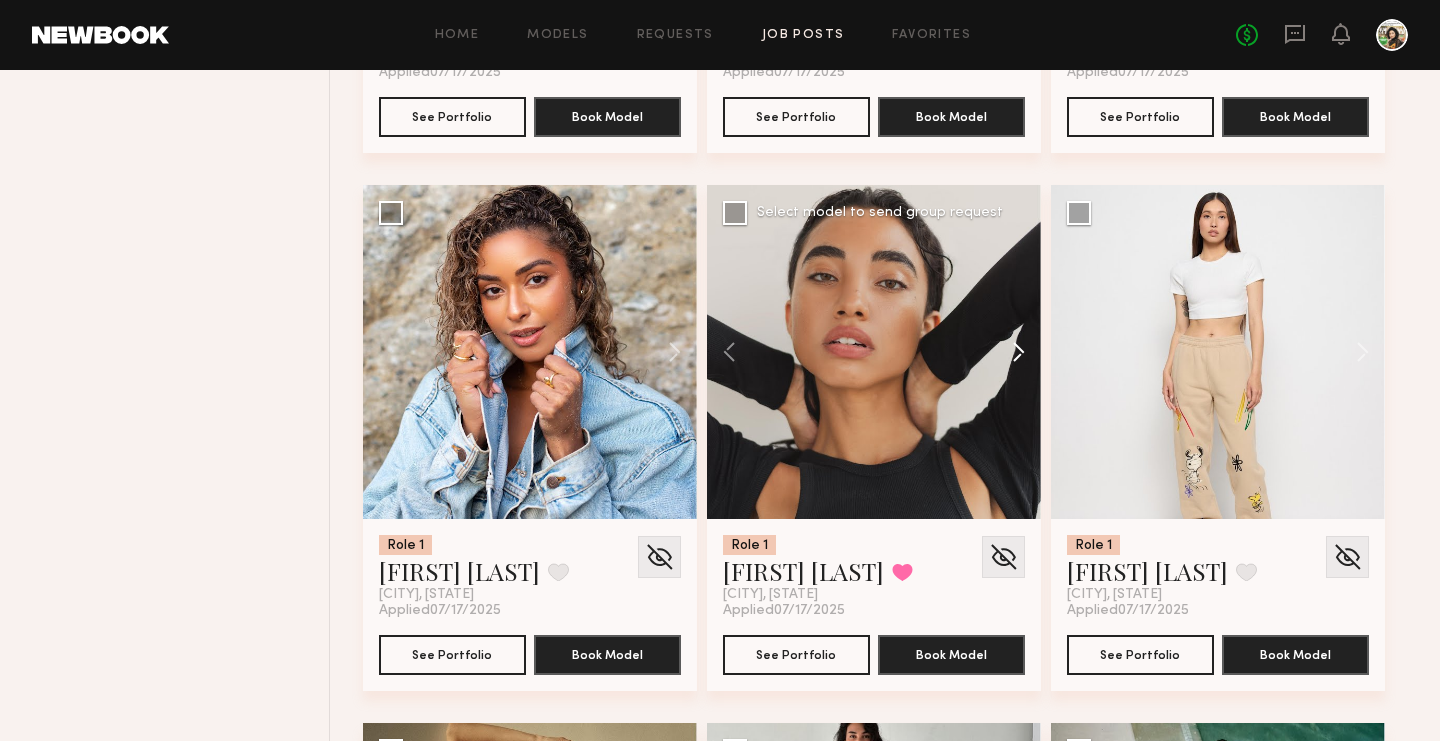 click 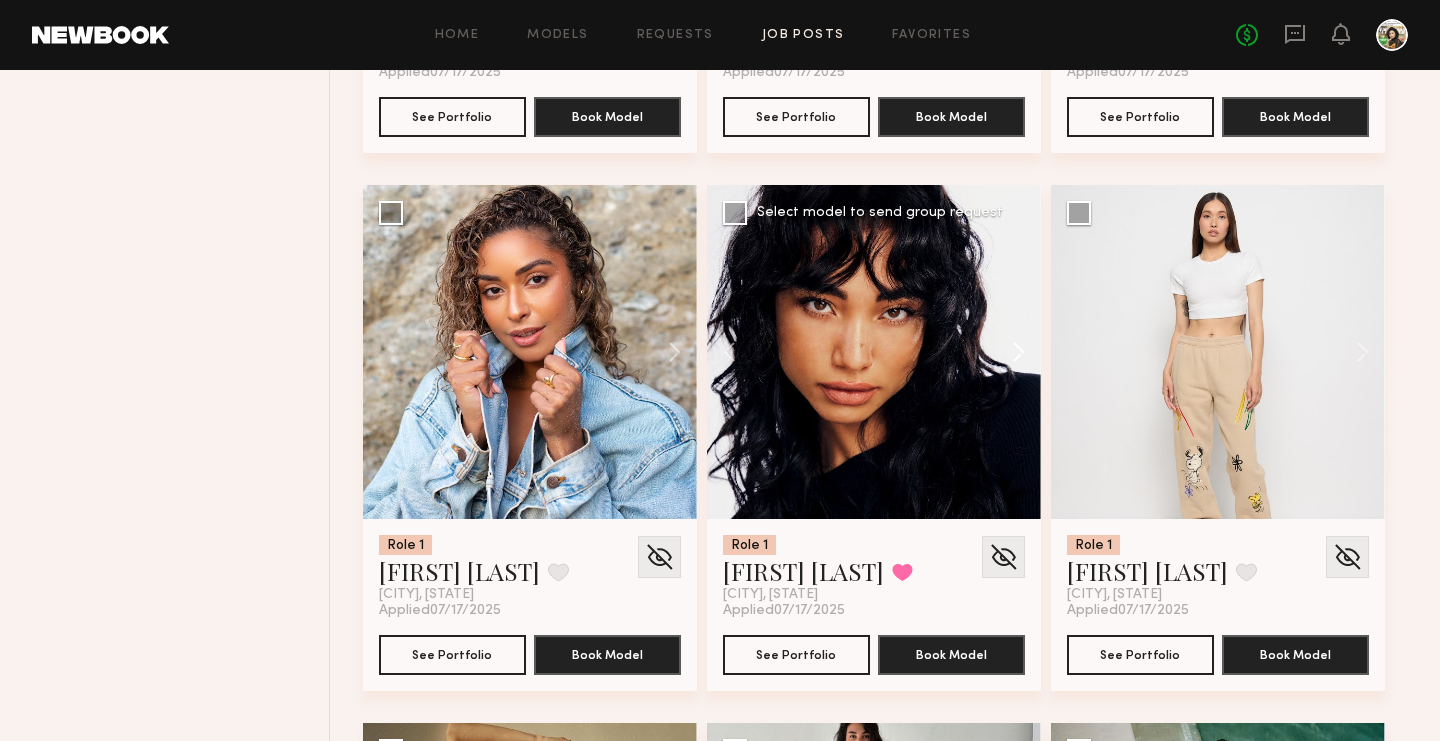 click 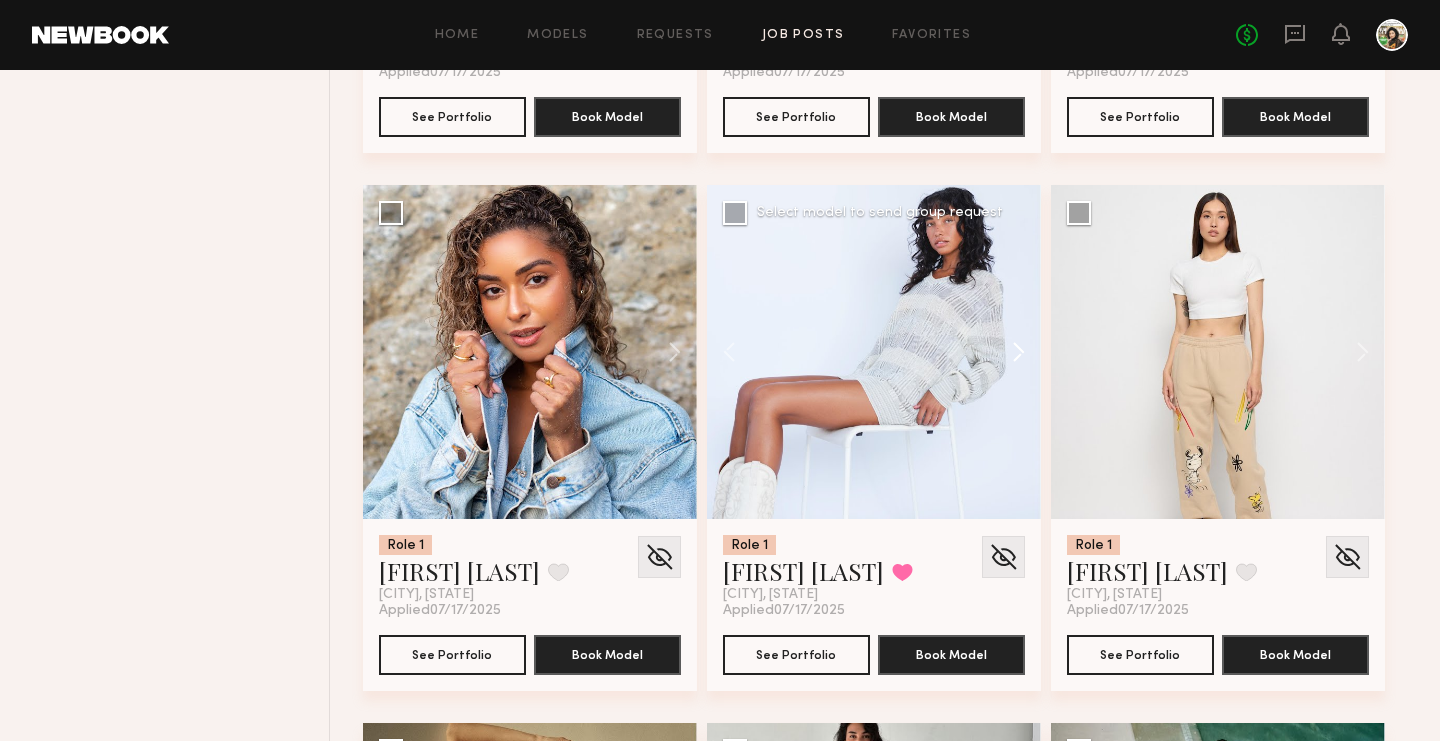click 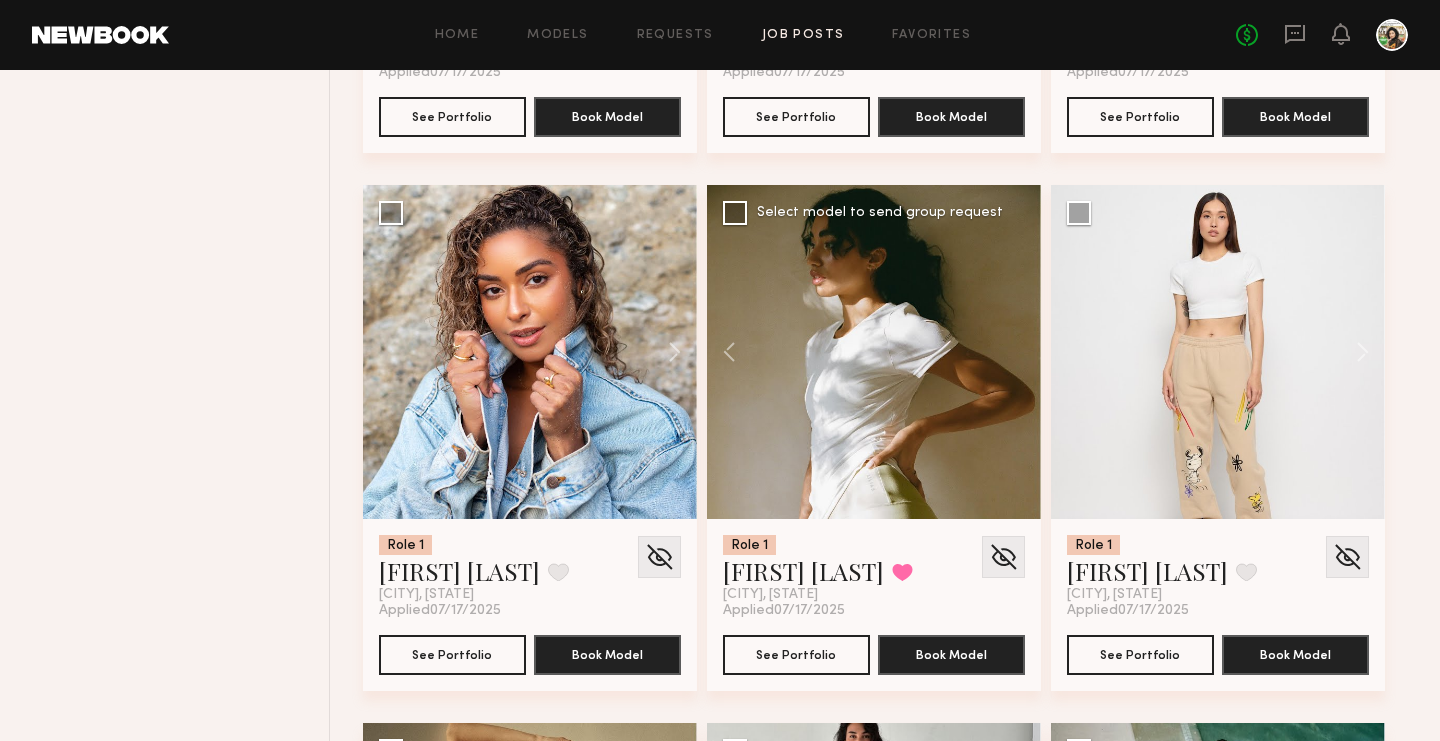 click 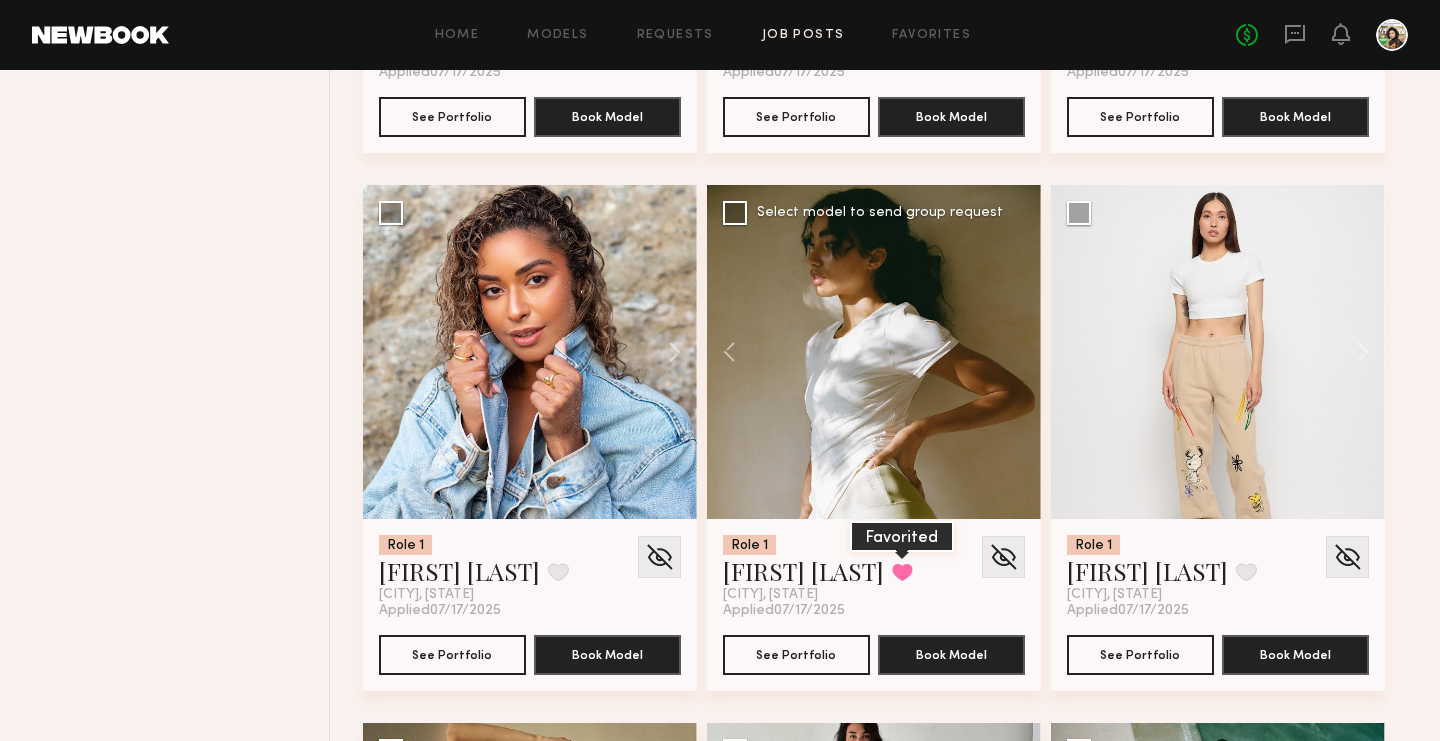 click 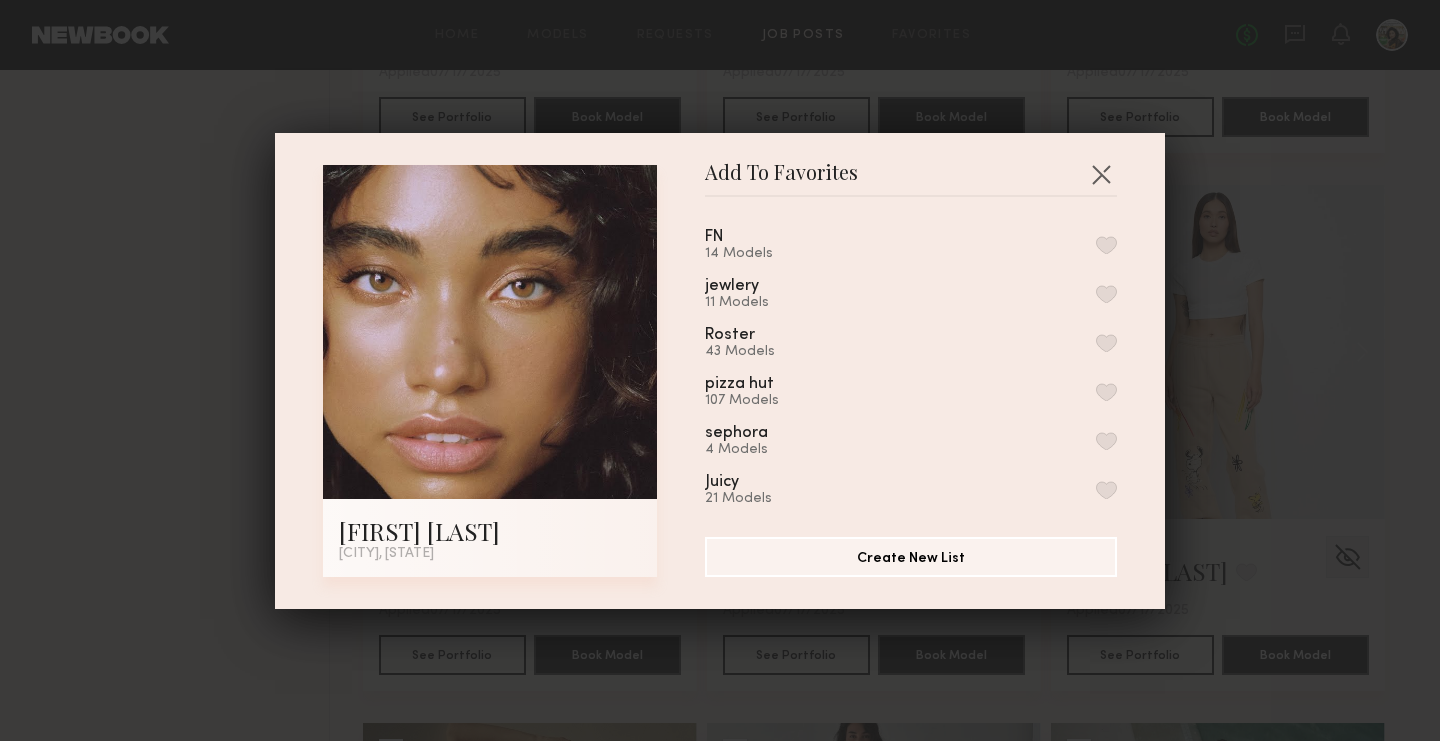 click at bounding box center (1106, 245) 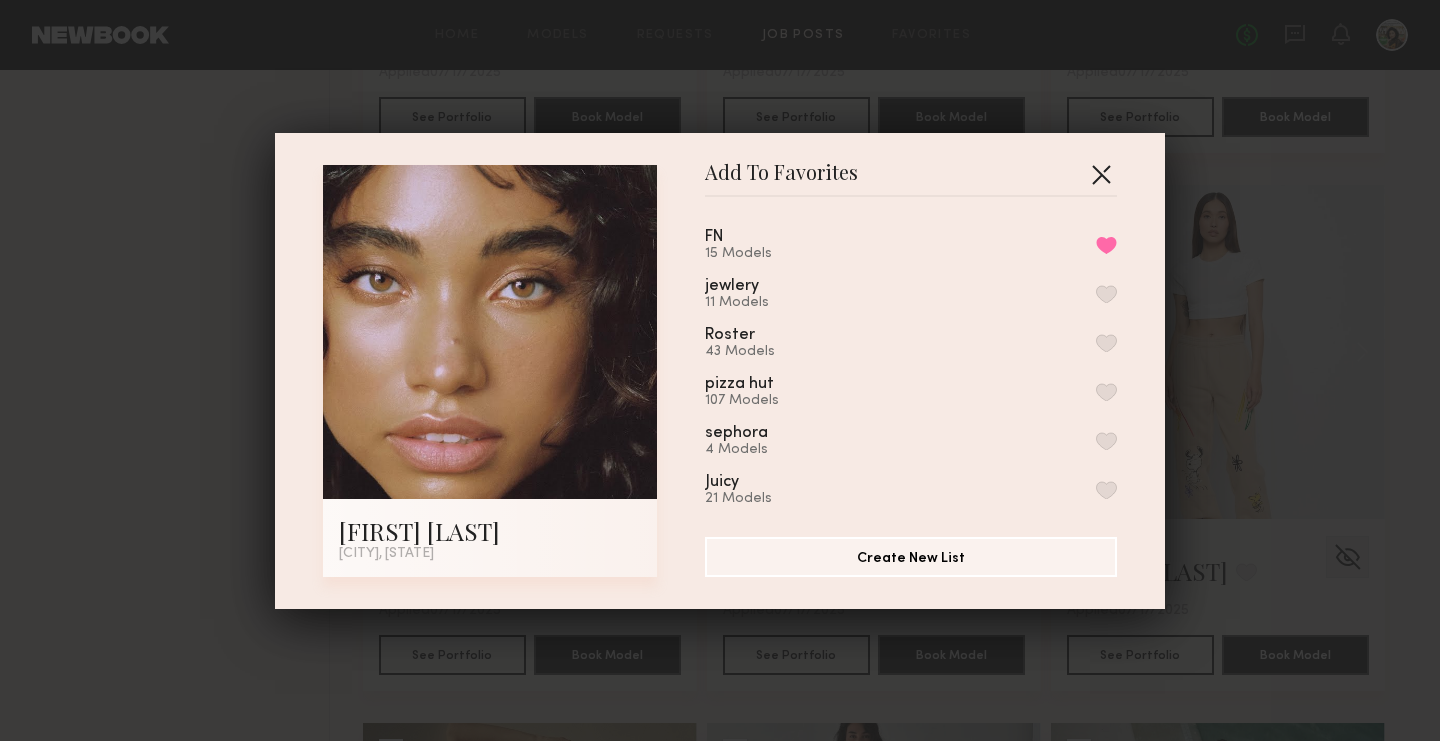 click at bounding box center (1101, 174) 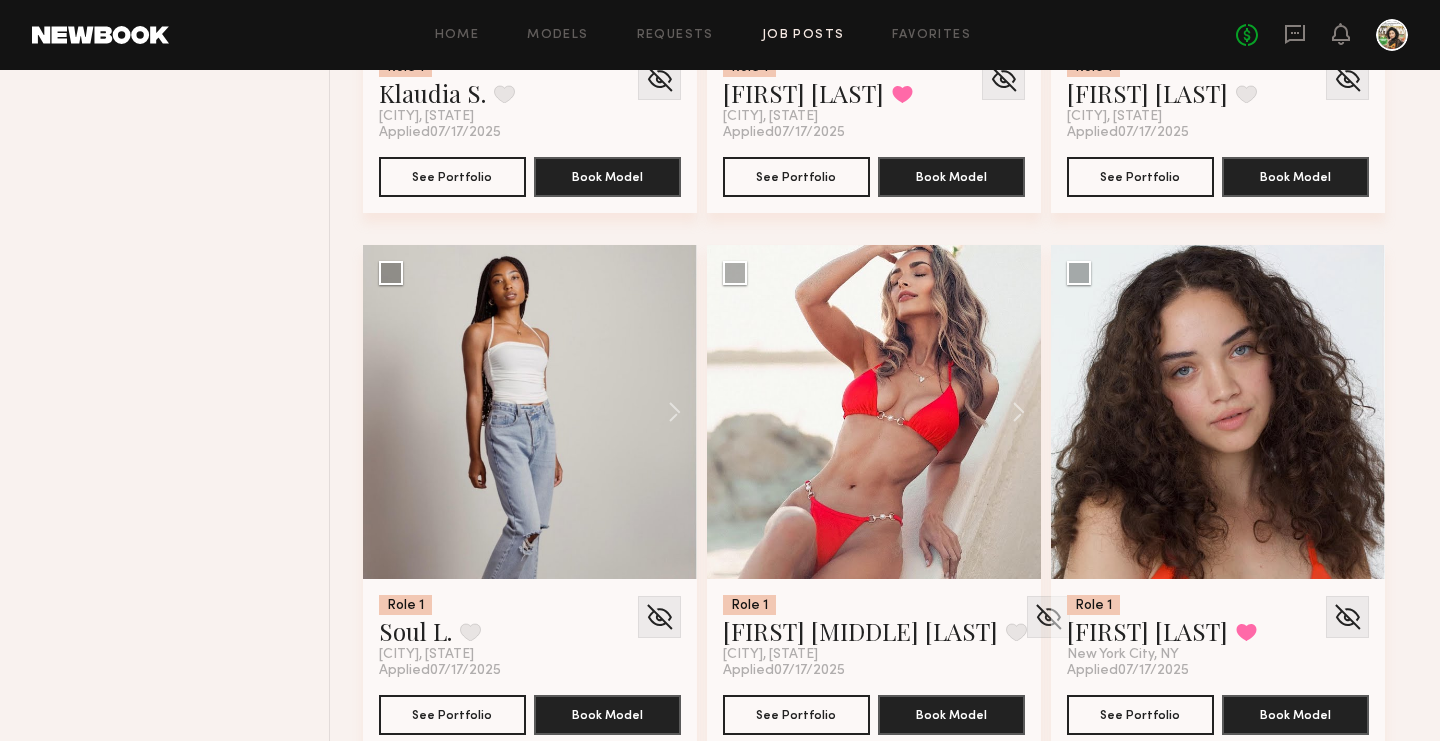 scroll, scrollTop: 11936, scrollLeft: 0, axis: vertical 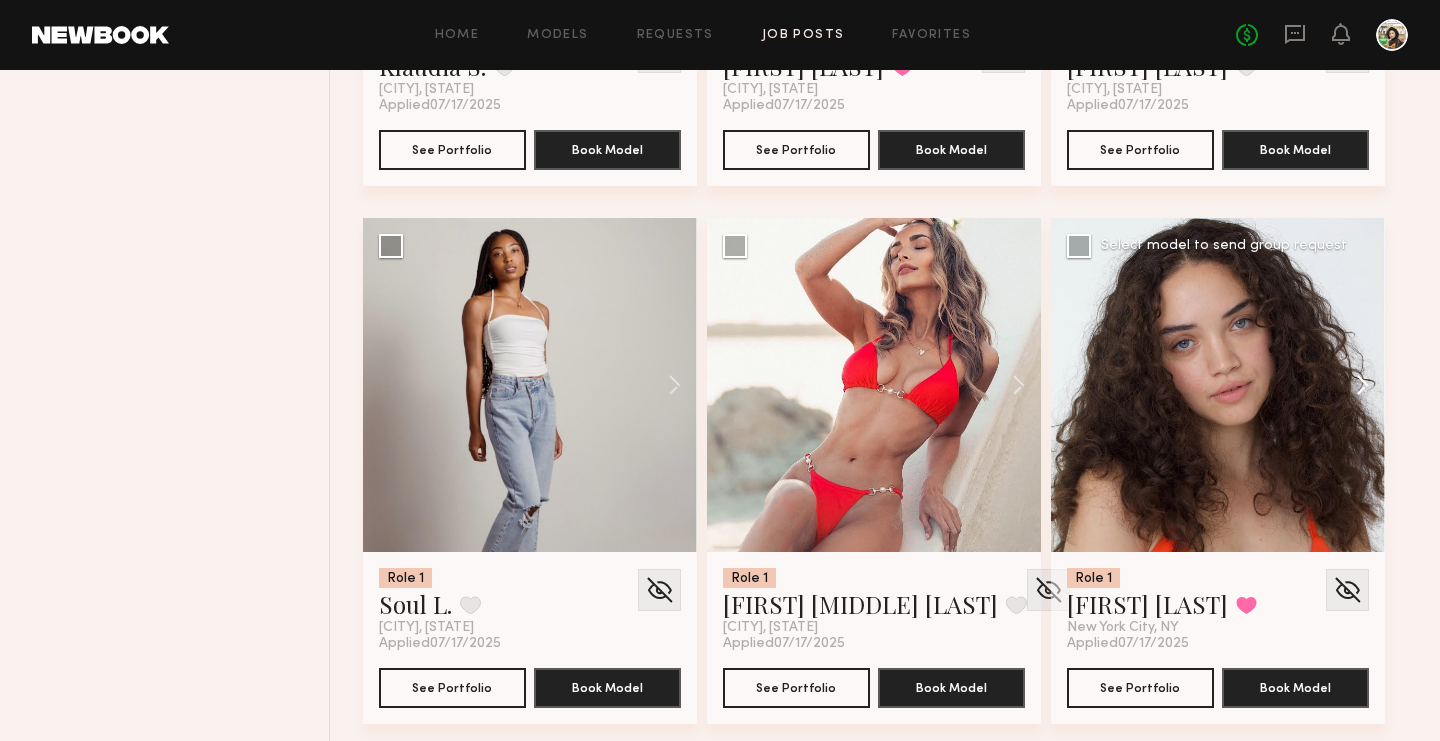 click 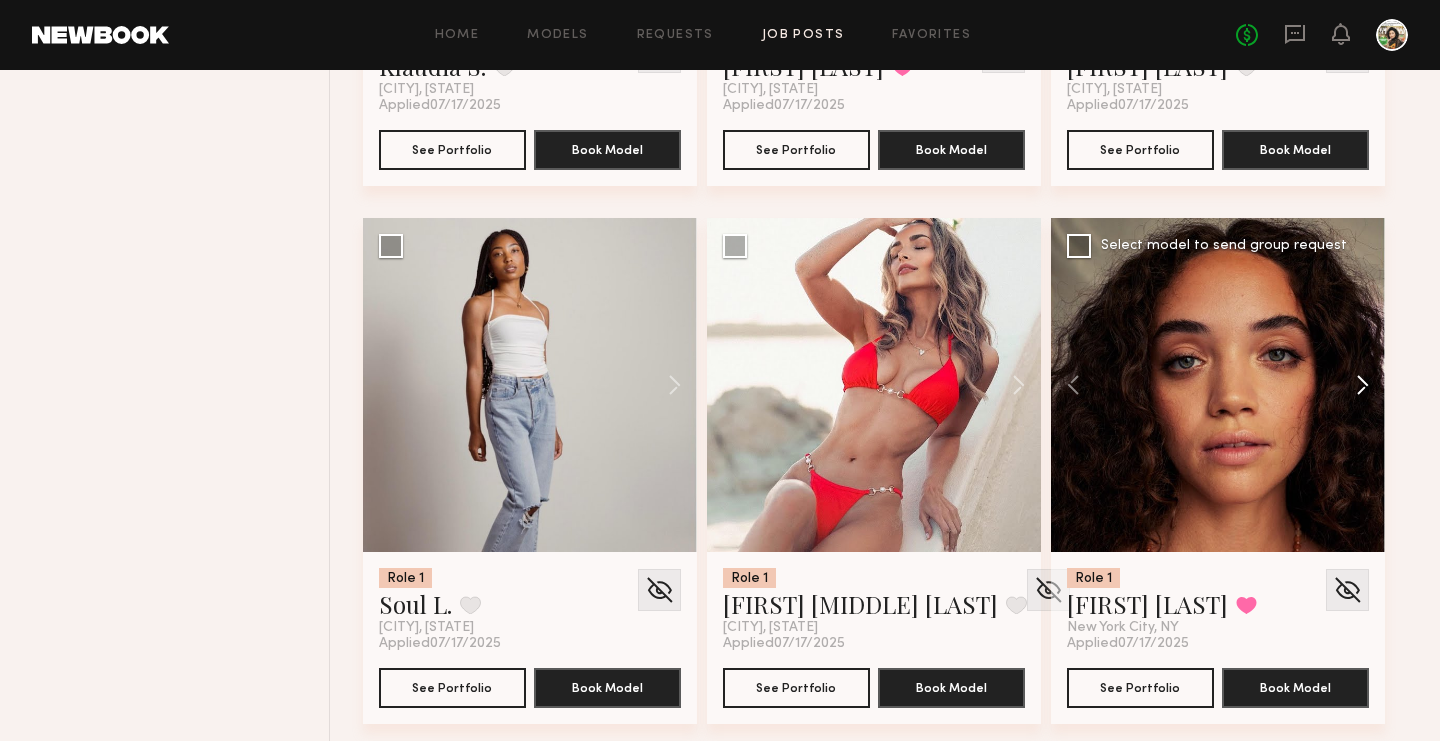 click 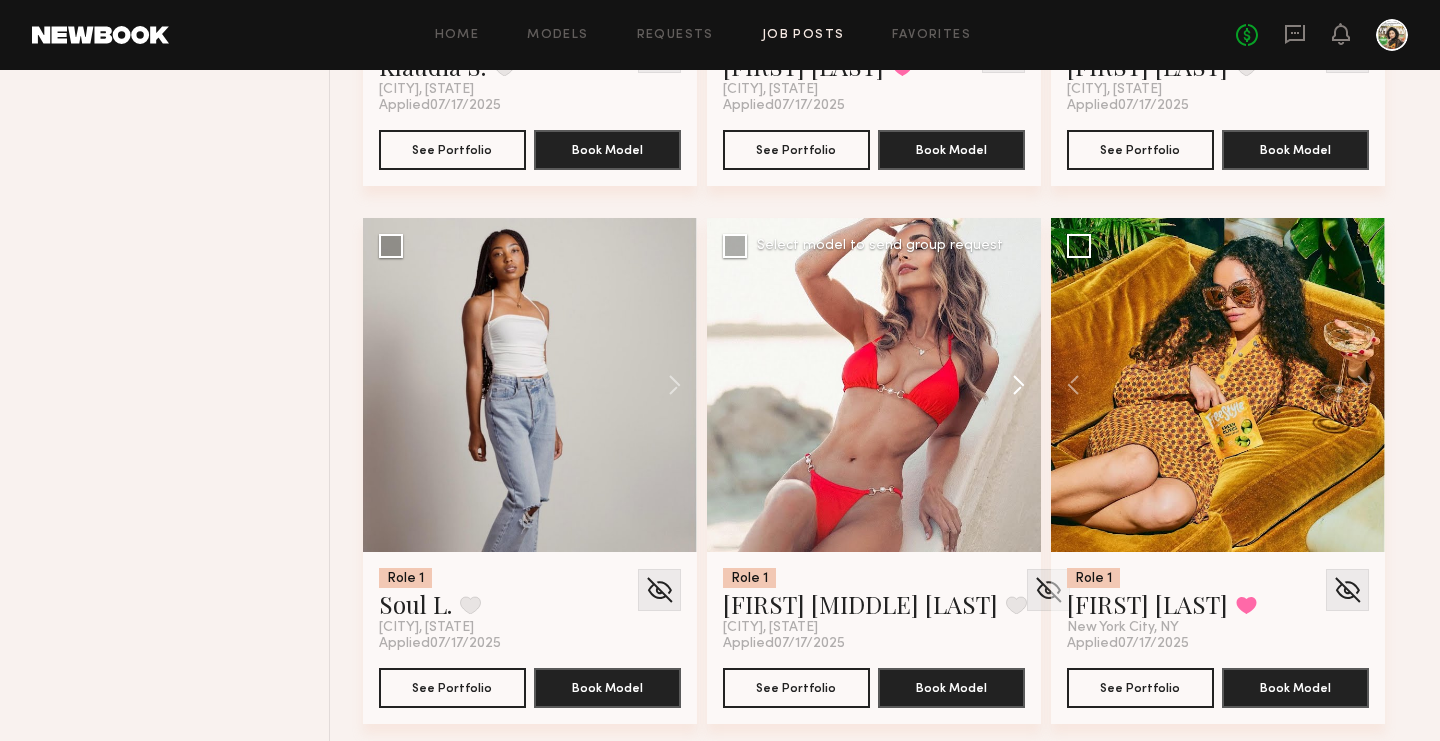 click 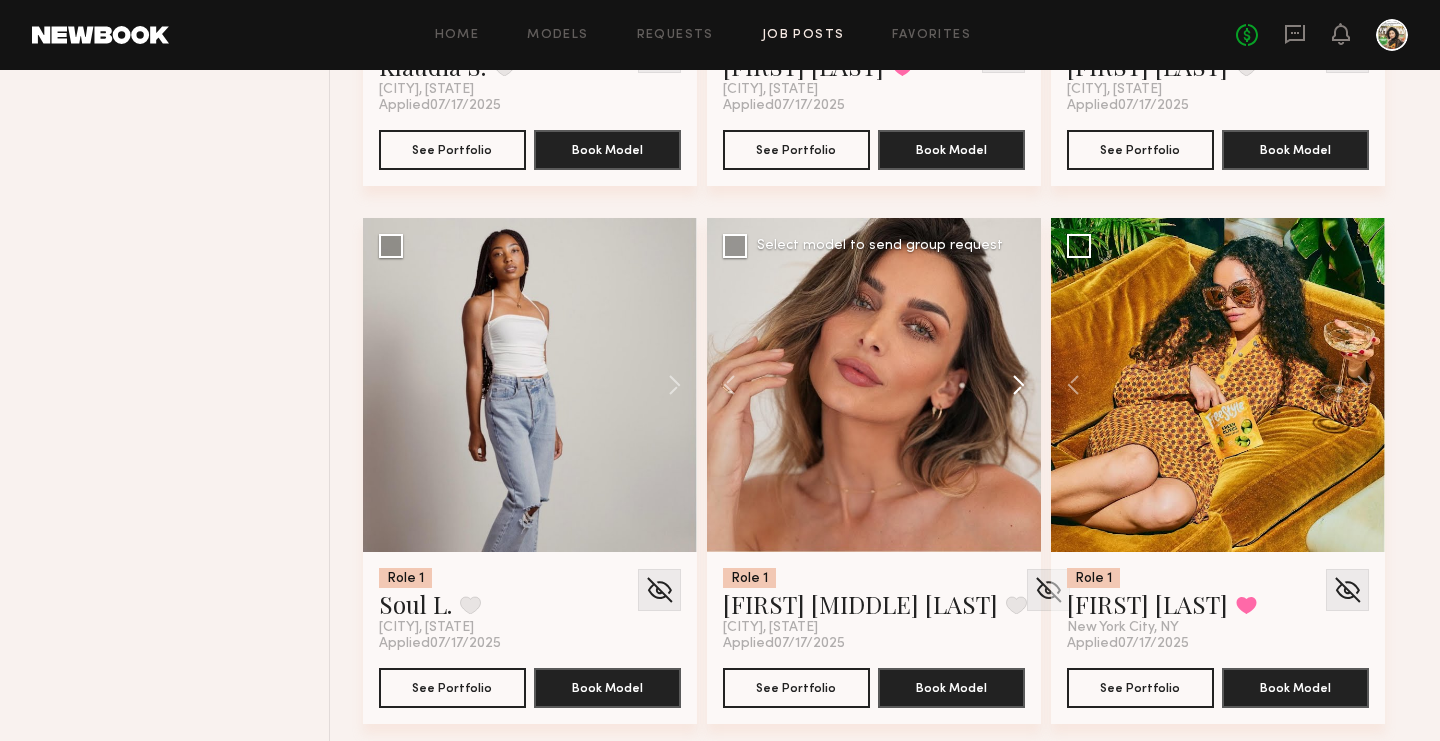 click 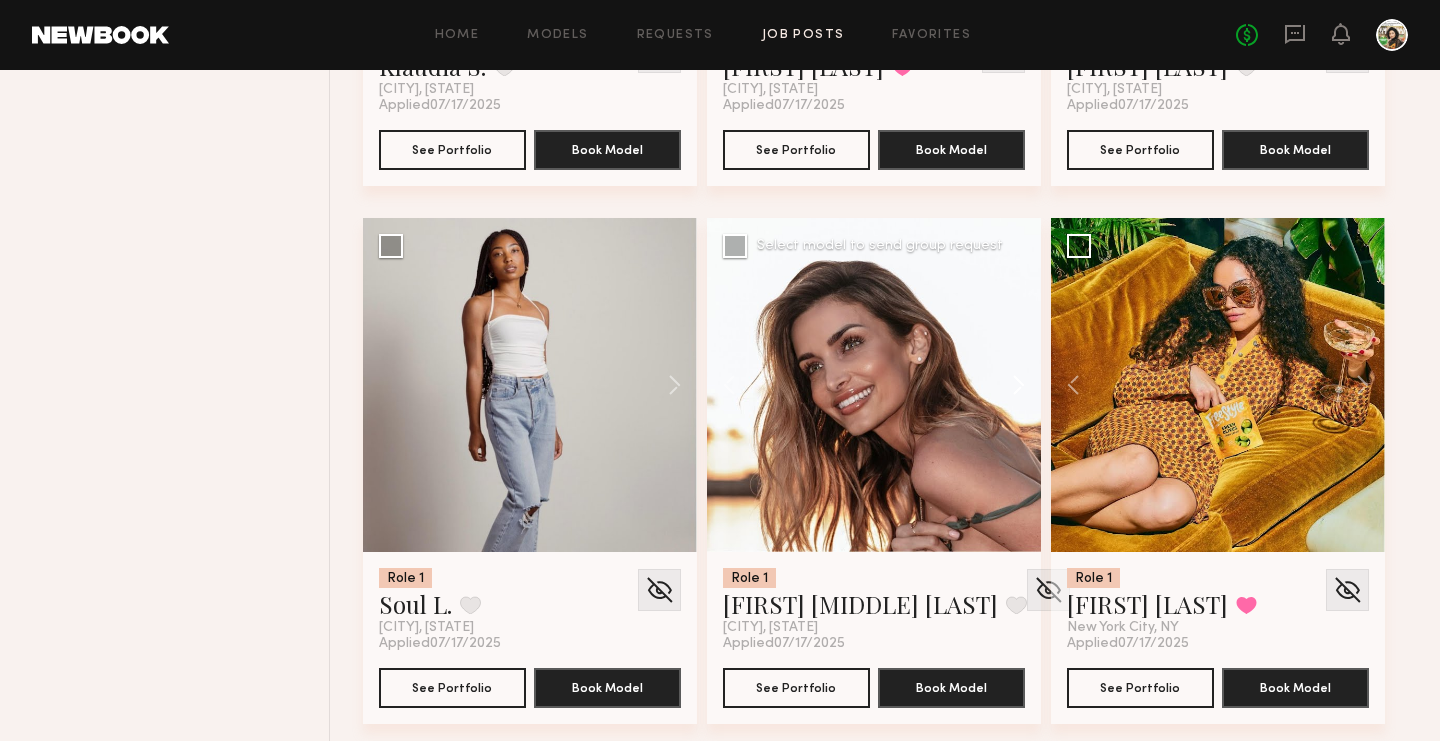 click 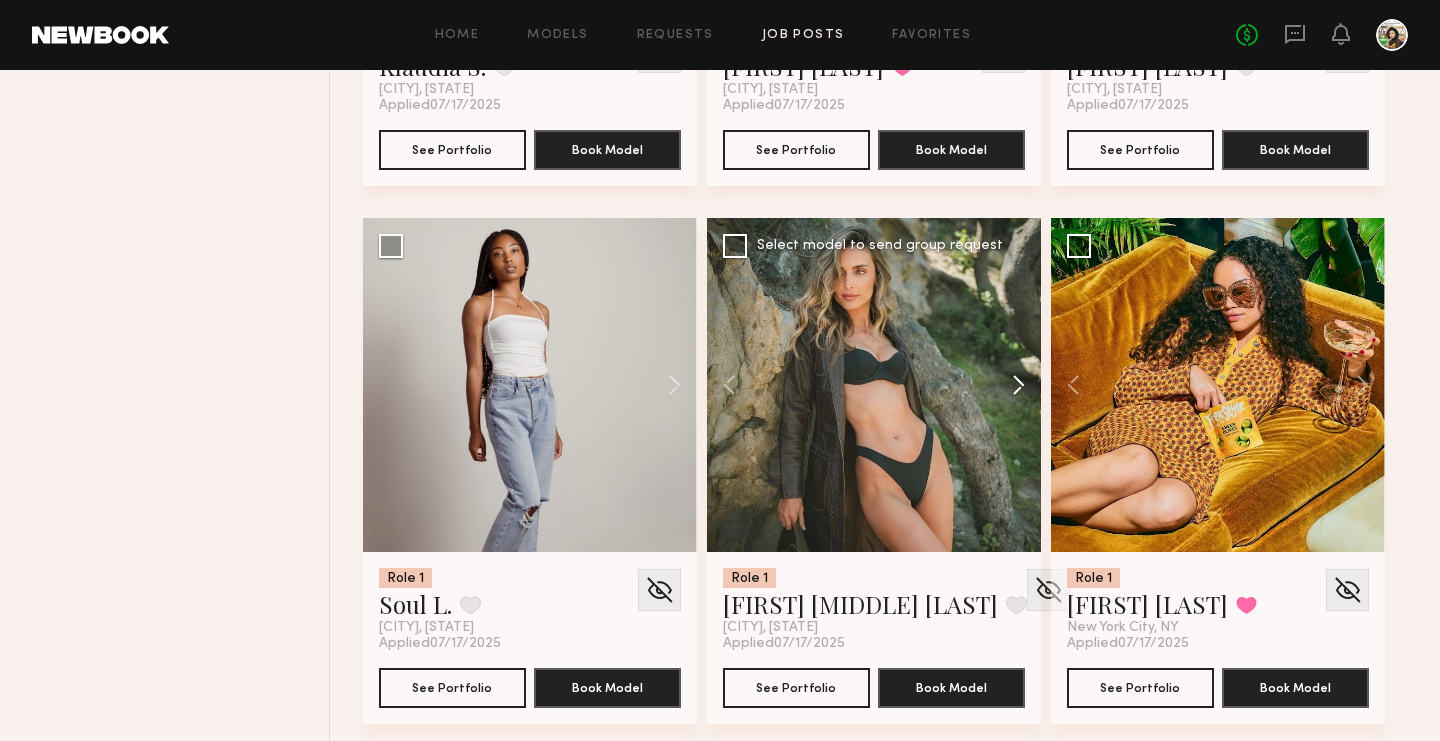 click 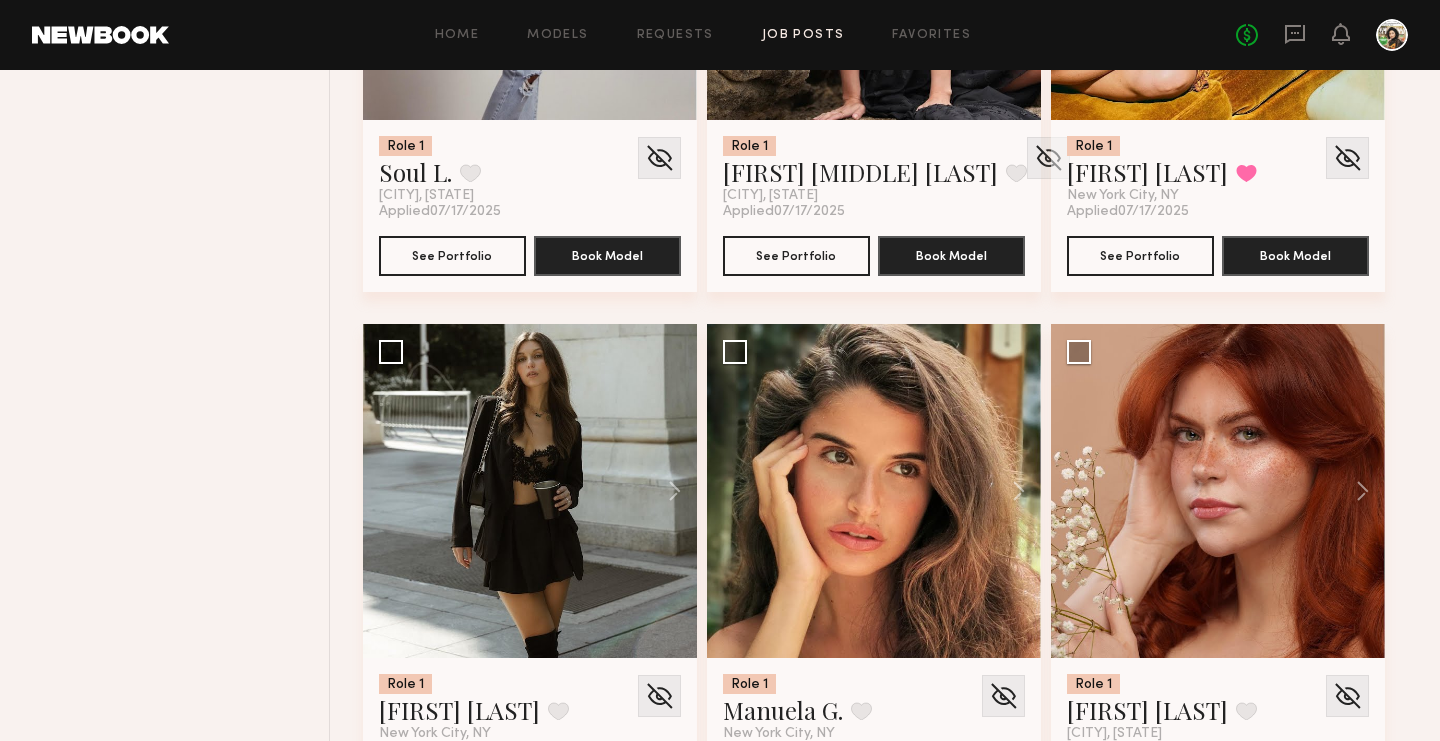 scroll, scrollTop: 12369, scrollLeft: 0, axis: vertical 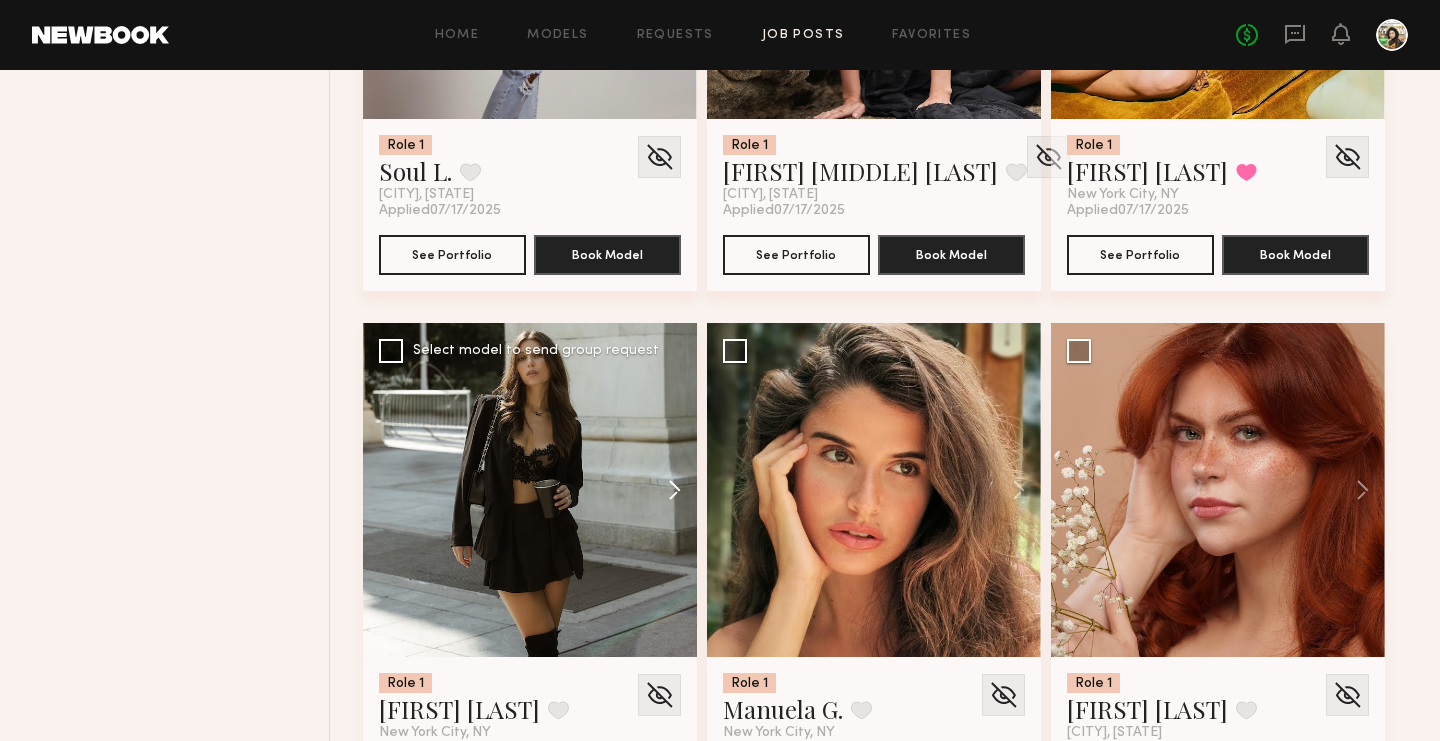 click 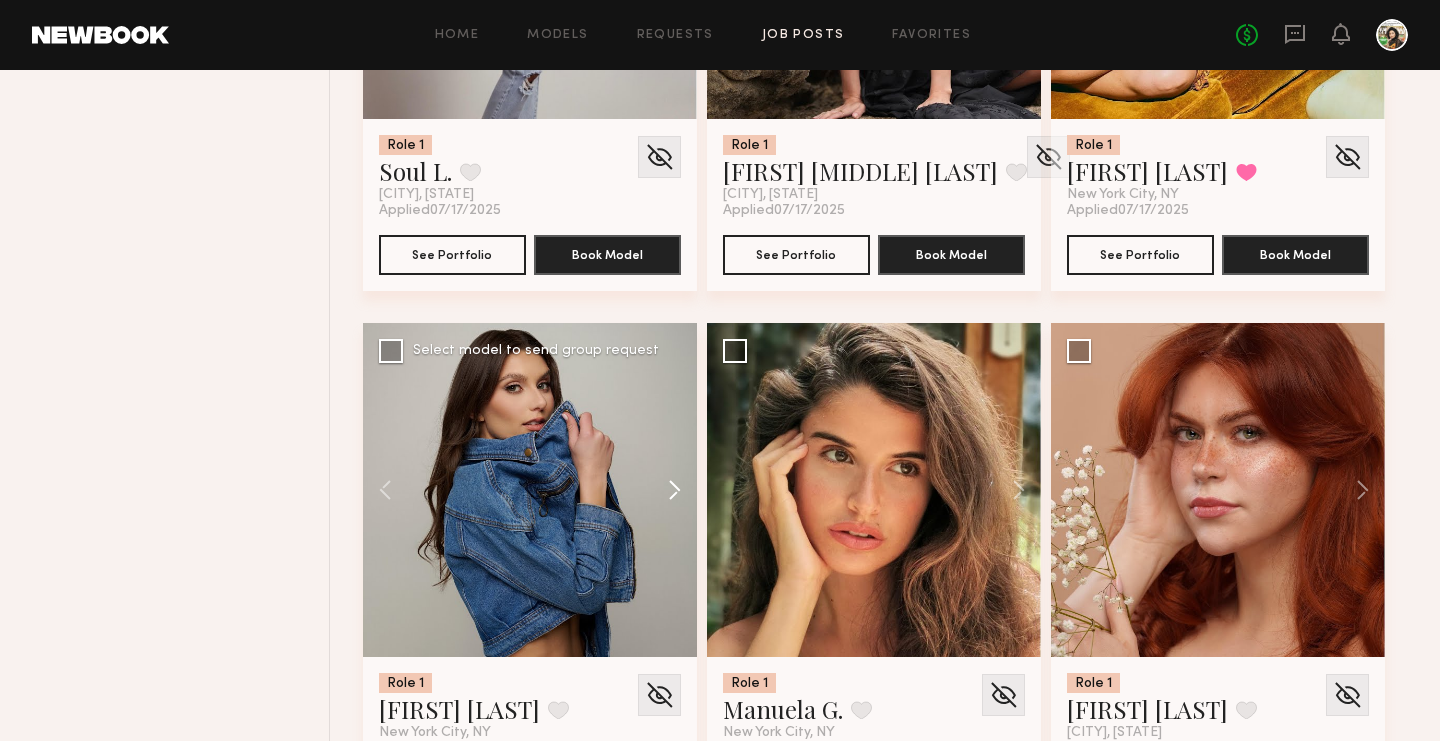 click 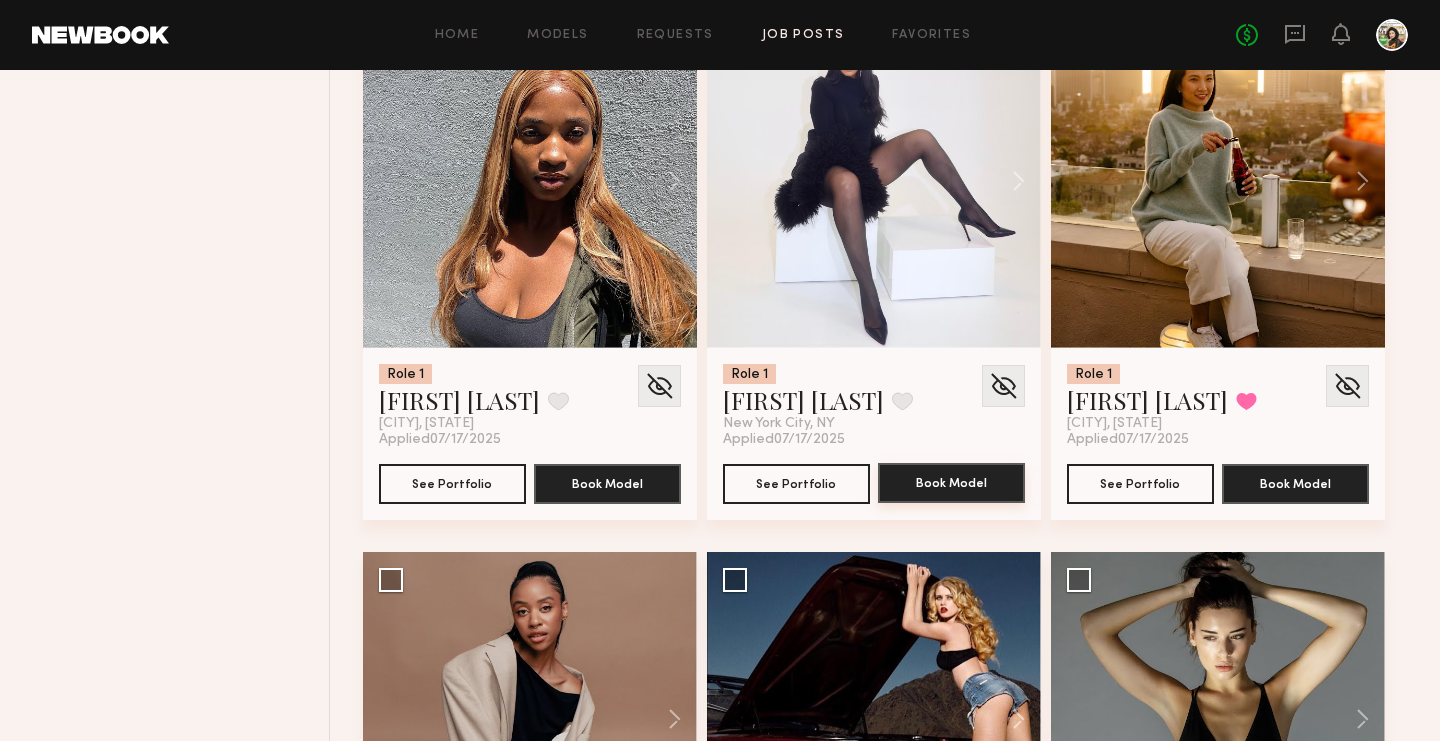 scroll, scrollTop: 13214, scrollLeft: 0, axis: vertical 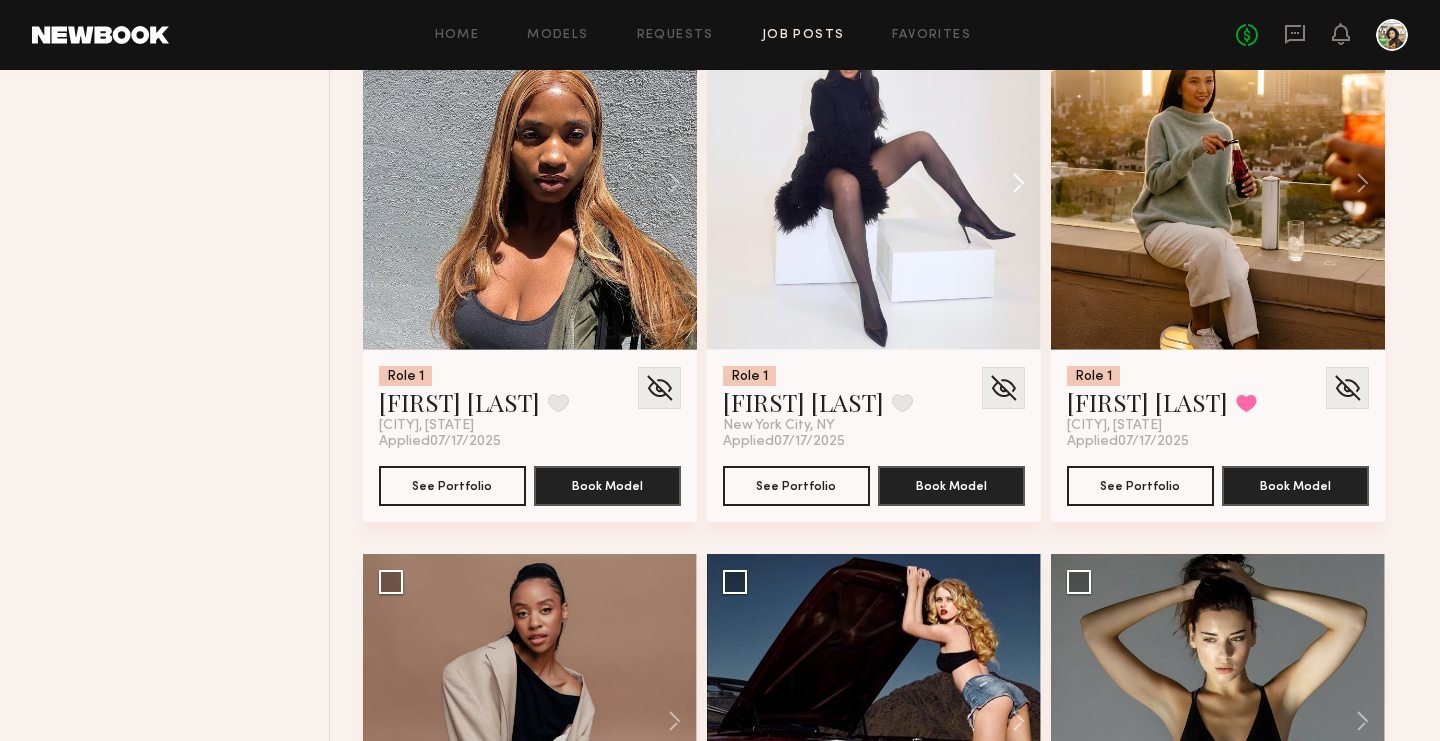 click 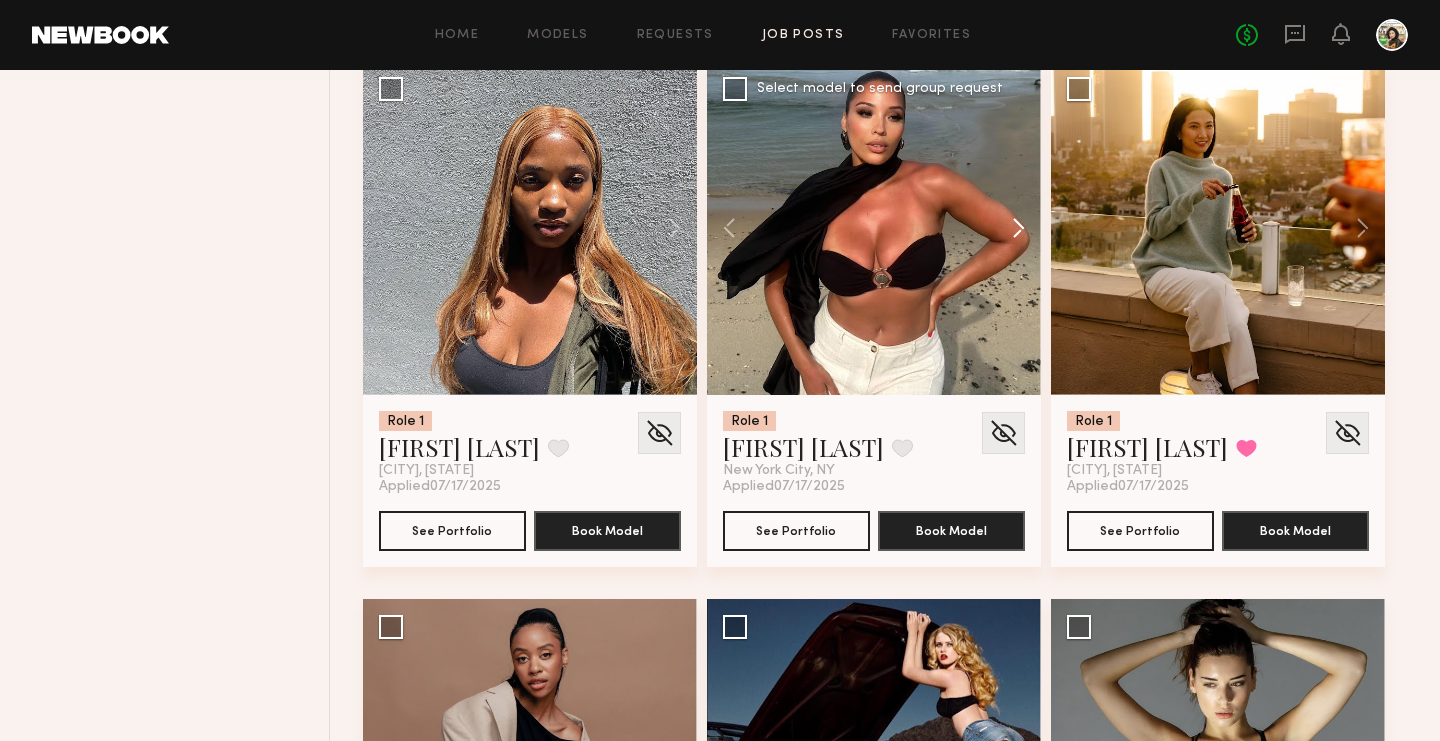 scroll, scrollTop: 13174, scrollLeft: 0, axis: vertical 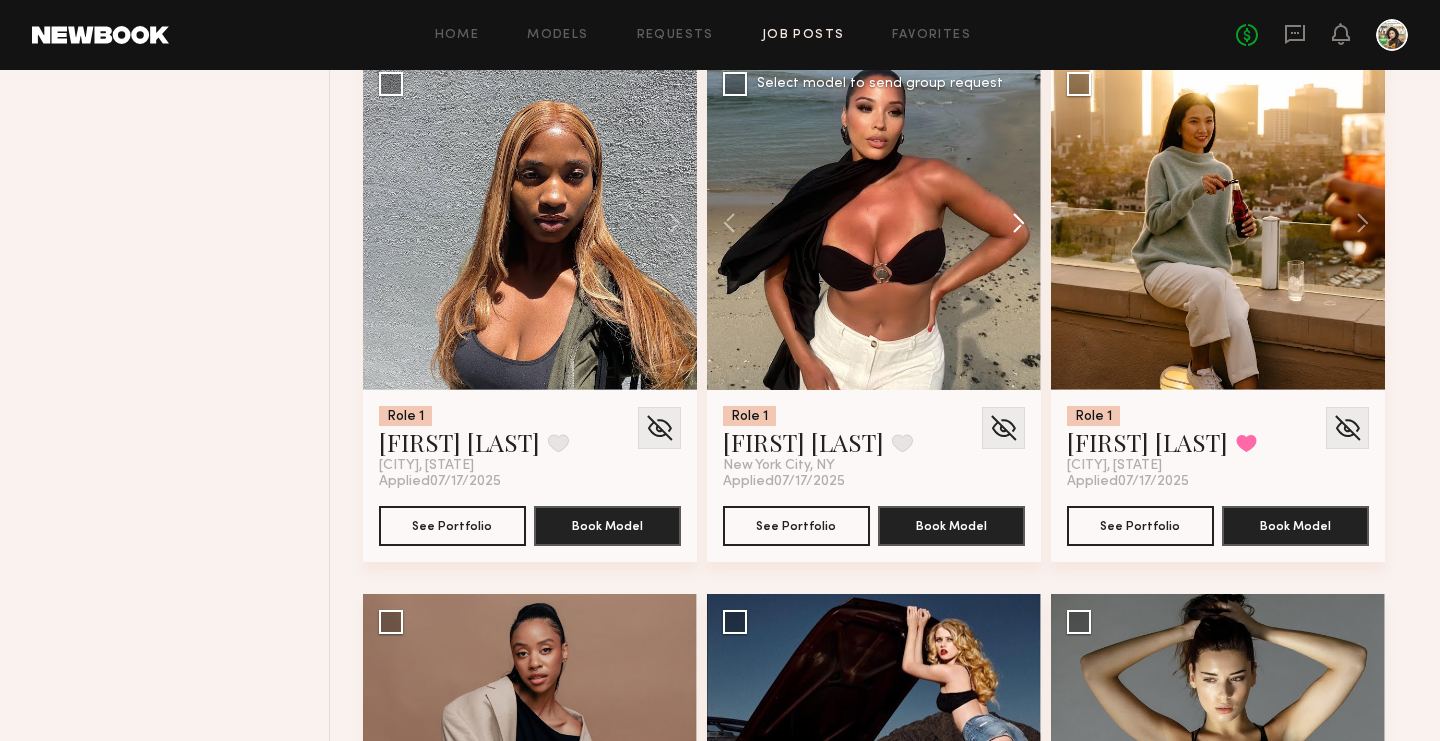 click 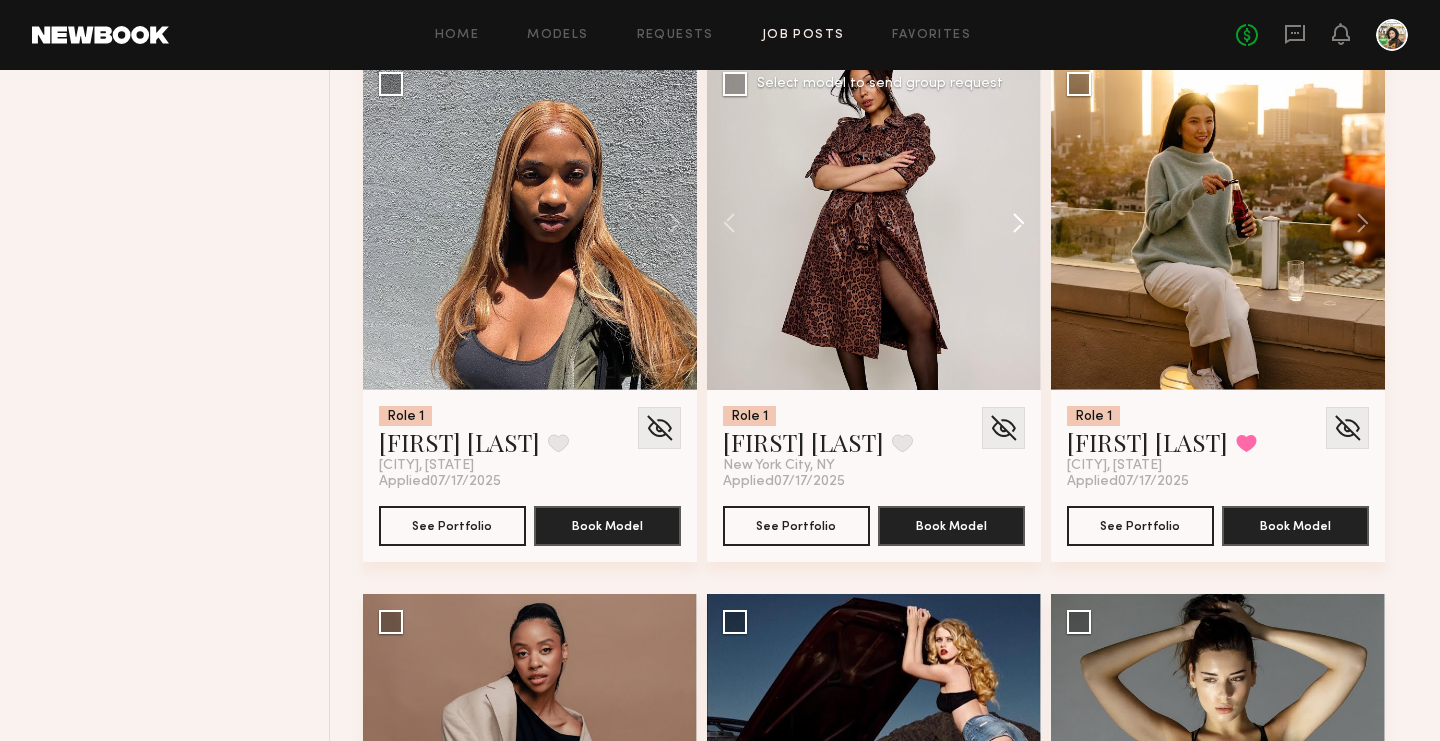 click 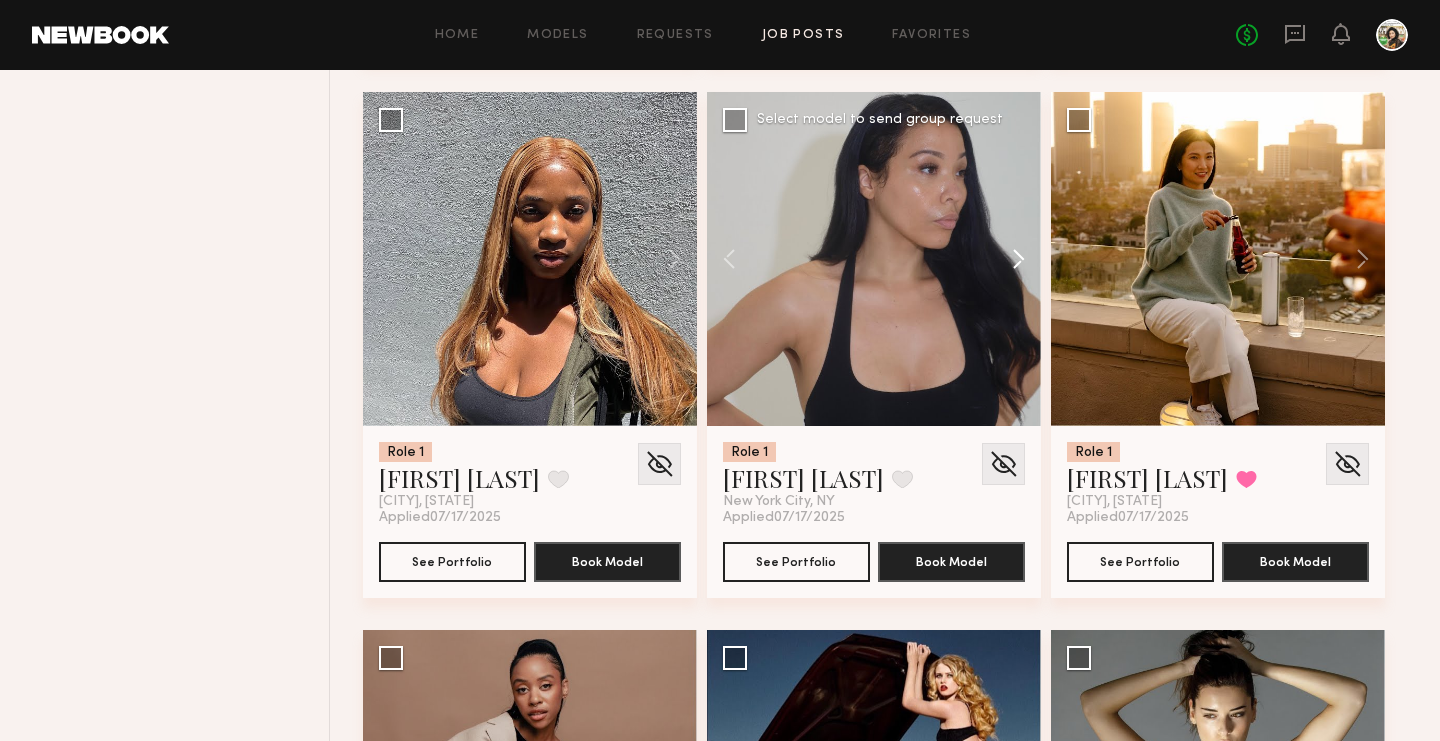 scroll, scrollTop: 13134, scrollLeft: 0, axis: vertical 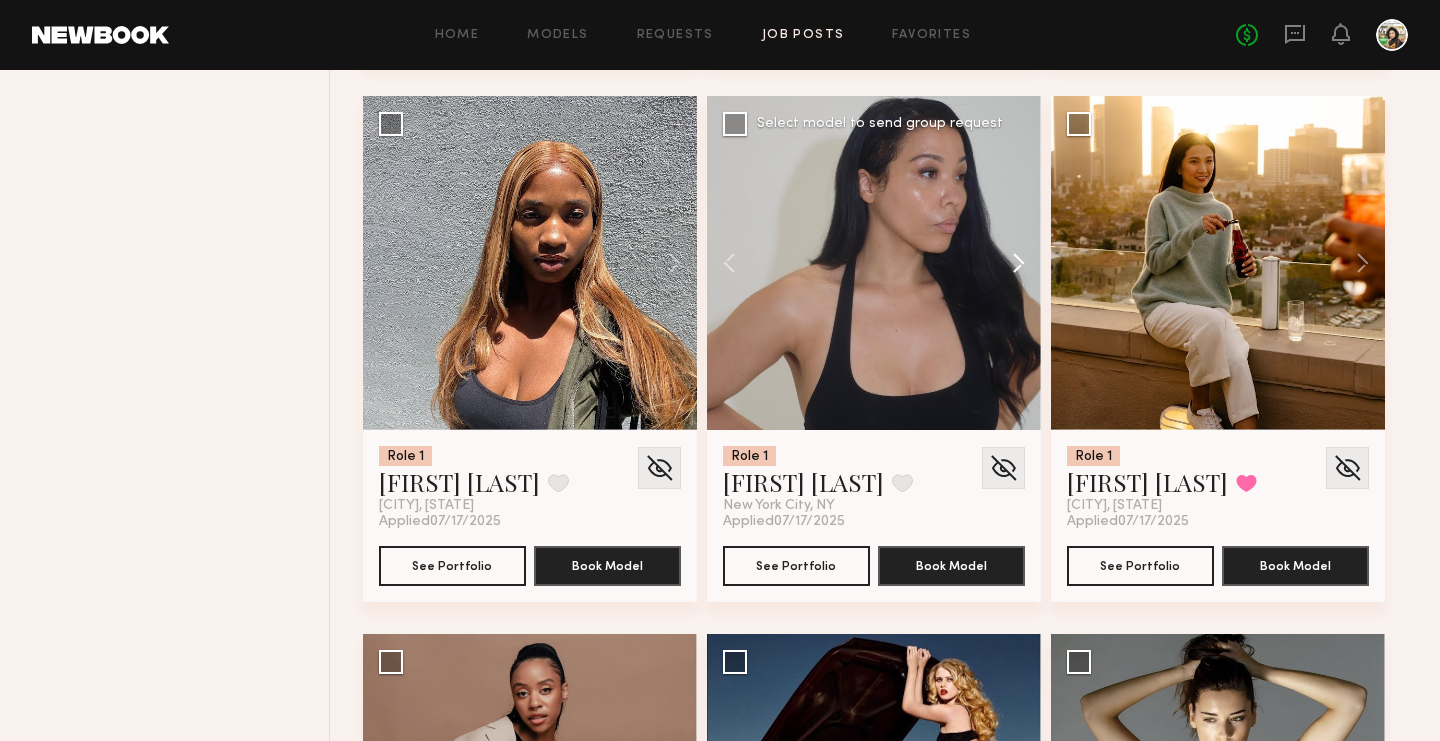 click 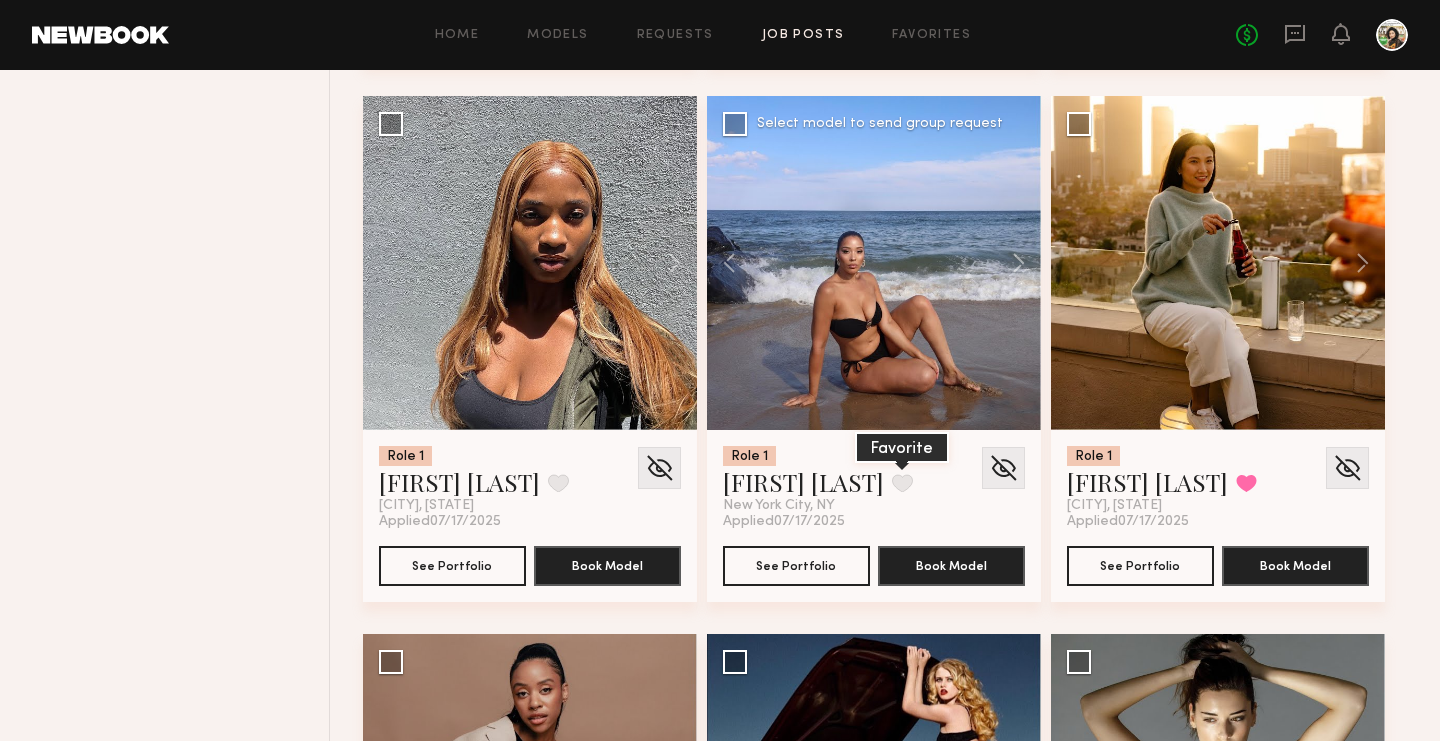 click 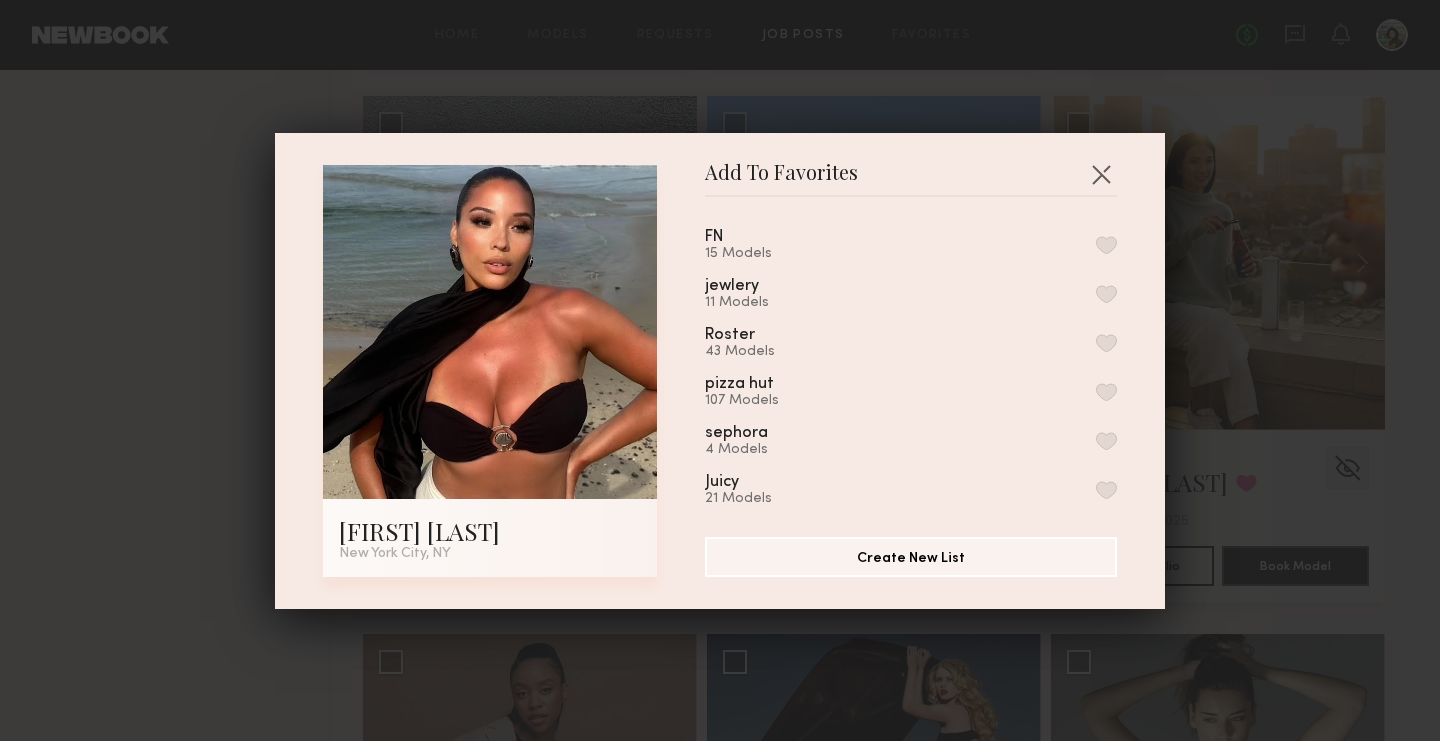 click at bounding box center (1106, 245) 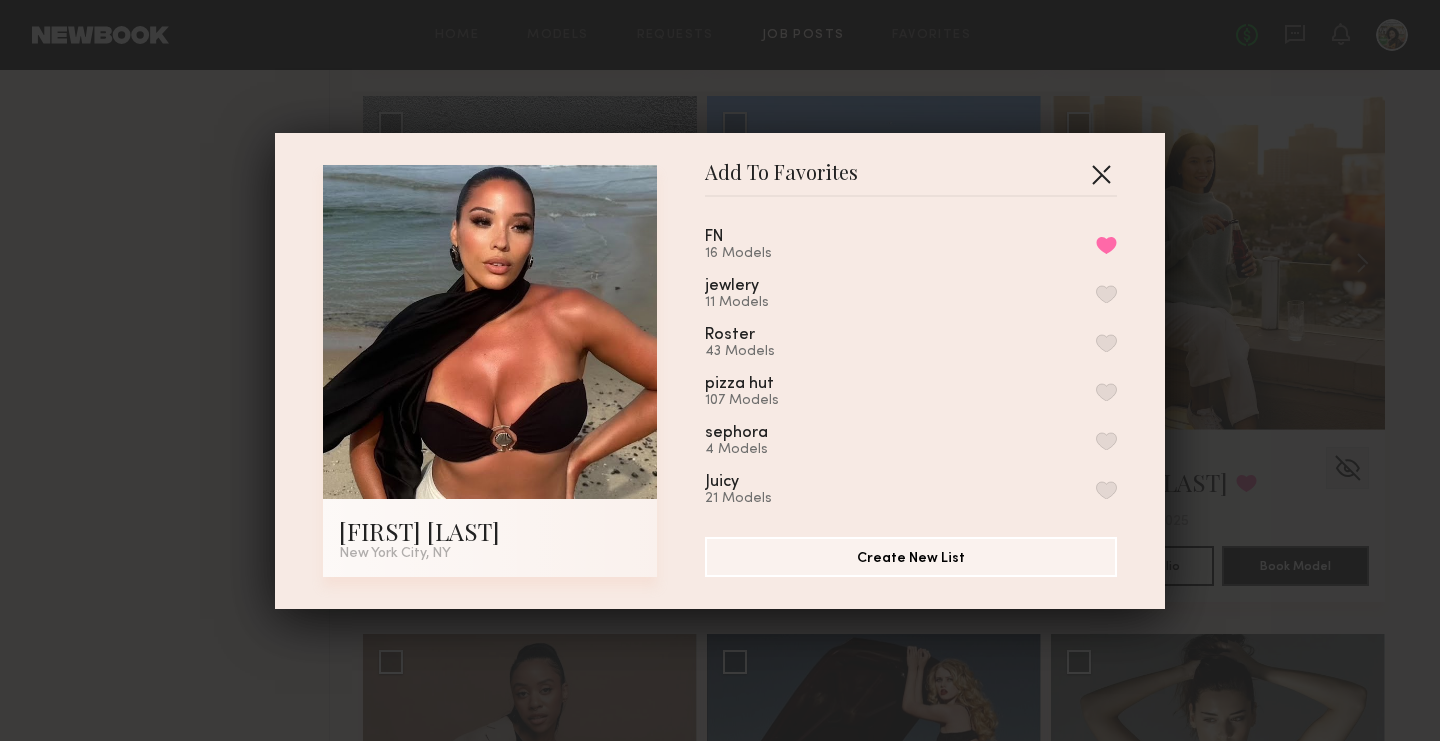 click at bounding box center [1101, 174] 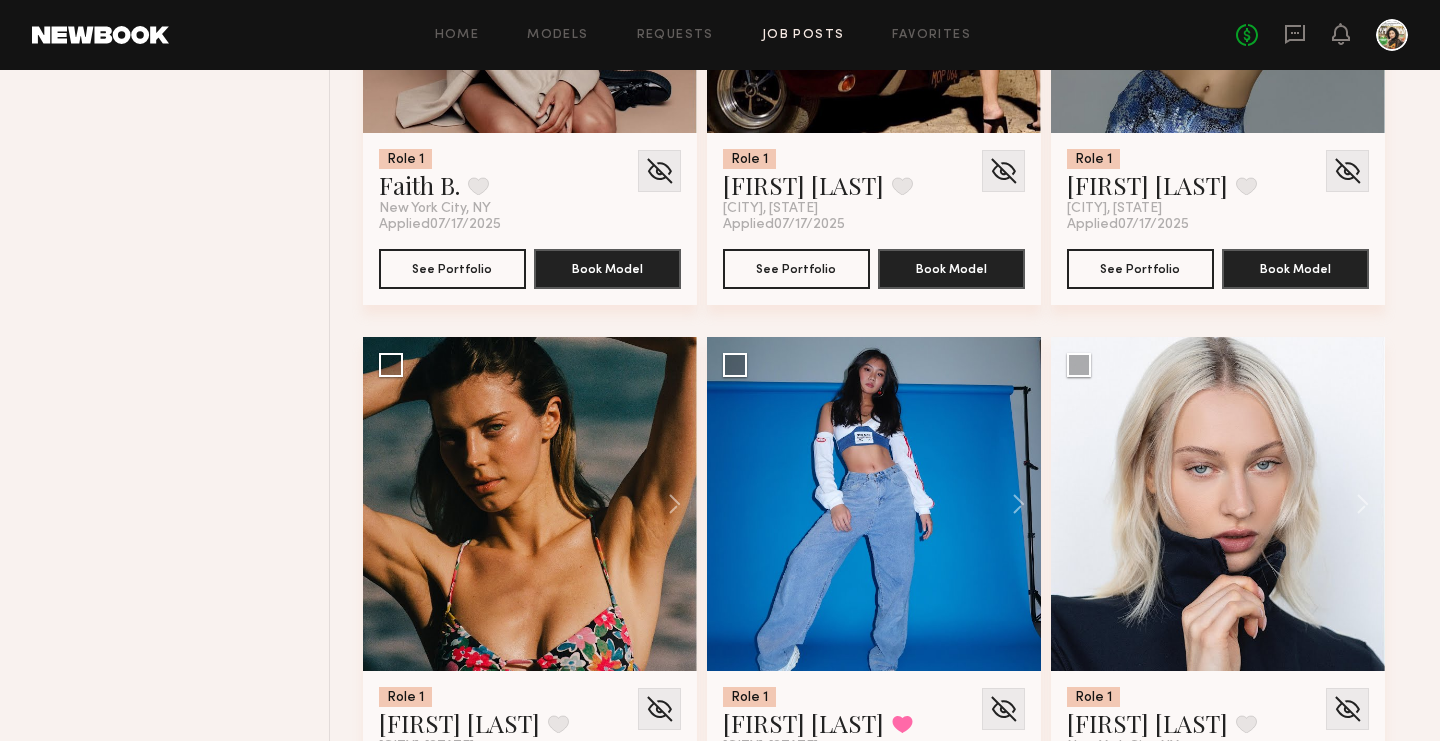scroll, scrollTop: 13972, scrollLeft: 0, axis: vertical 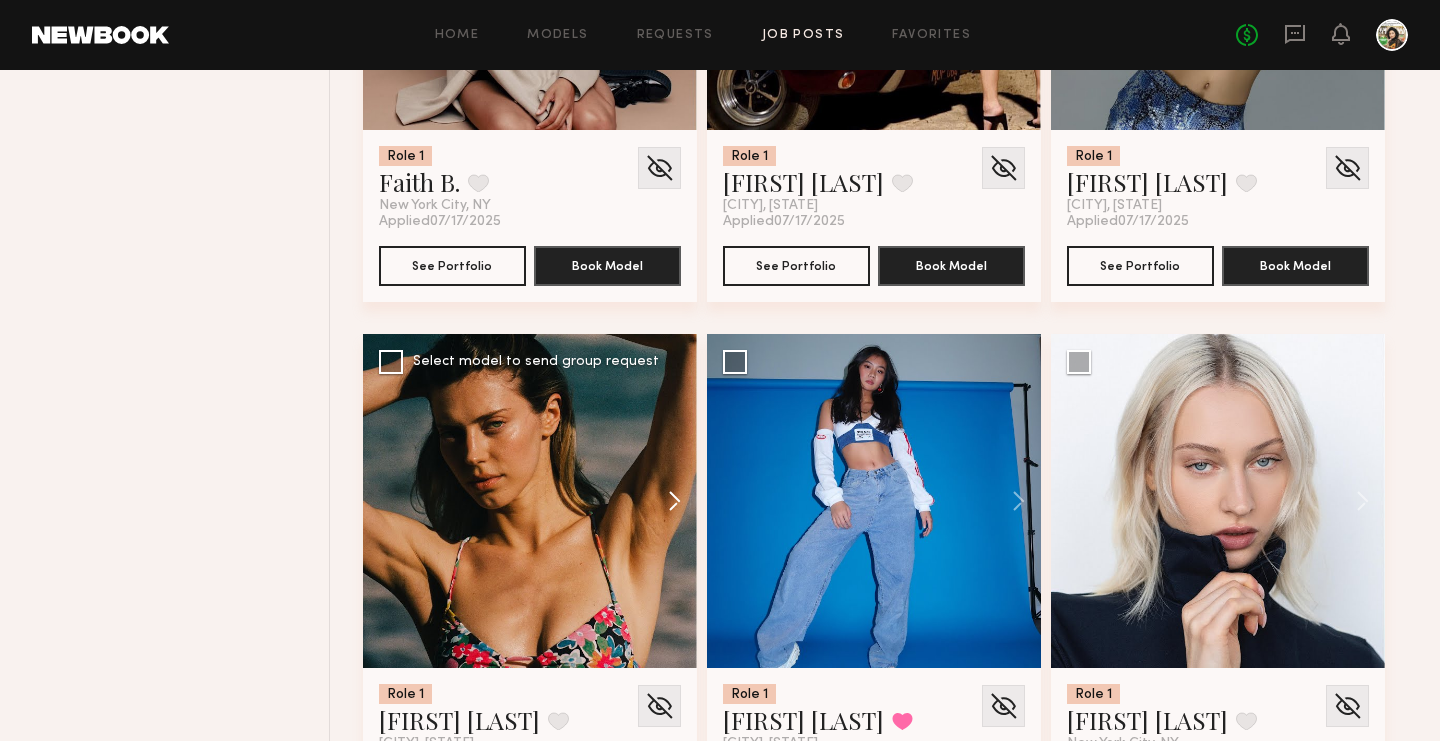 click 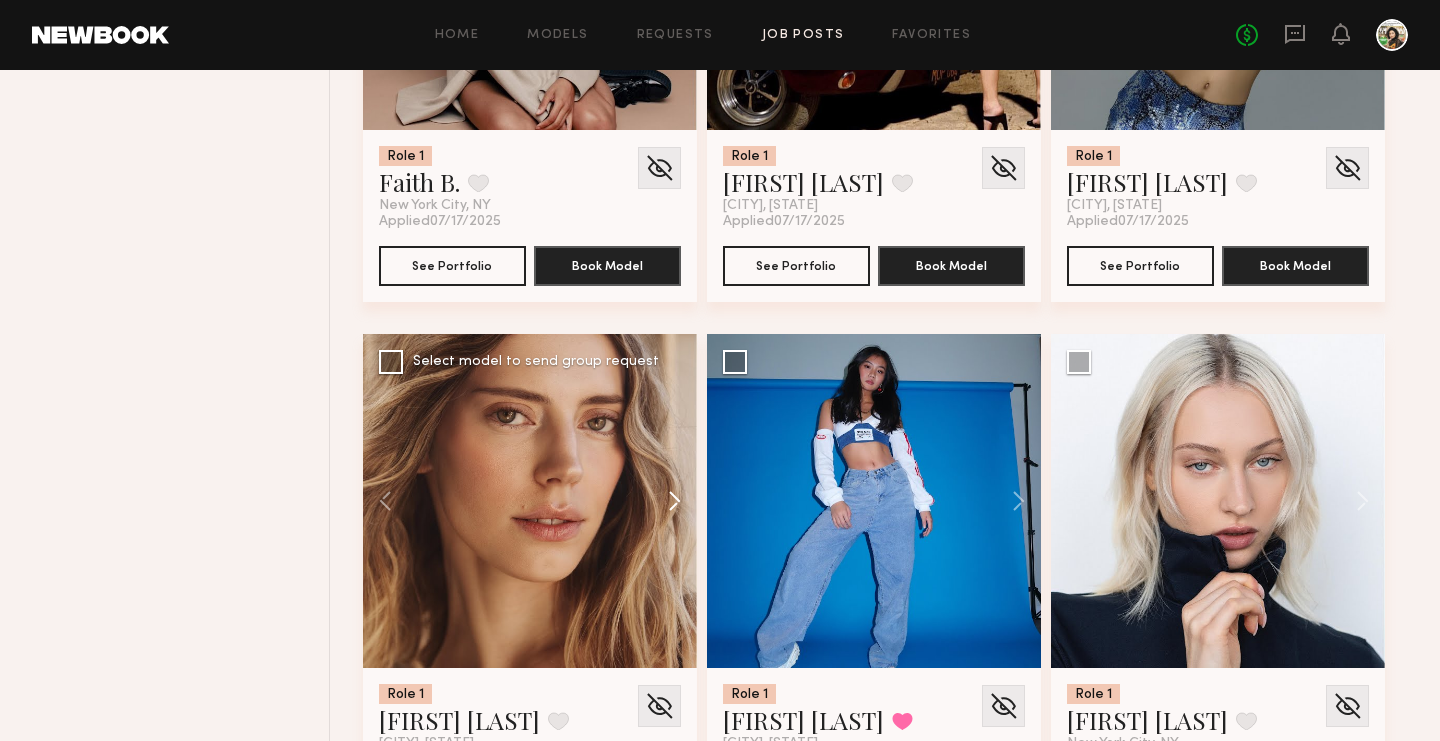 click 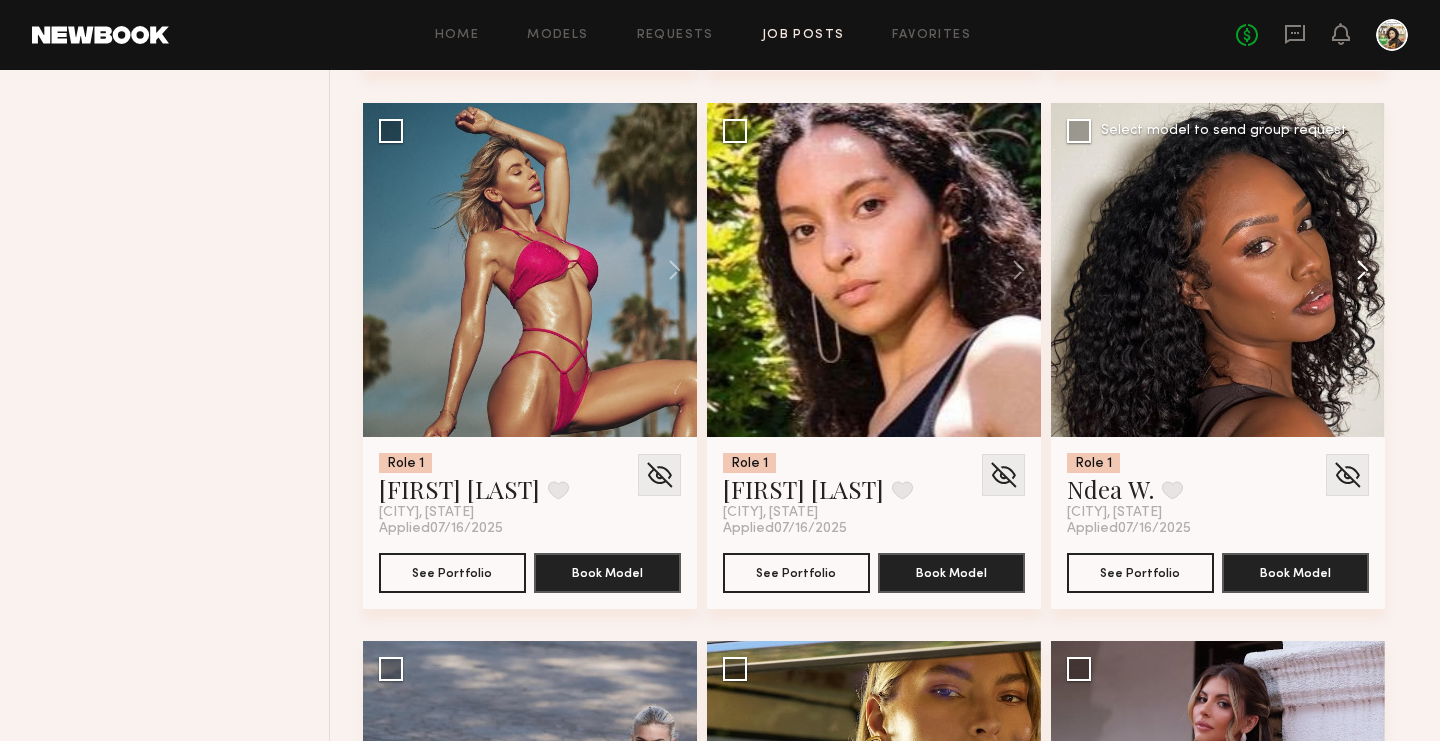 scroll, scrollTop: 15820, scrollLeft: 0, axis: vertical 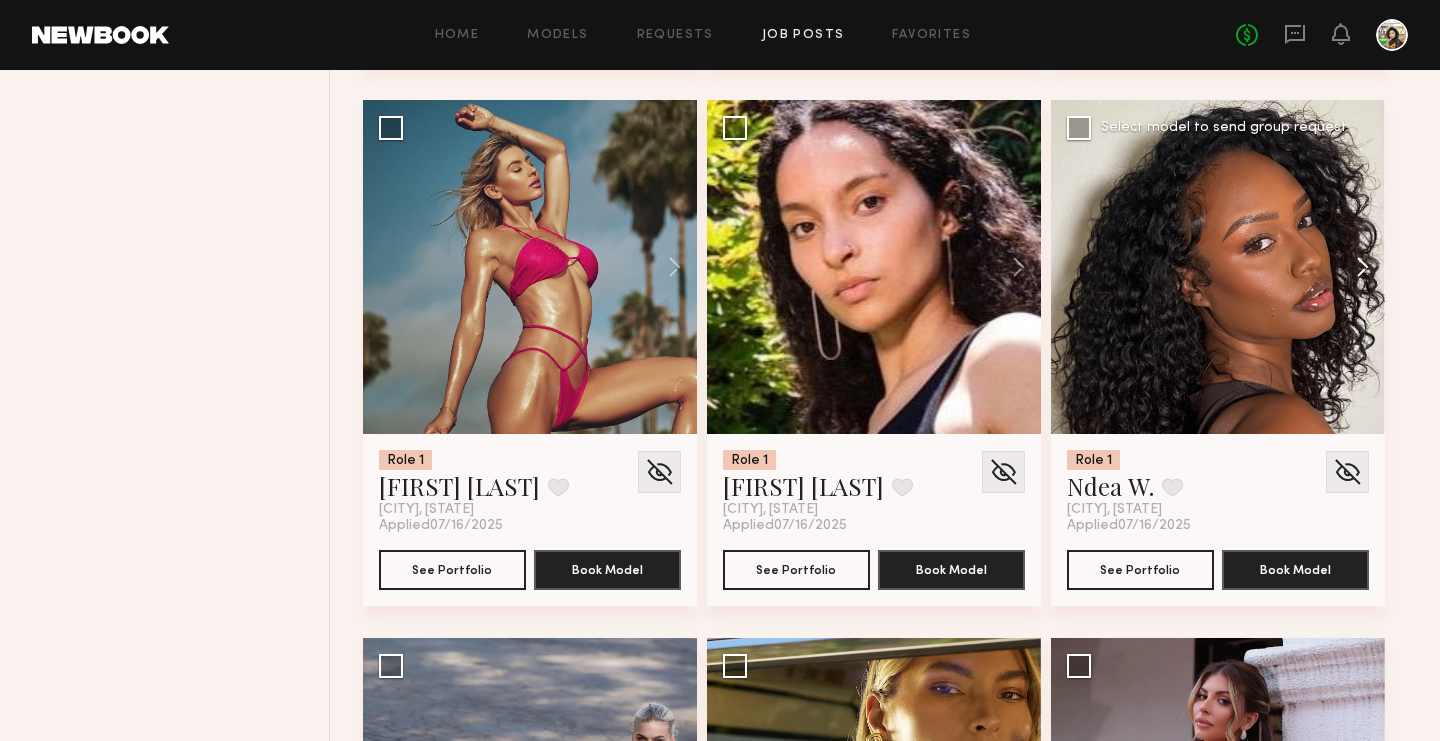 click 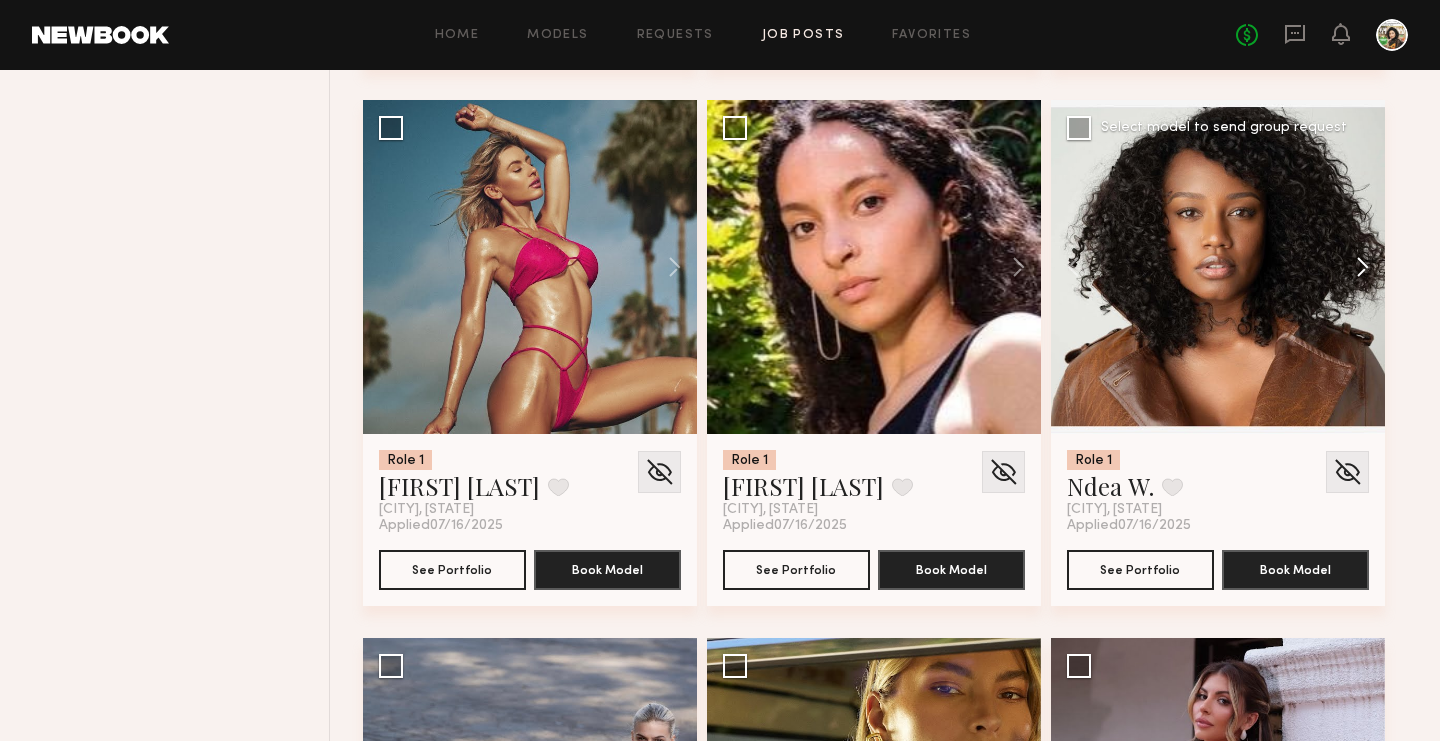 click 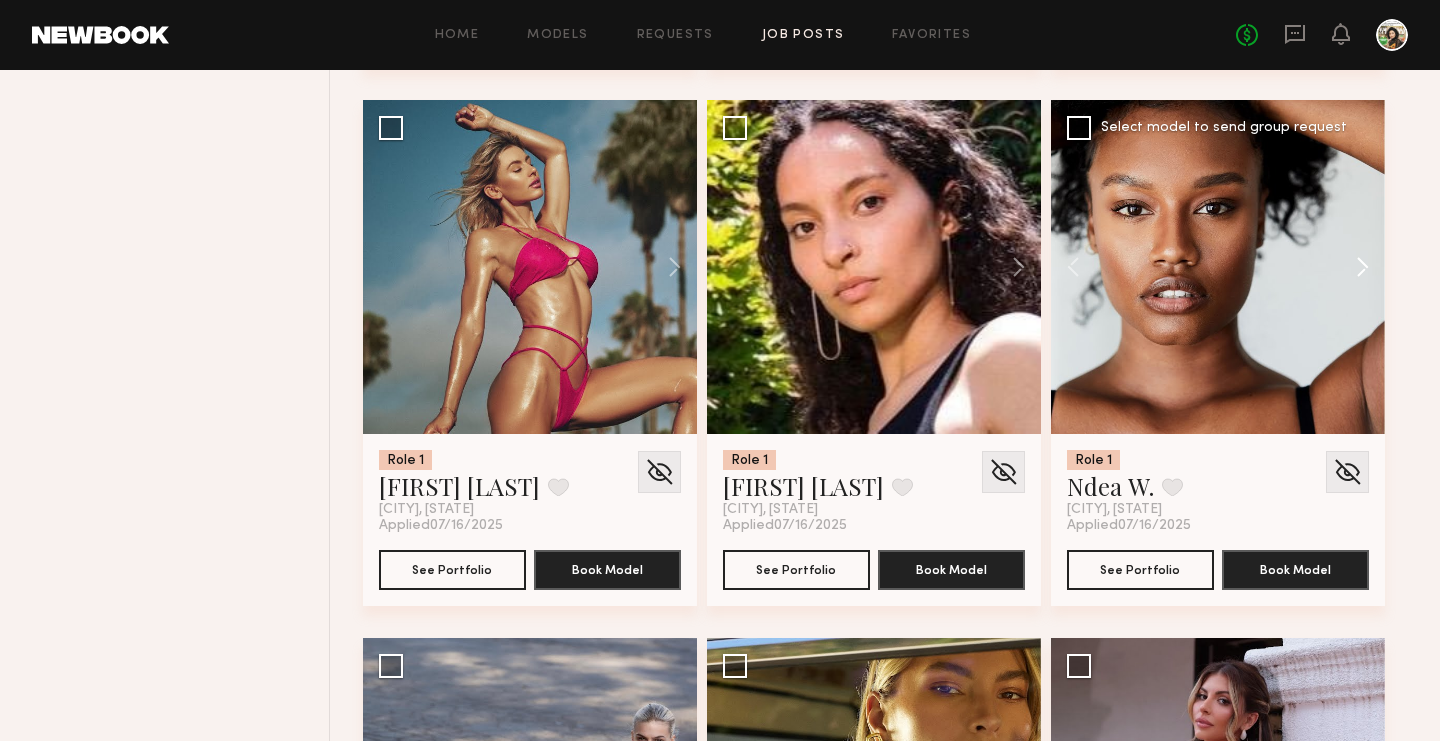 click 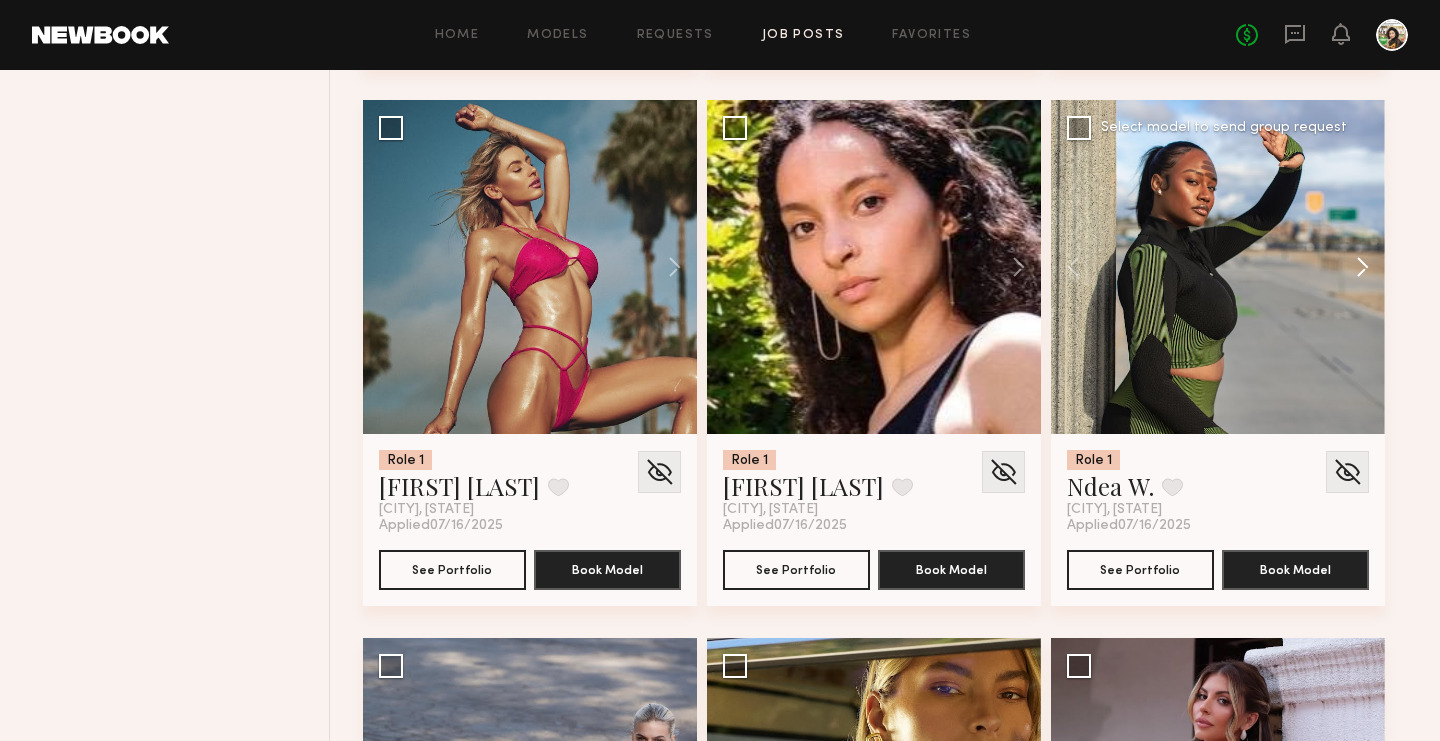 click 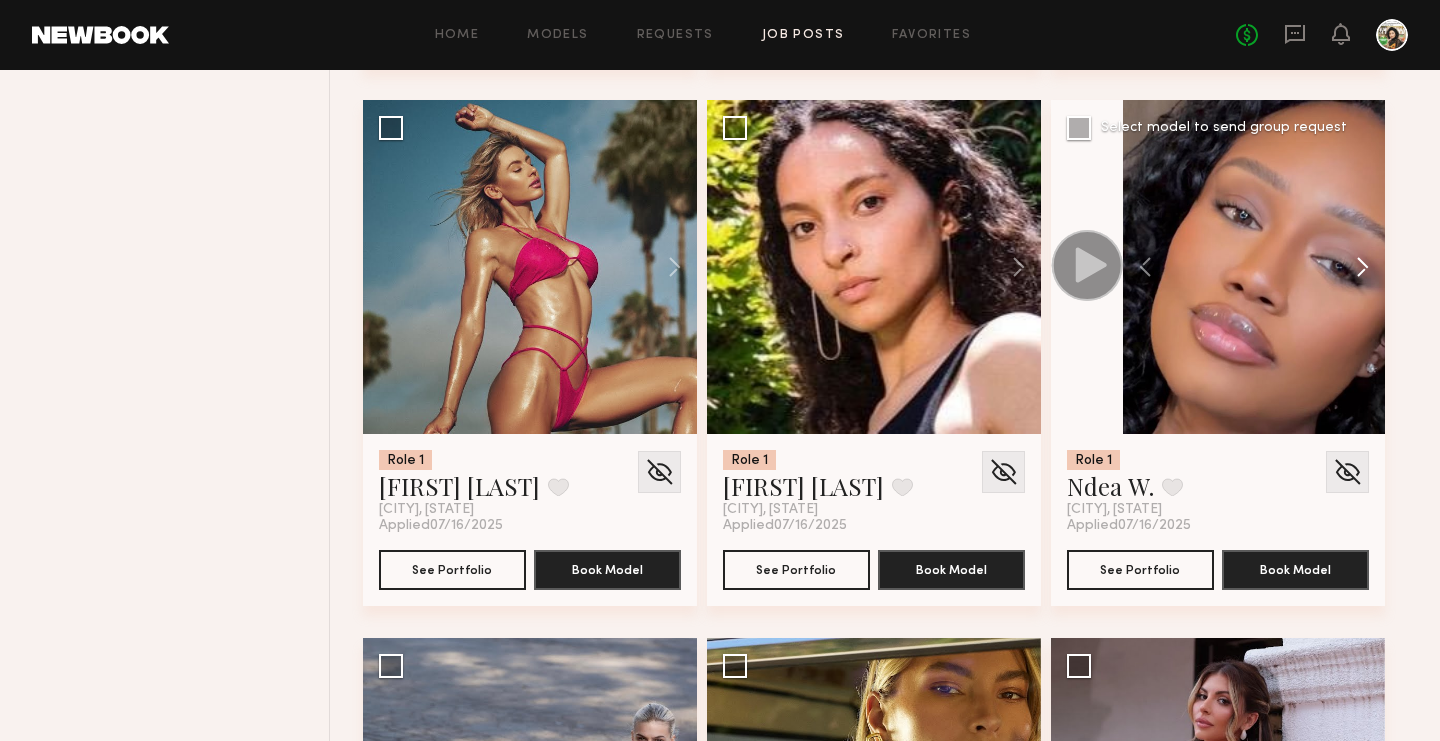 click 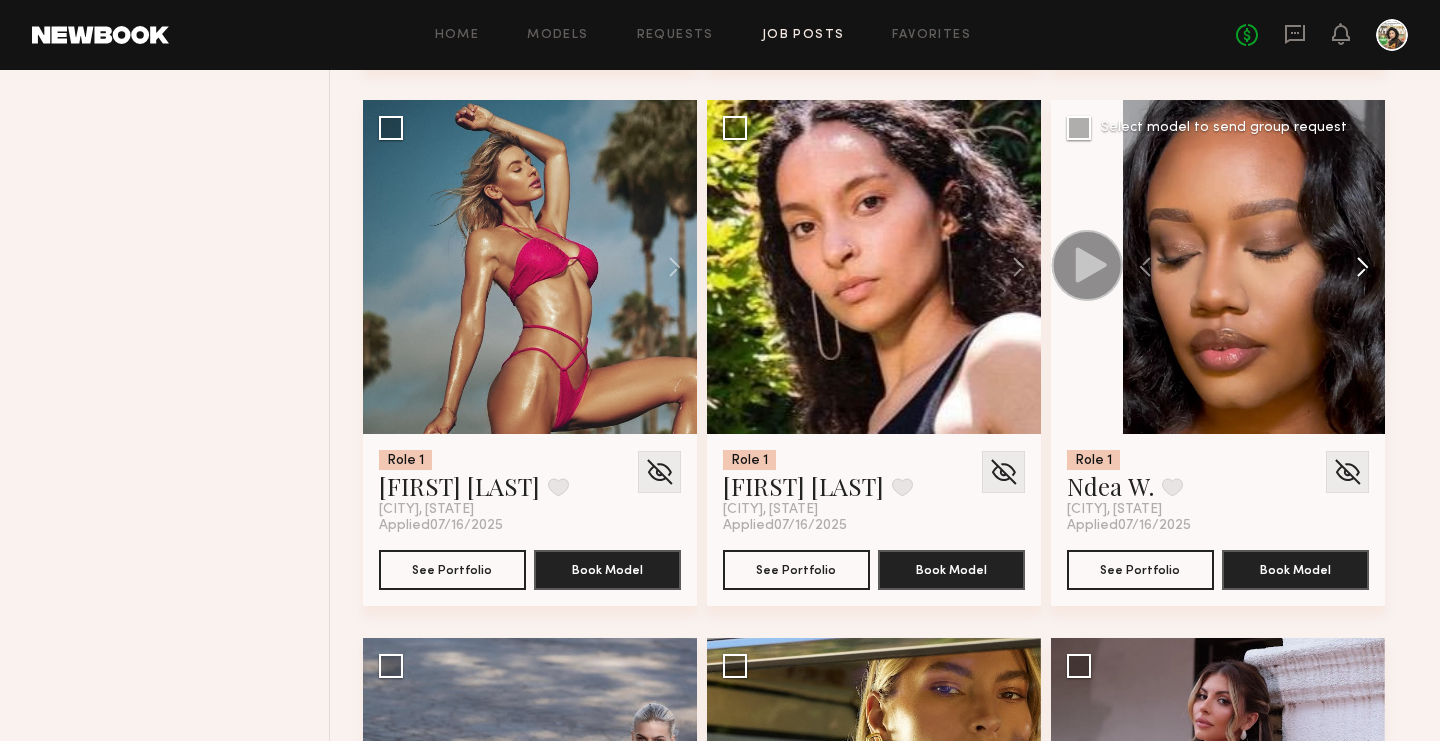 click 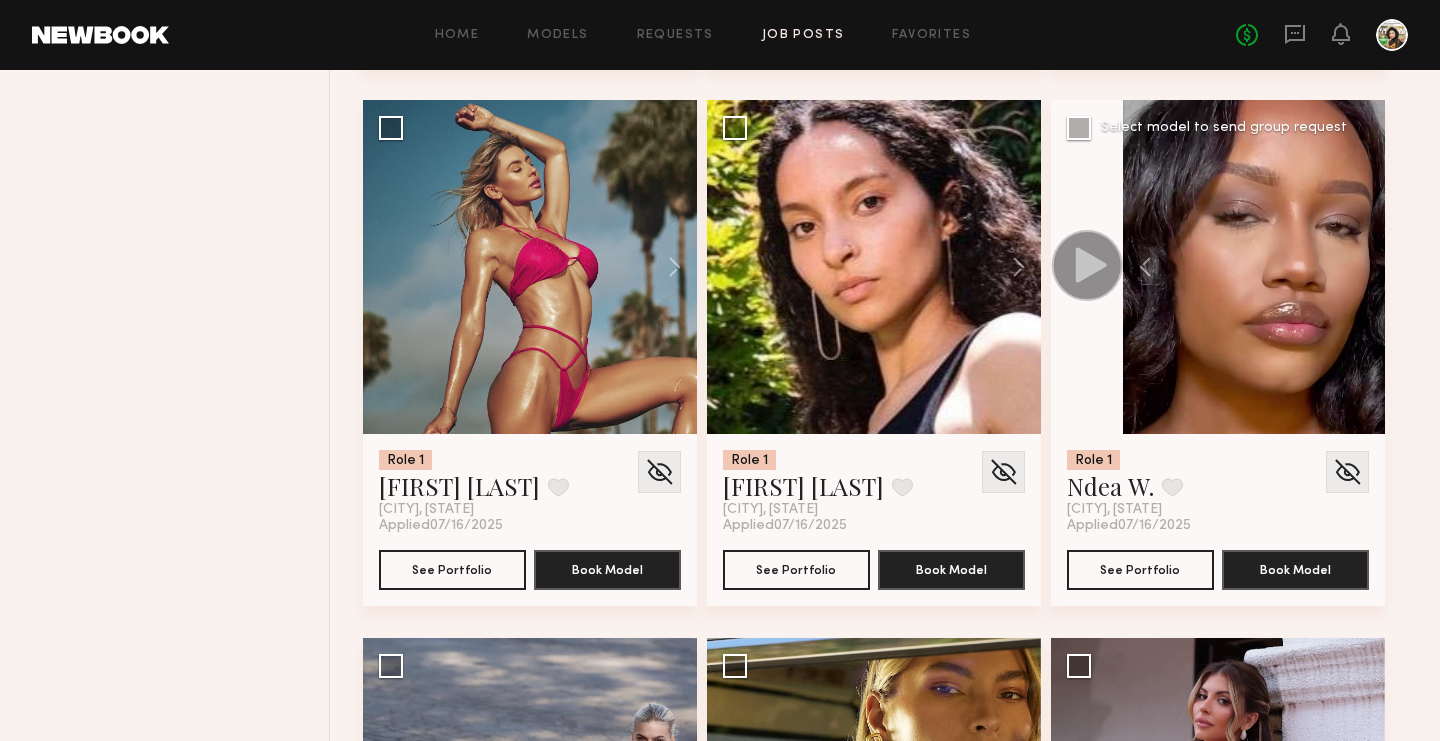 click 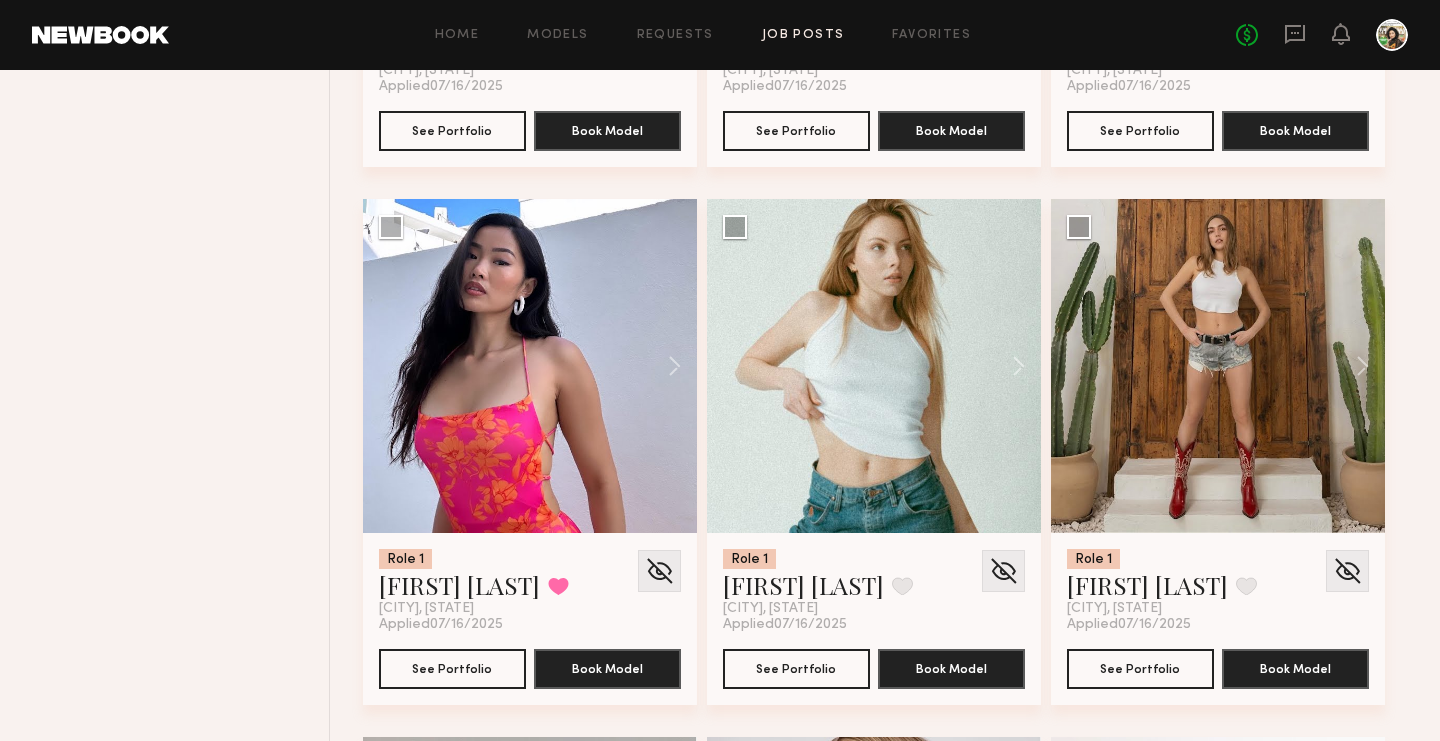 scroll, scrollTop: 17872, scrollLeft: 0, axis: vertical 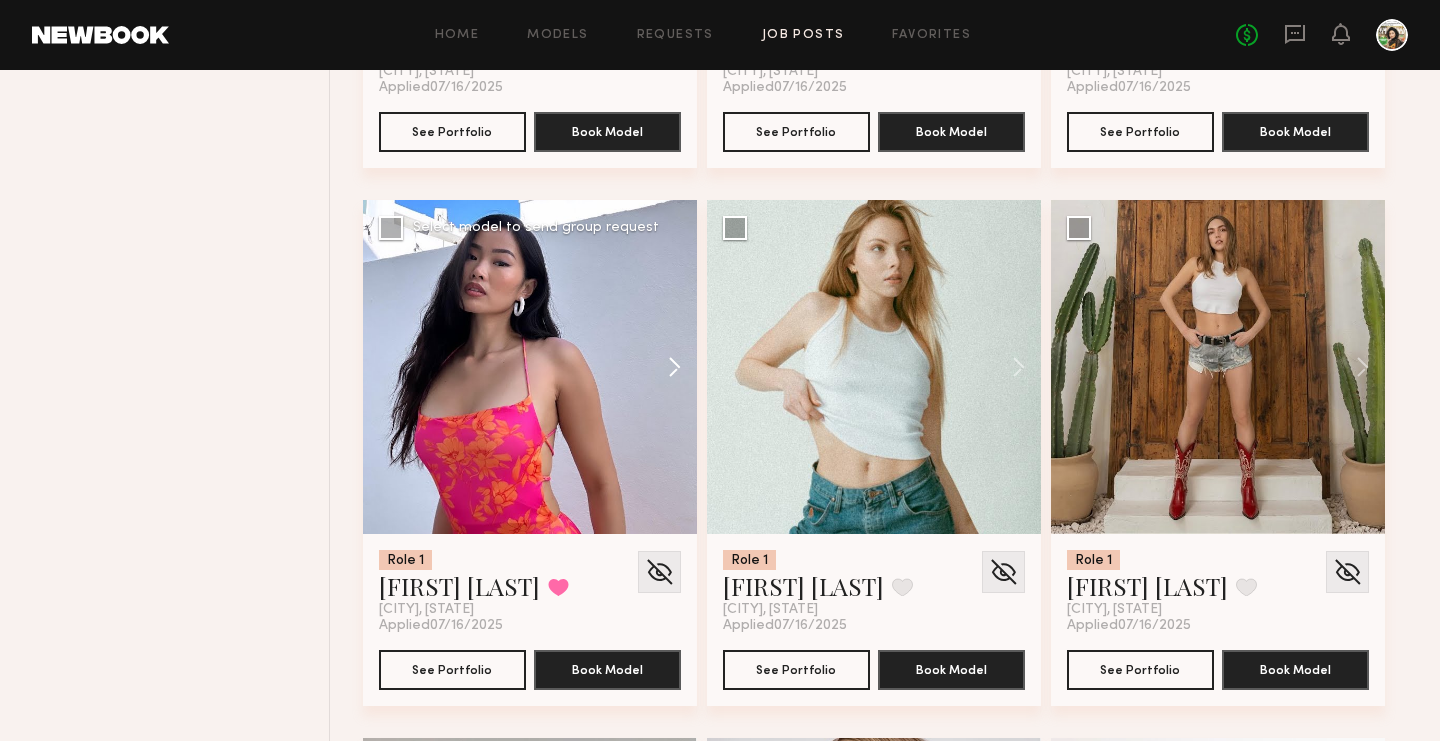 click 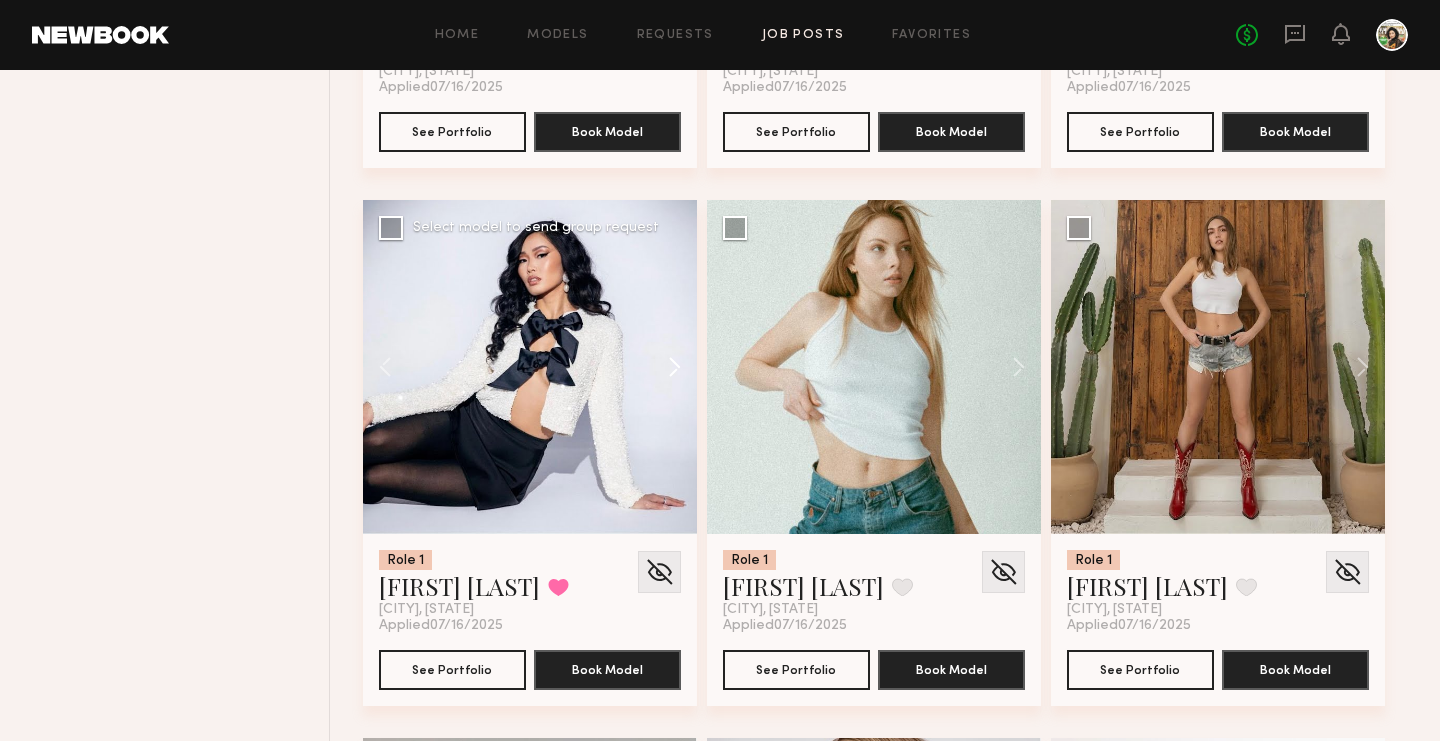 click 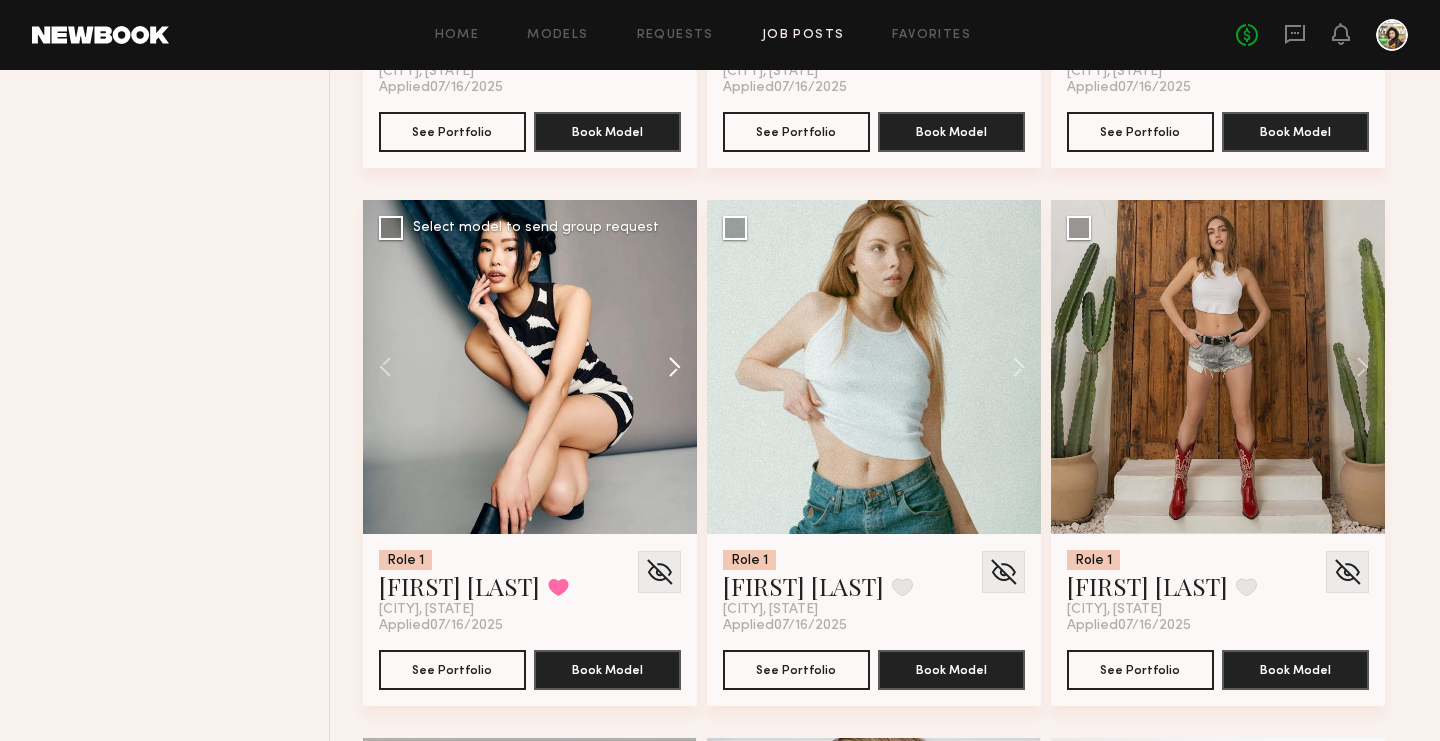 click 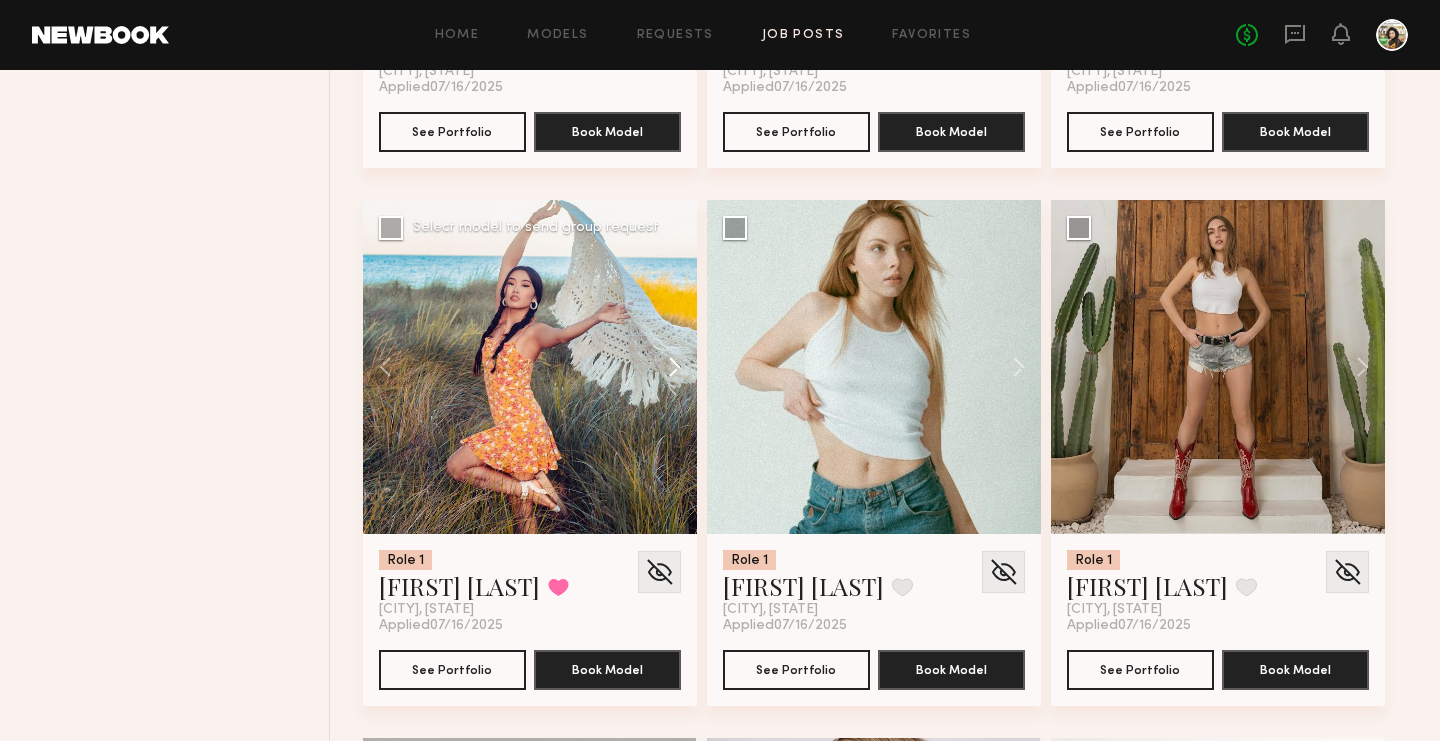 click 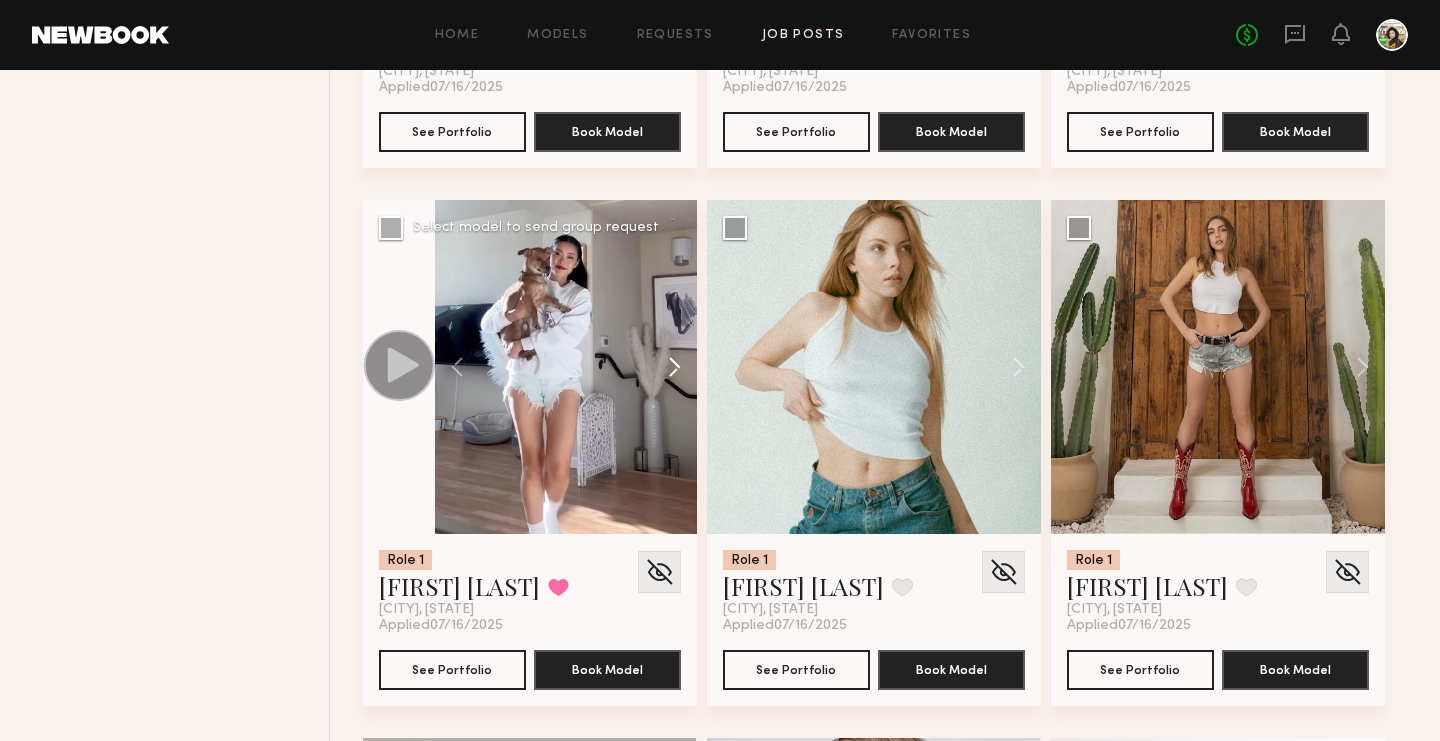 click 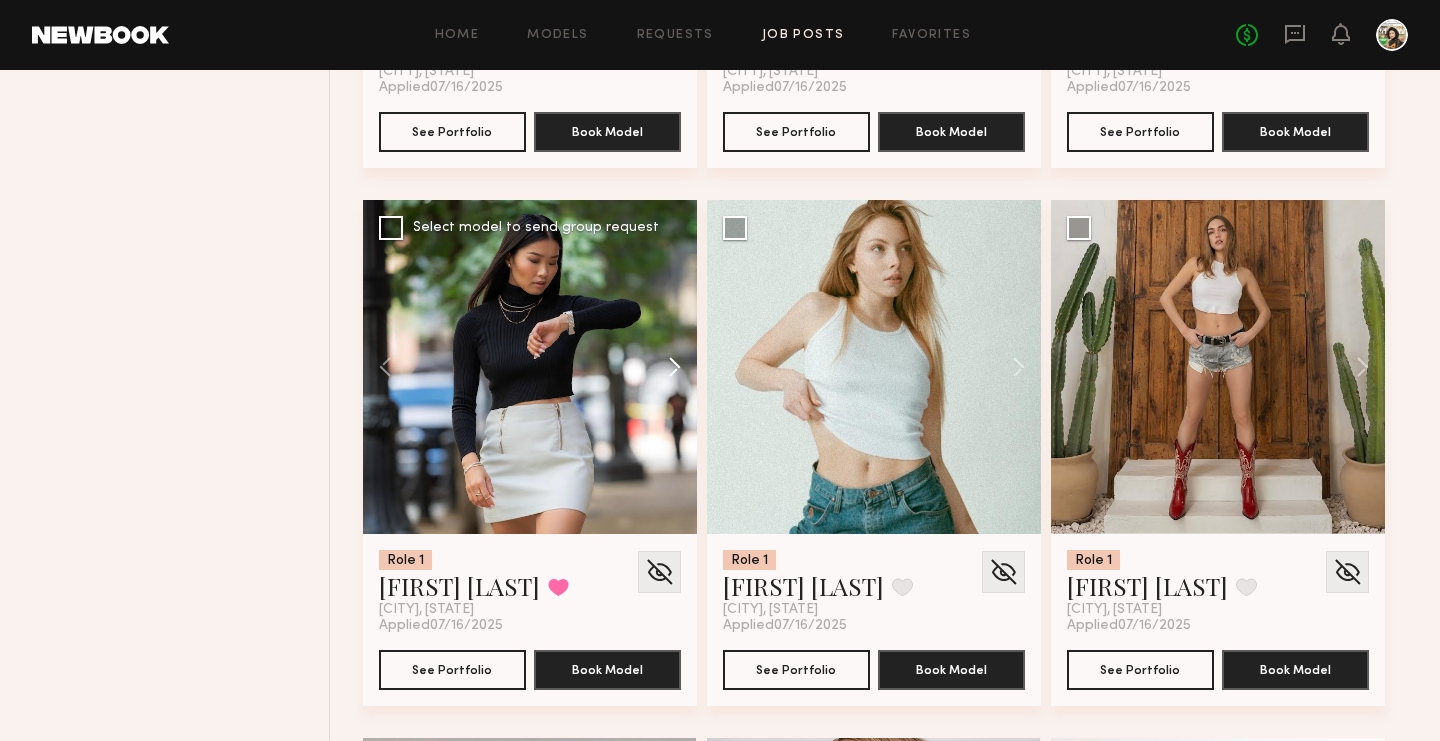click 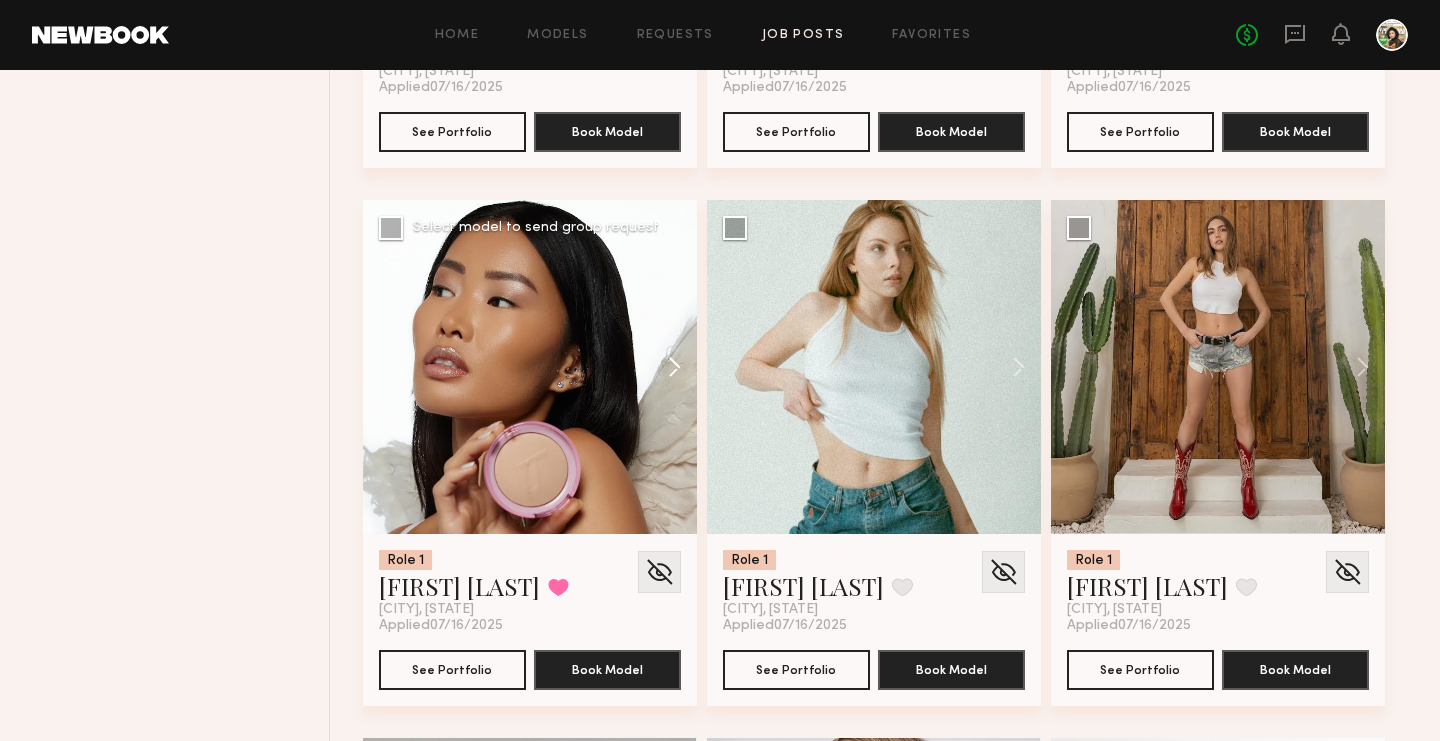 click 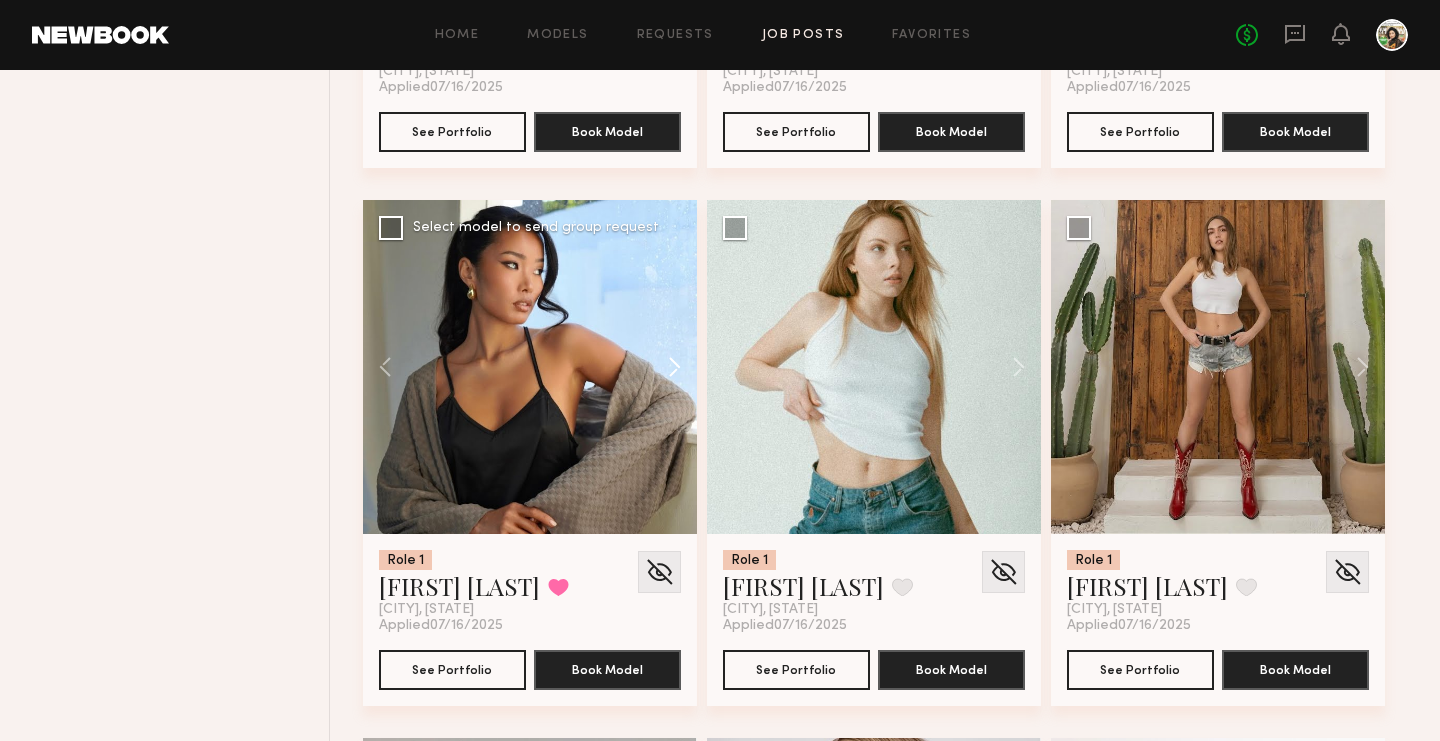 click 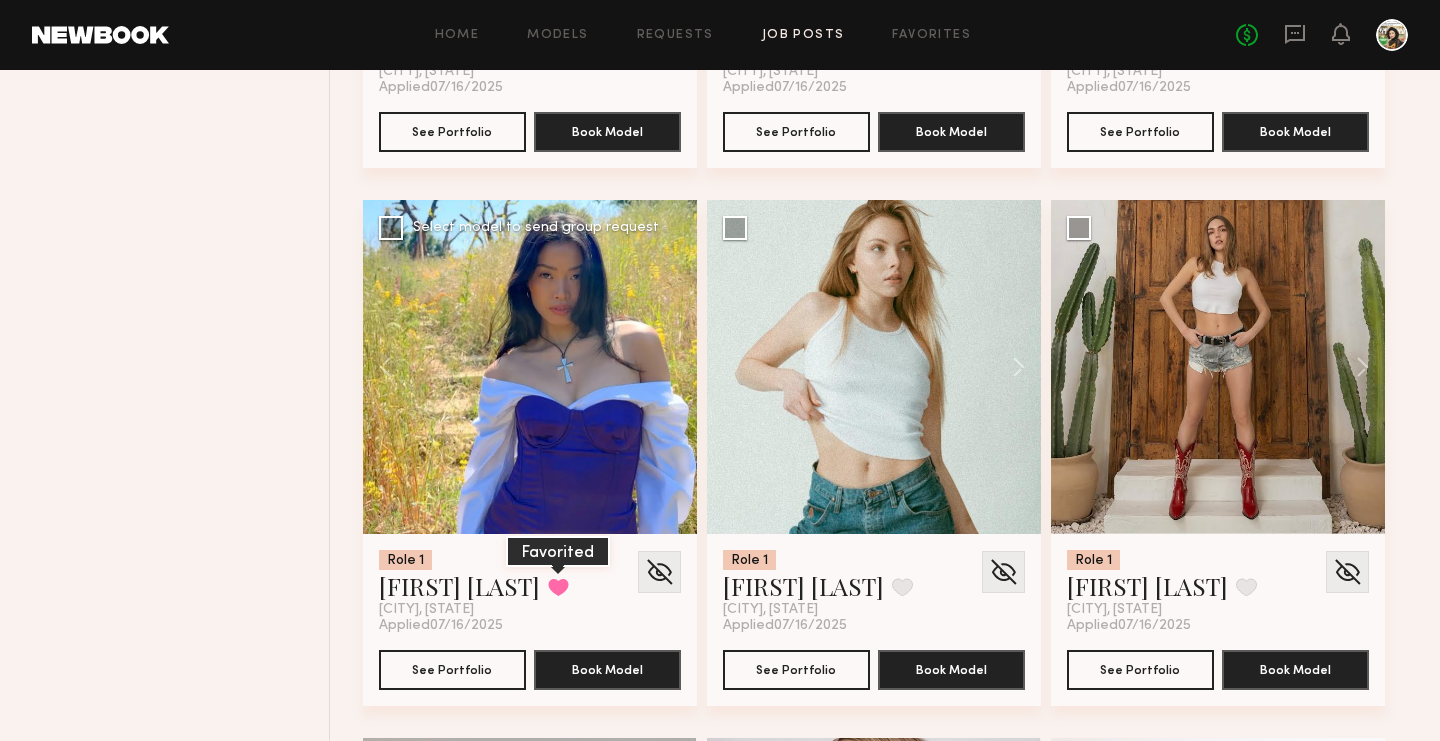 click 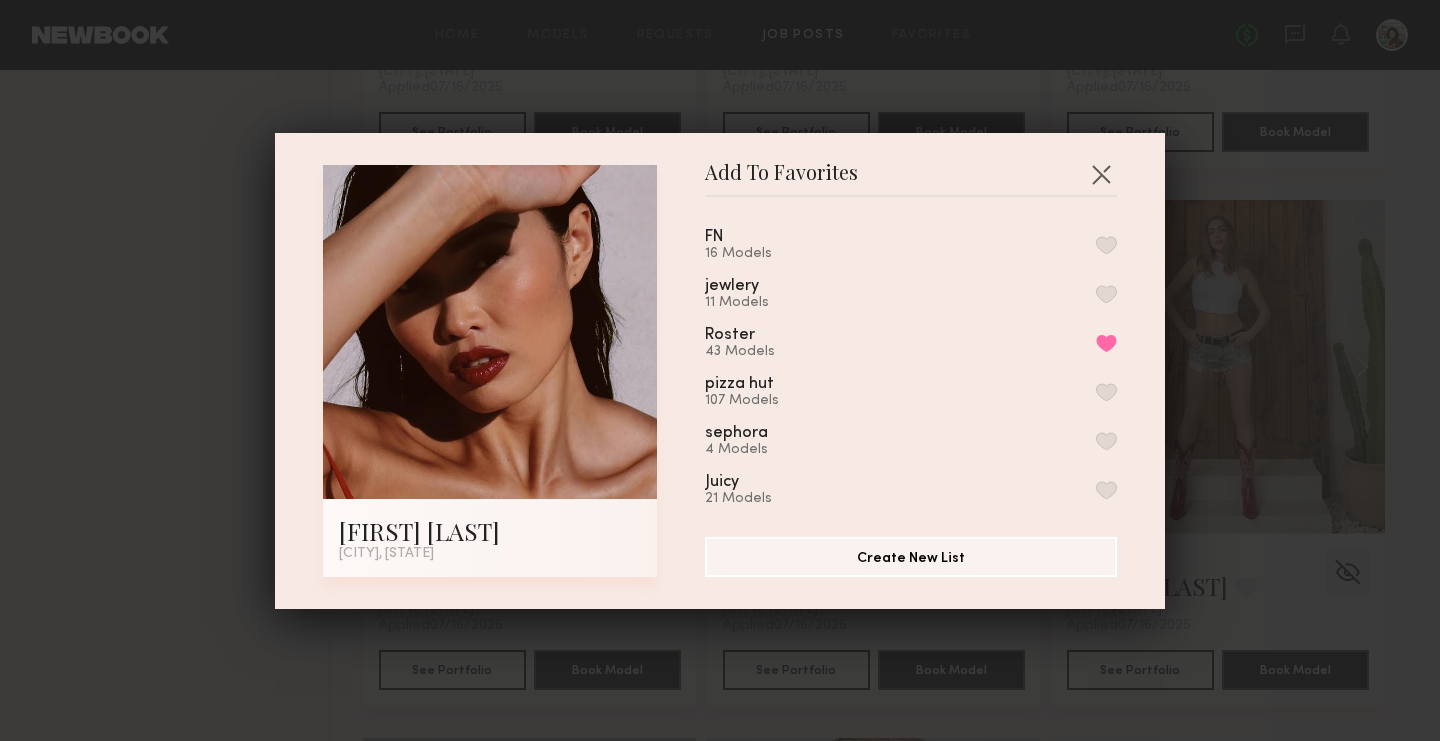 click at bounding box center [1106, 245] 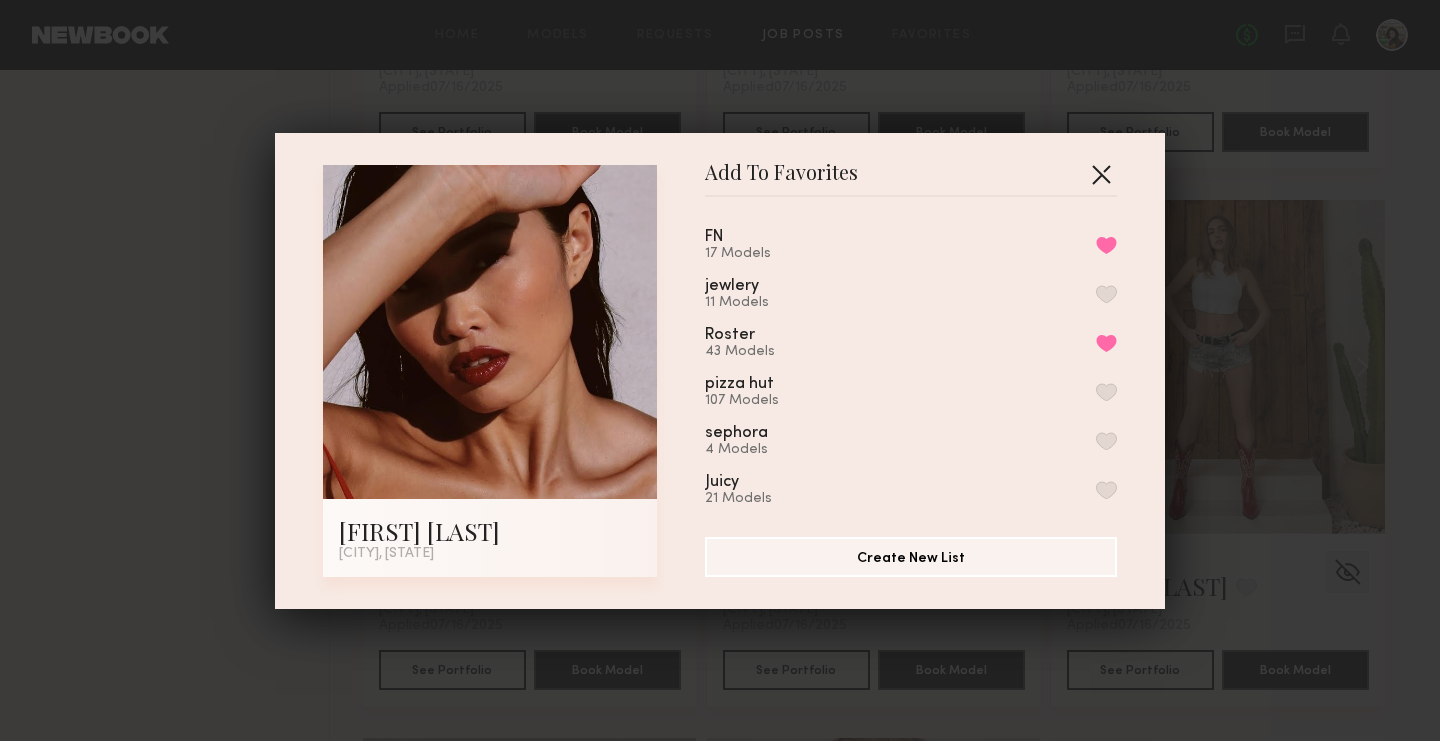 click at bounding box center [1101, 174] 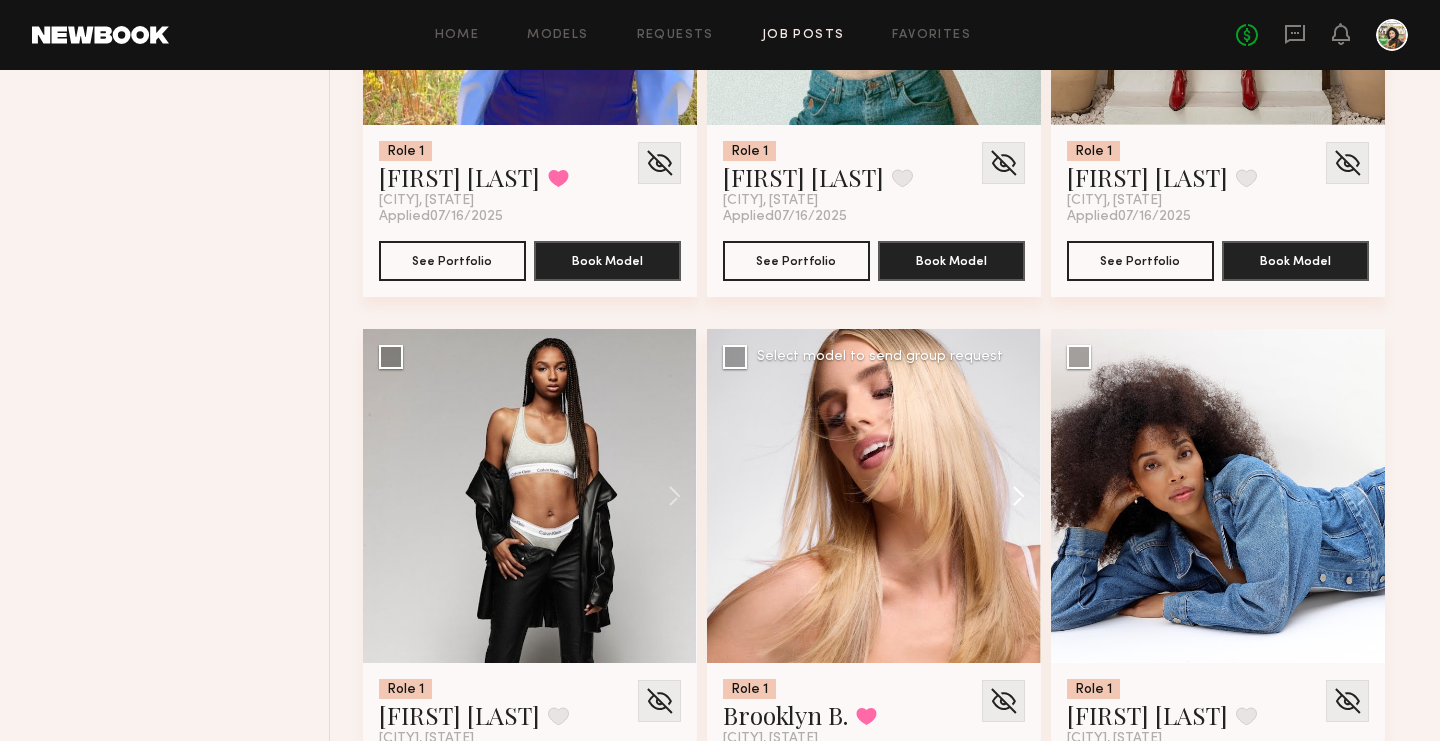 scroll, scrollTop: 18333, scrollLeft: 0, axis: vertical 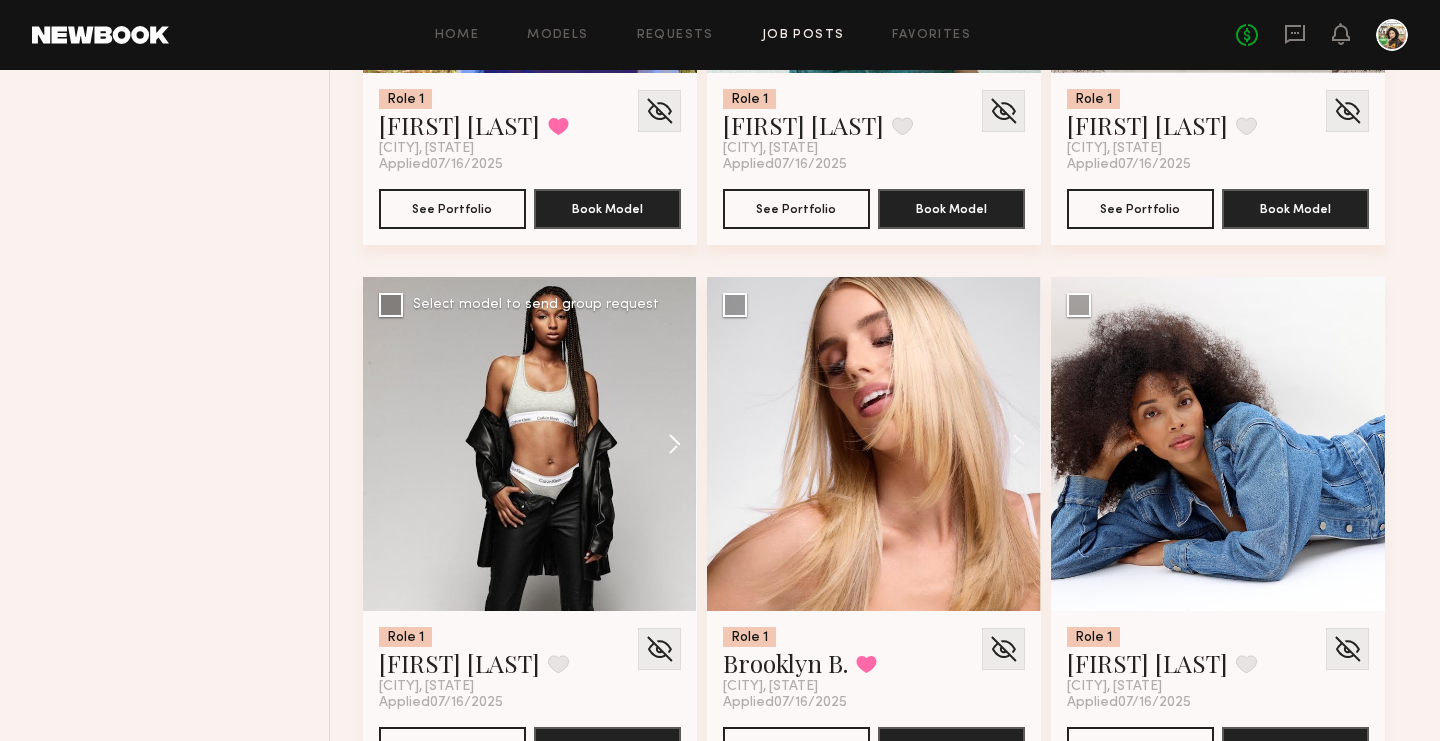 click 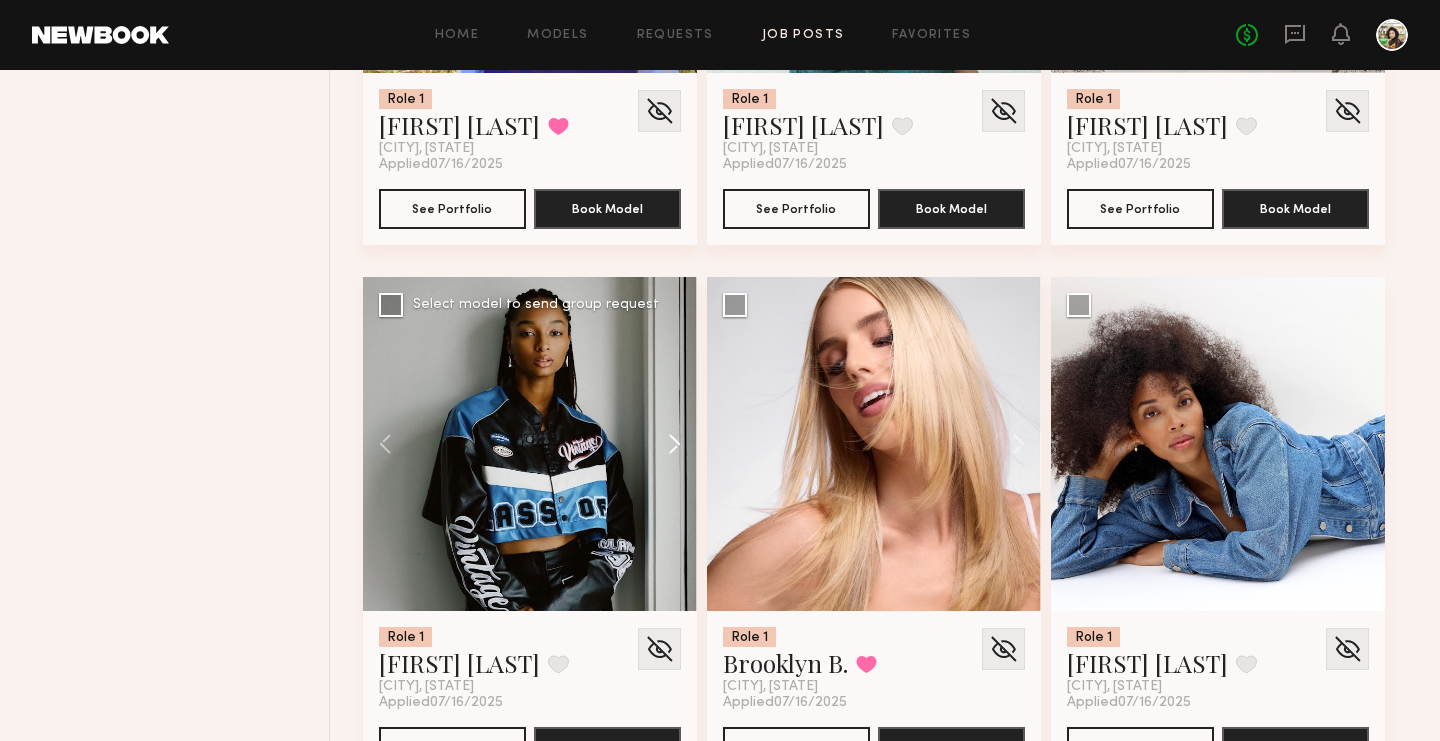 click 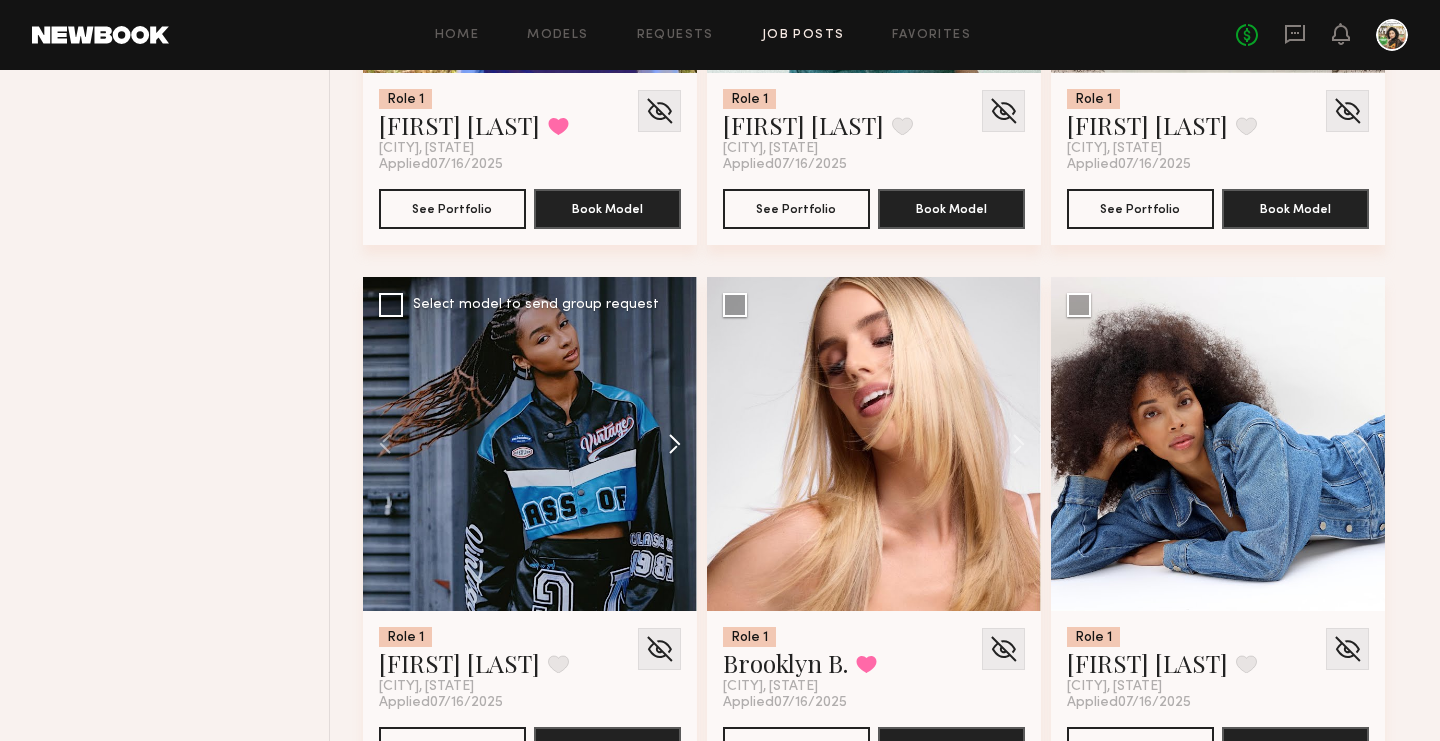 click 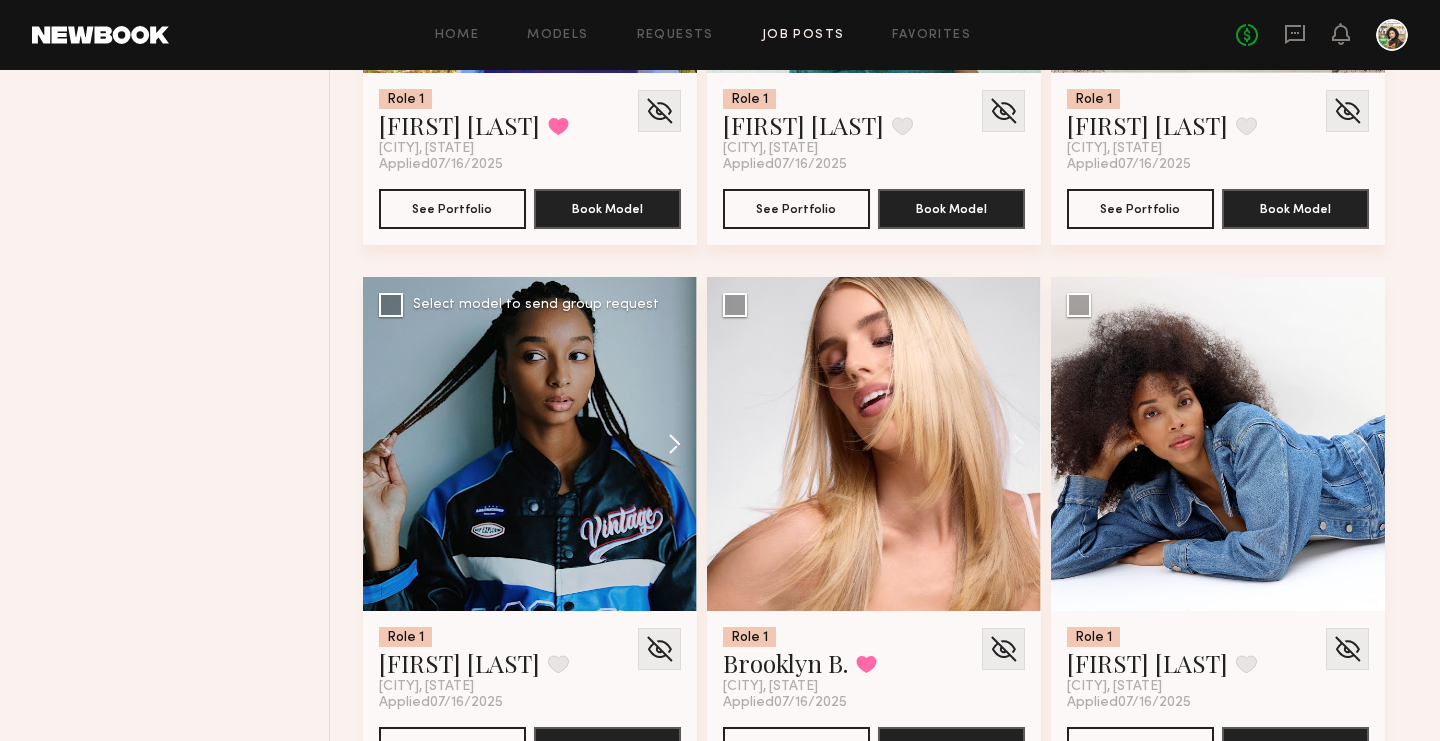 click 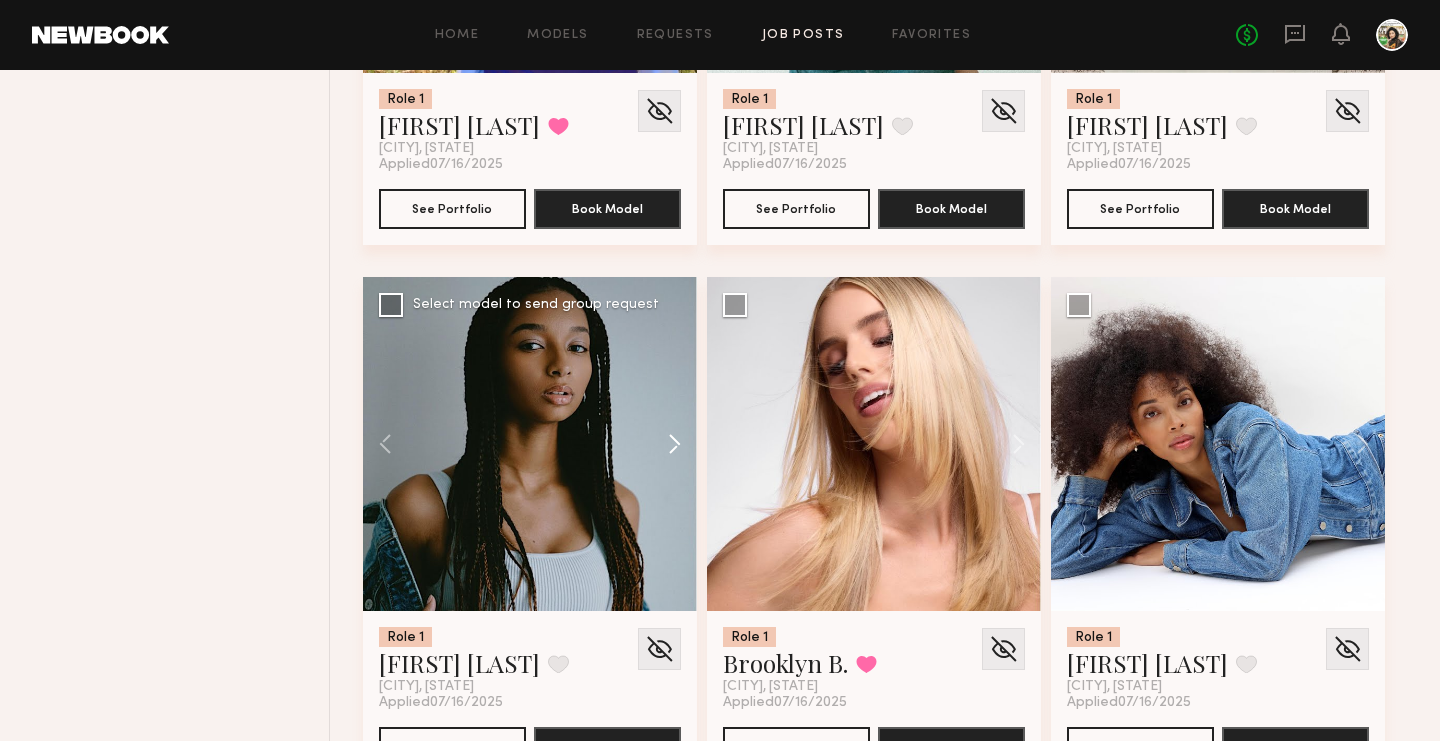 click 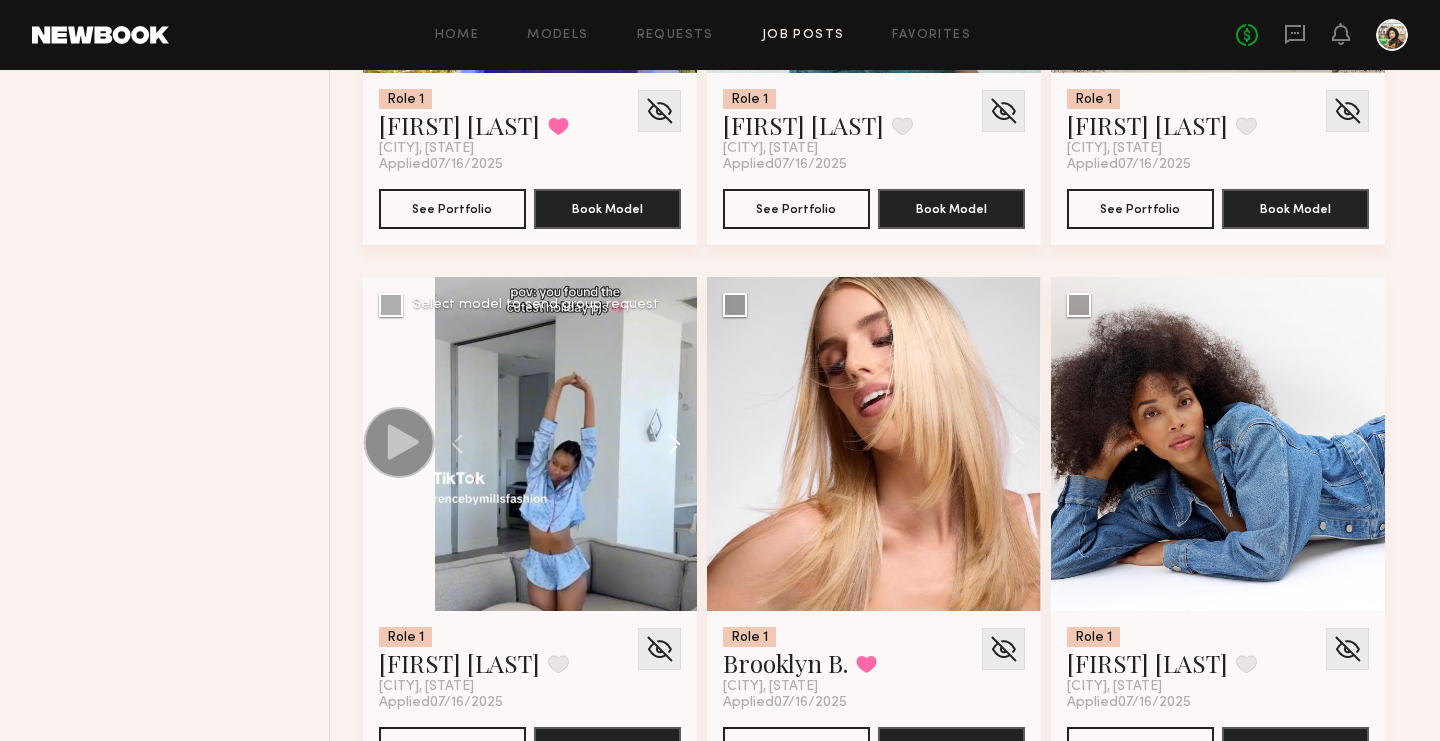 click 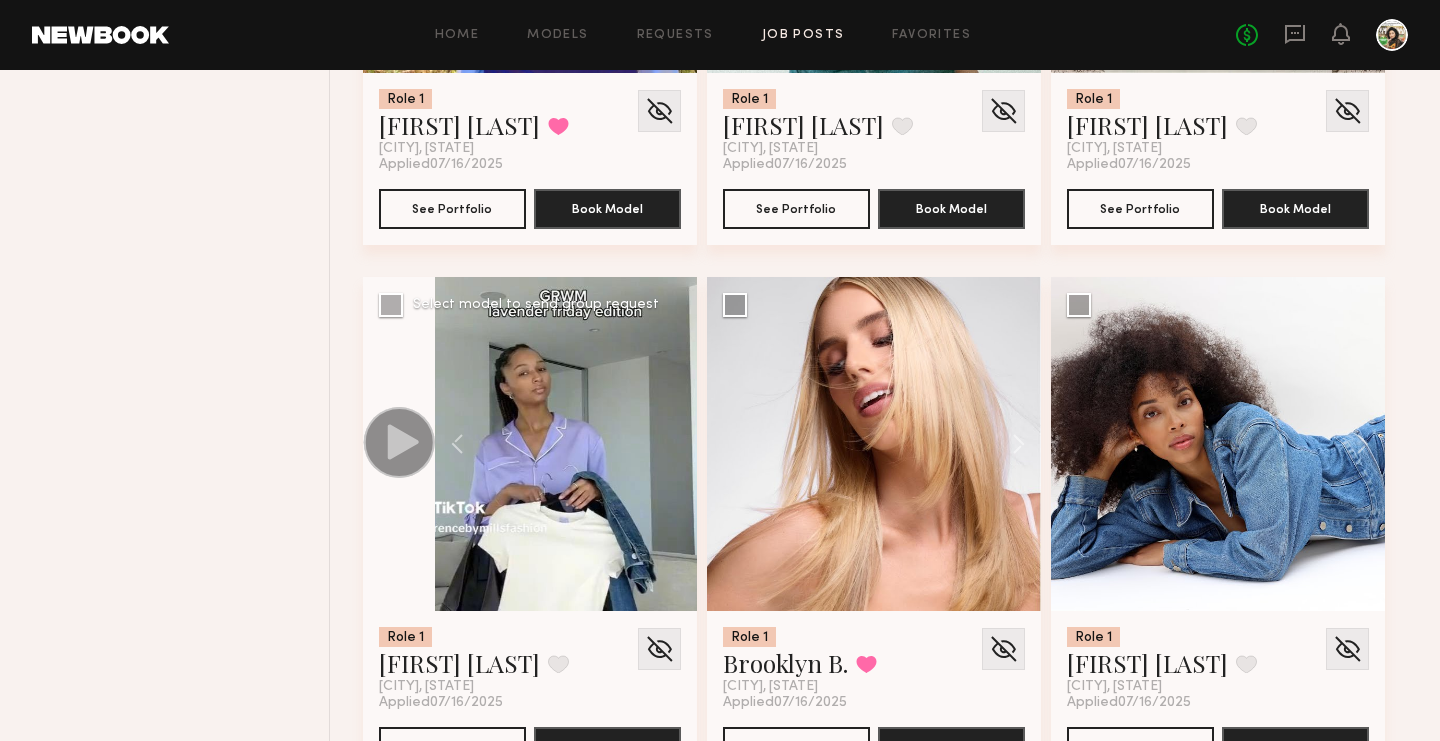 click 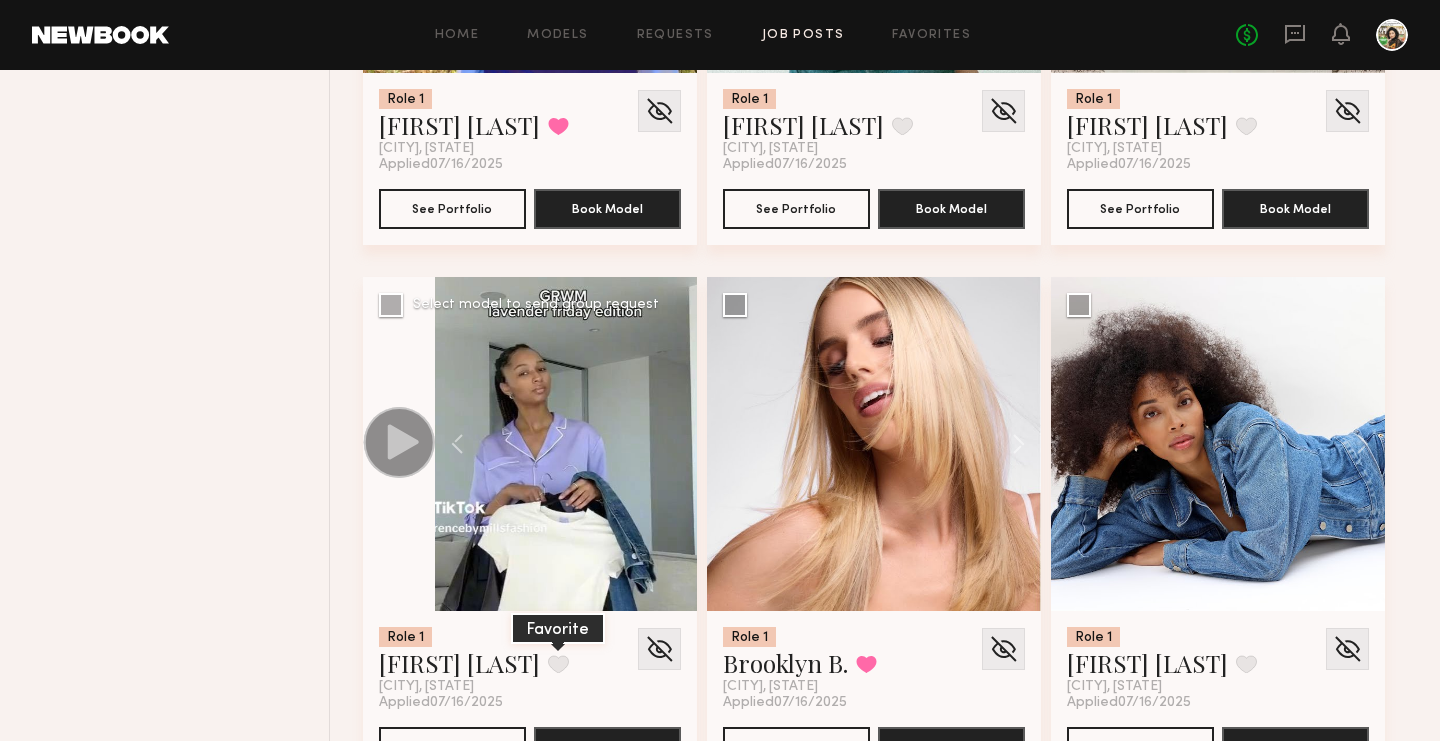 click 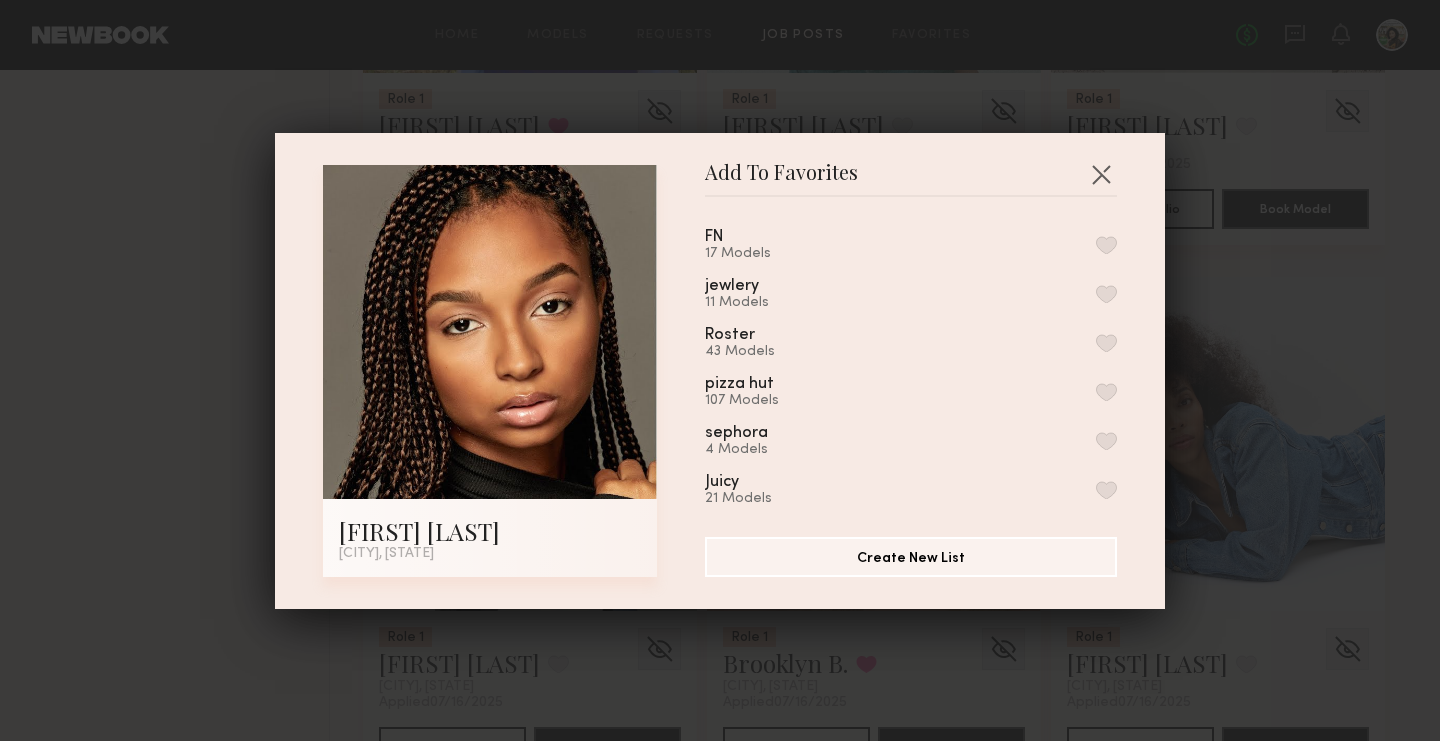 click at bounding box center [1106, 245] 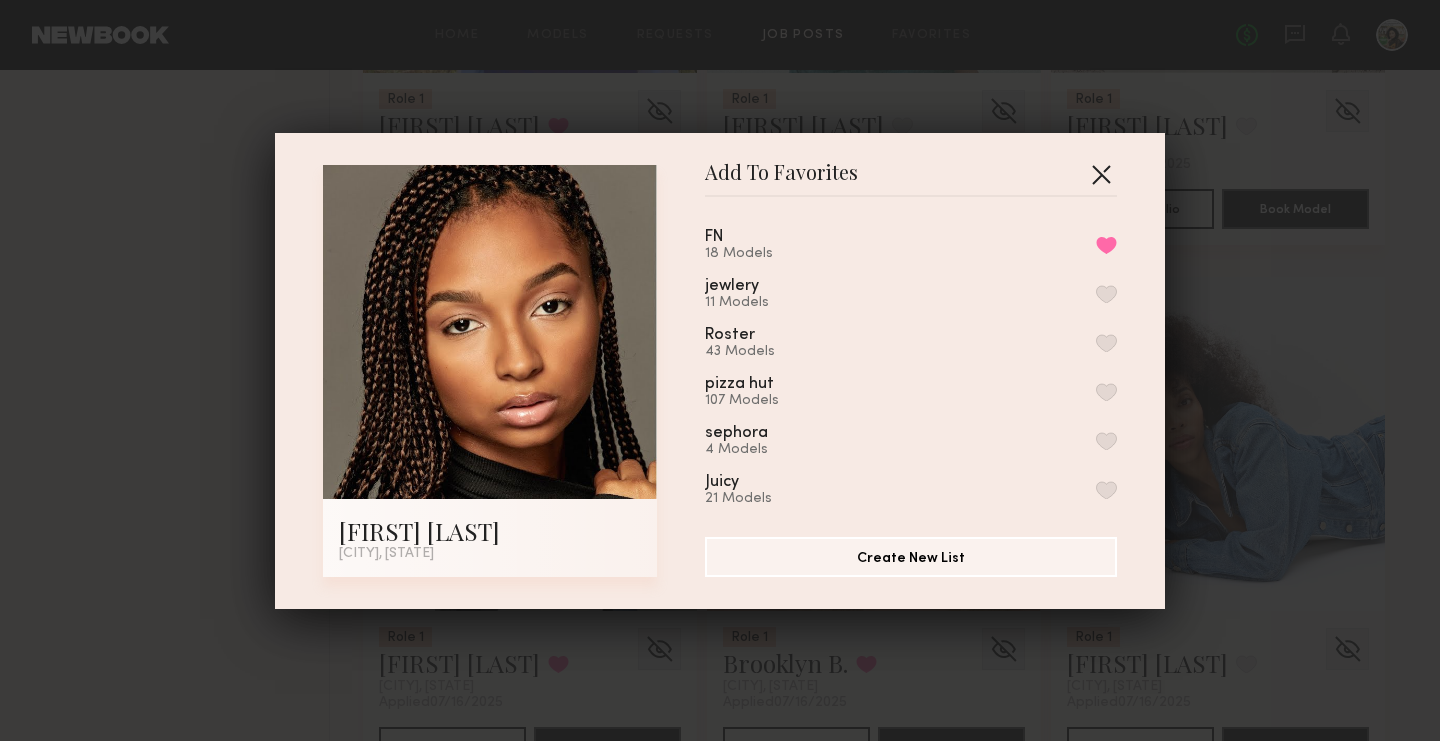 click at bounding box center (1101, 174) 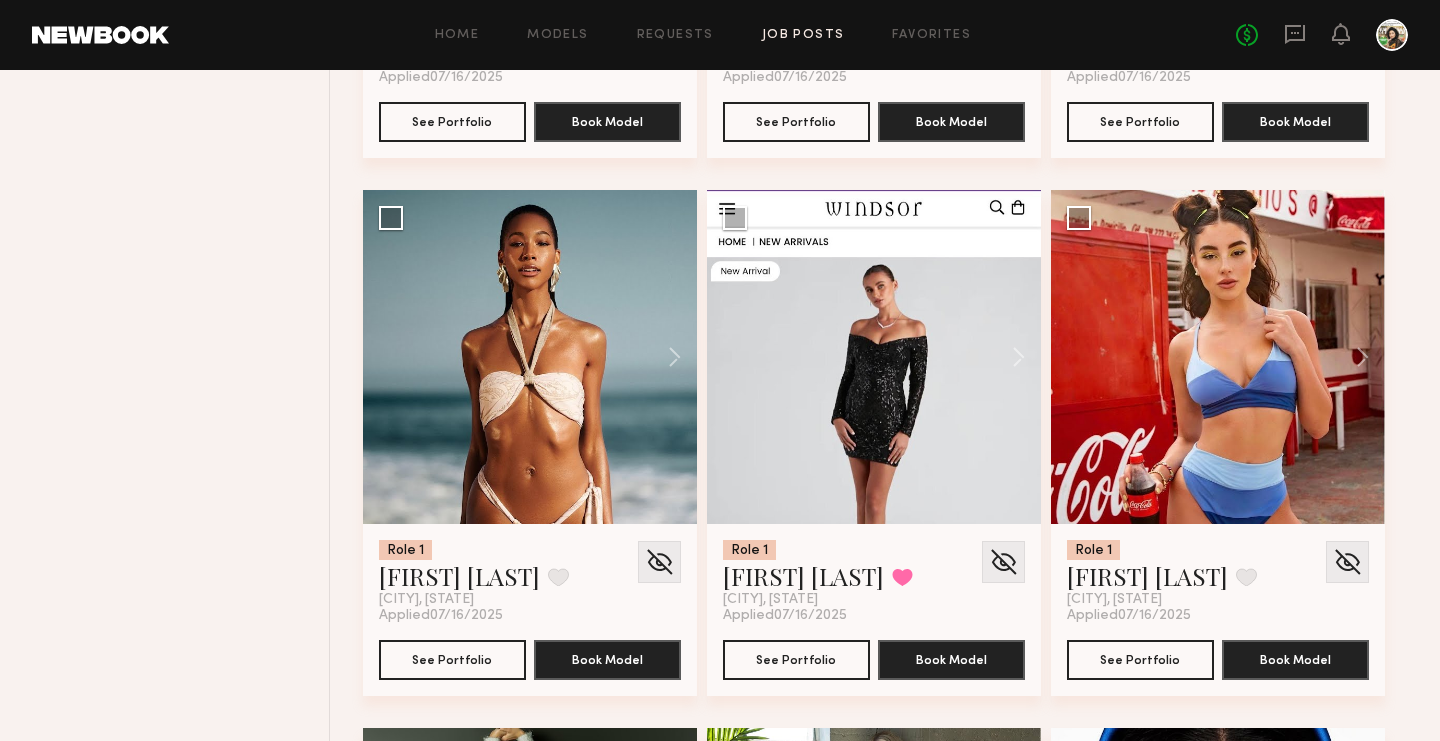 scroll, scrollTop: 18957, scrollLeft: 0, axis: vertical 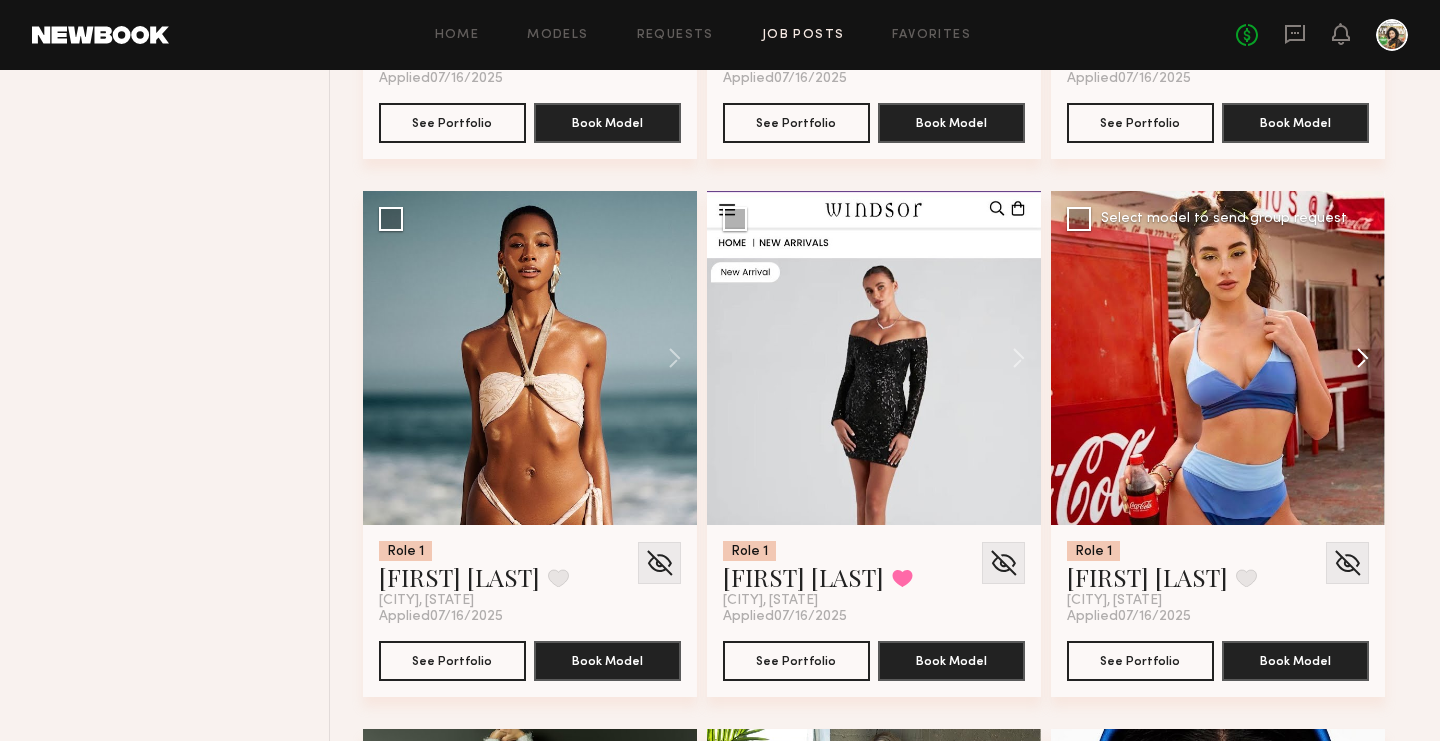 click 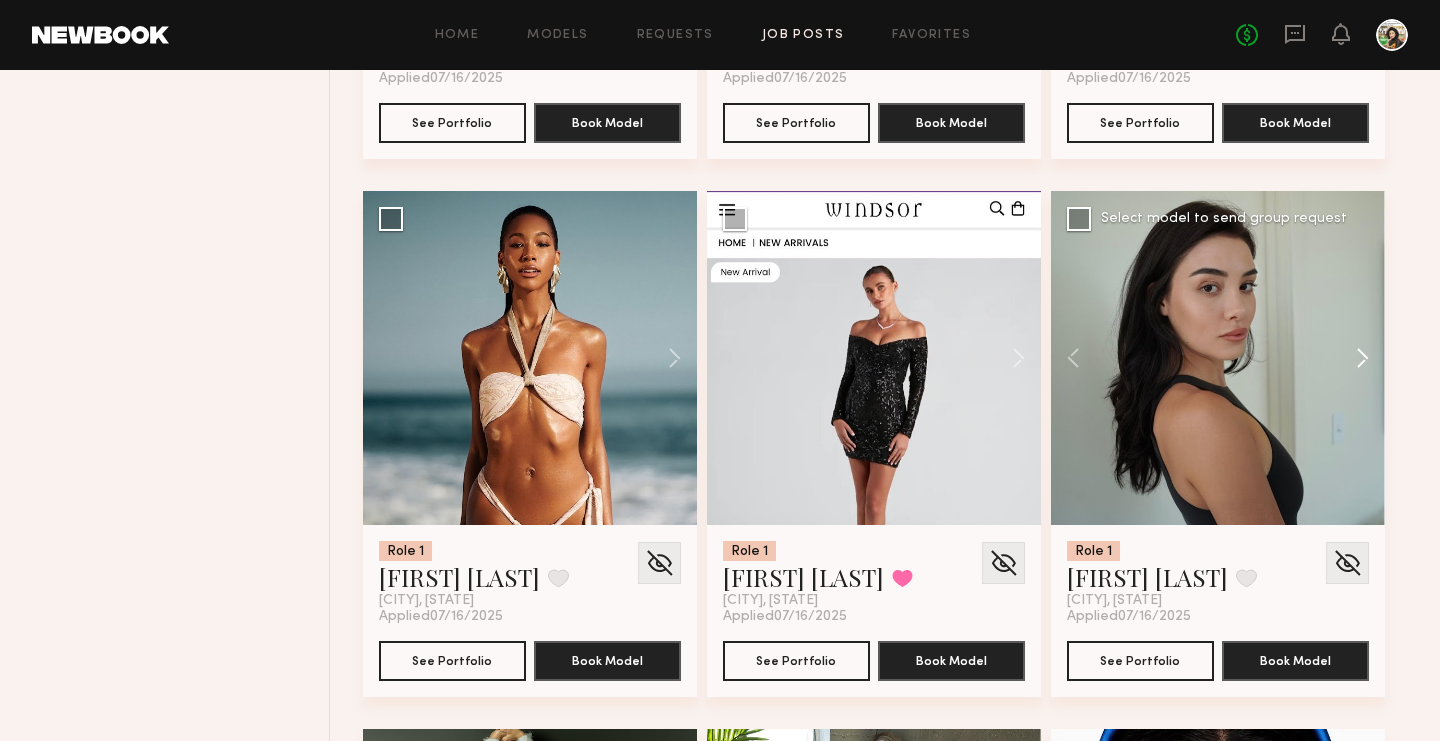 click 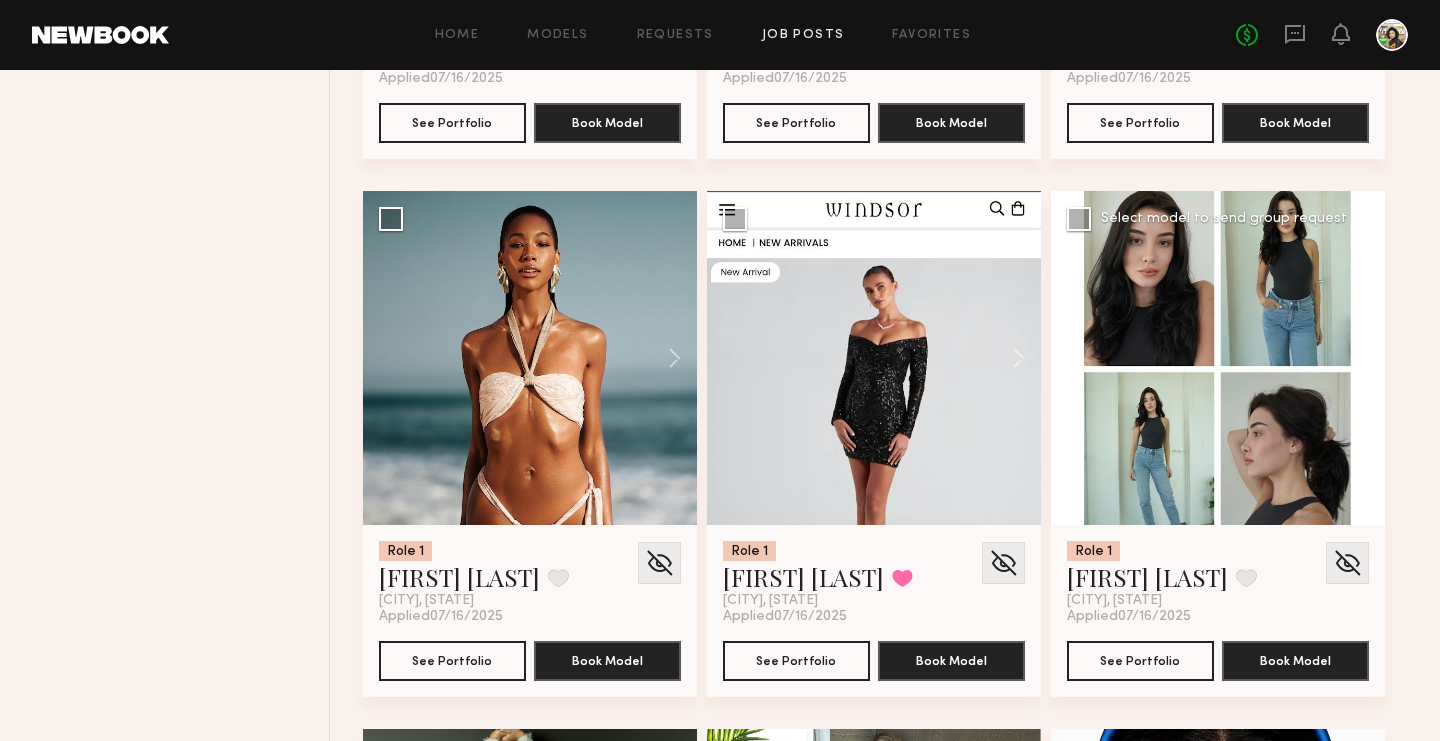 click 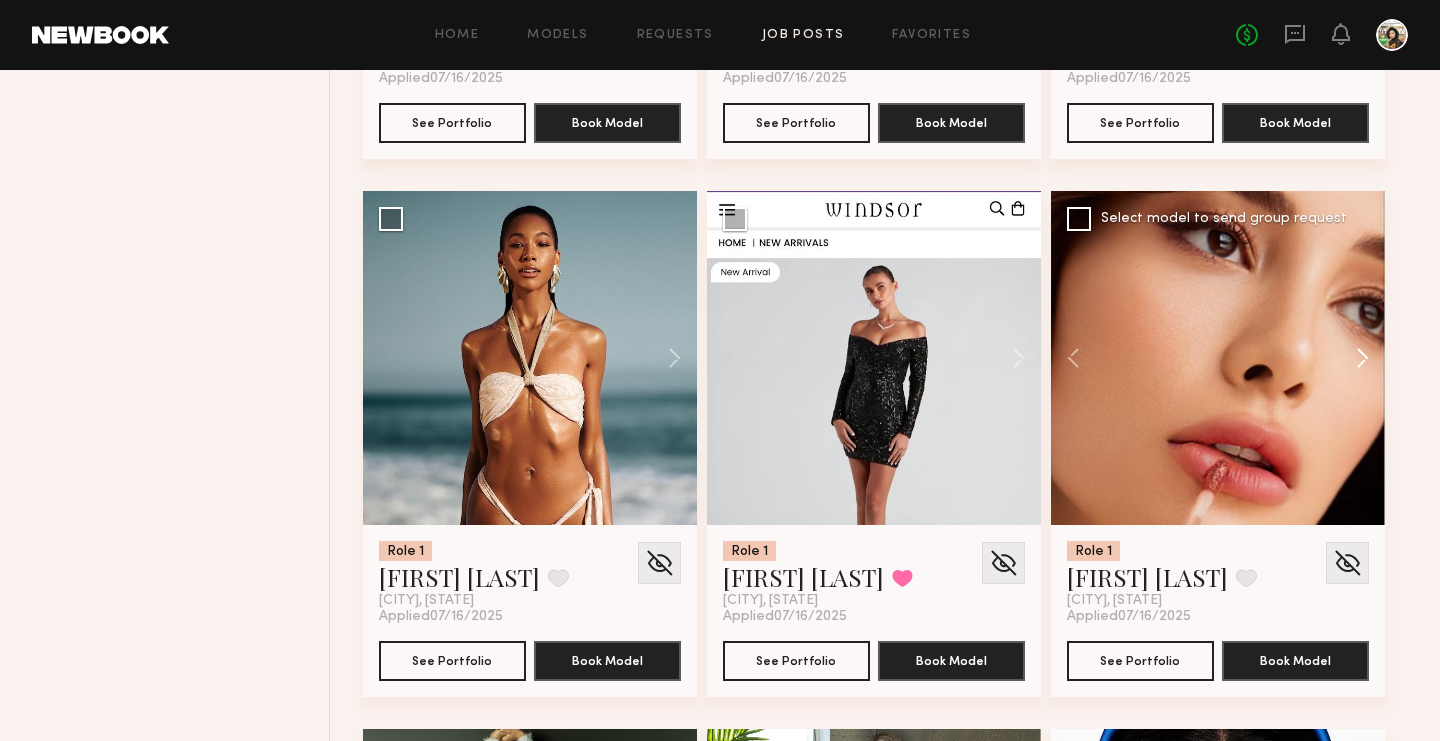 click 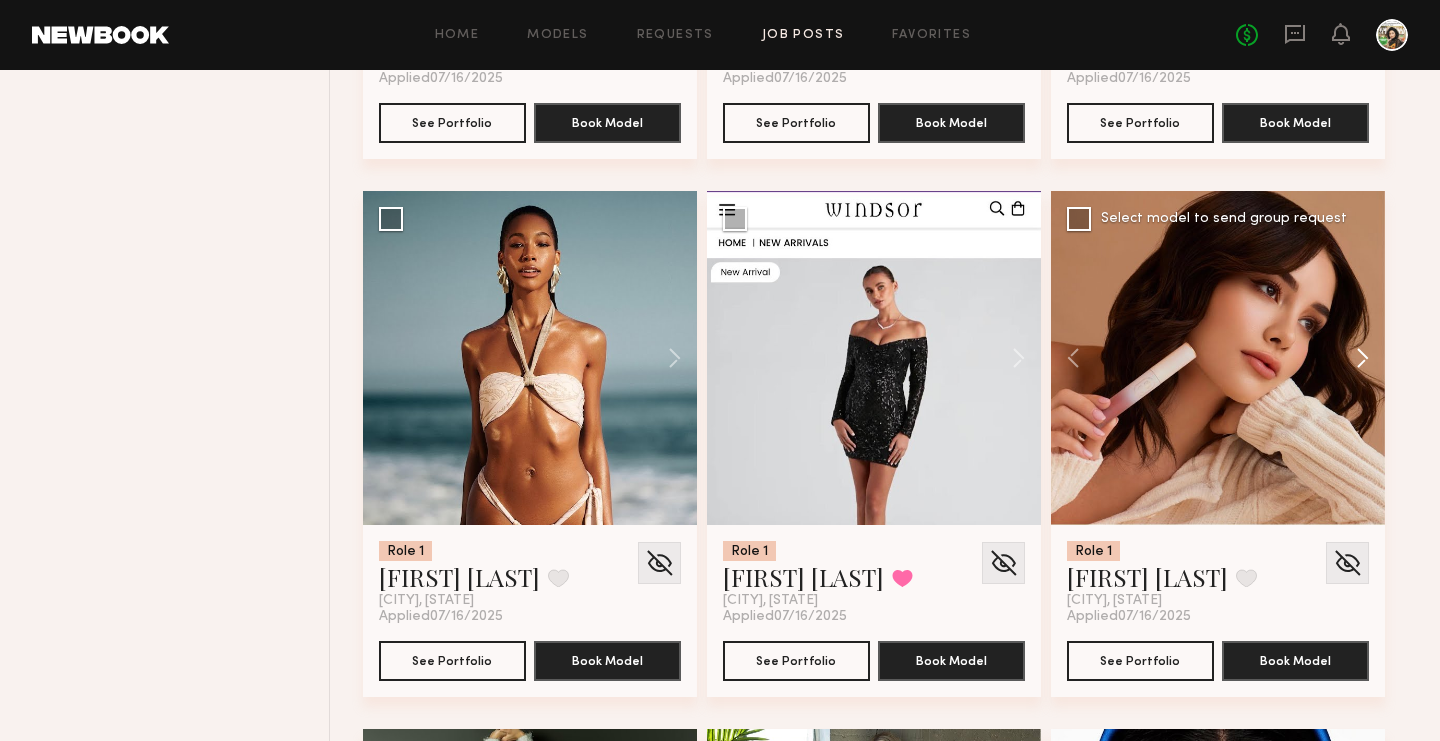 click 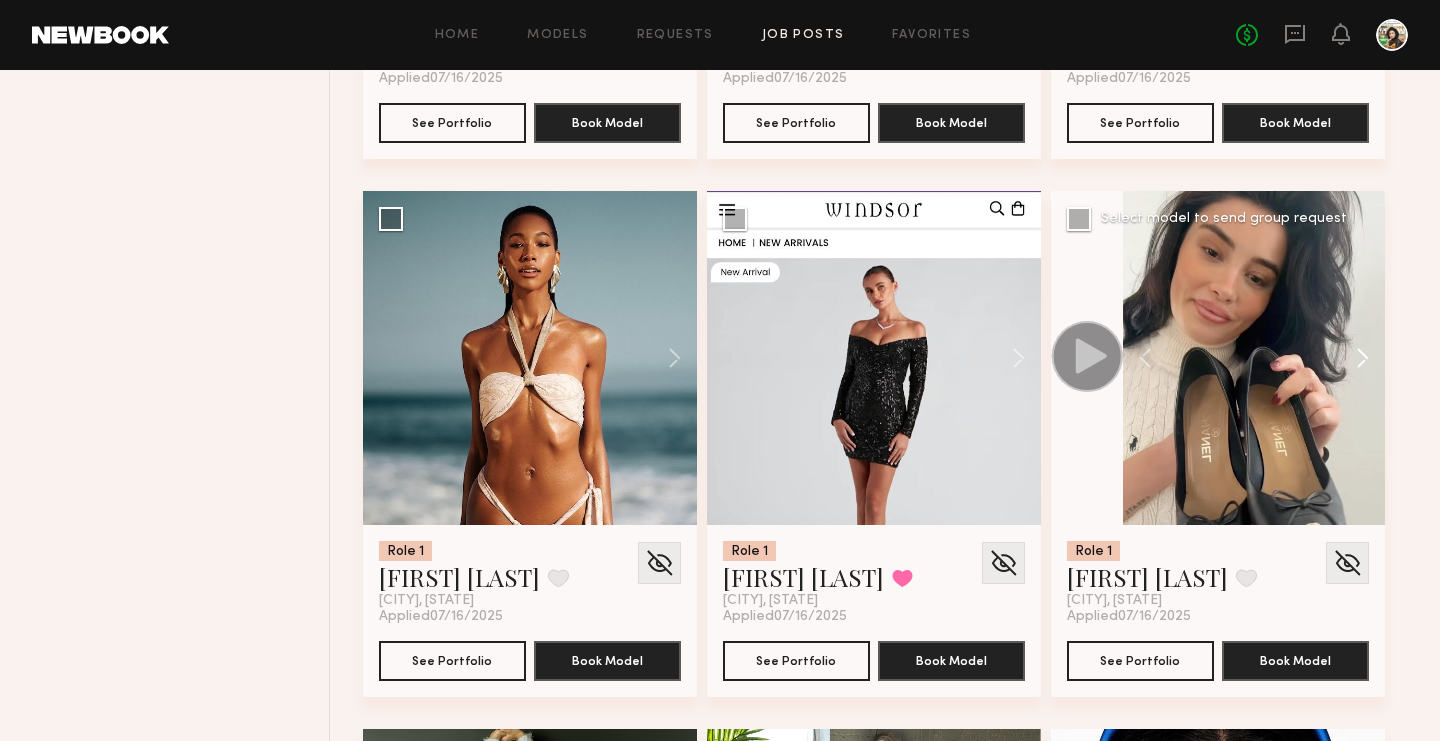 click 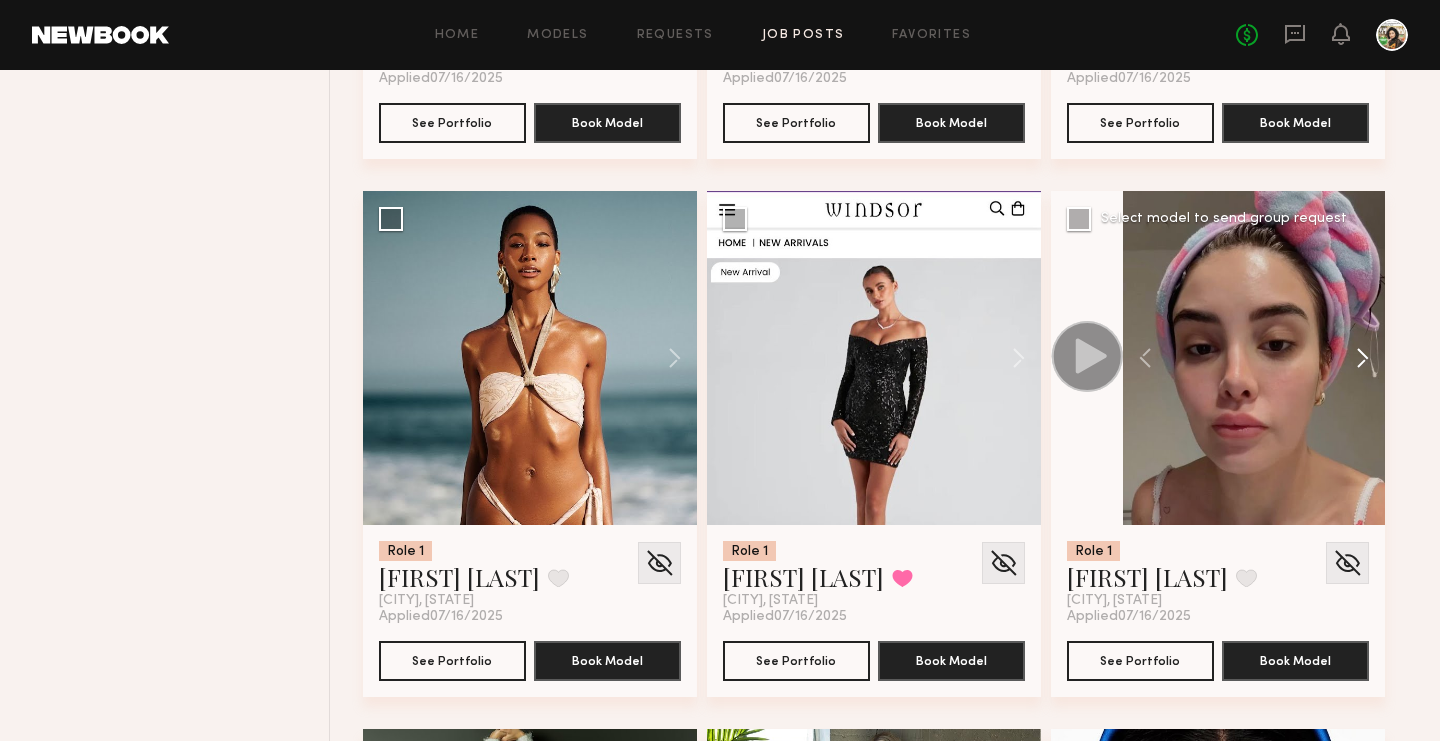 click 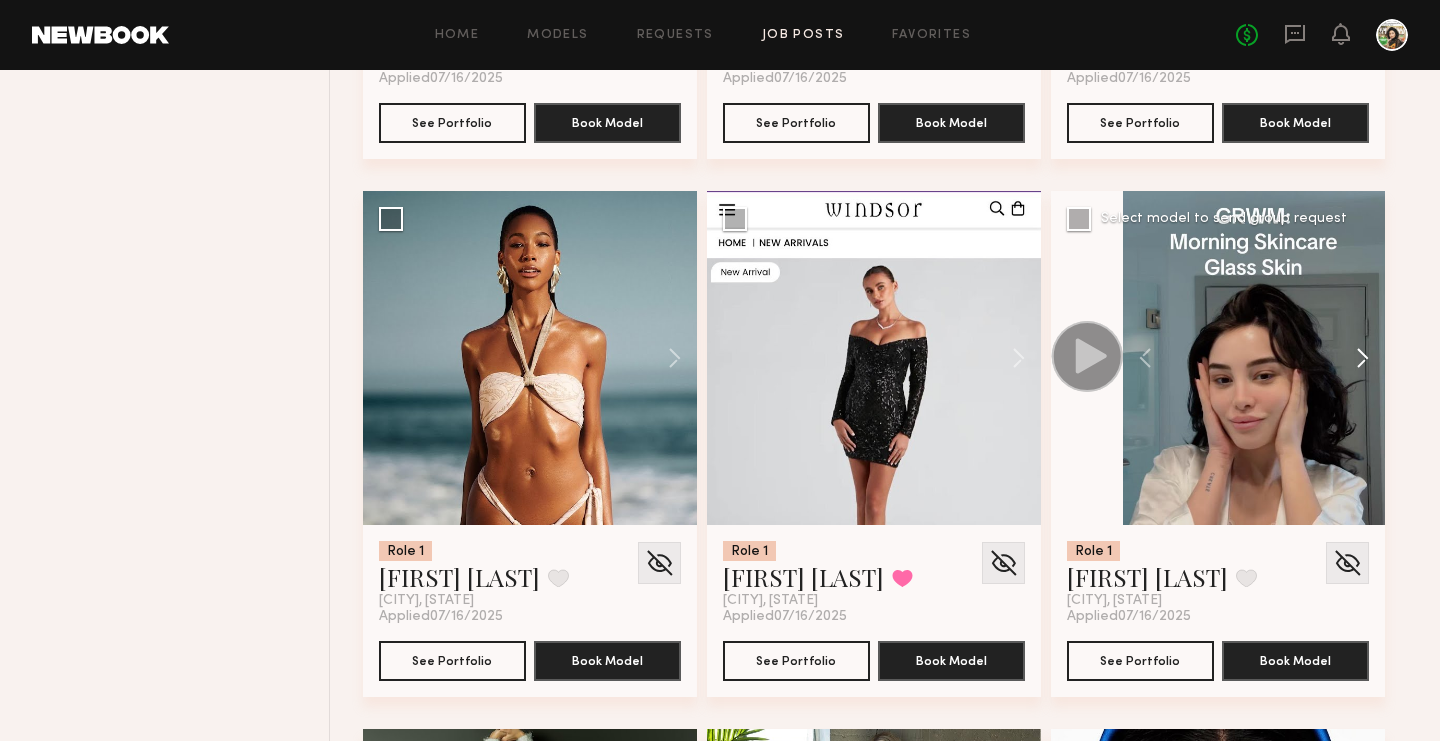 click 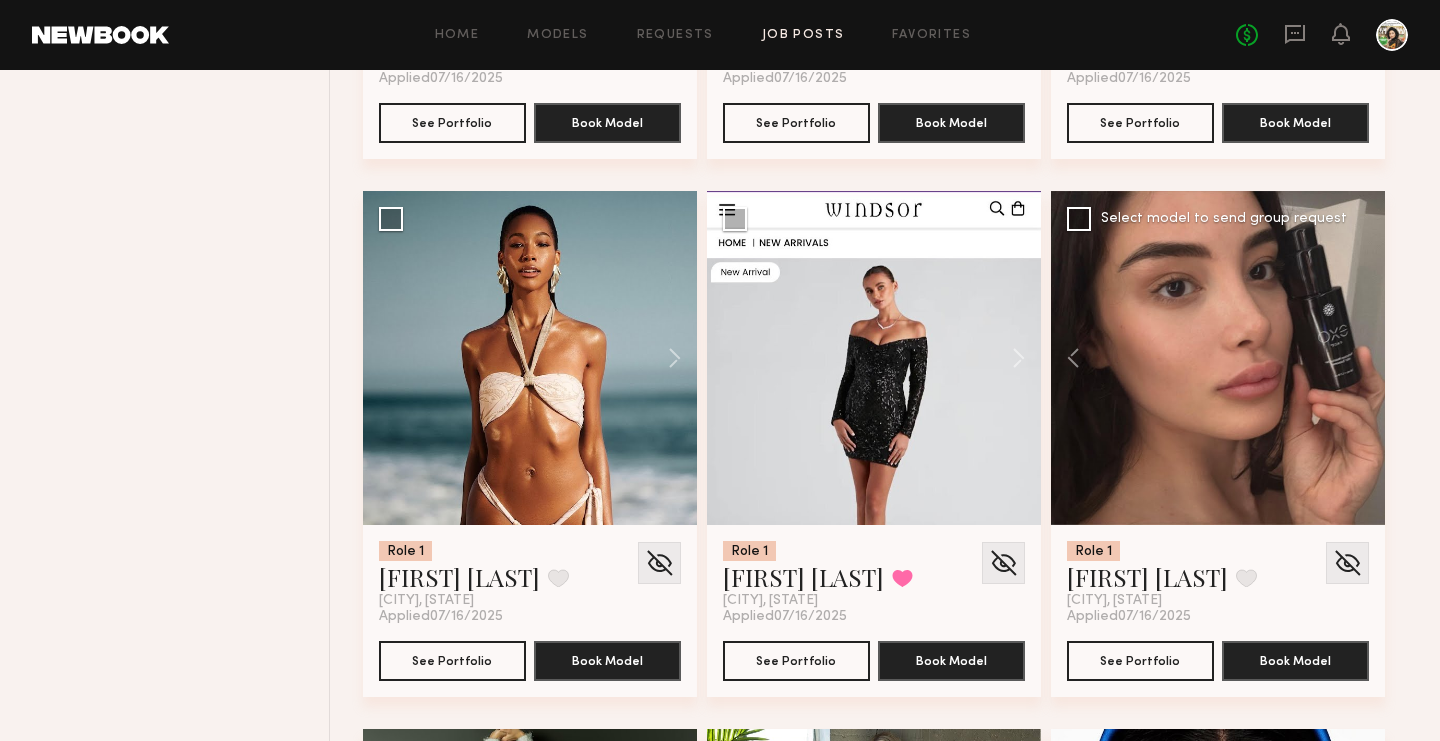 click 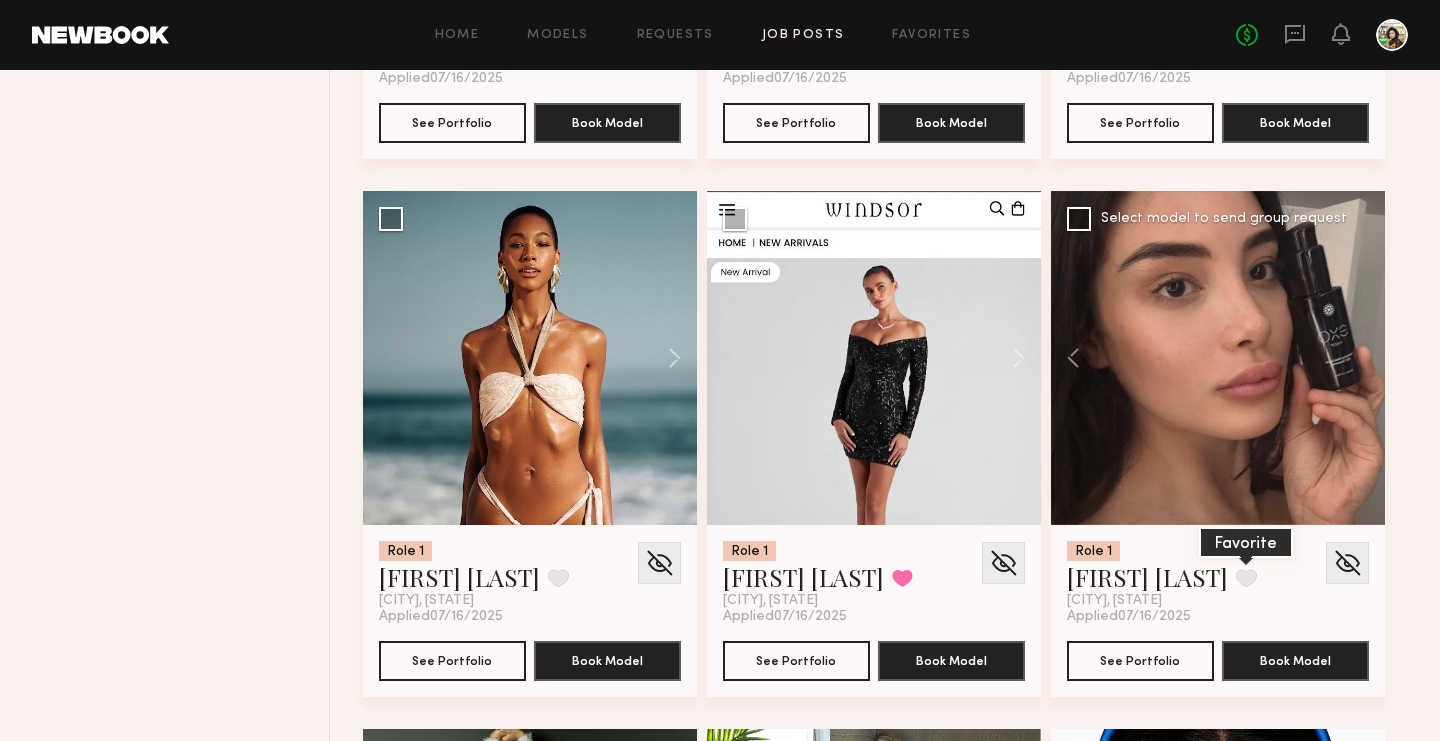 click 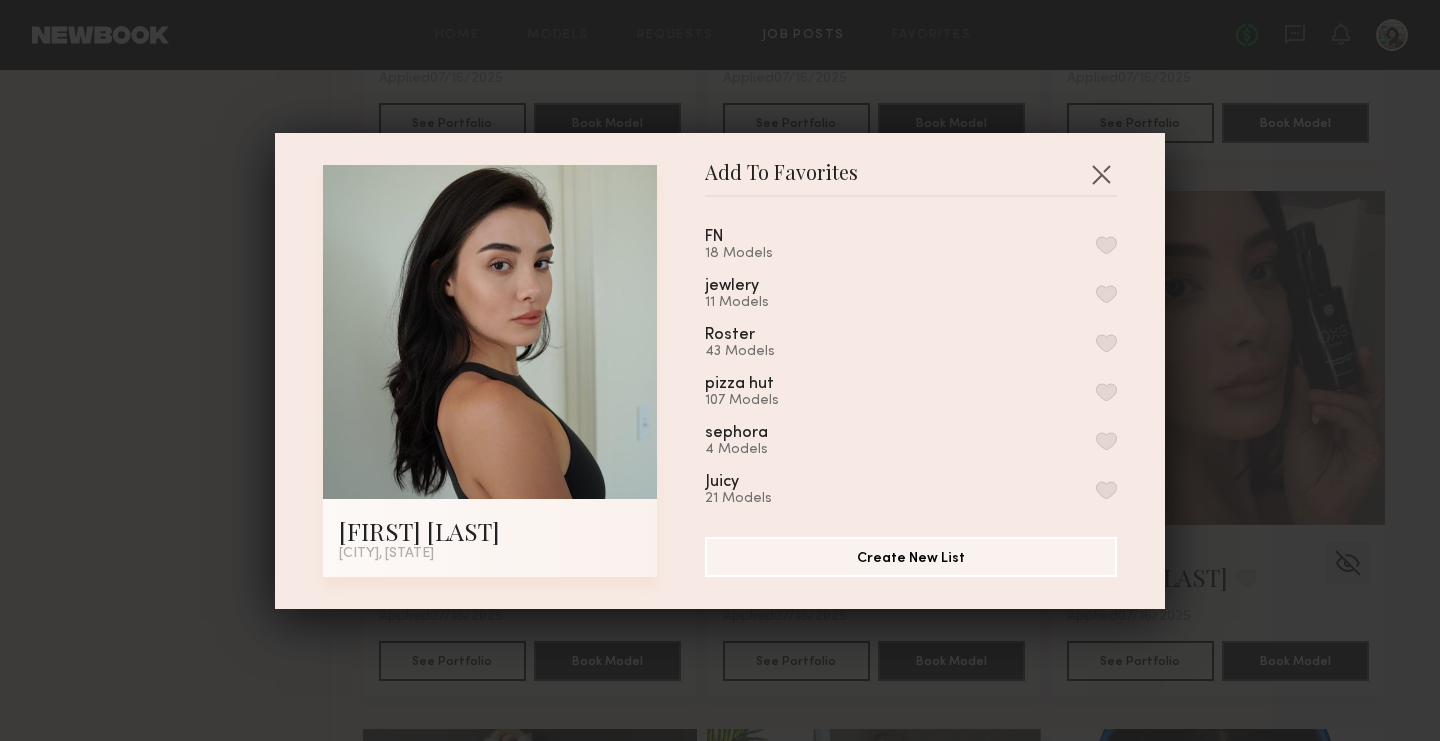 click at bounding box center (1106, 245) 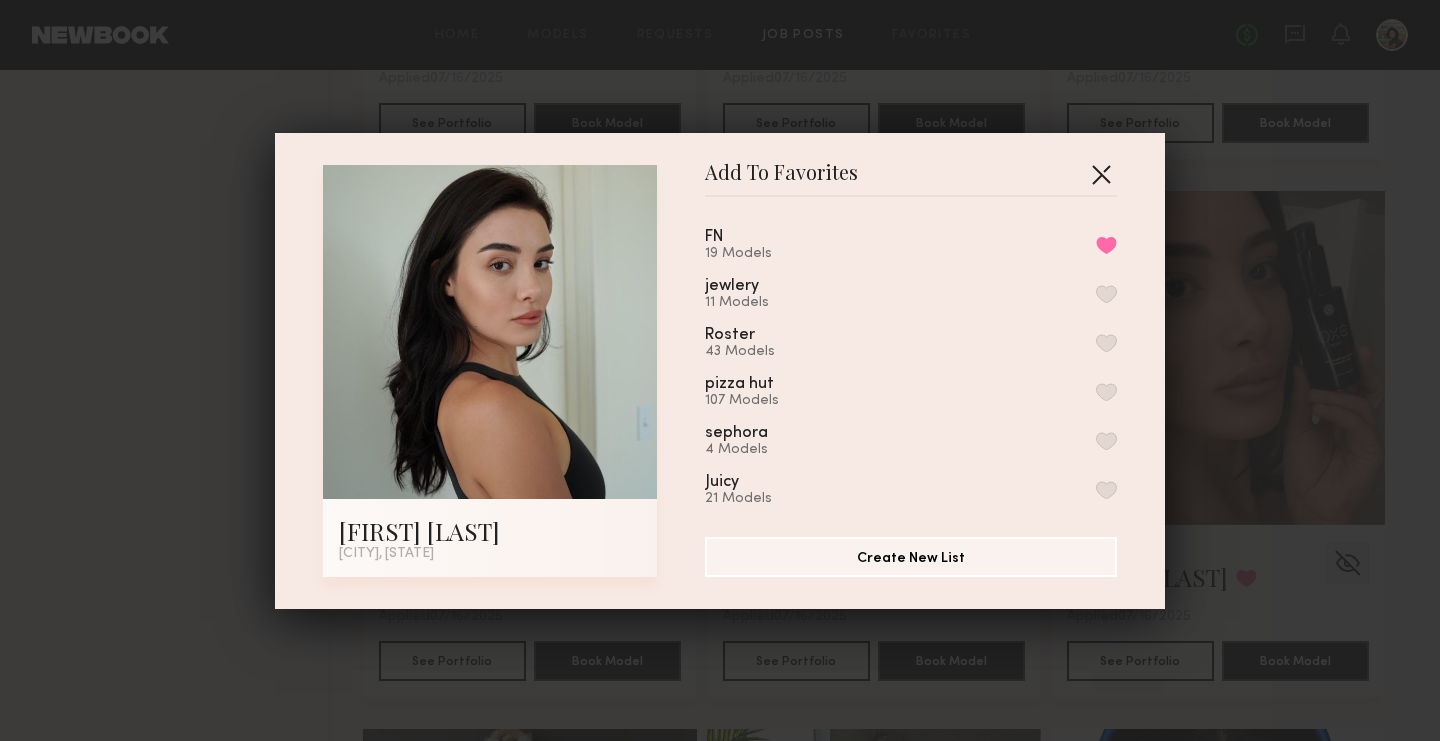click at bounding box center [1101, 174] 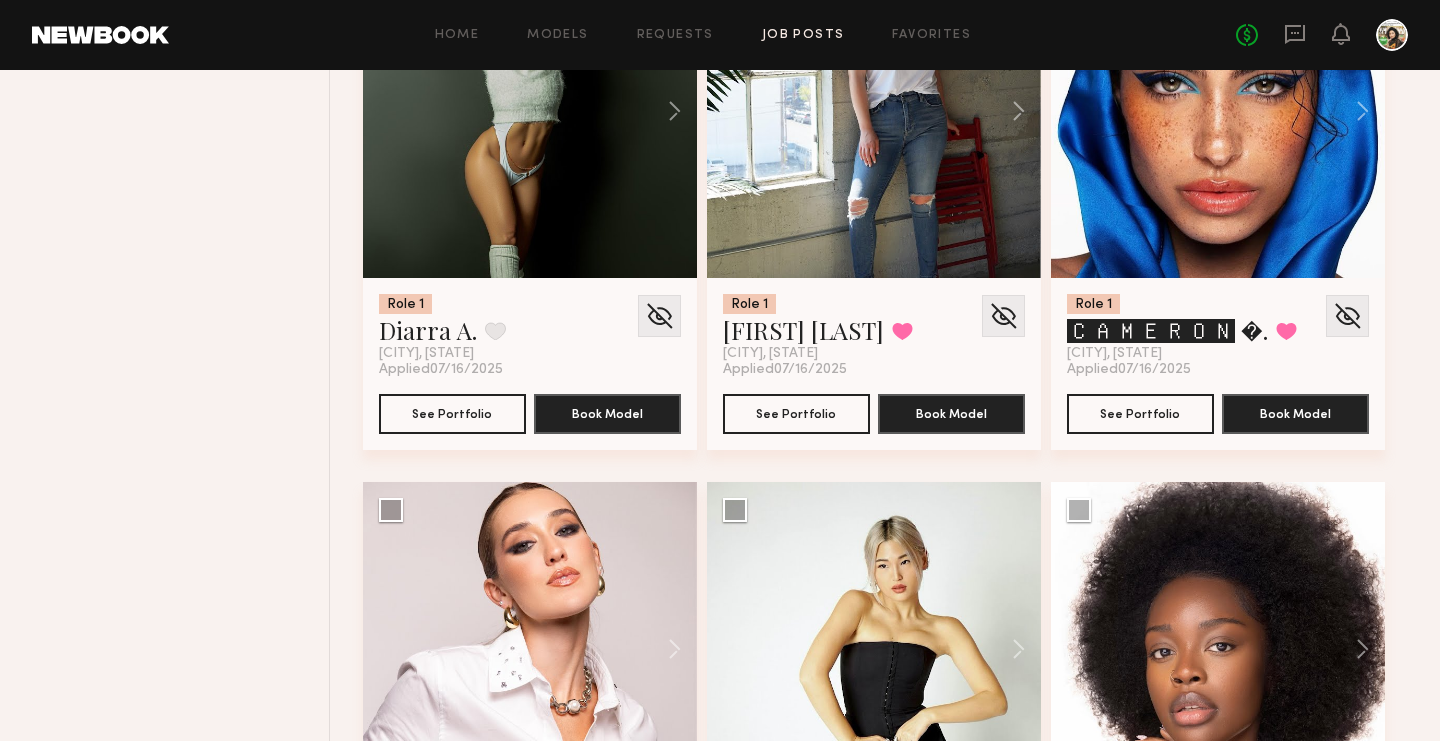 scroll, scrollTop: 19542, scrollLeft: 0, axis: vertical 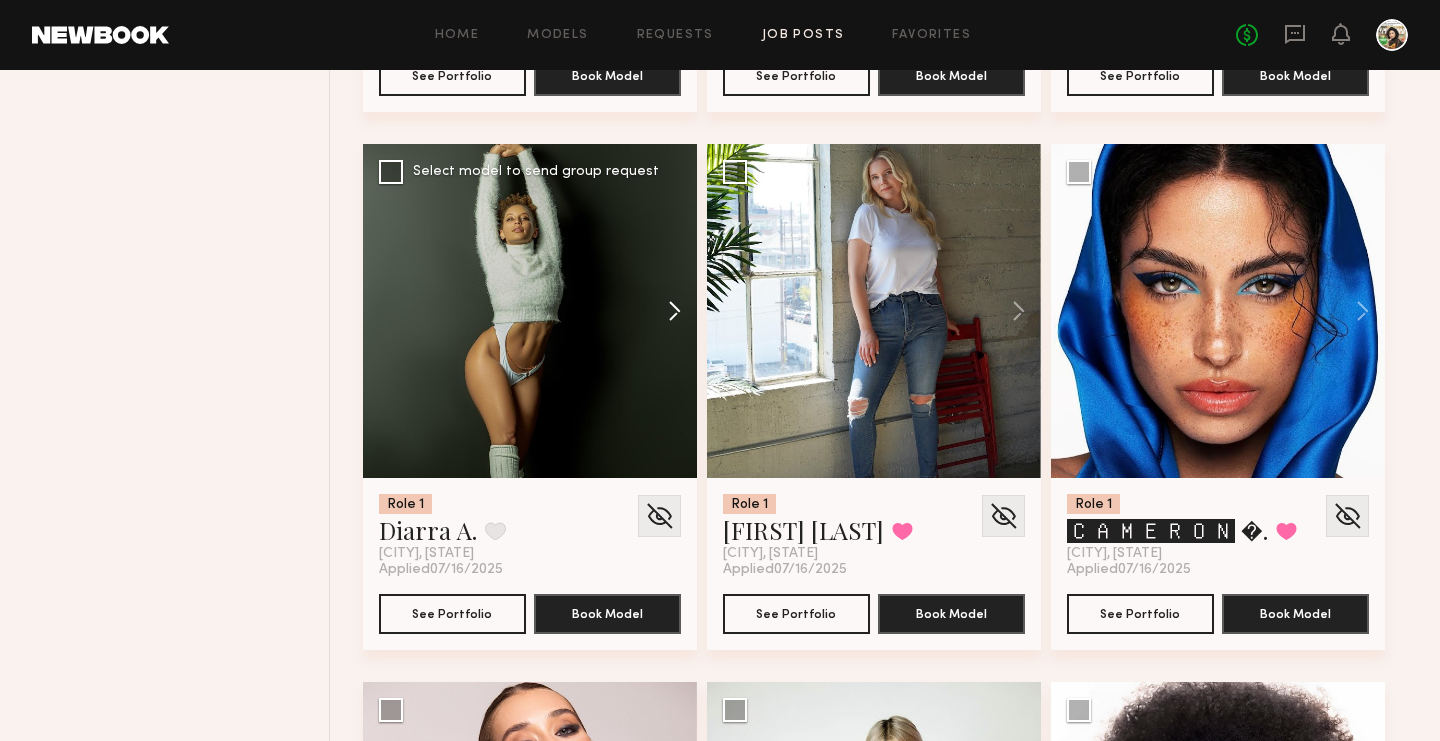 click 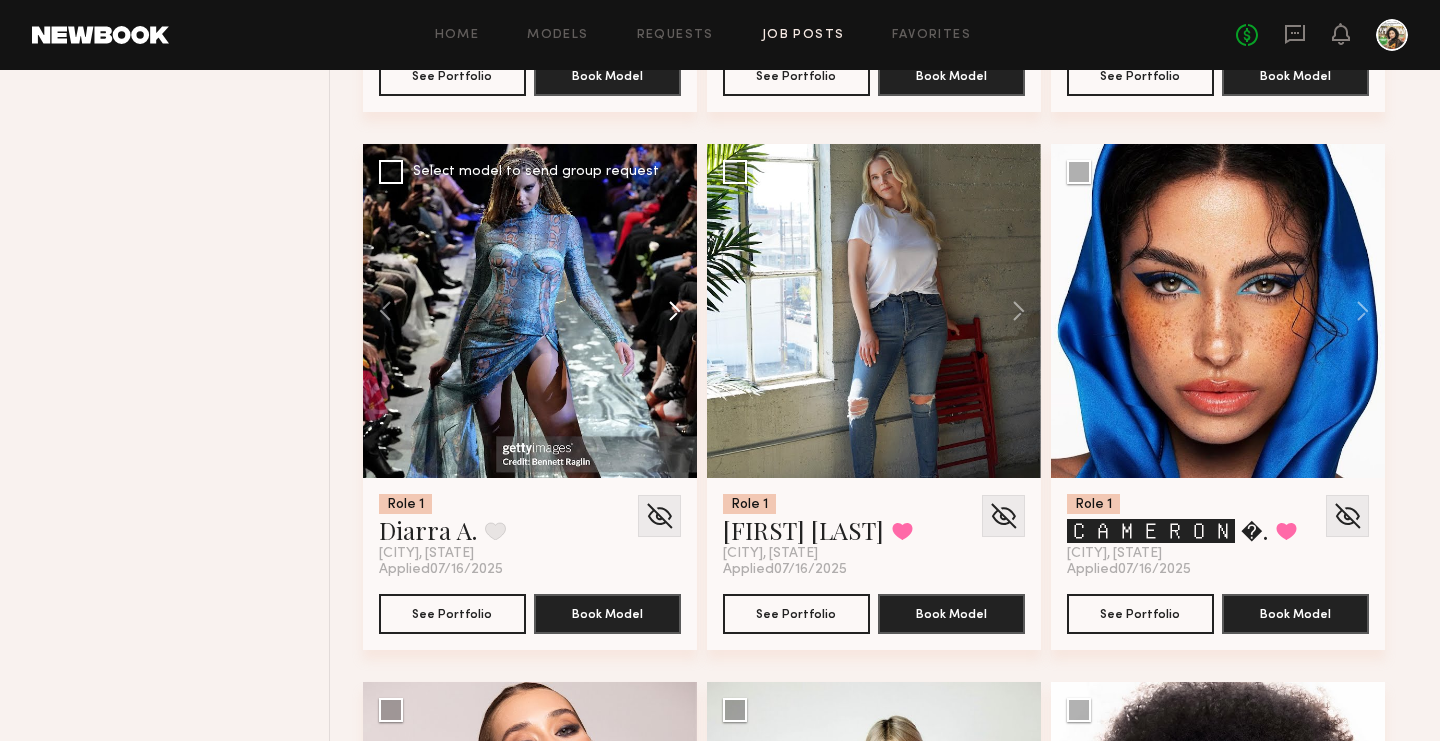click 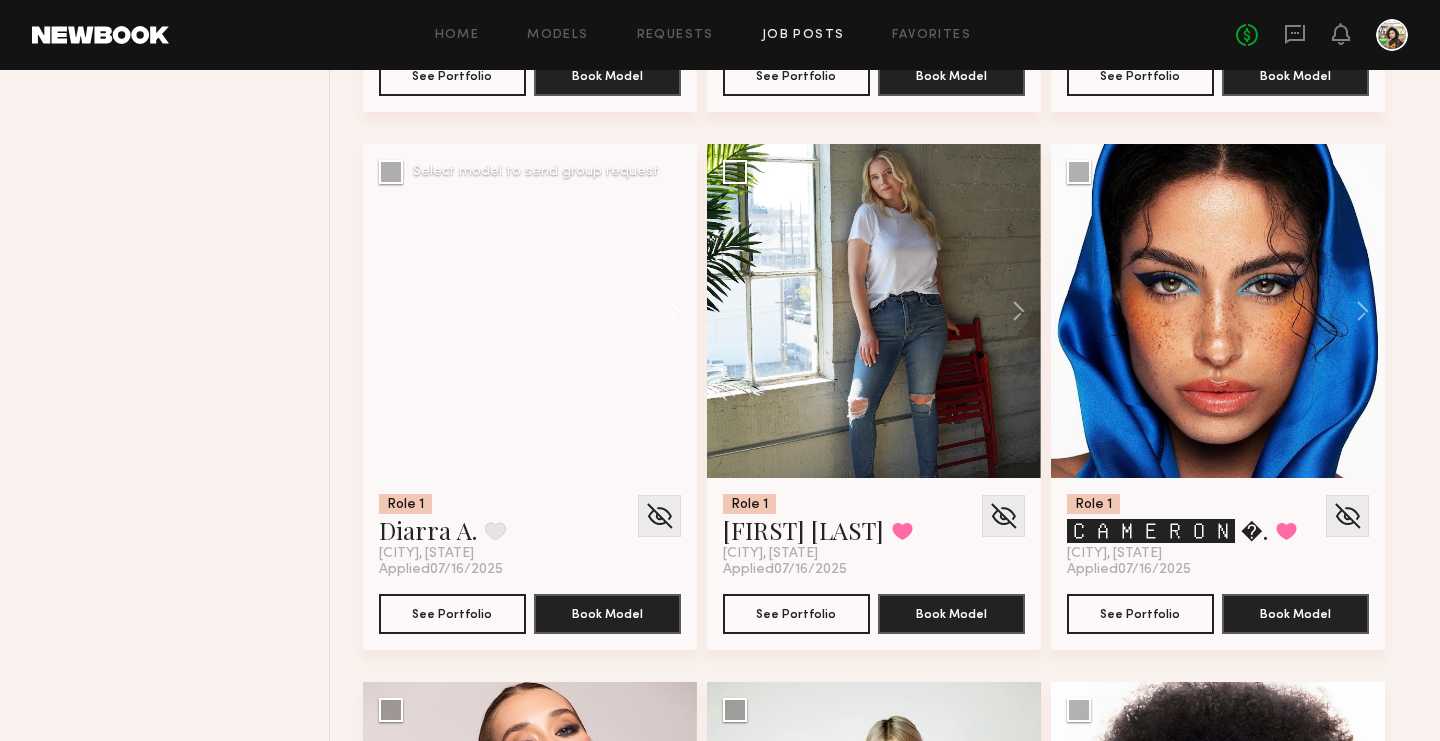 click 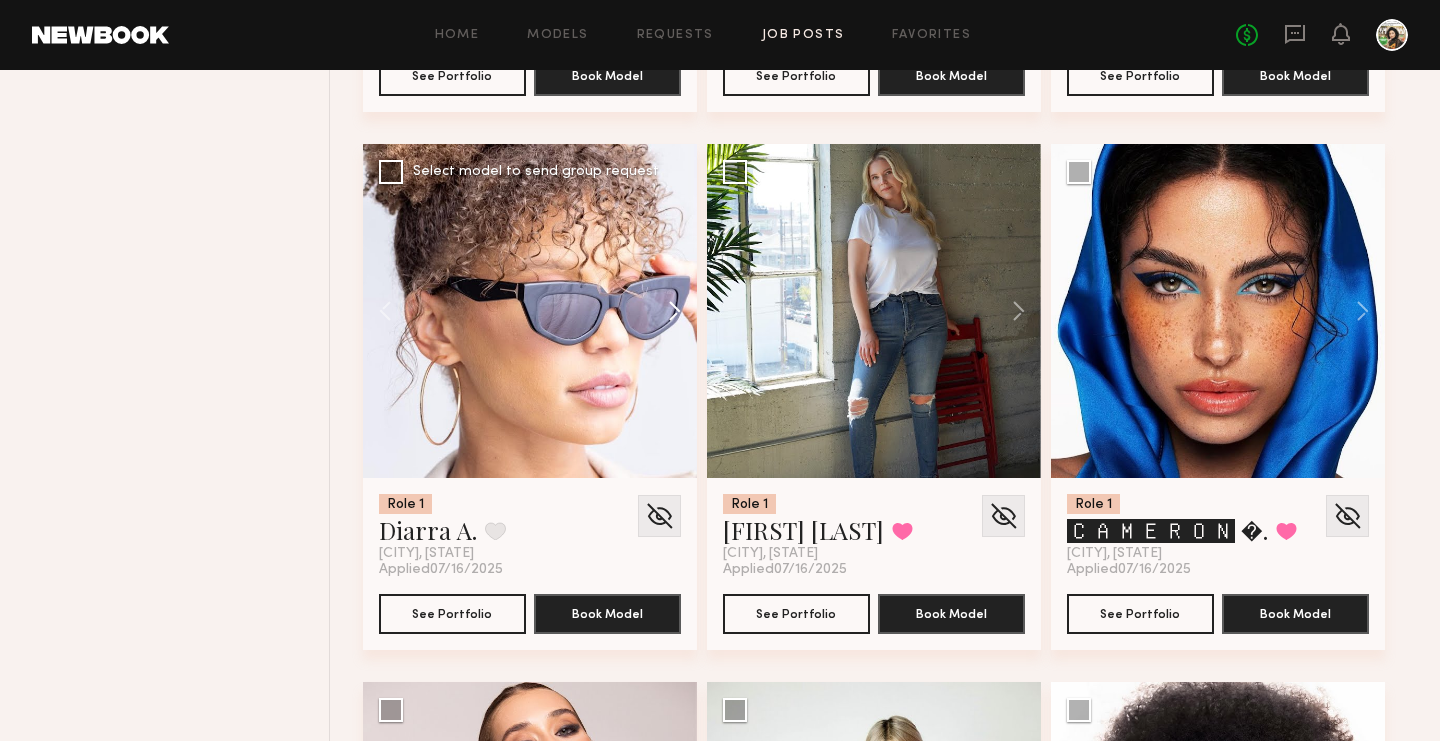 click 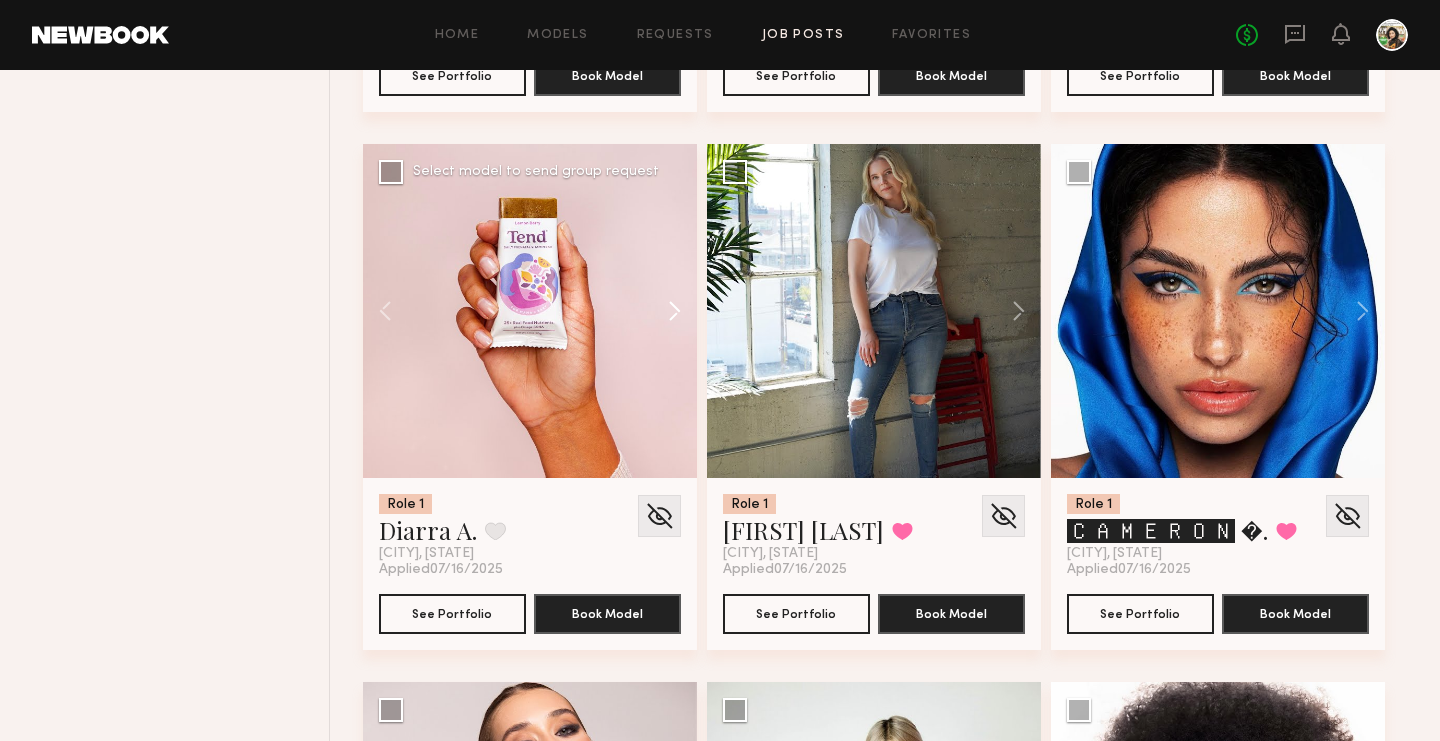 click 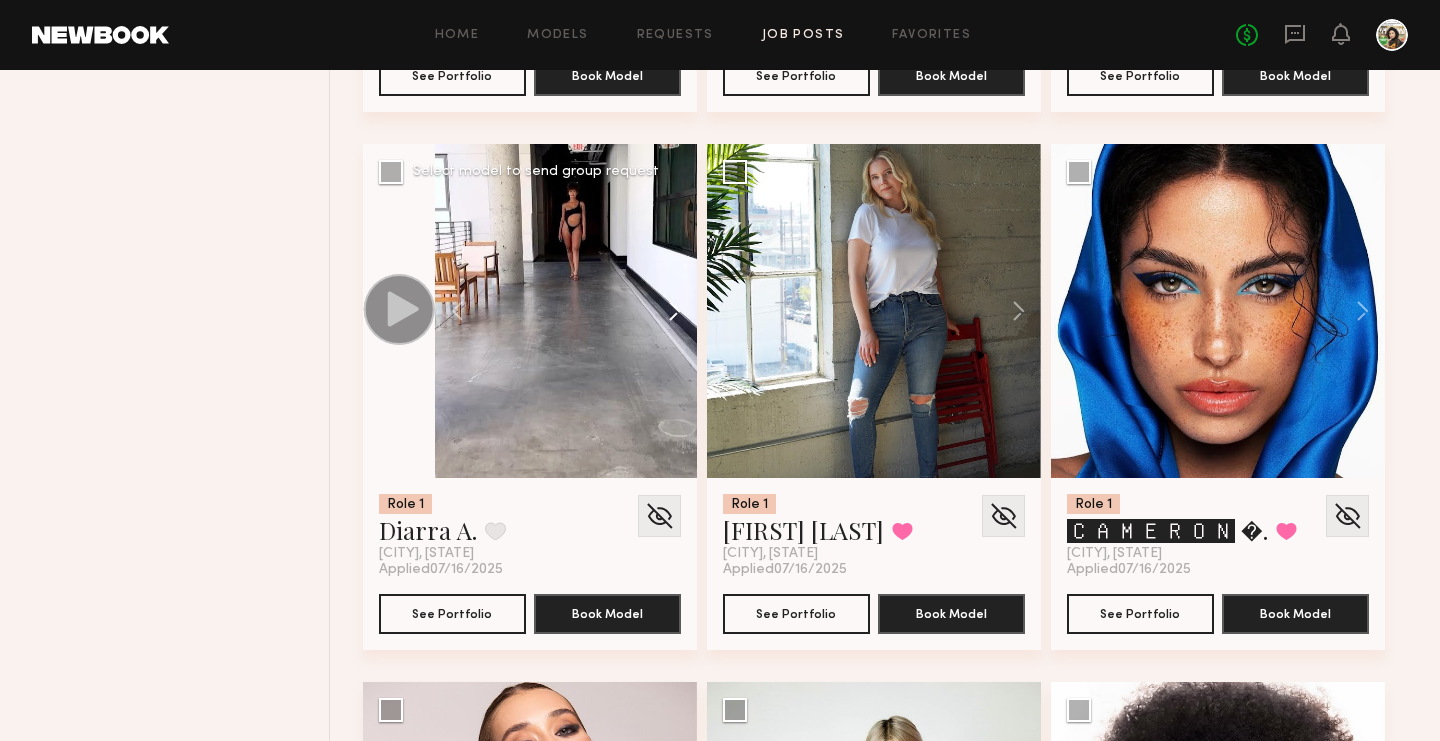 click 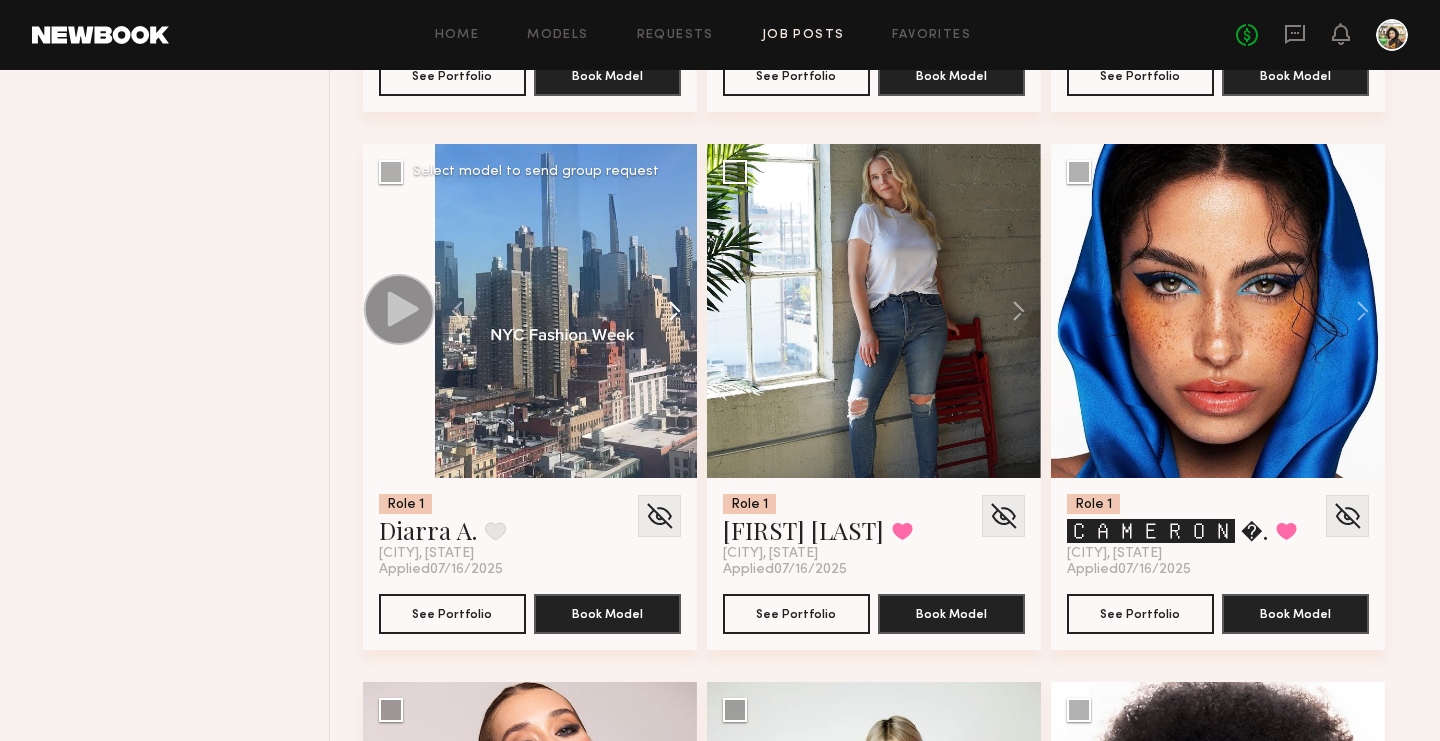 click 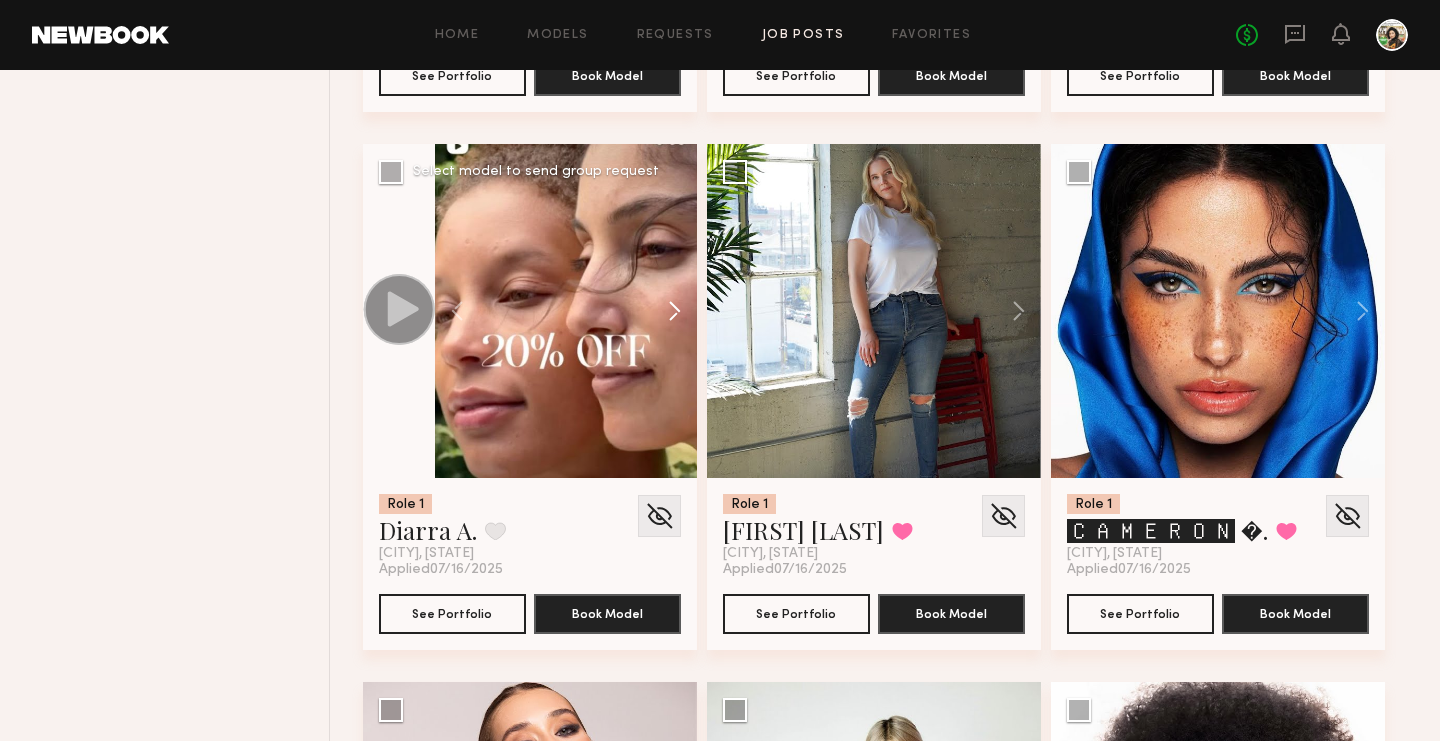 click 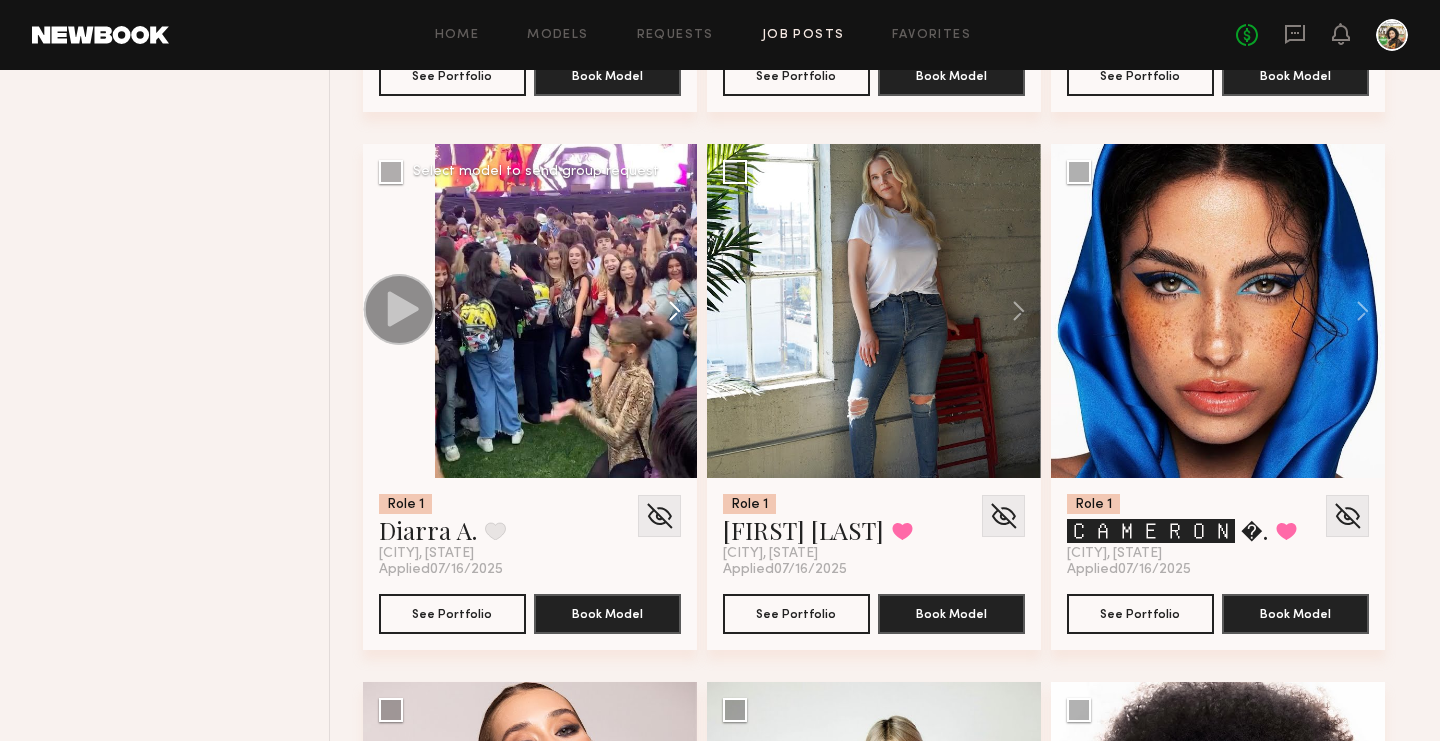 click 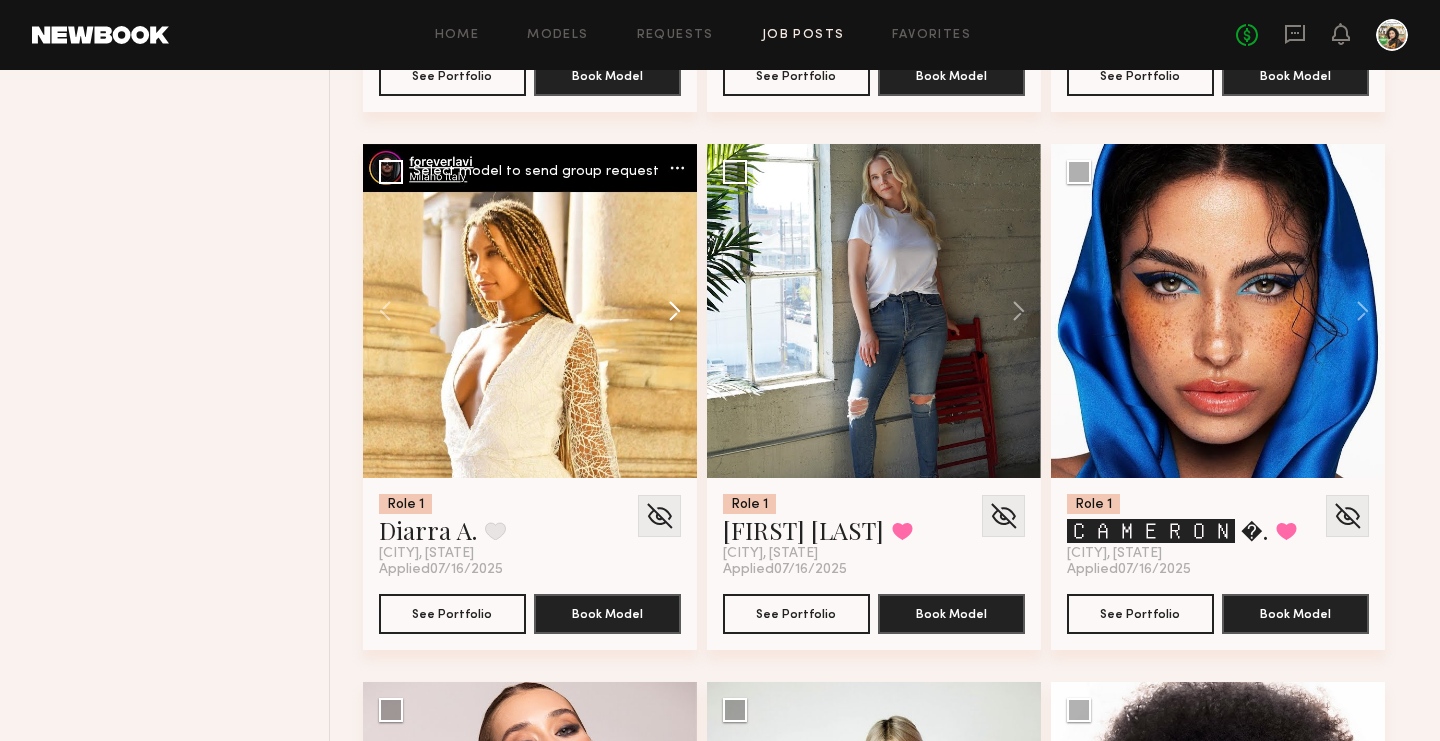 click 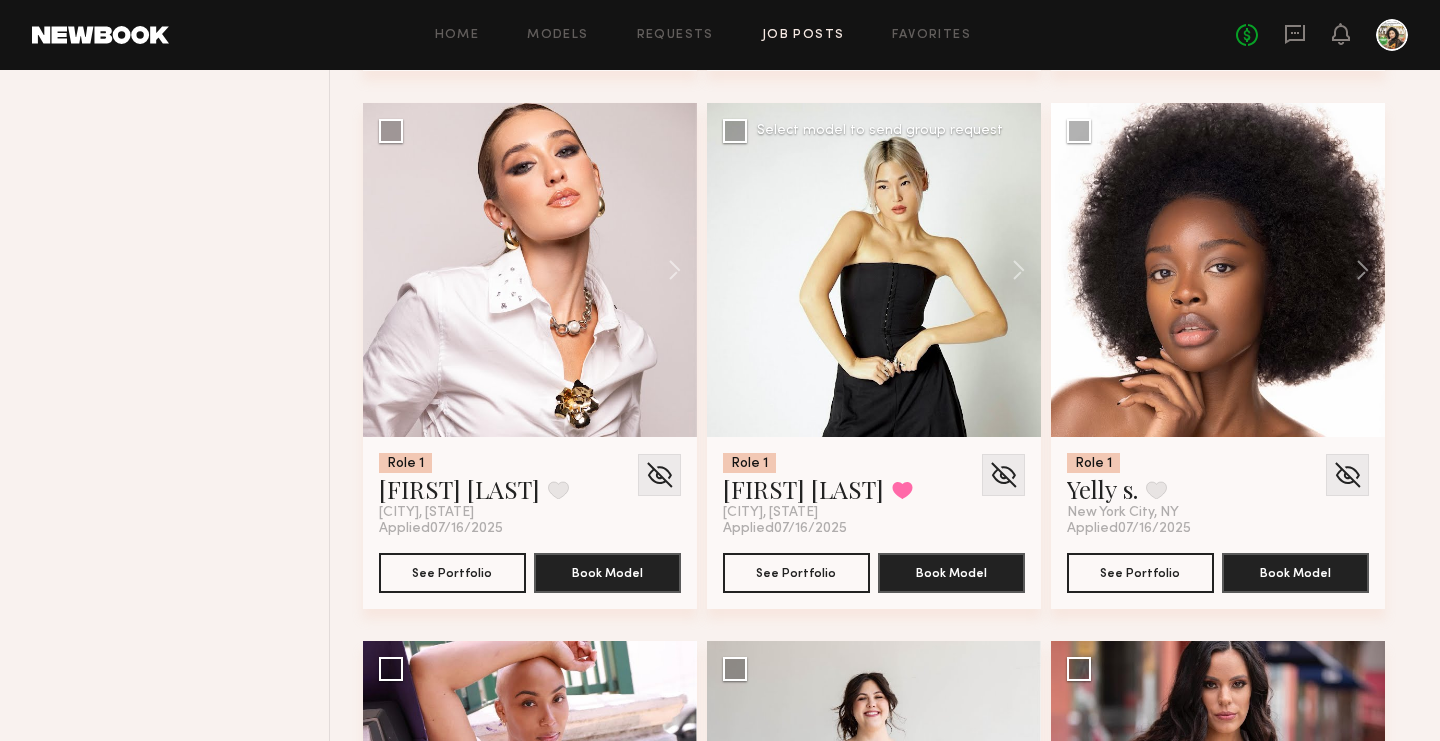 scroll, scrollTop: 20076, scrollLeft: 0, axis: vertical 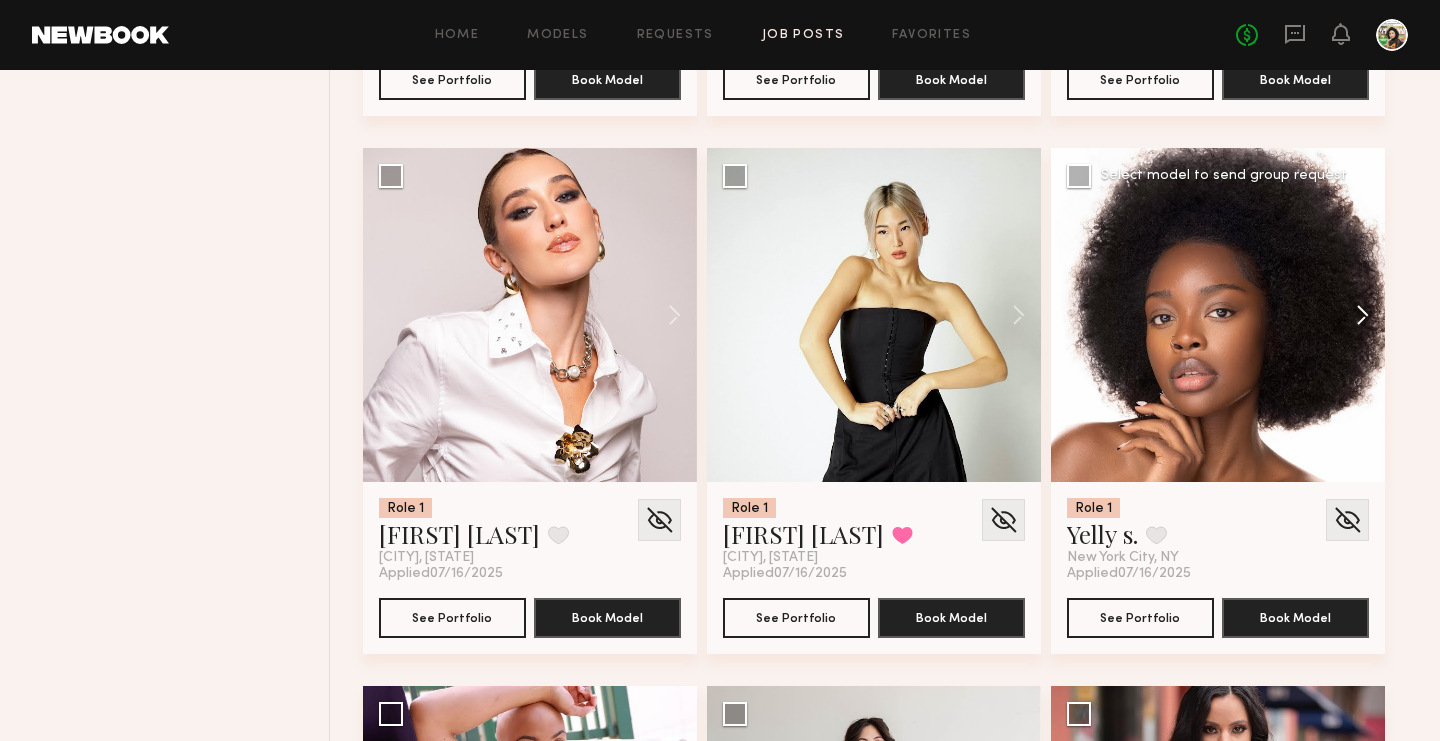 click 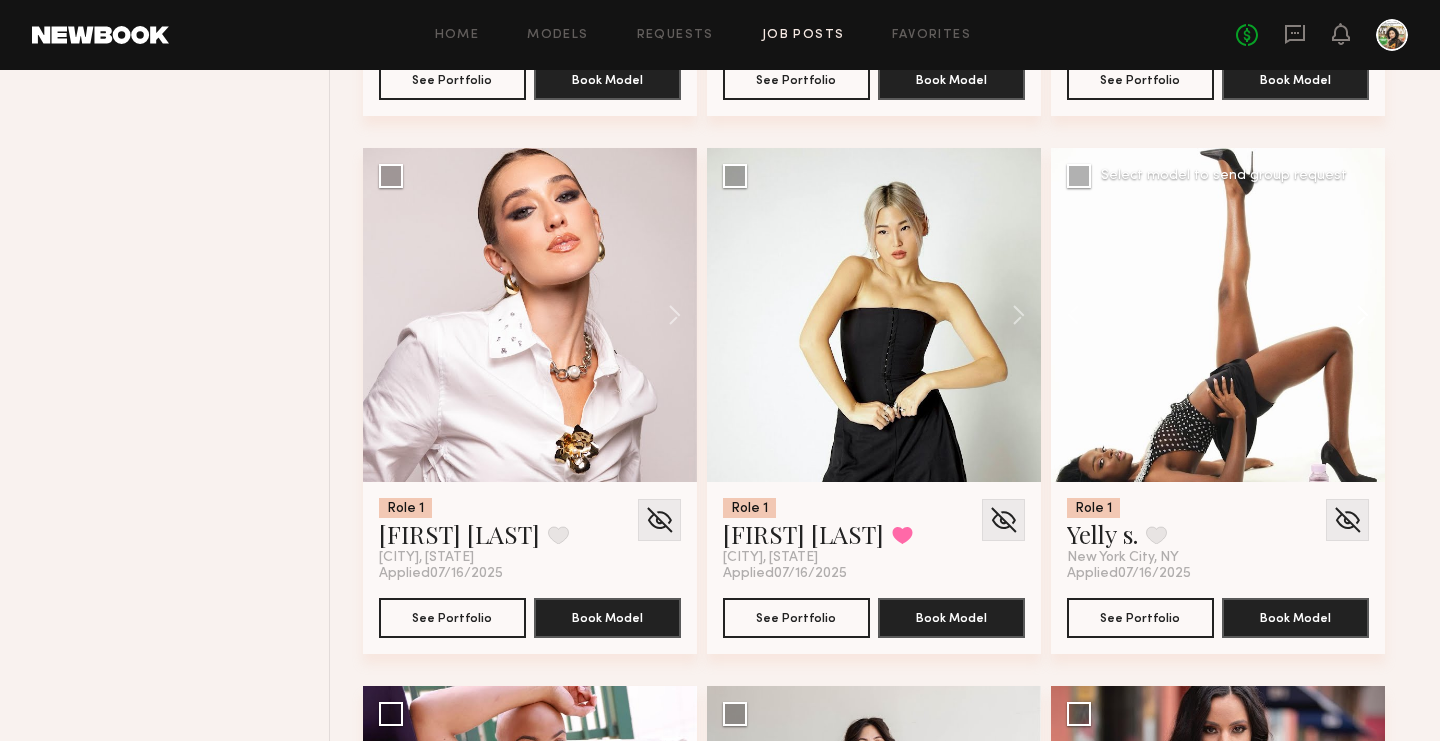 click 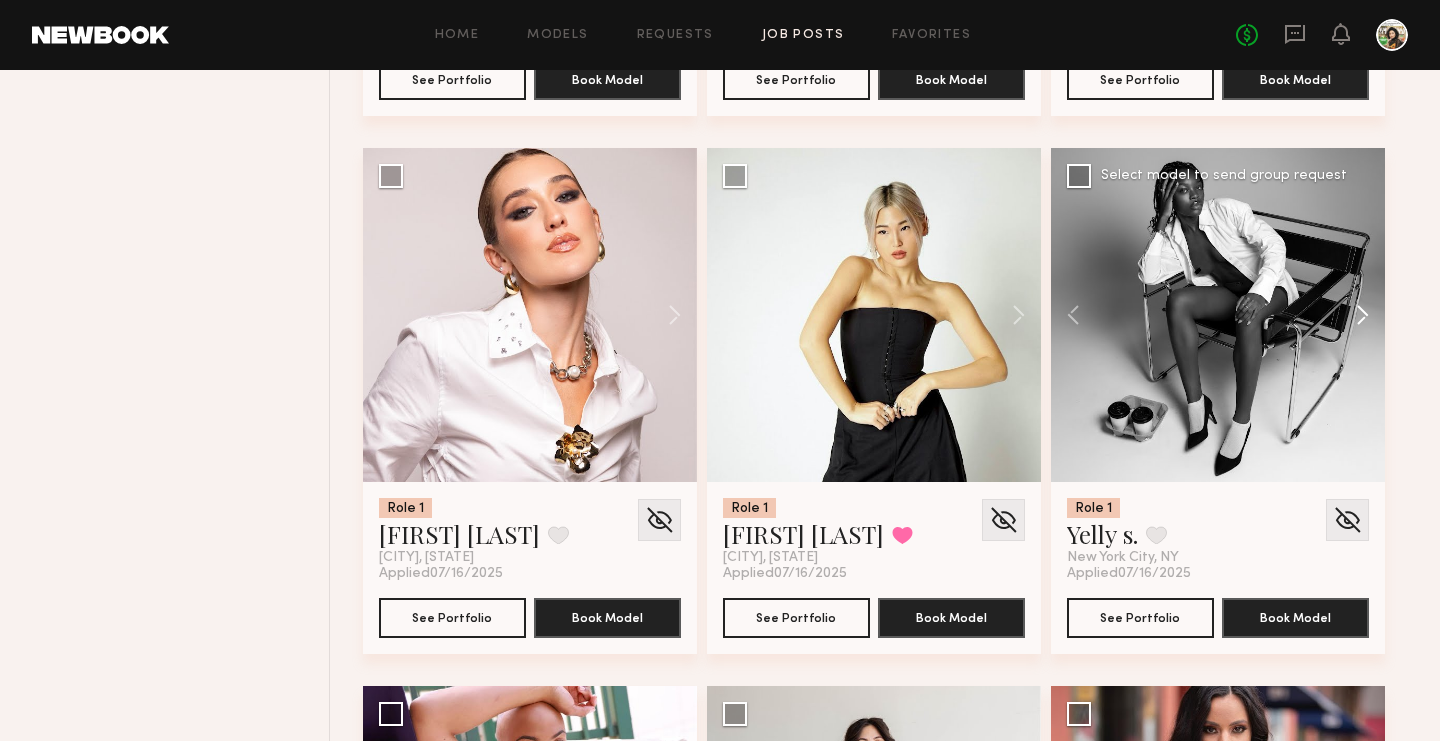 click 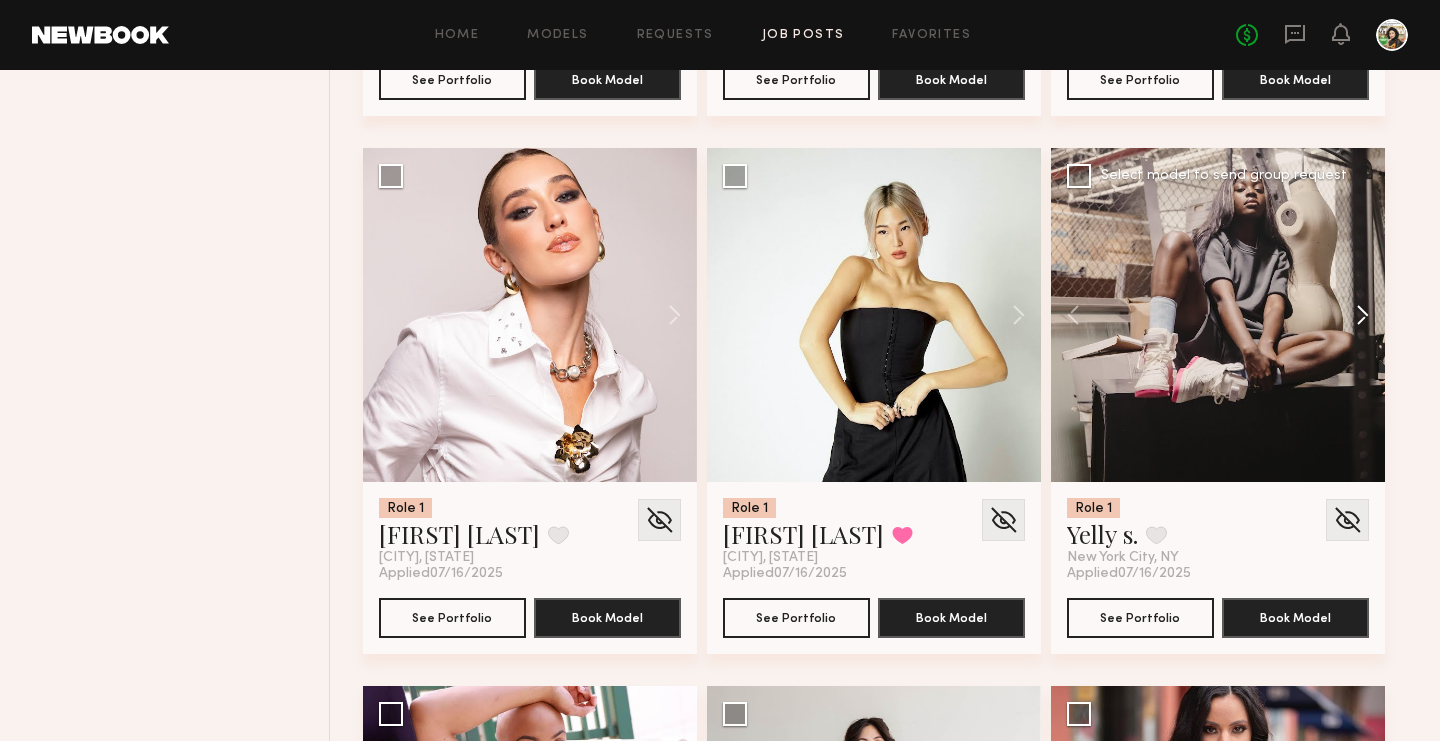 click 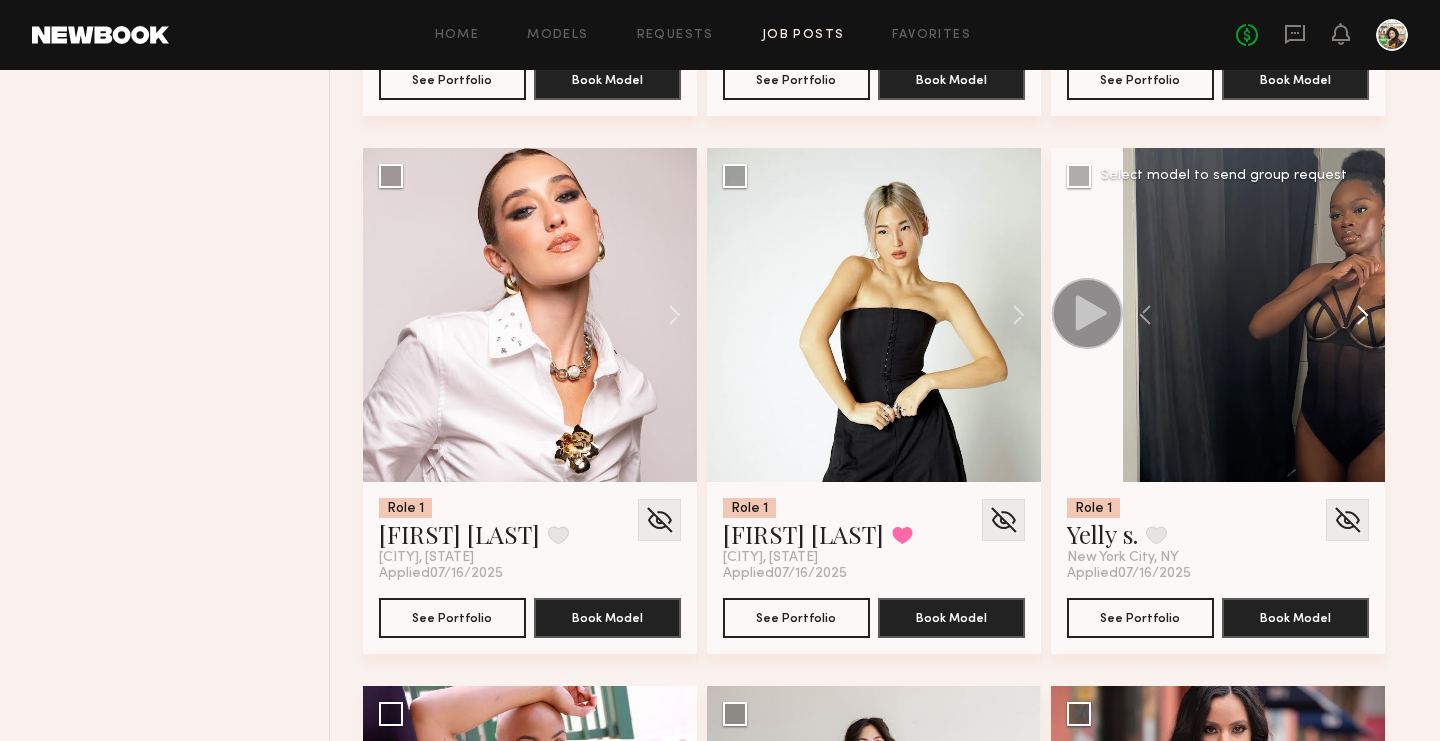 click 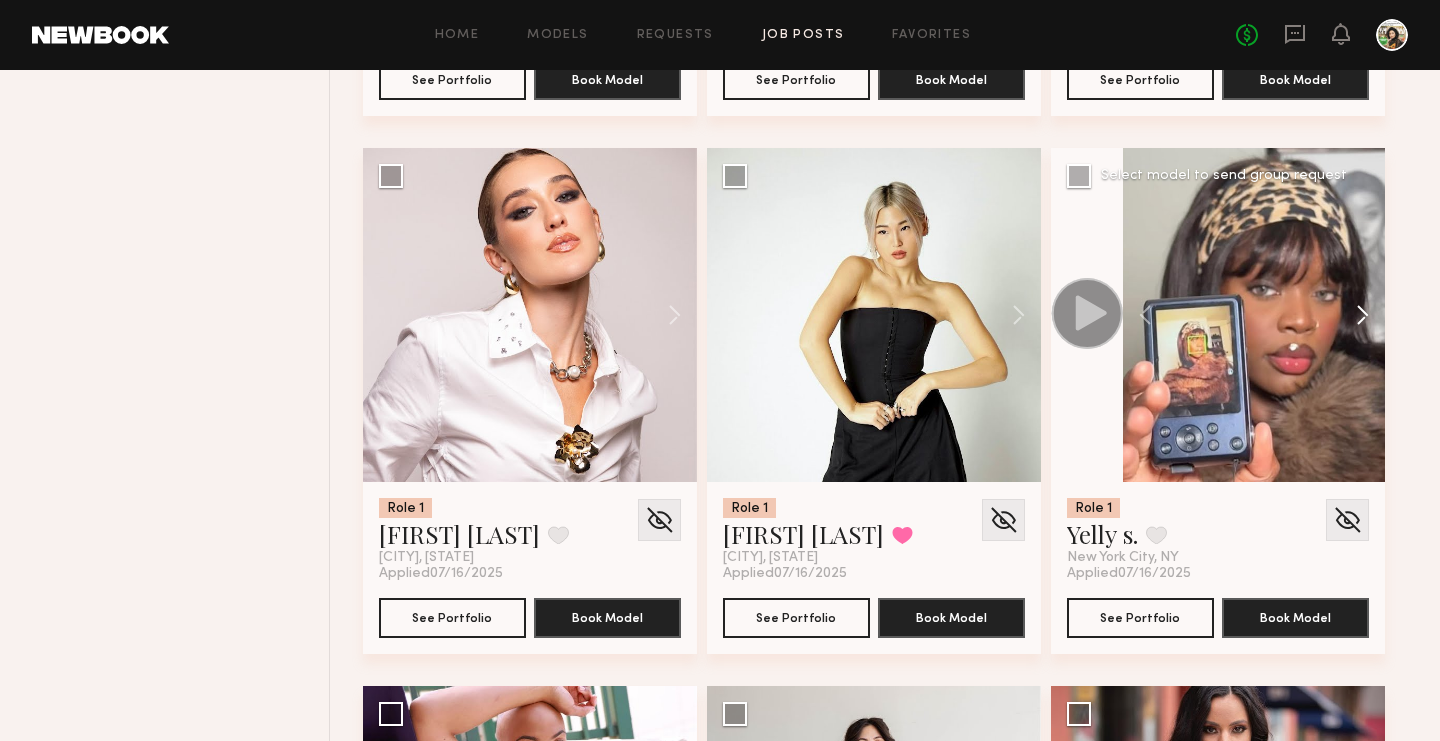 click 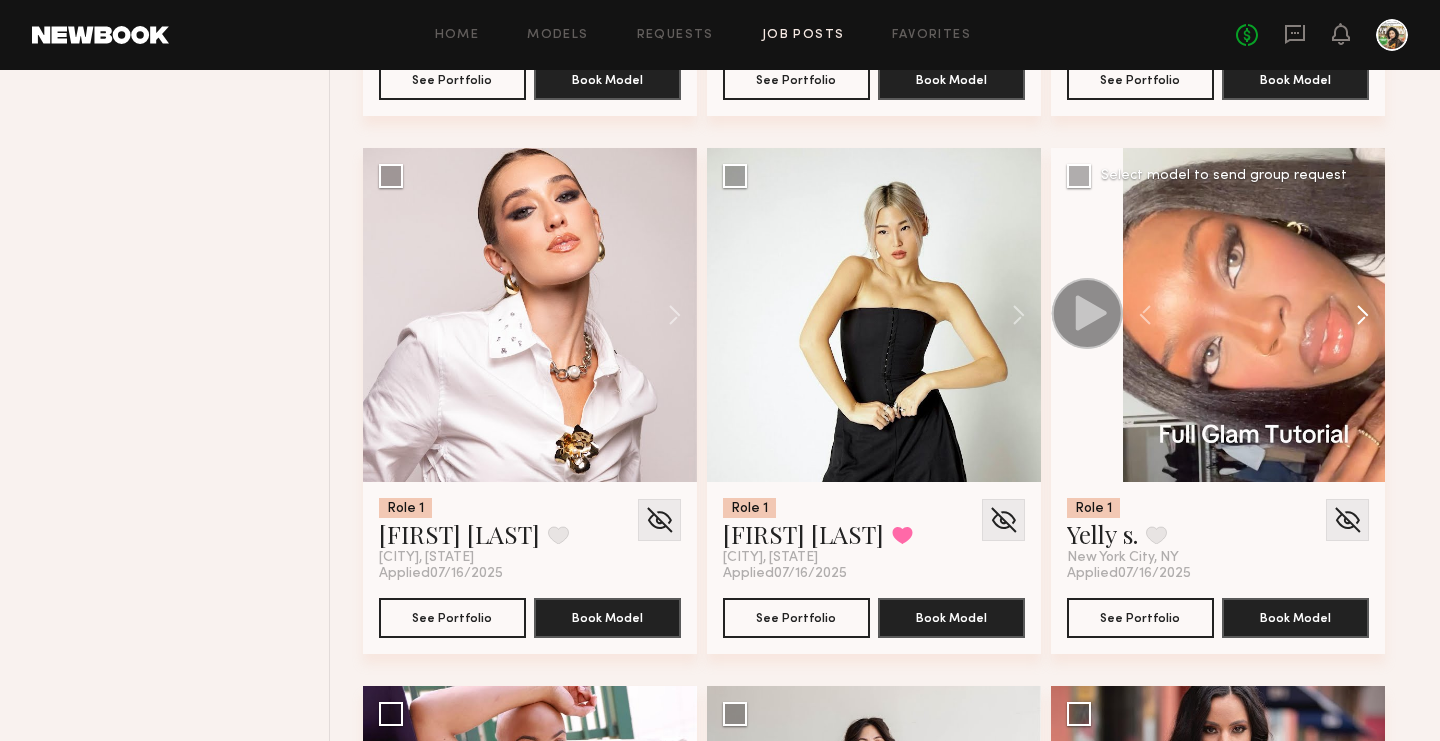 click 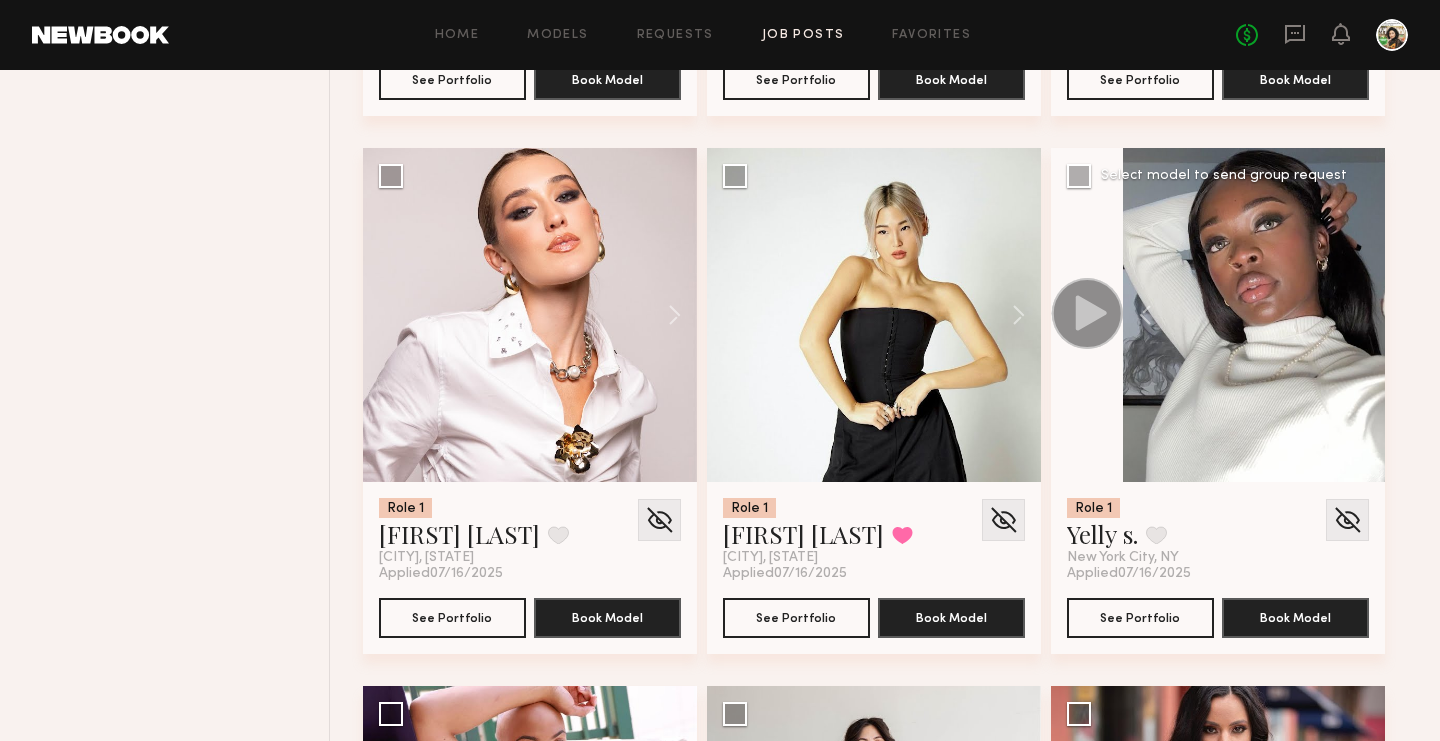 click 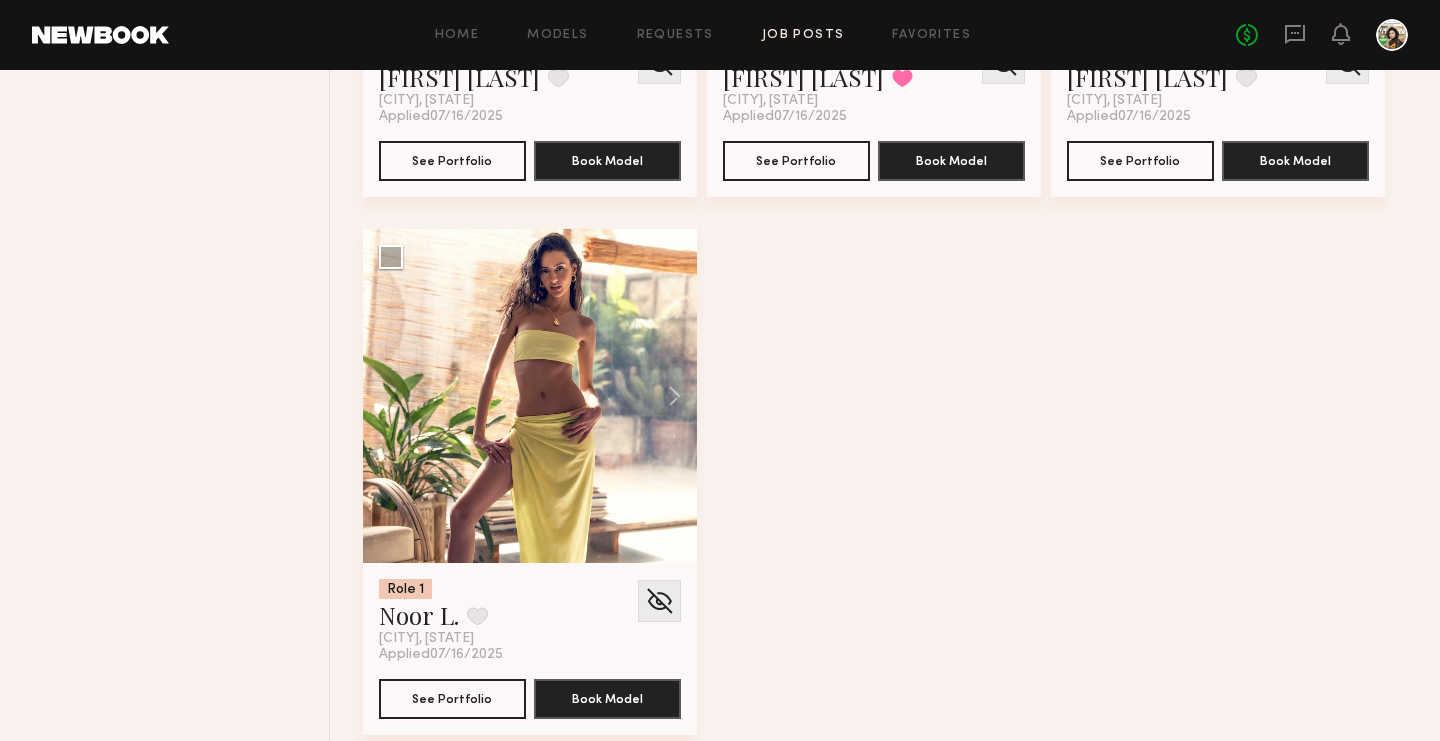 scroll, scrollTop: 21117, scrollLeft: 0, axis: vertical 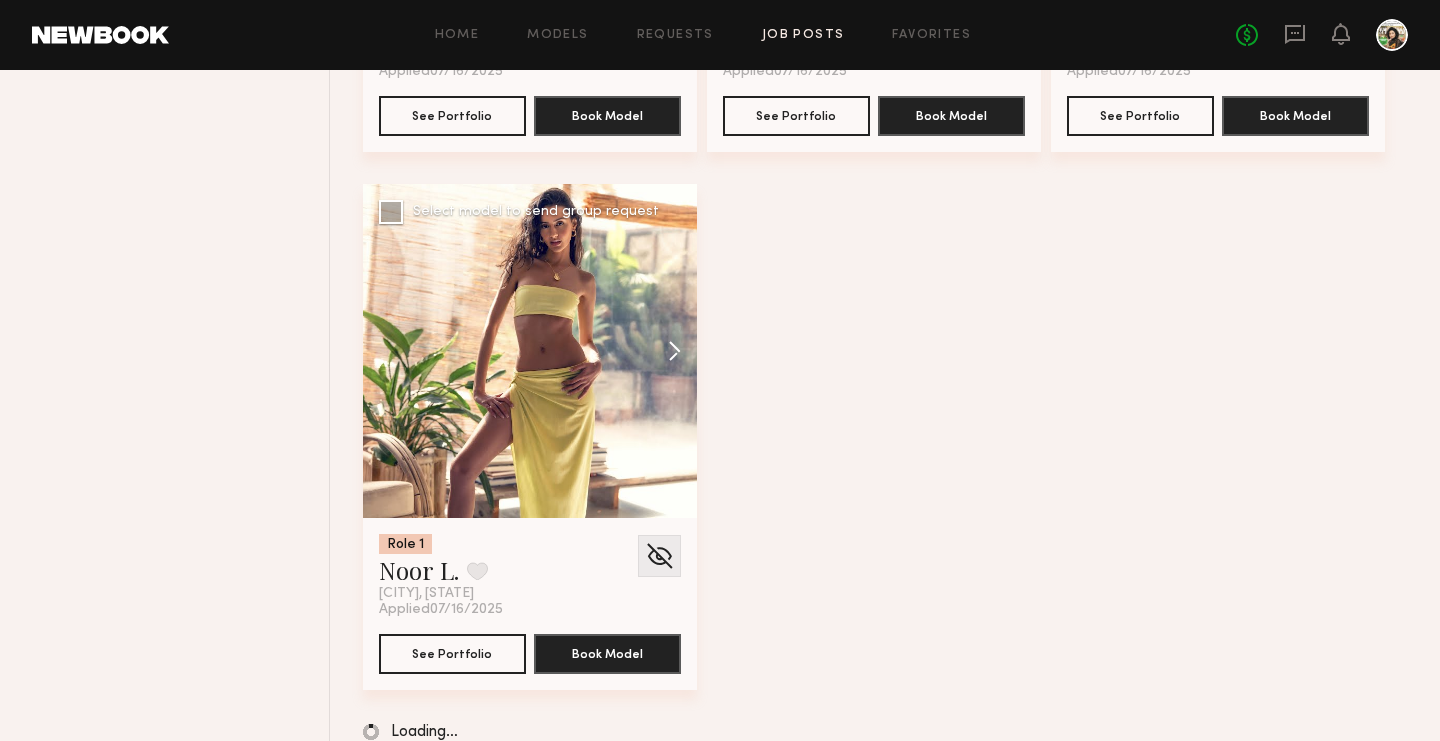 click 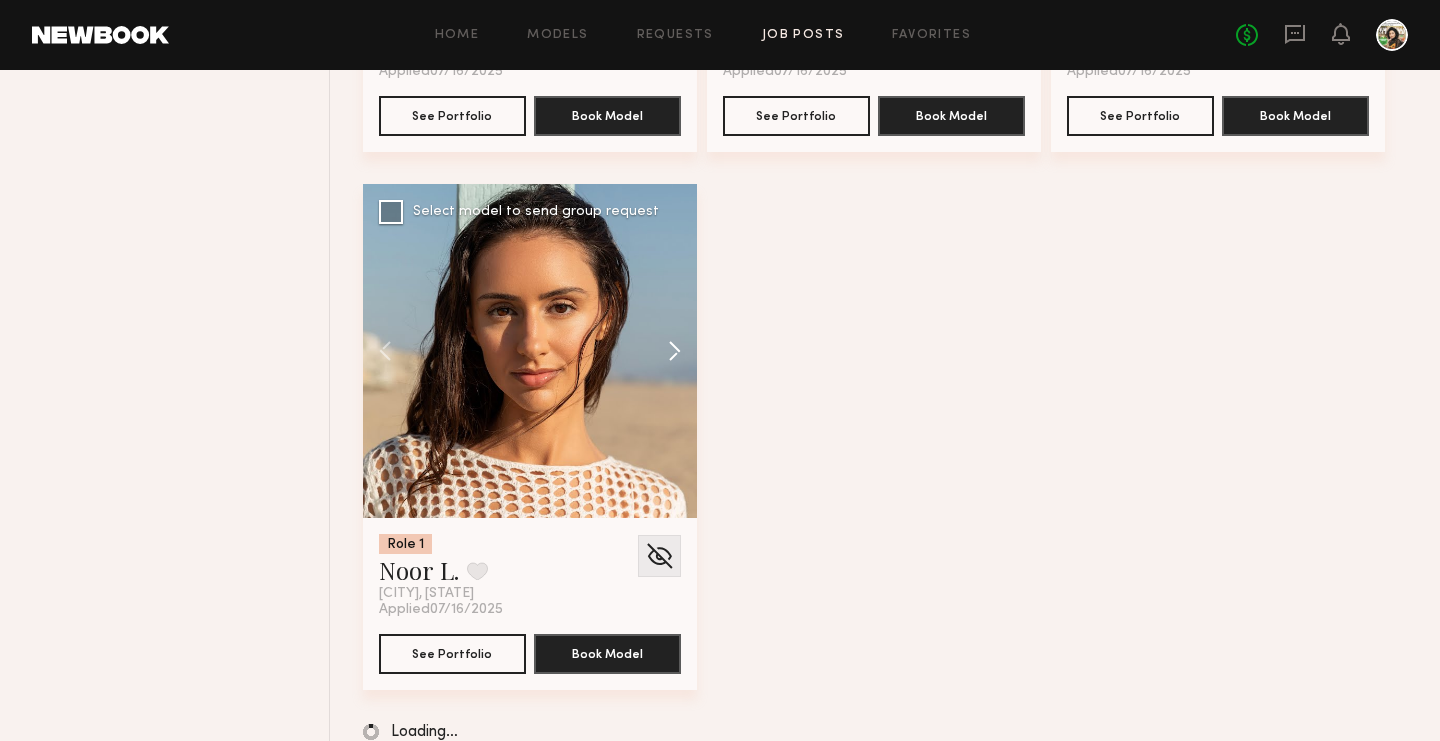 click 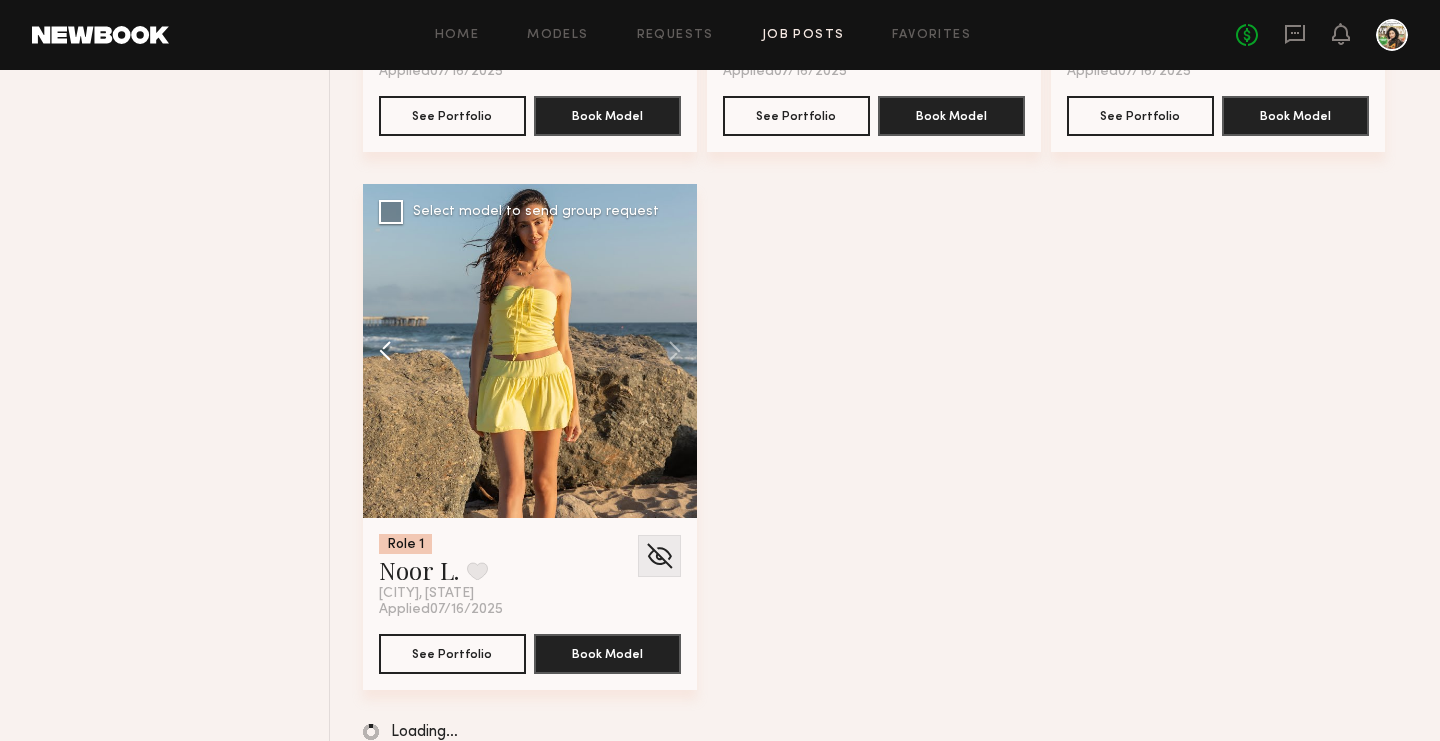 scroll, scrollTop: 21117, scrollLeft: 0, axis: vertical 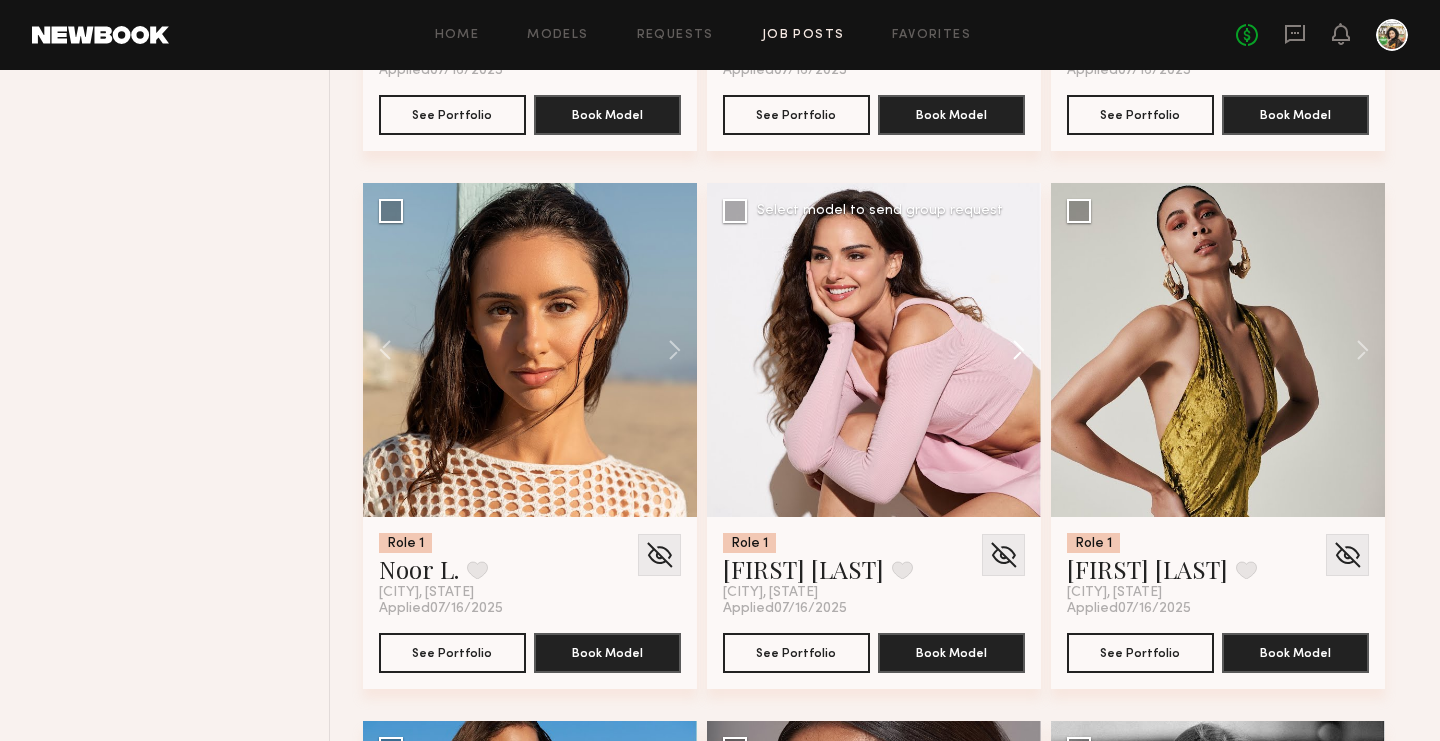 click 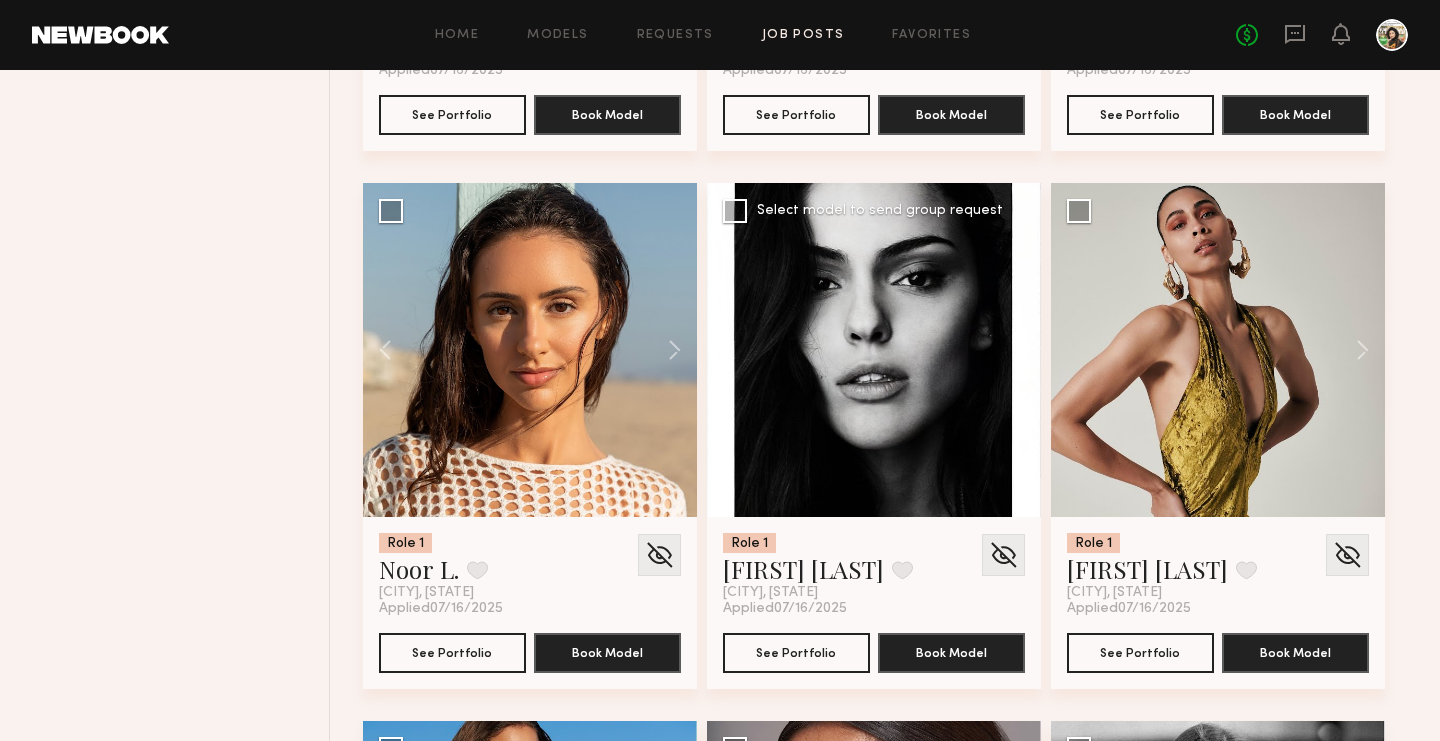 click 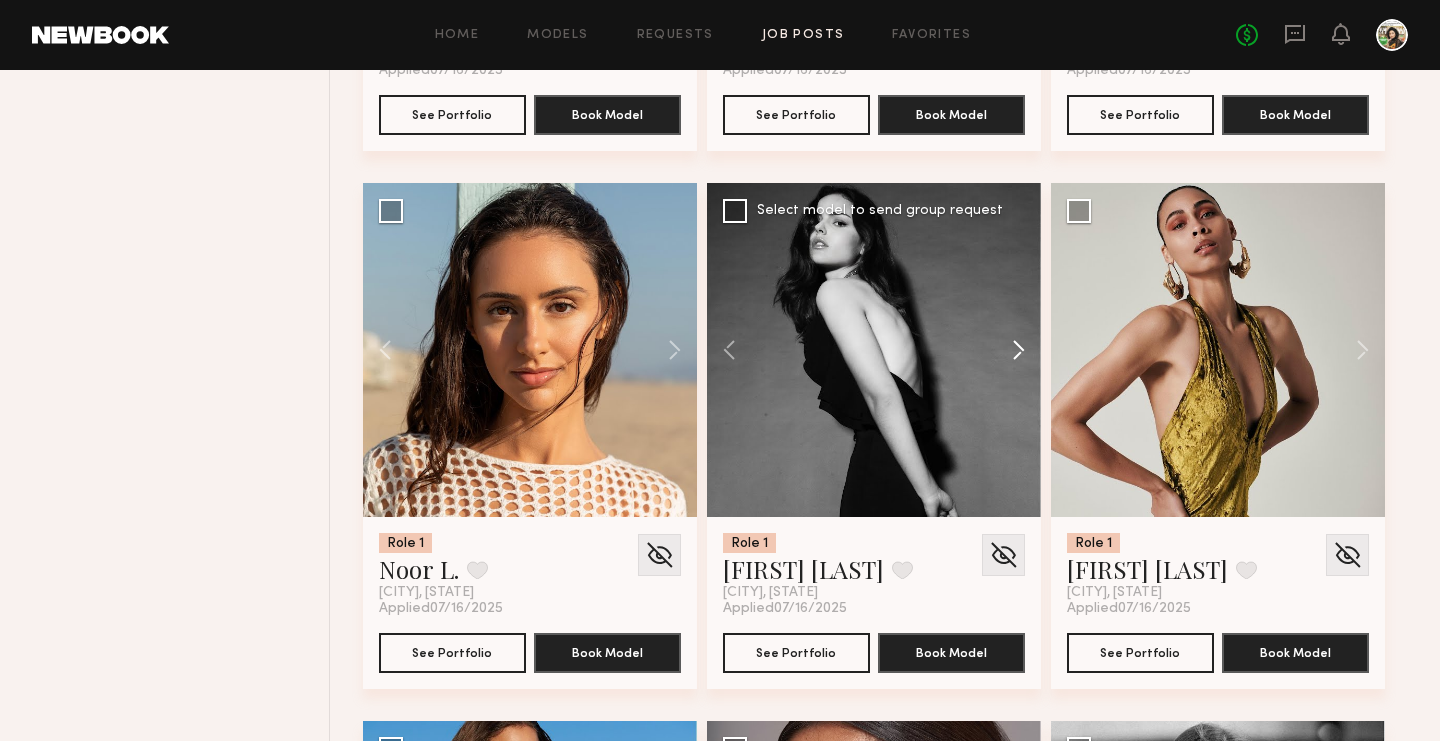 click 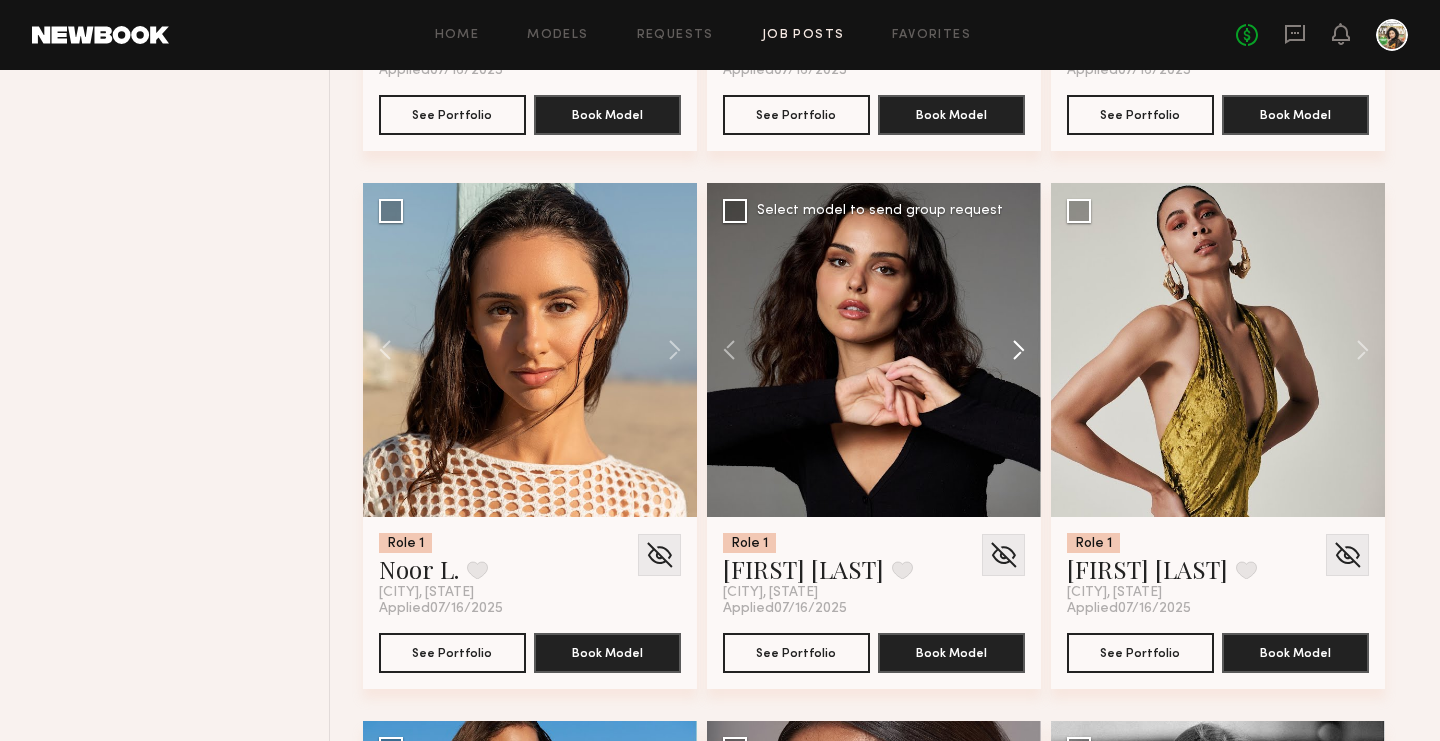 click 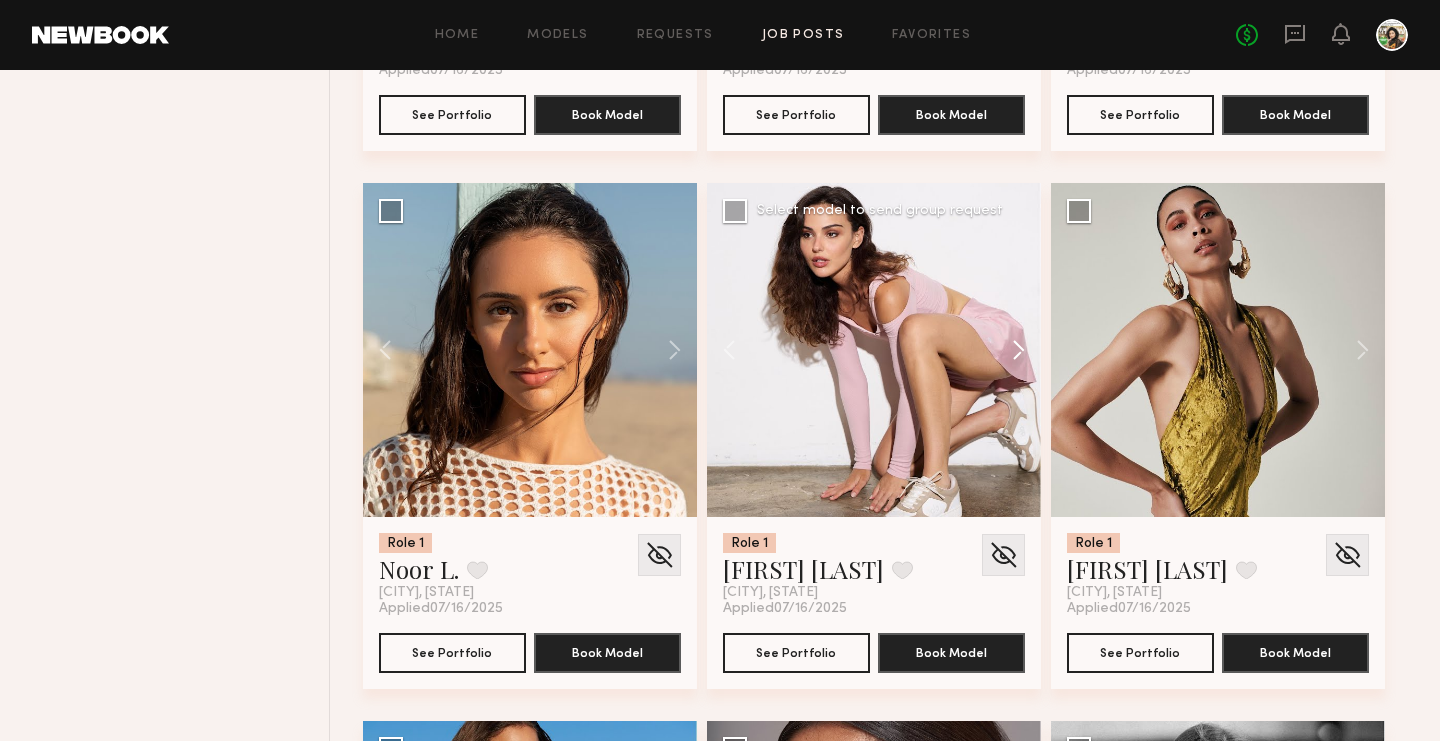 click 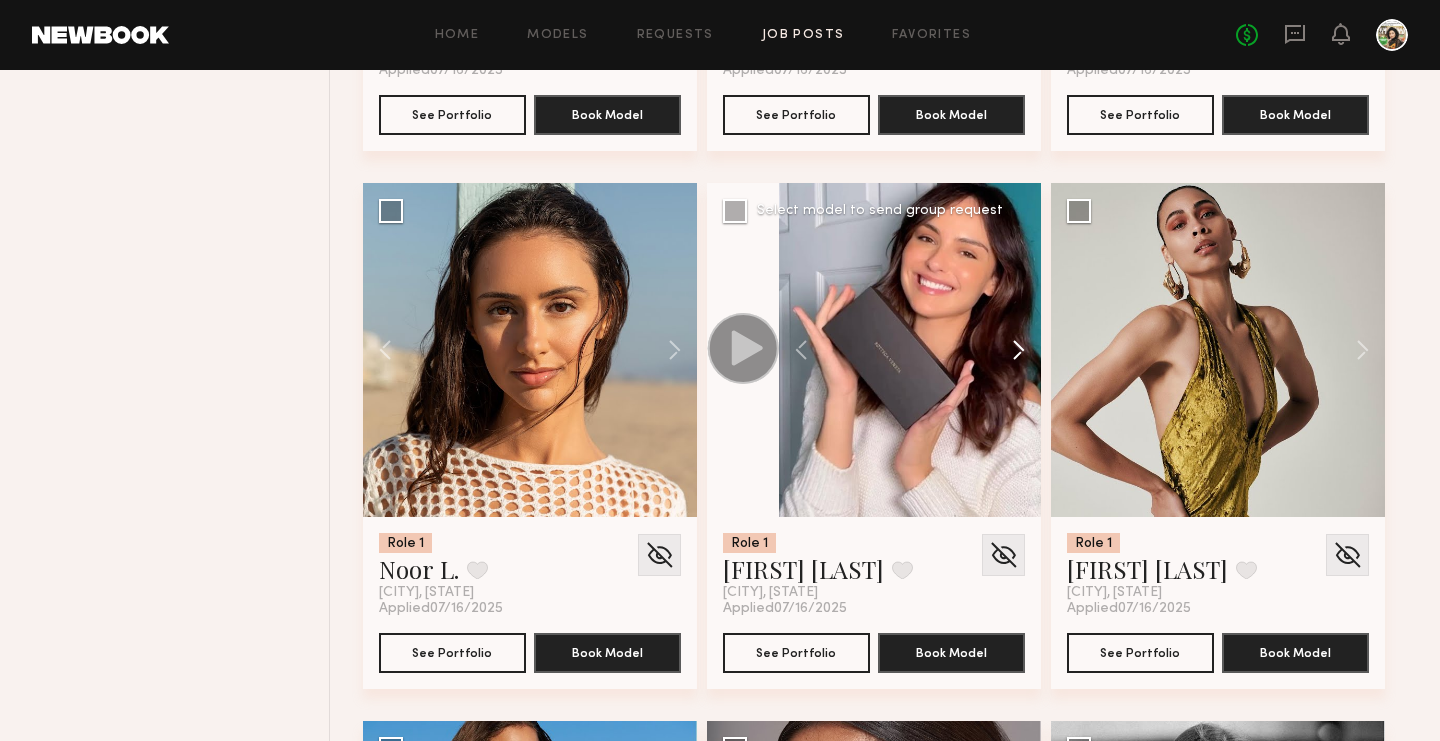 click 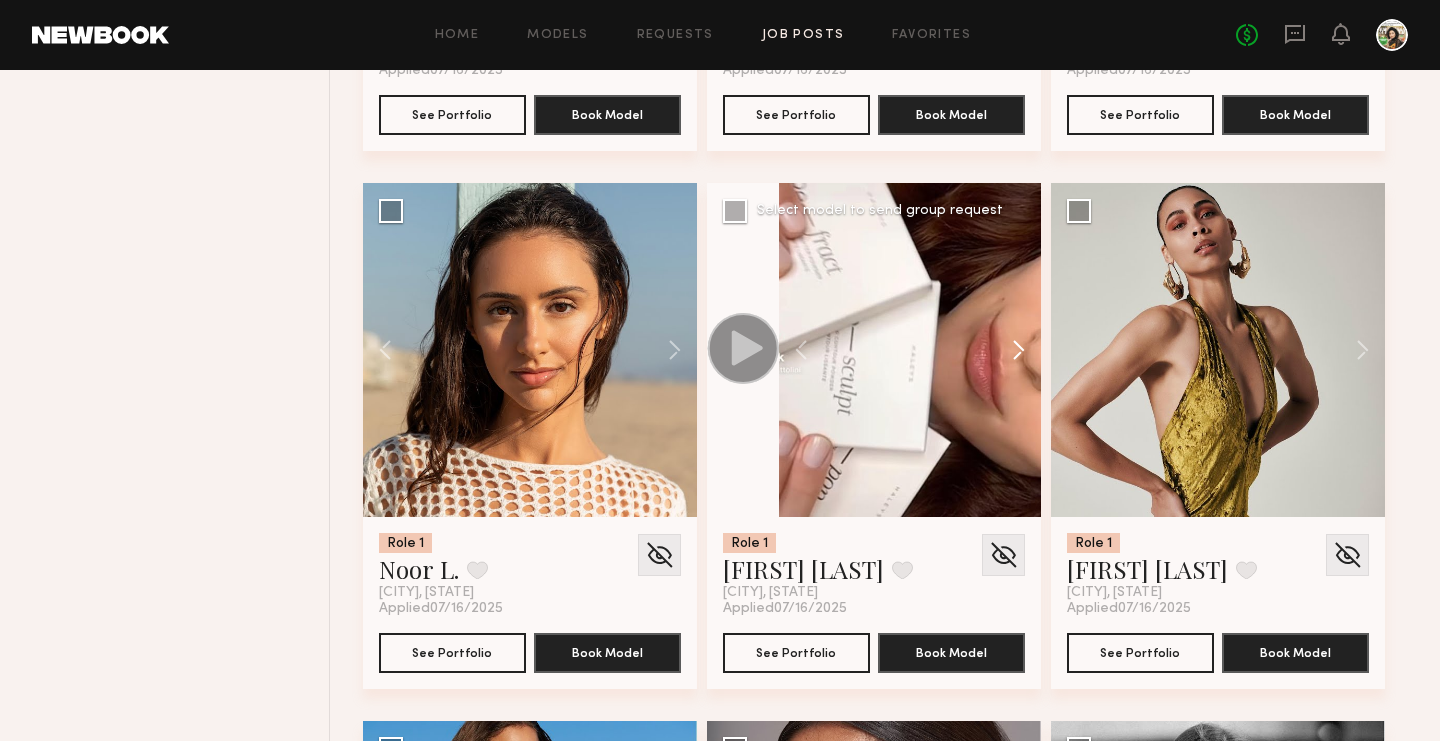 click 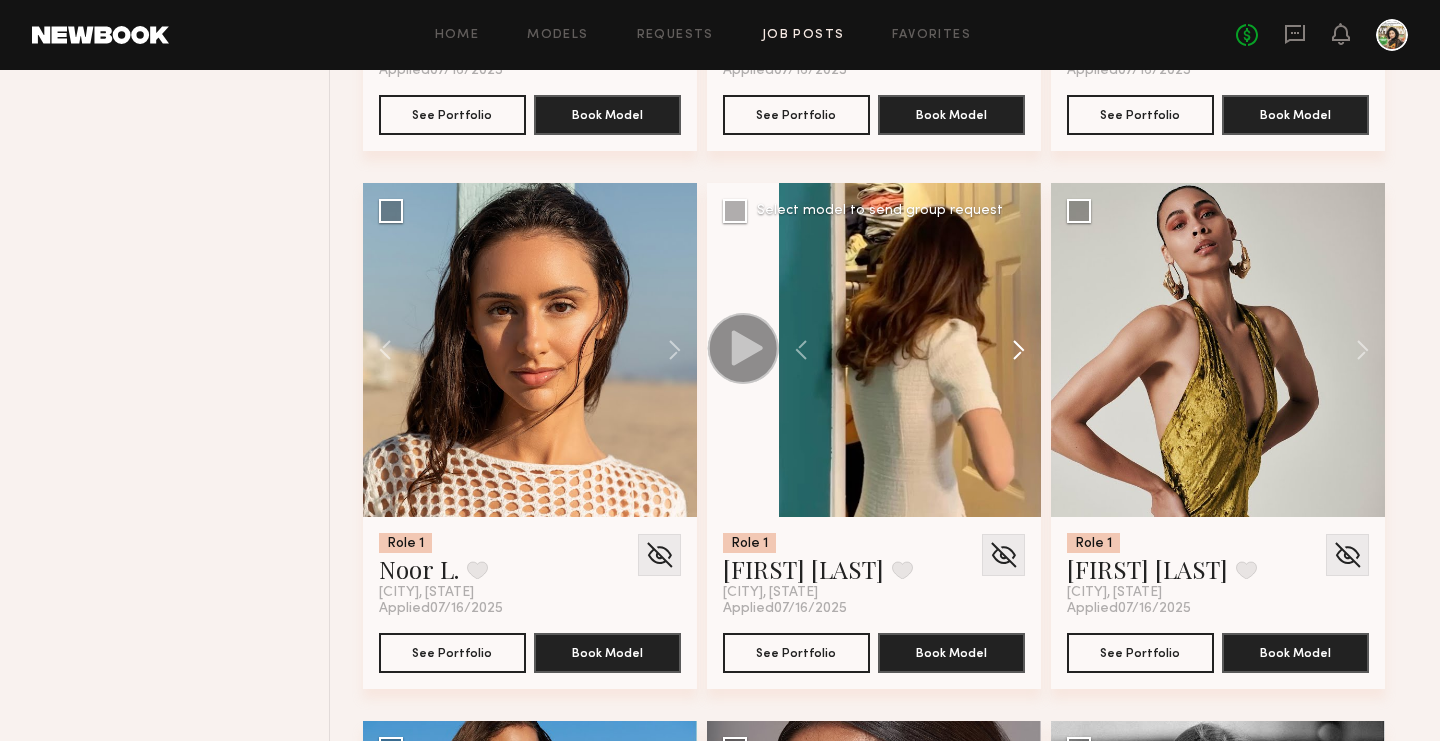 click 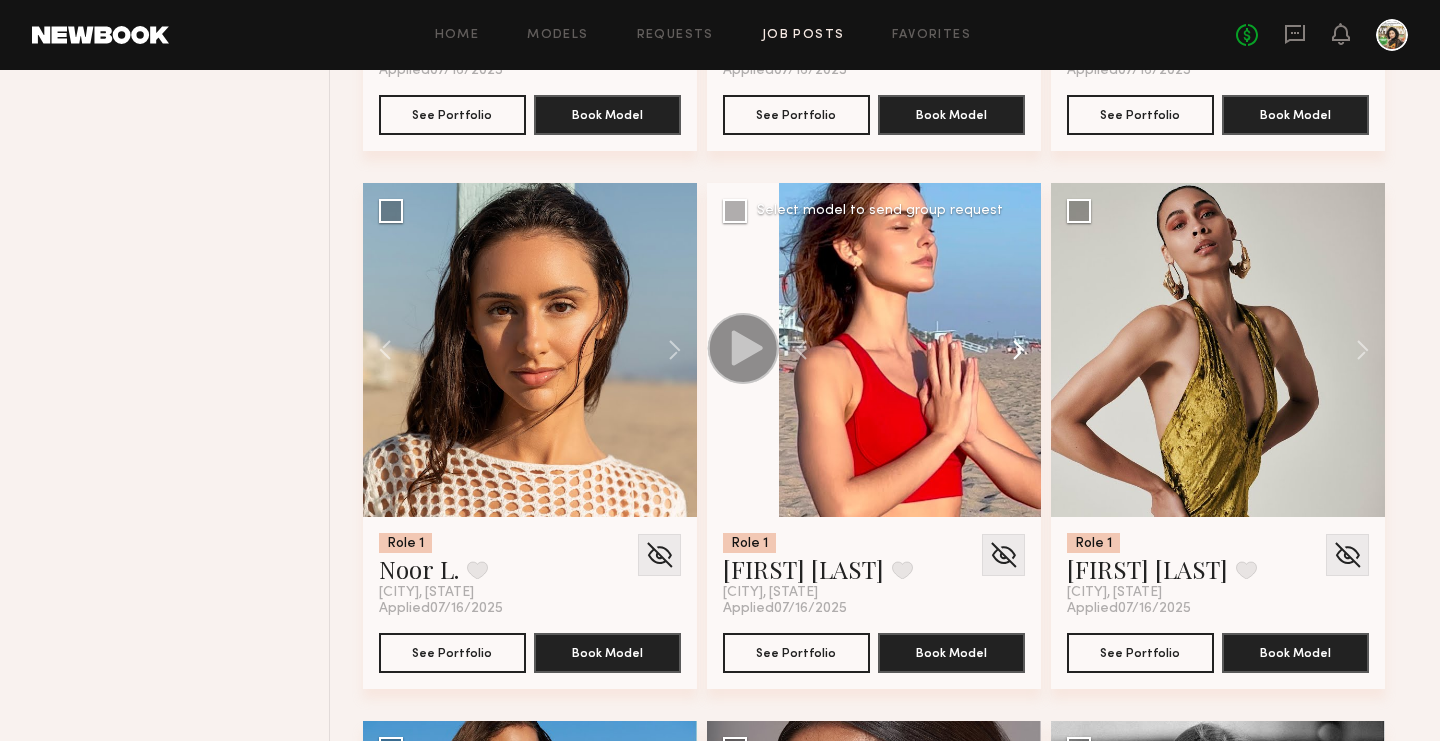 click 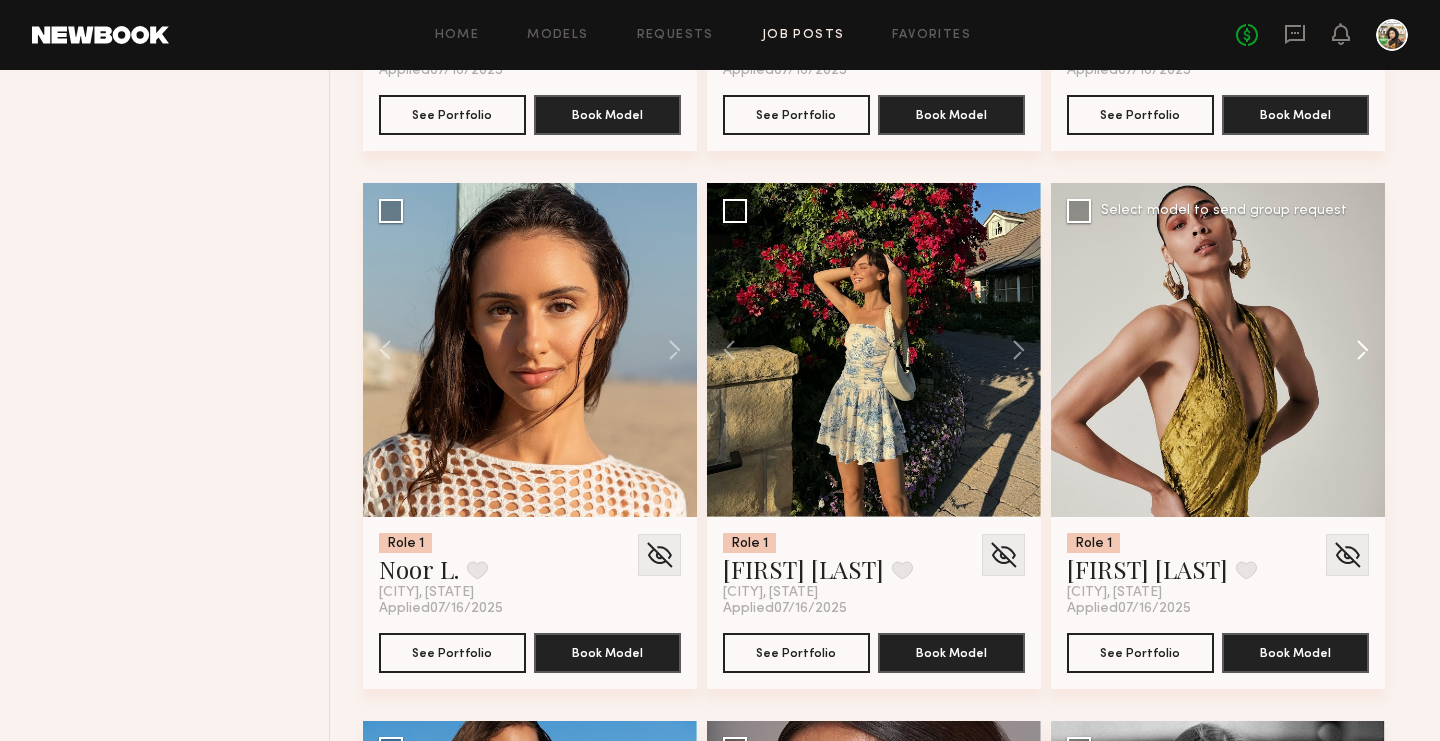 click 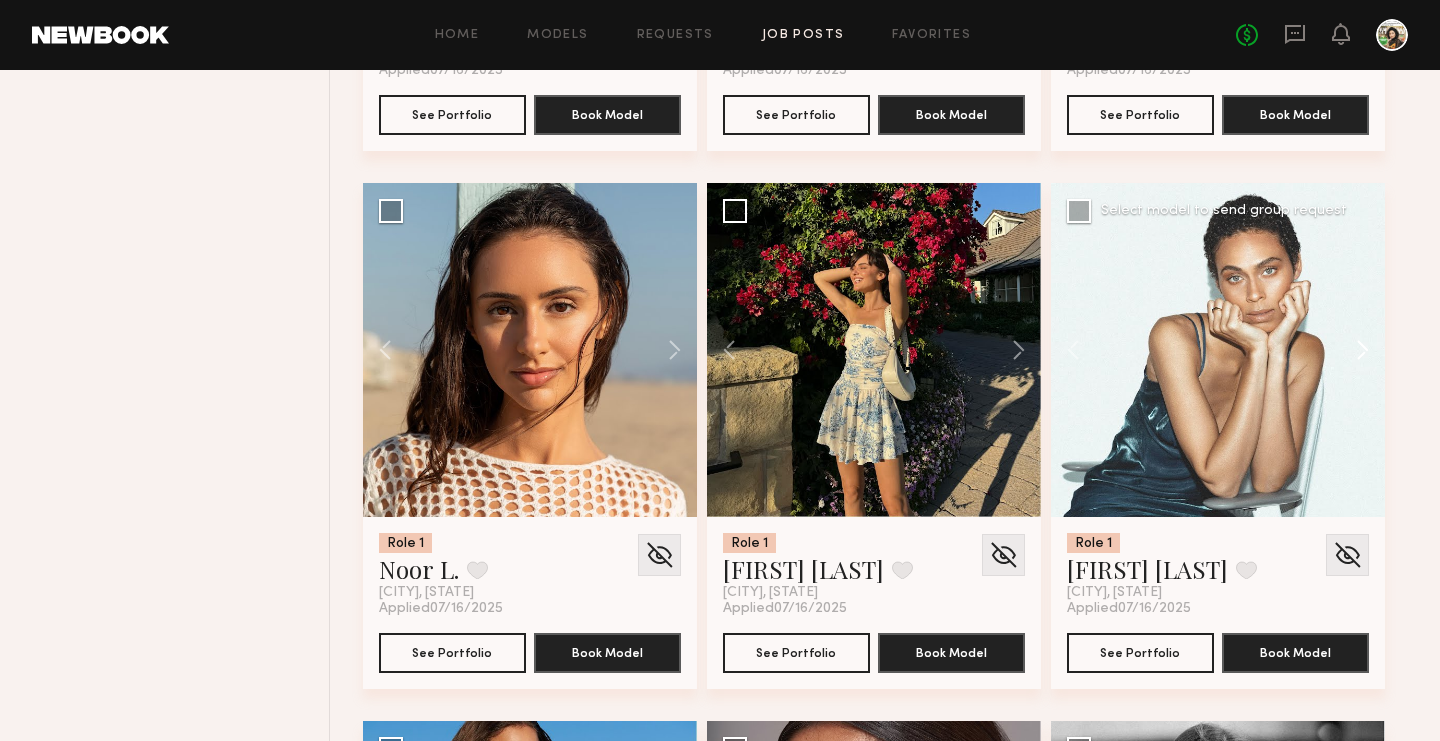 click 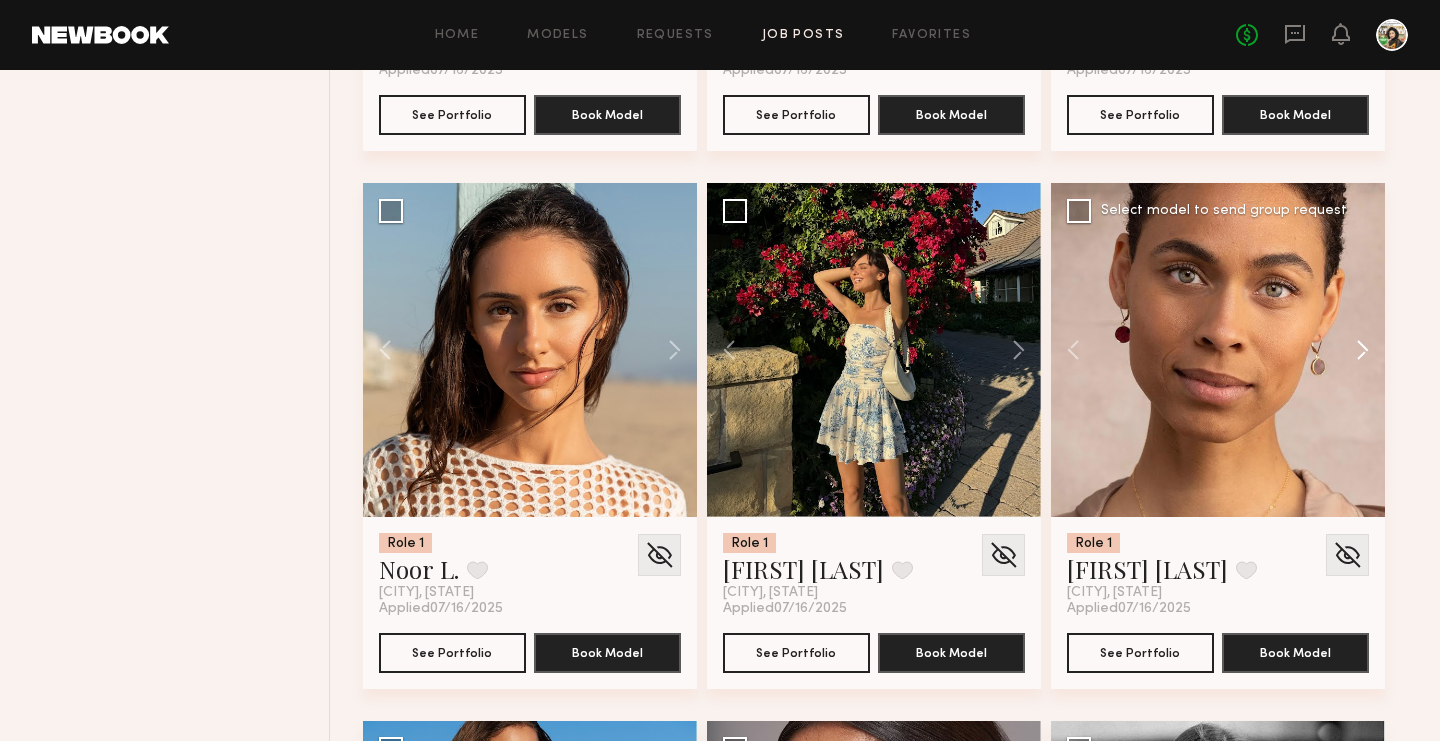click 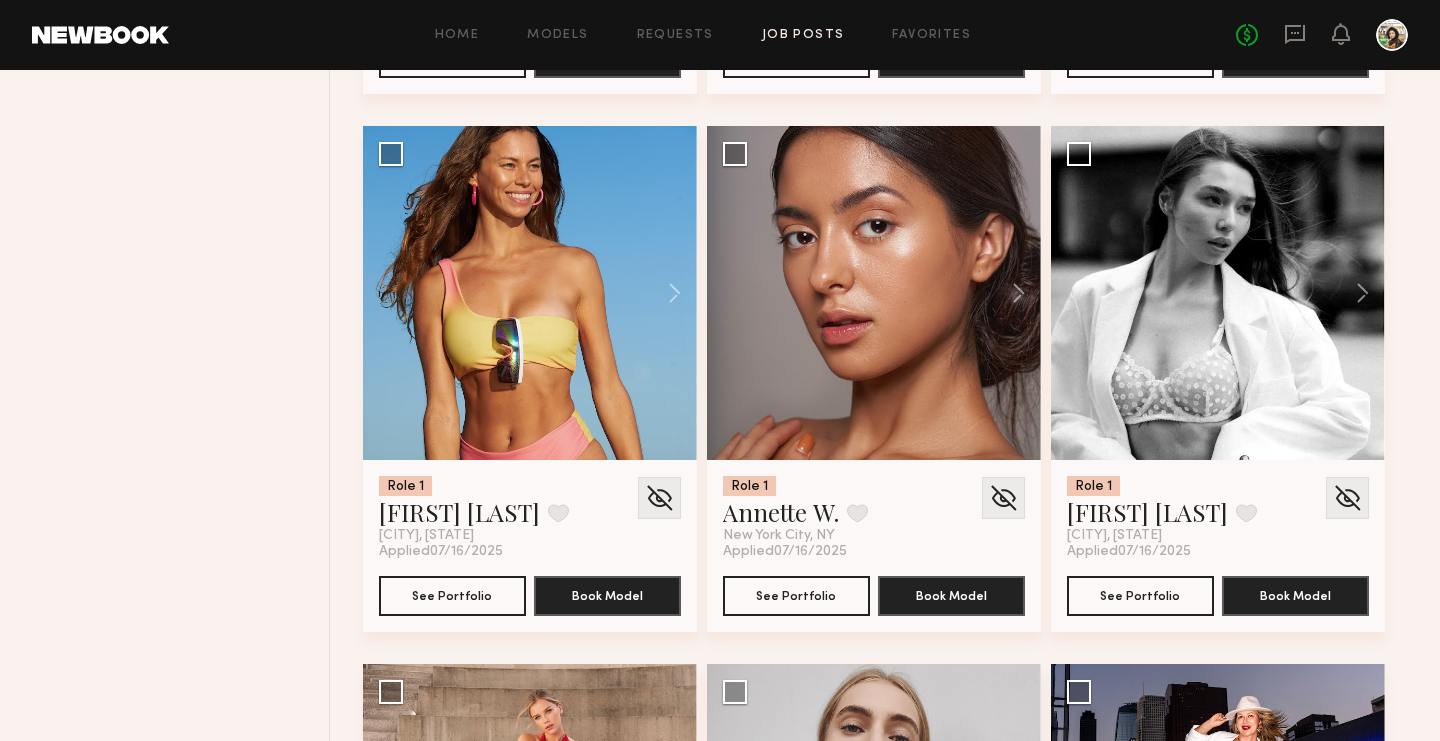 scroll, scrollTop: 21723, scrollLeft: 0, axis: vertical 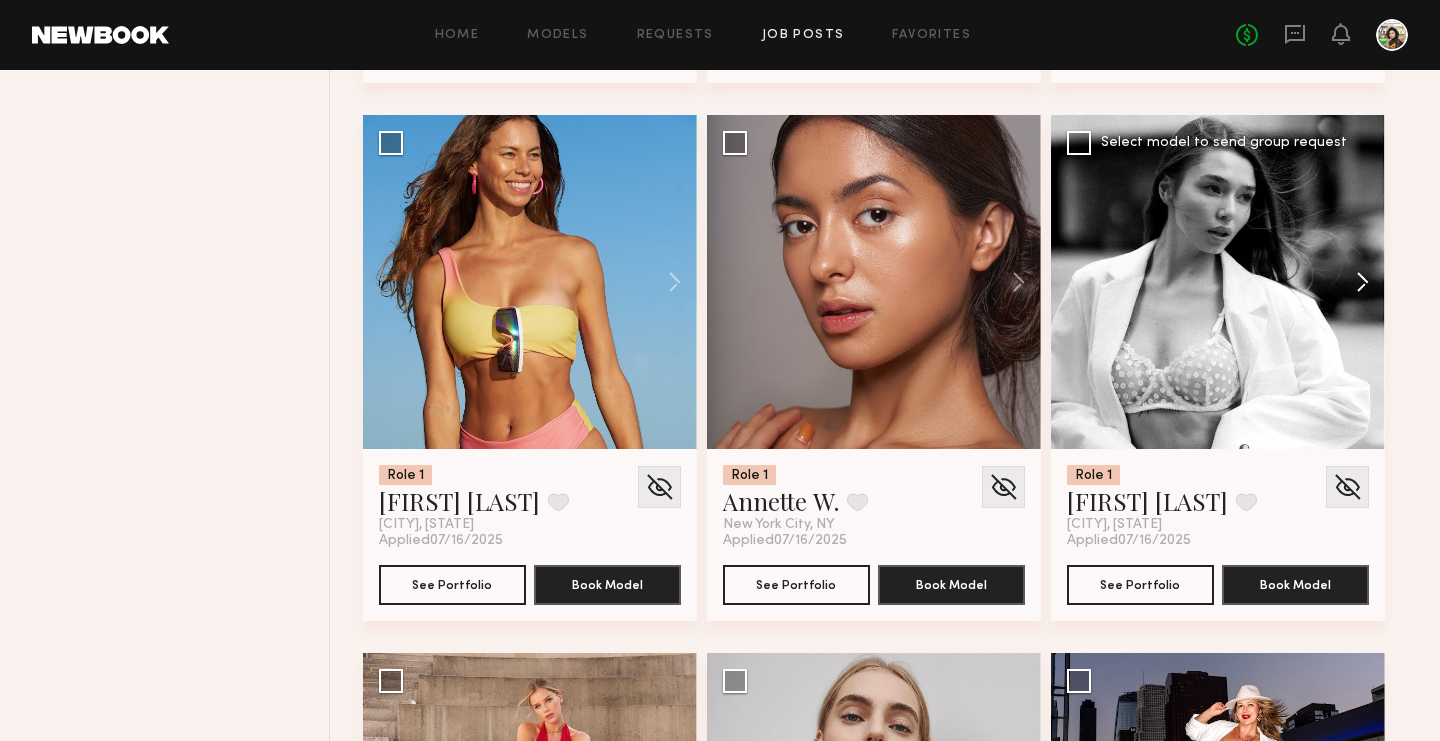 click 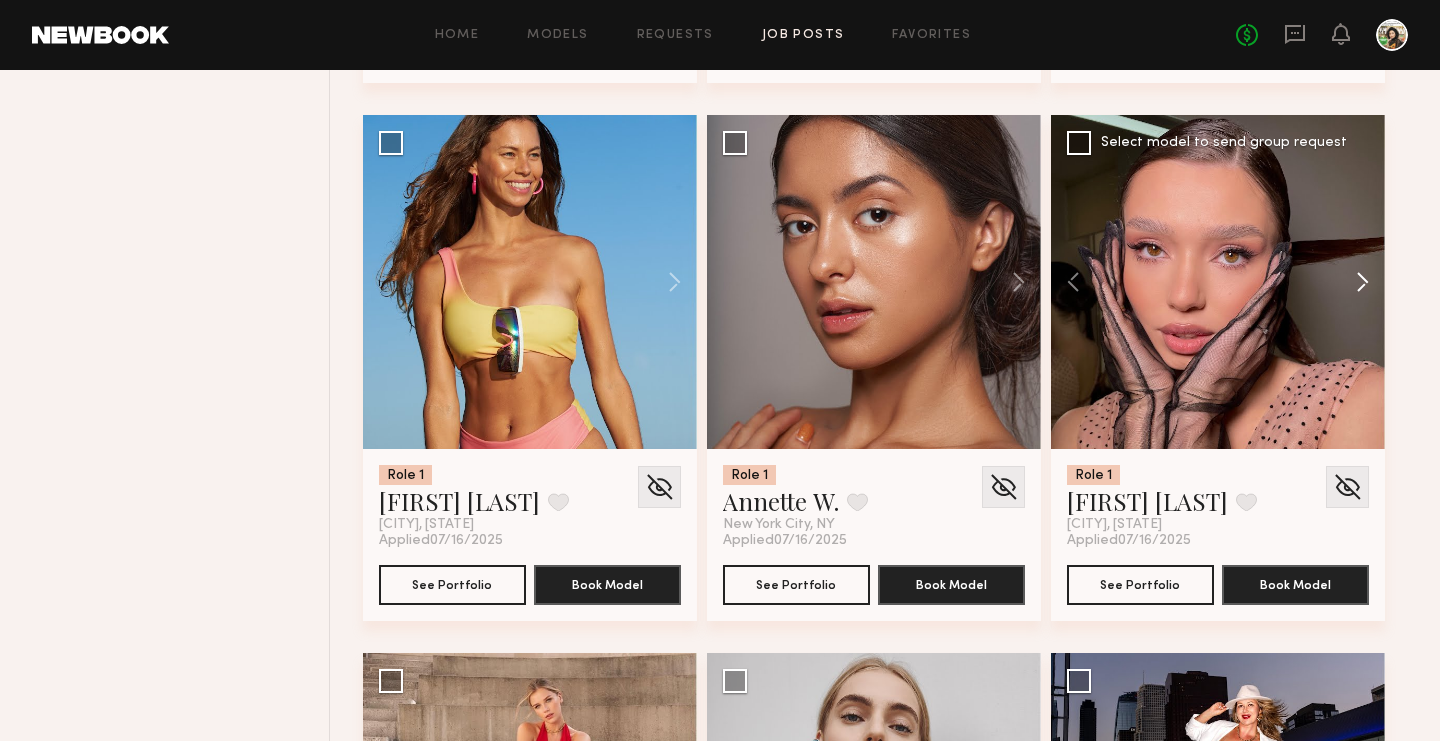 click 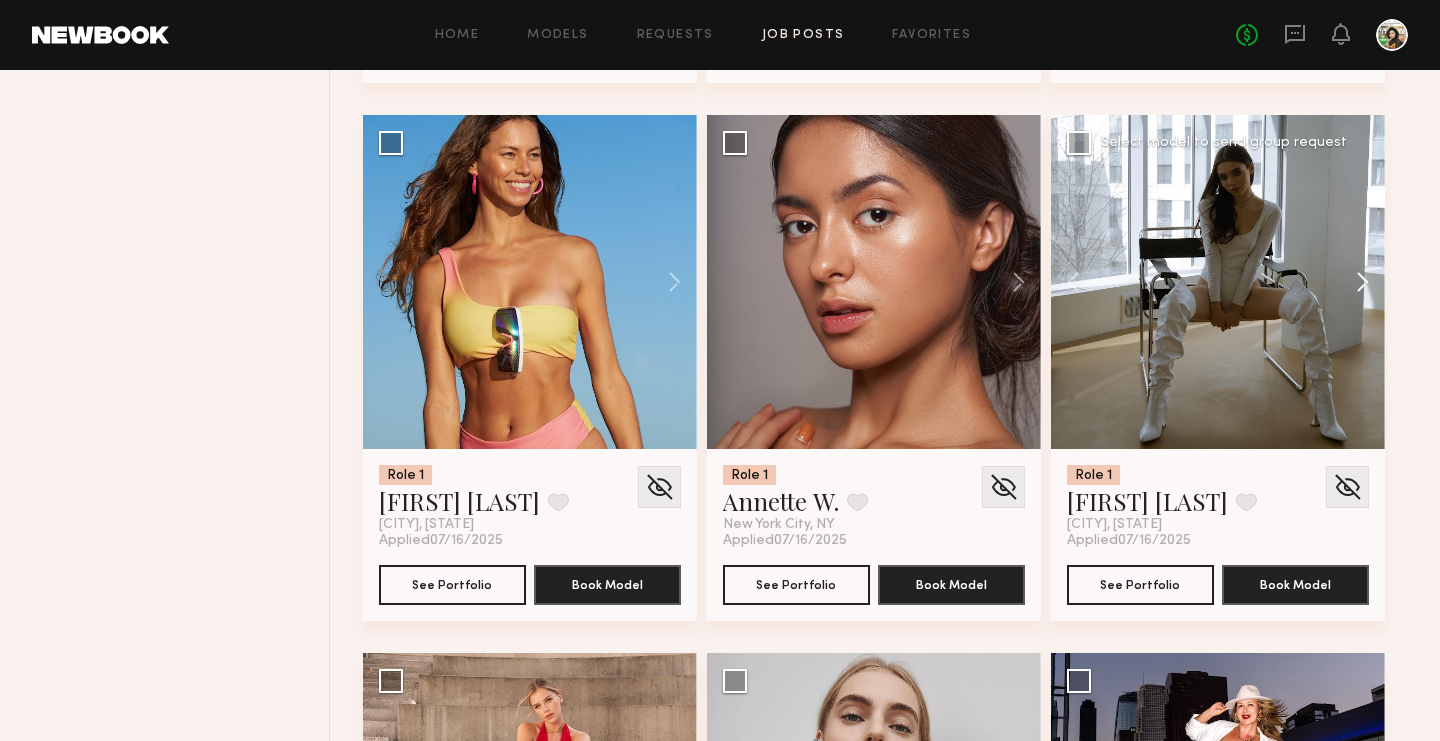 click 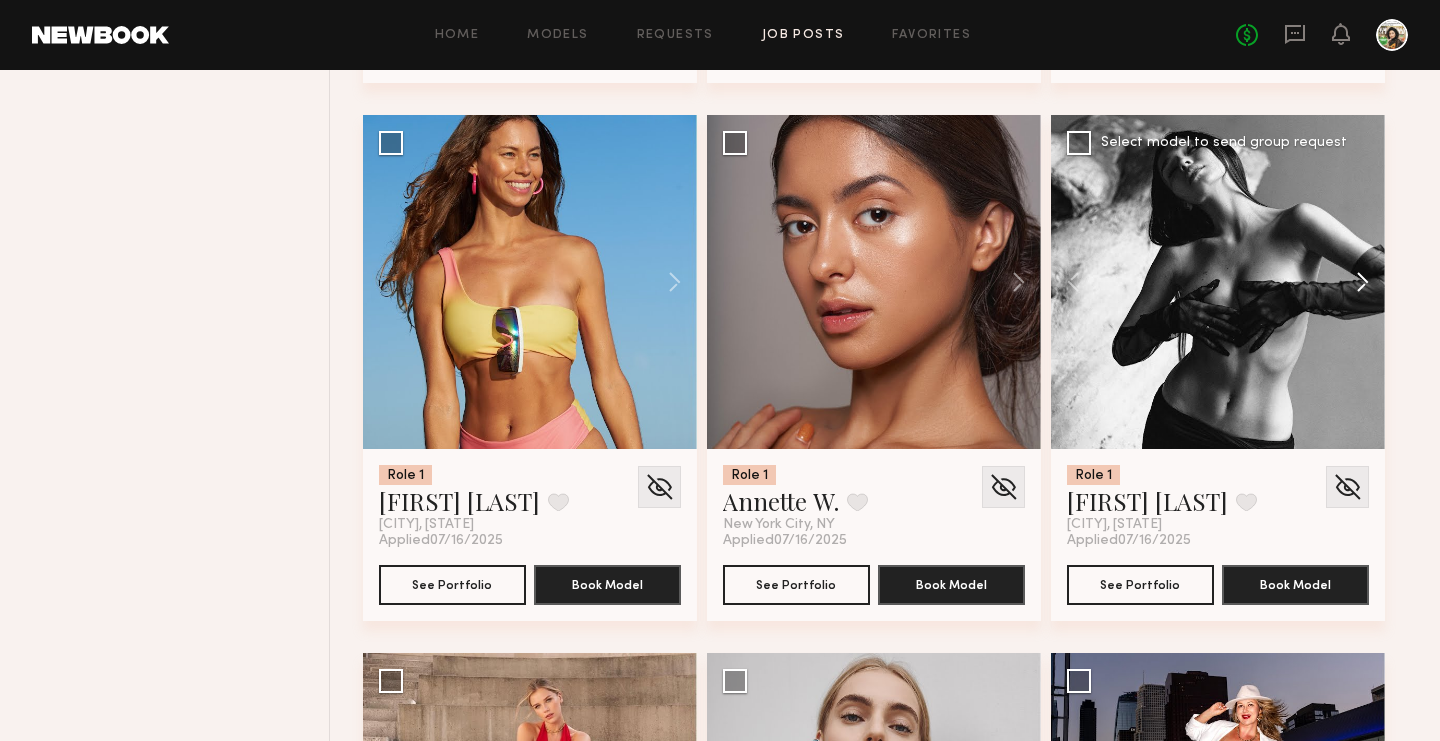 click 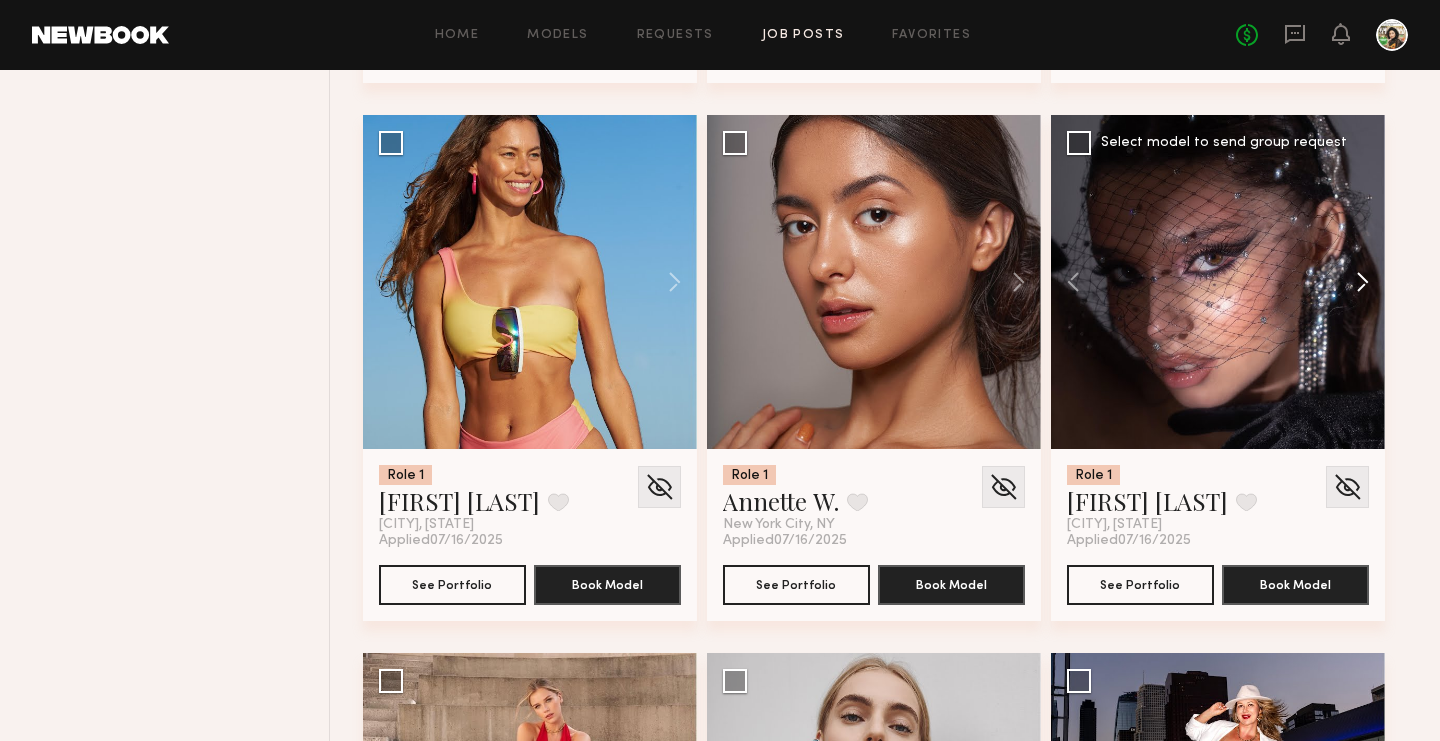 click 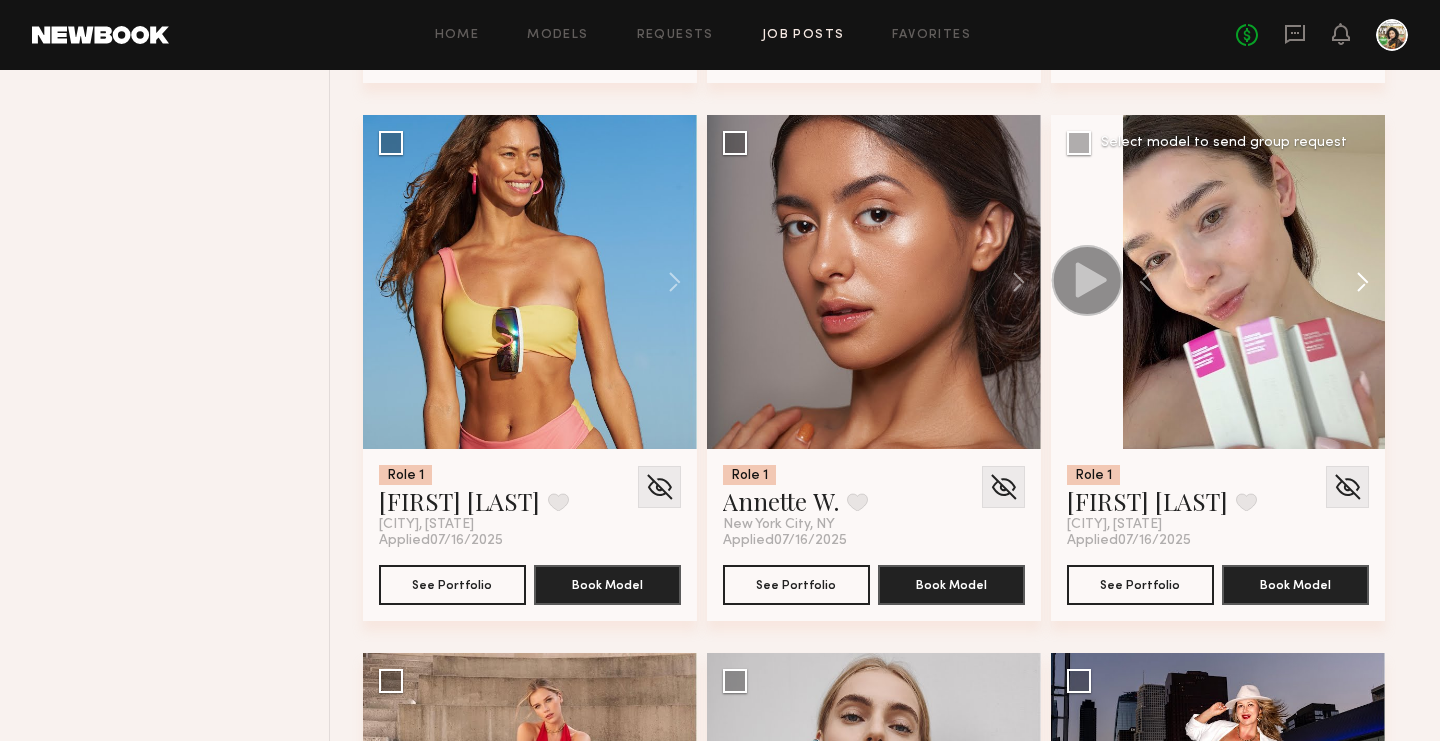 click 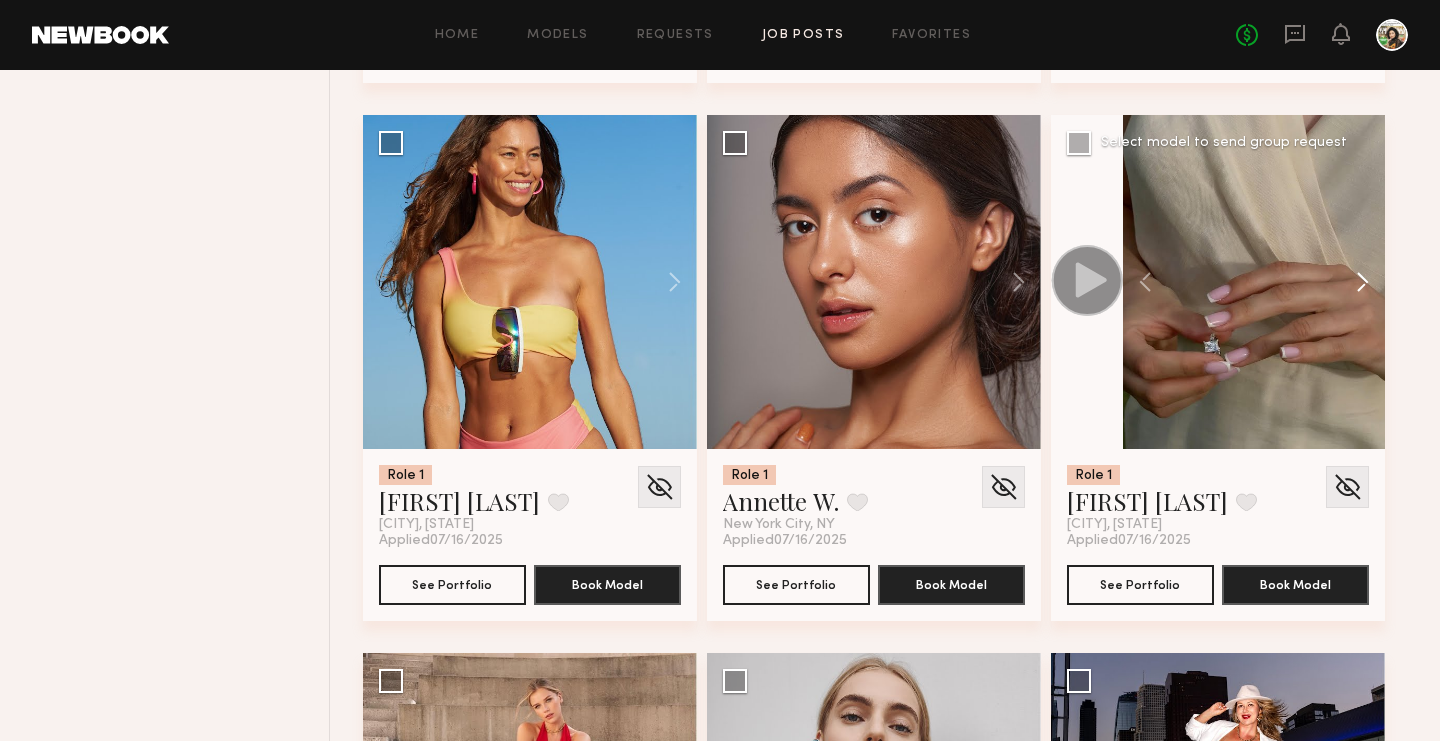 click 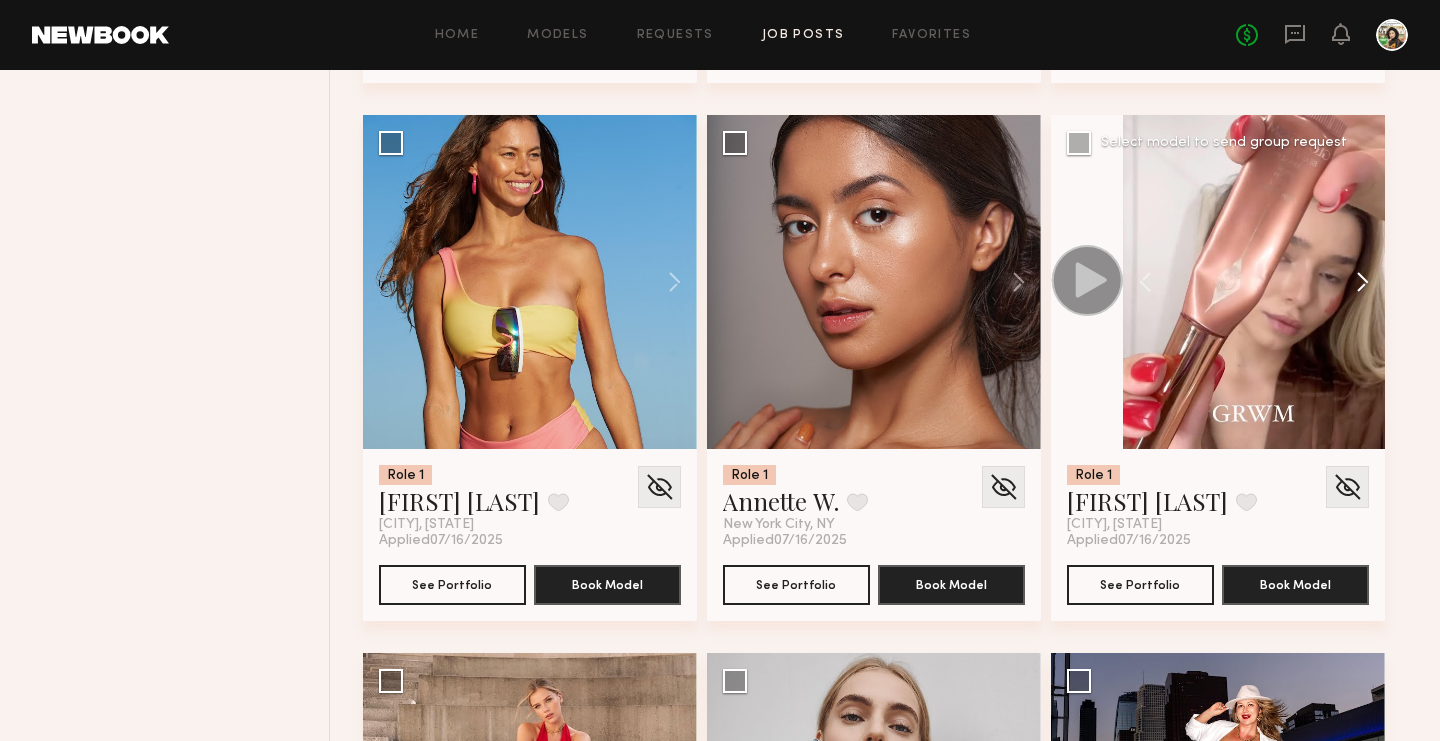 click 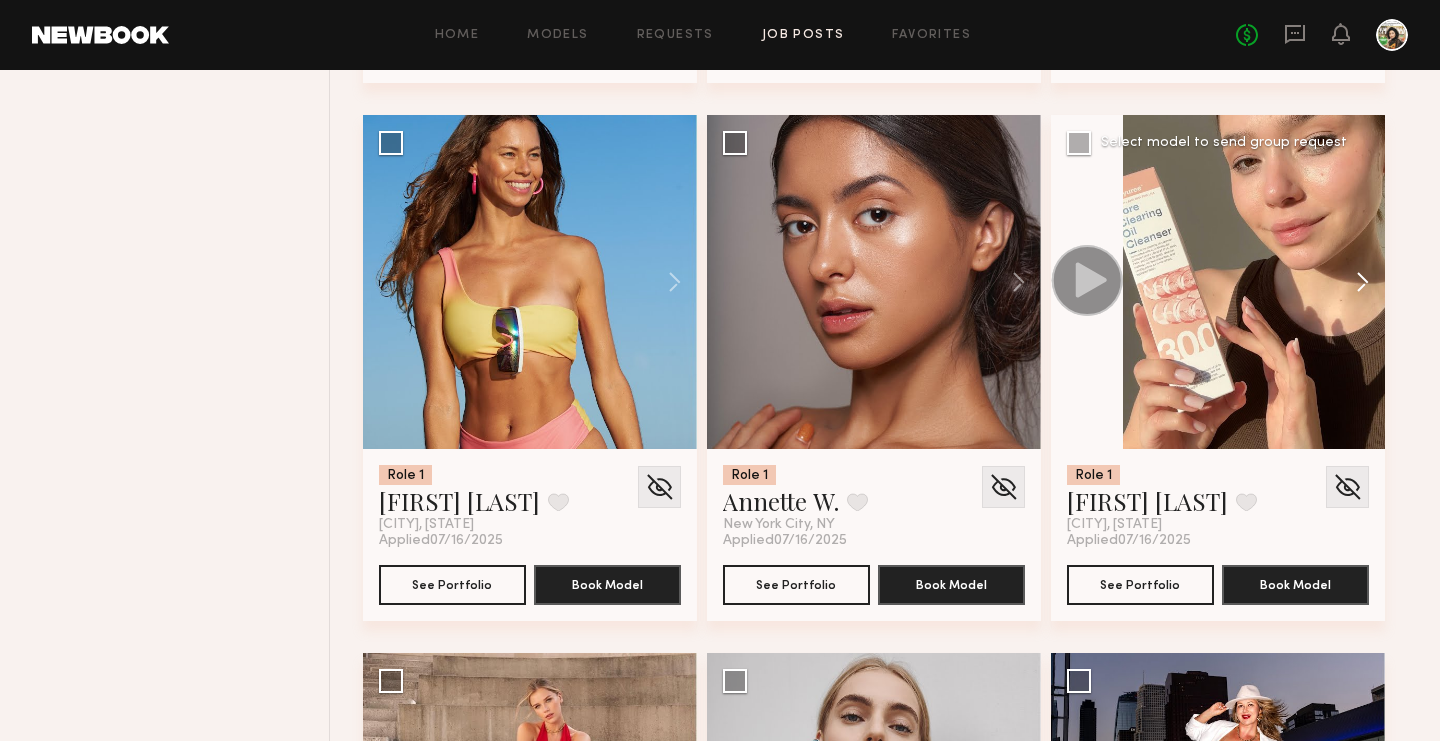 click 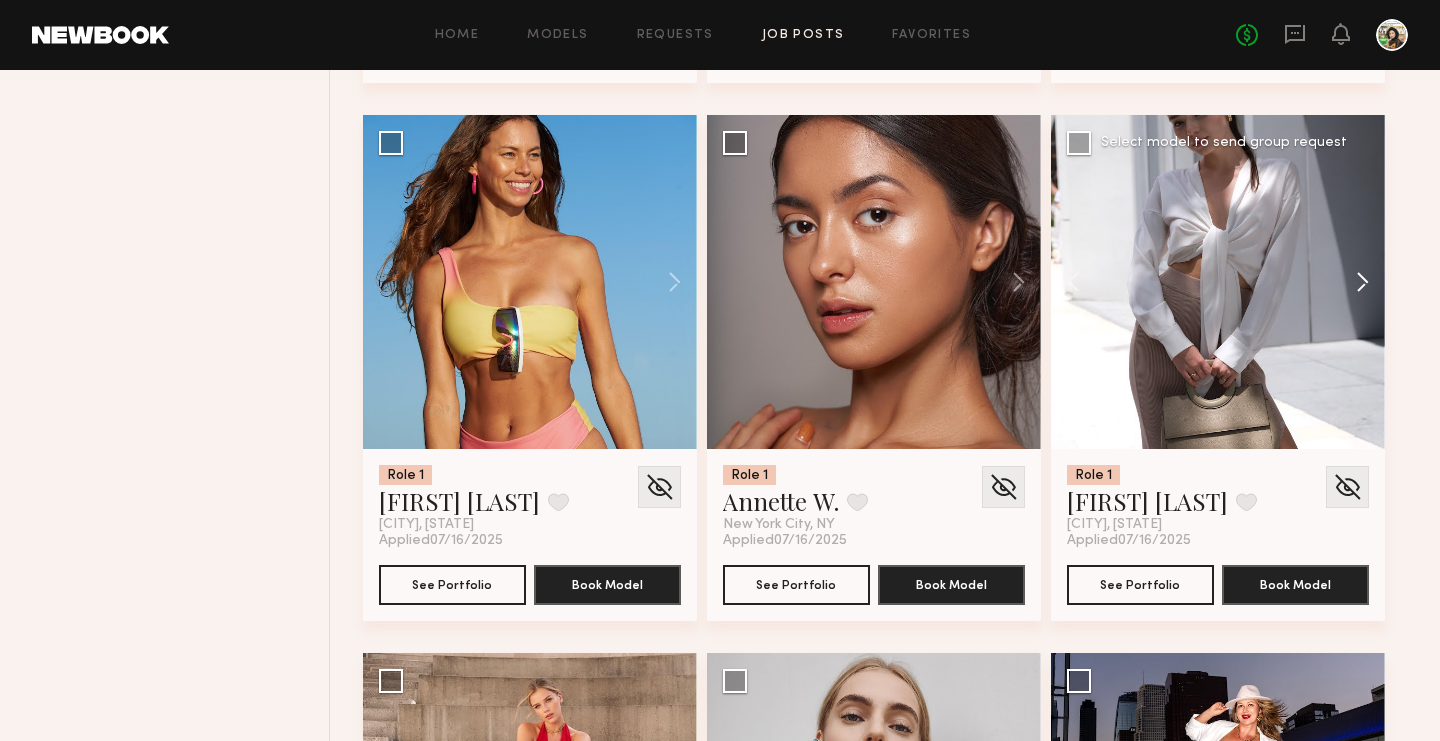 click 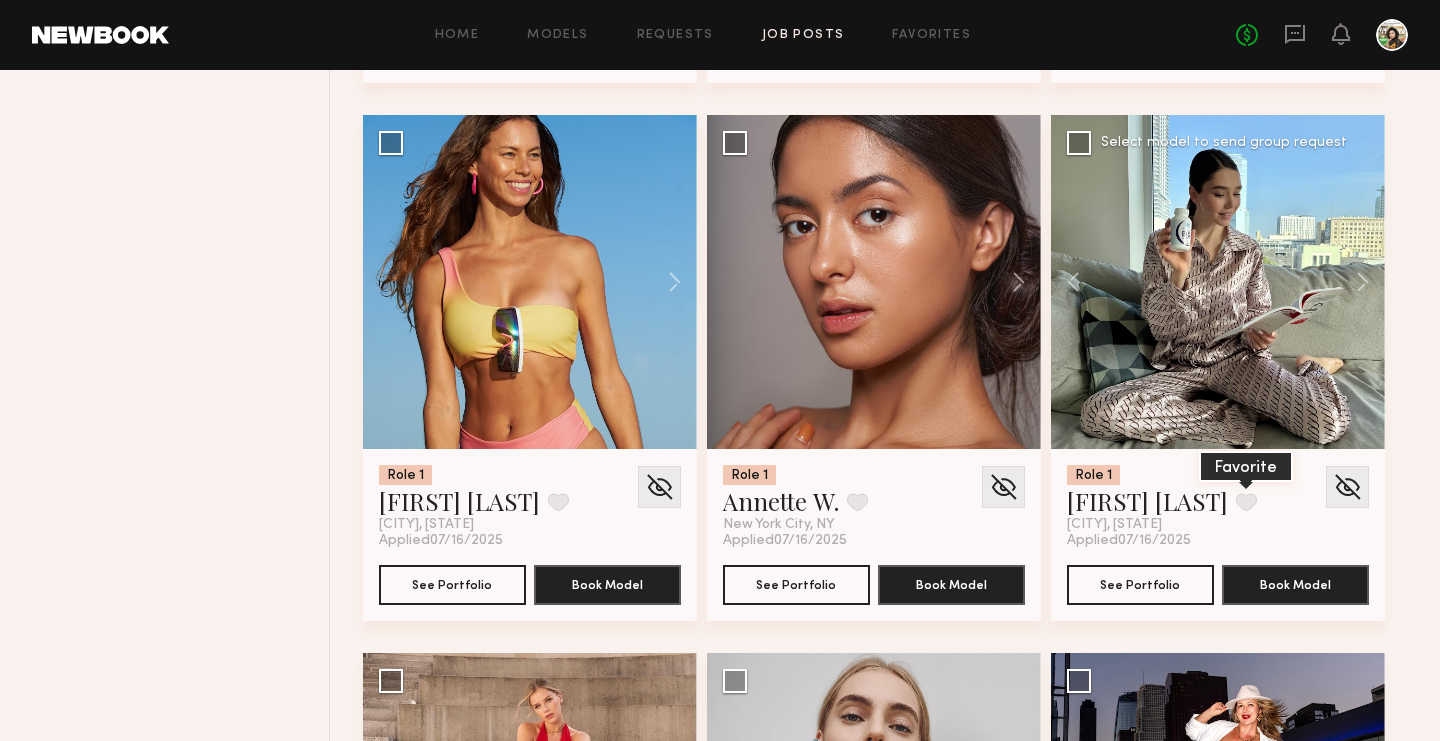 click 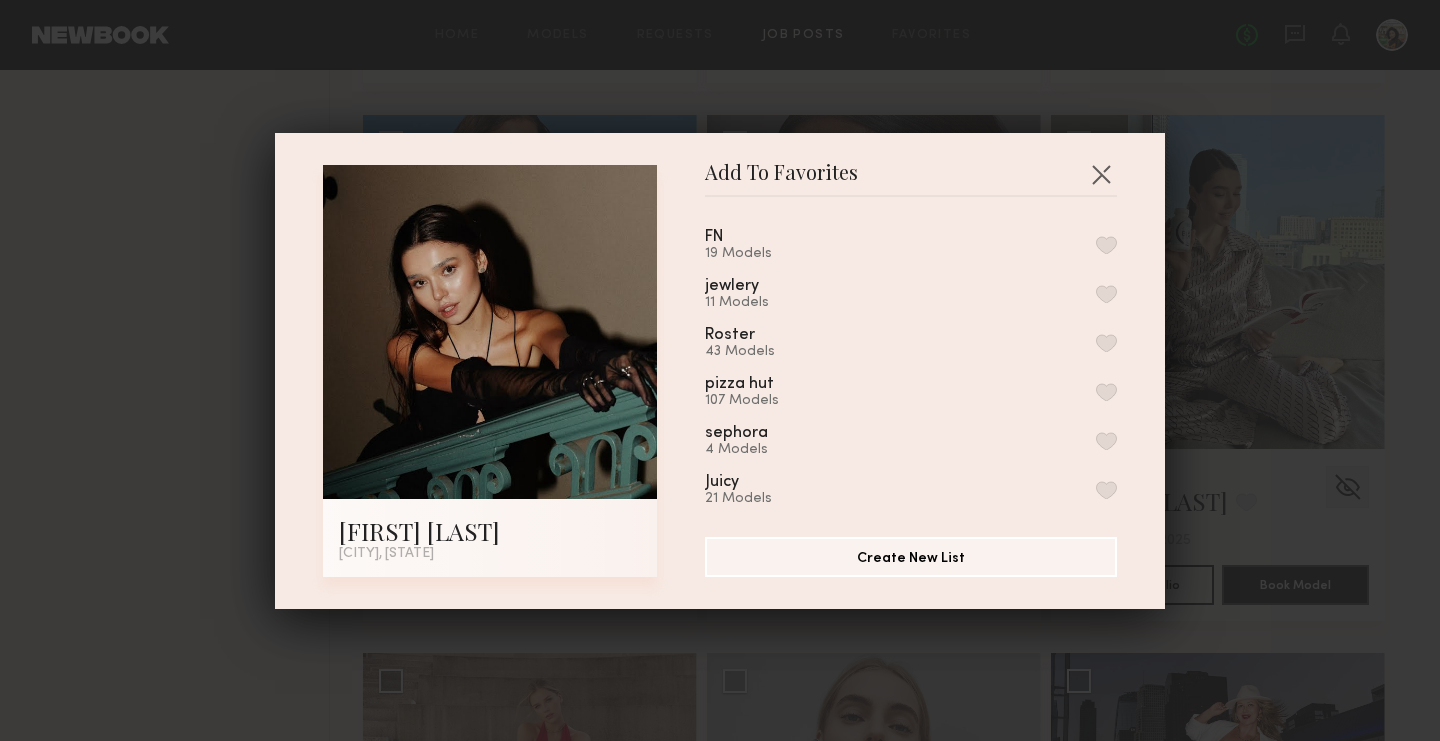 click at bounding box center (1106, 245) 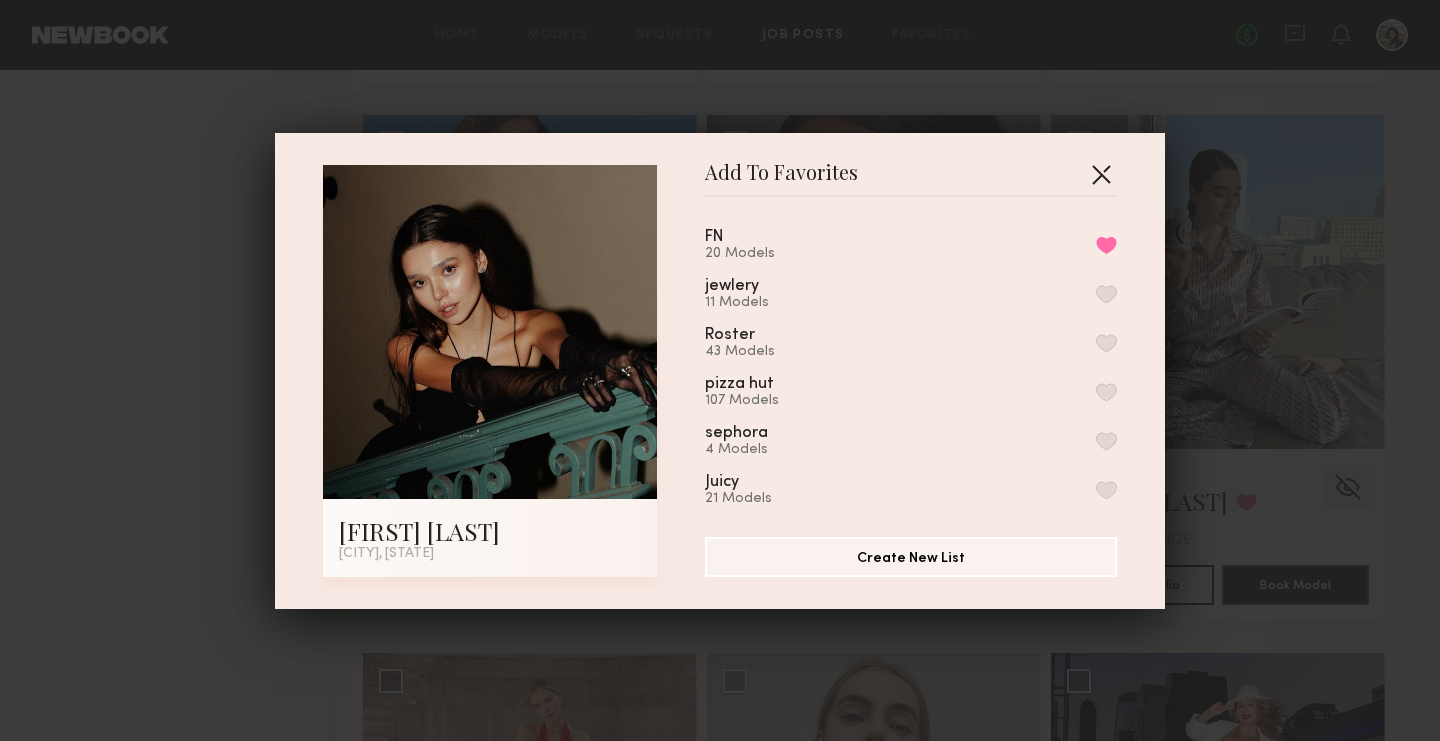 click at bounding box center (1101, 174) 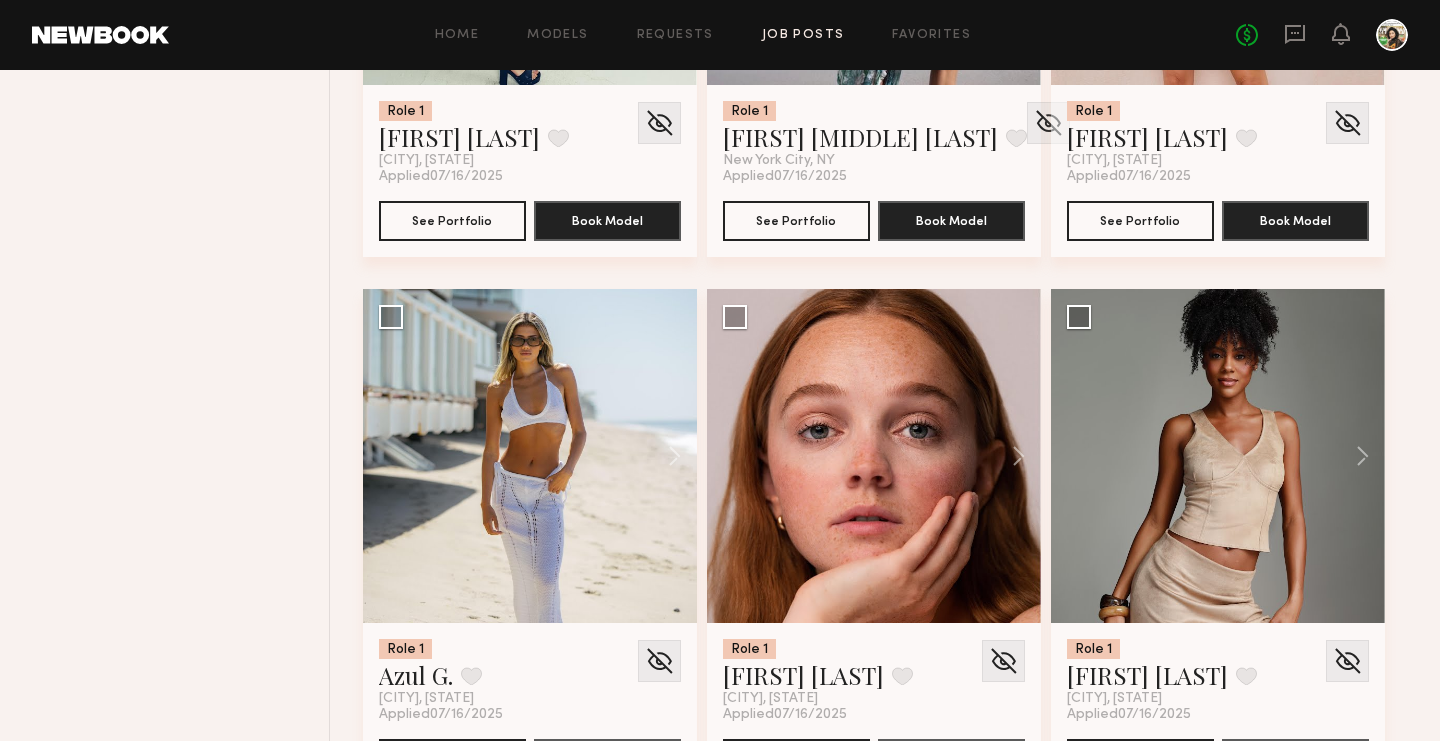 scroll, scrollTop: 23181, scrollLeft: 0, axis: vertical 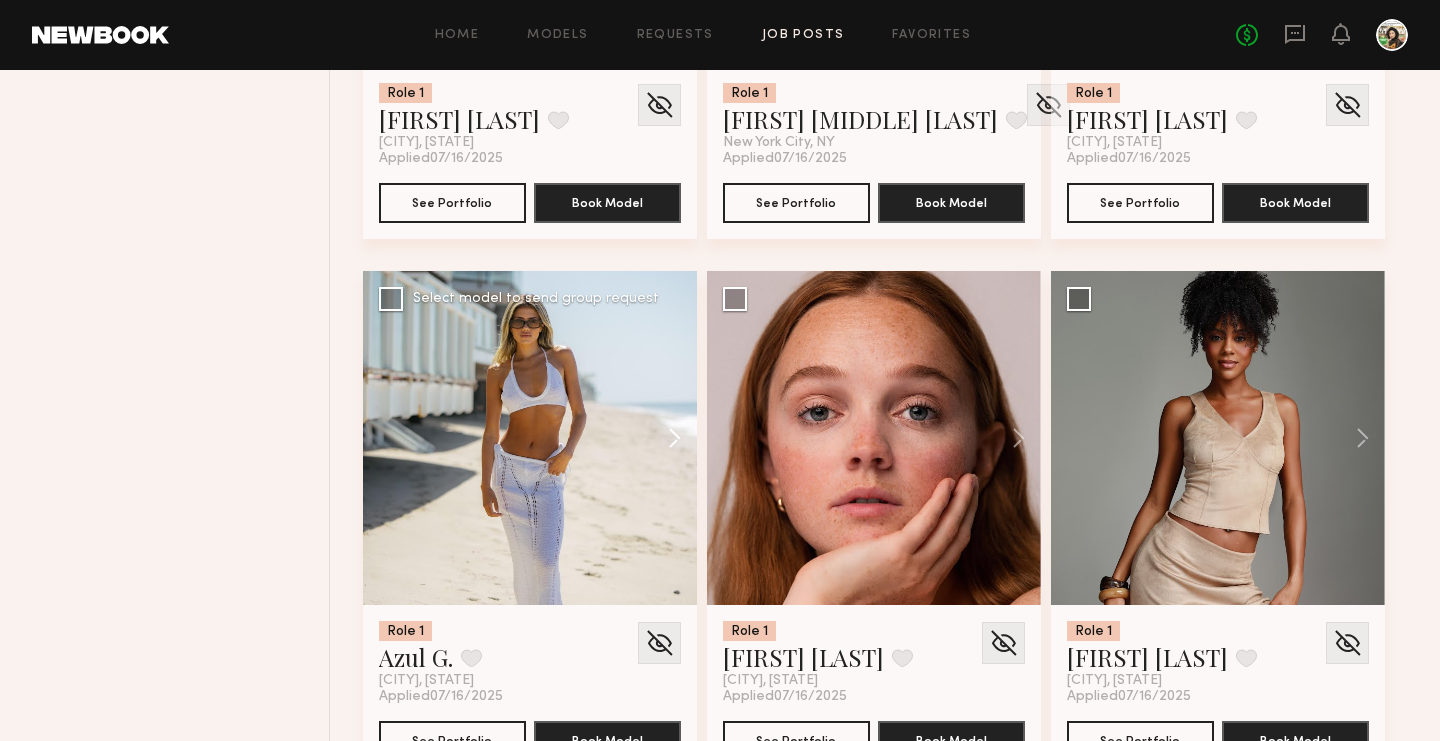 click 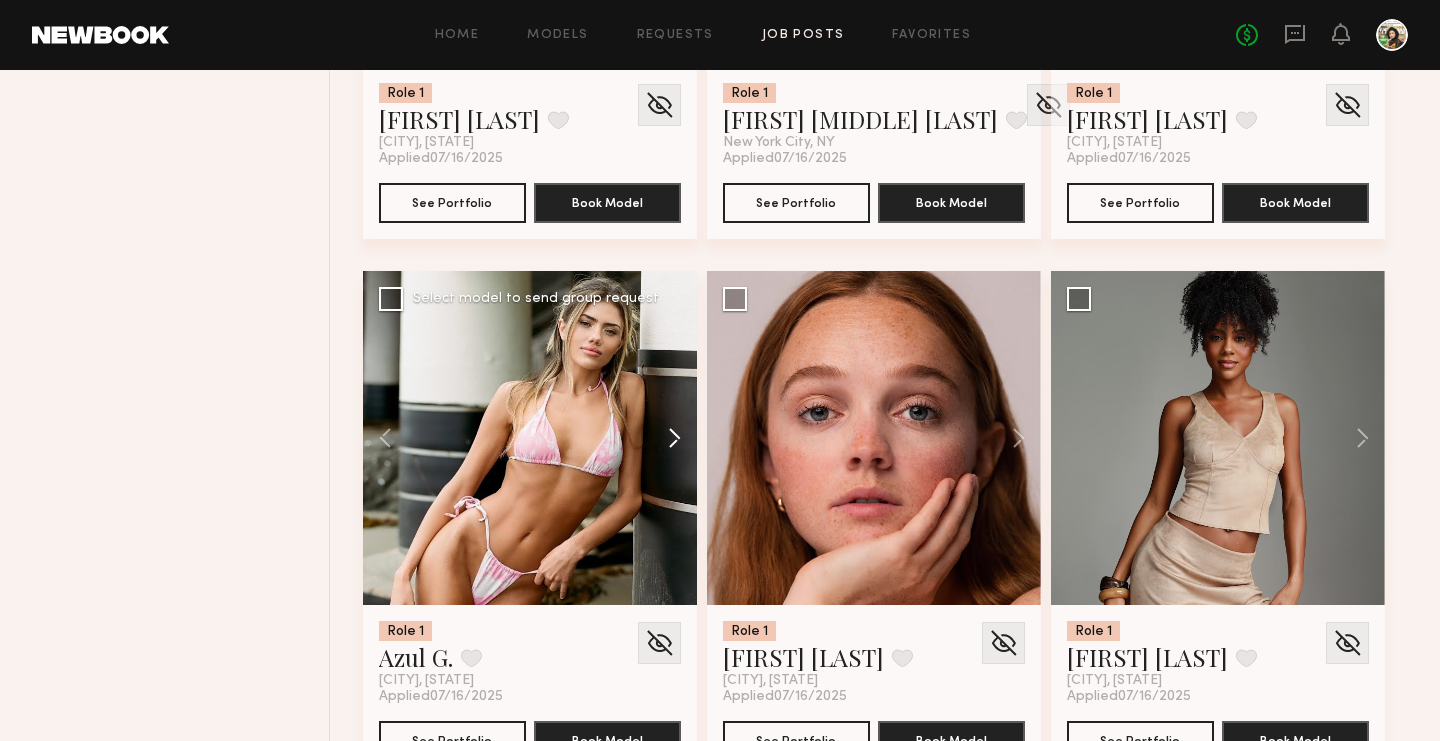 click 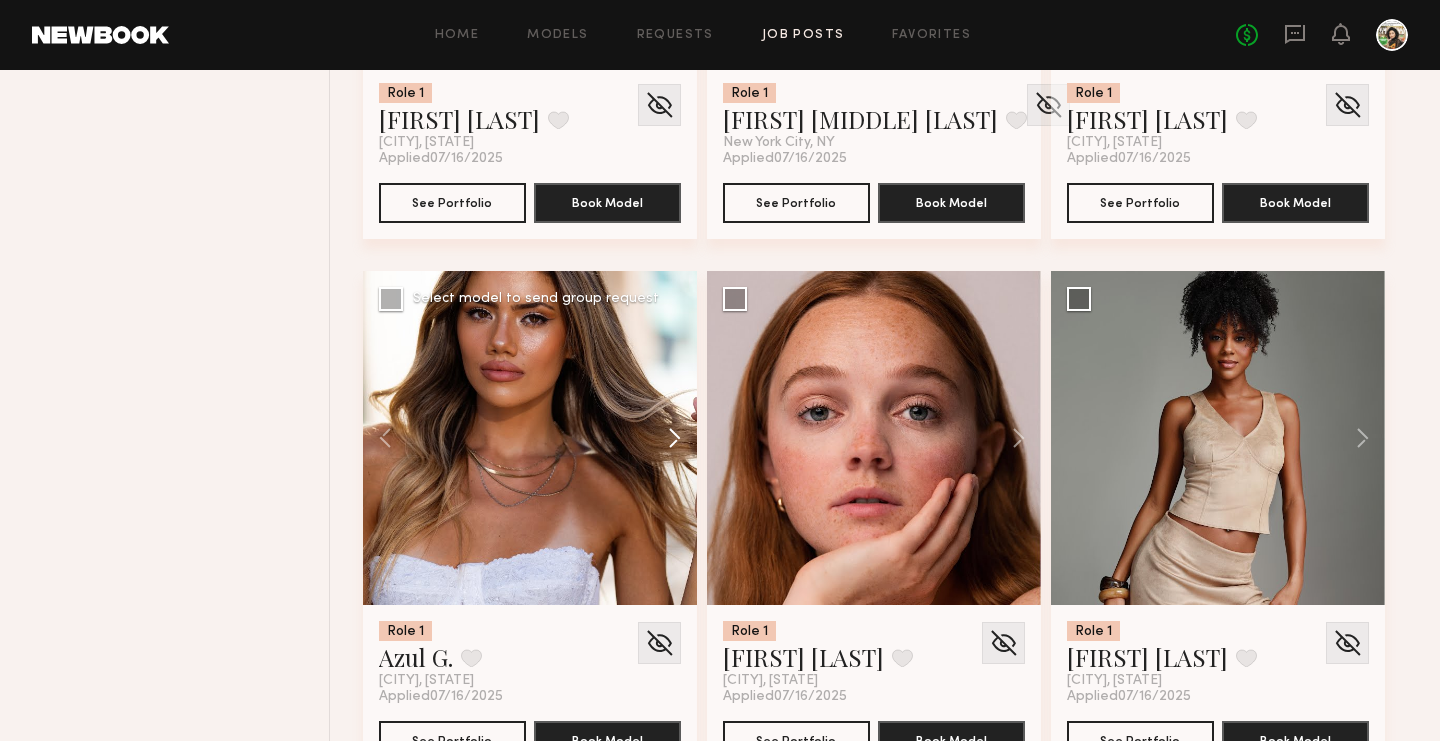 click 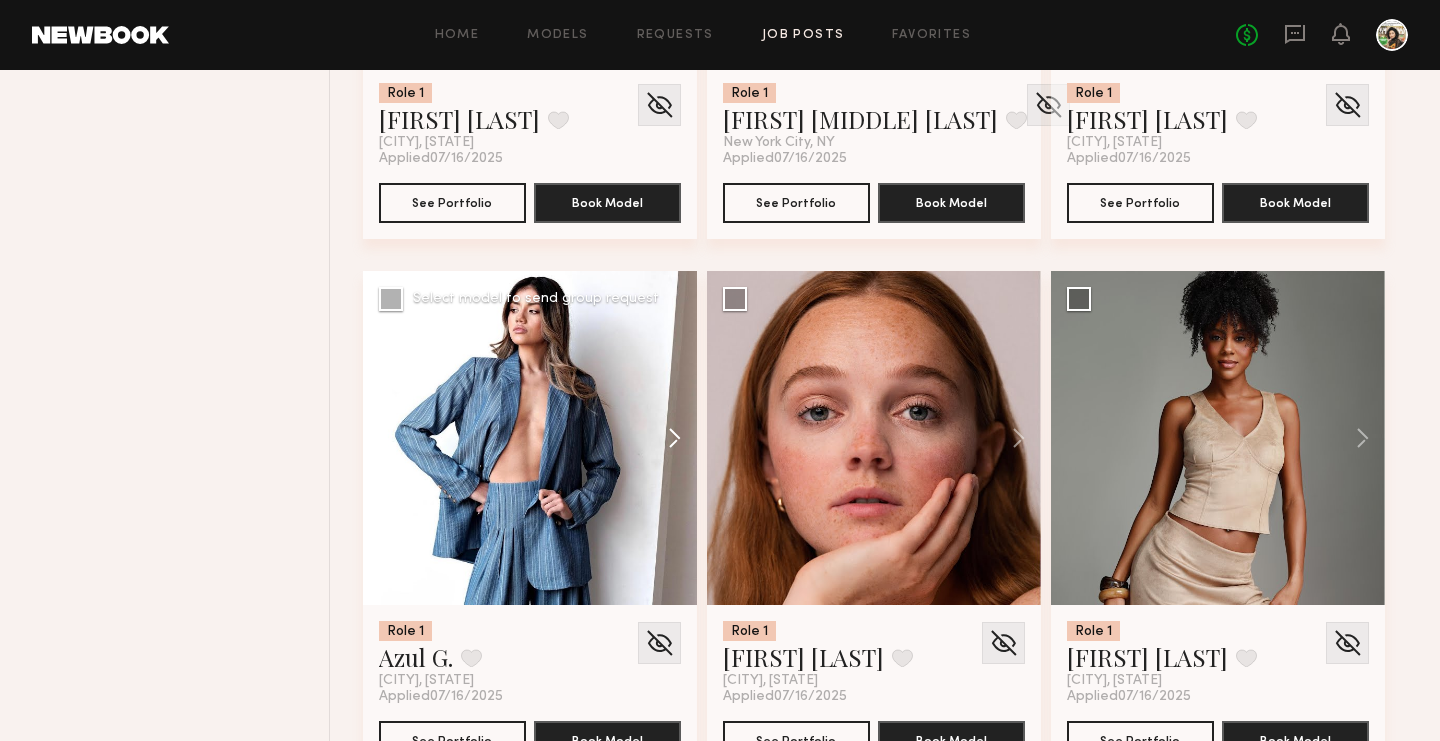 click 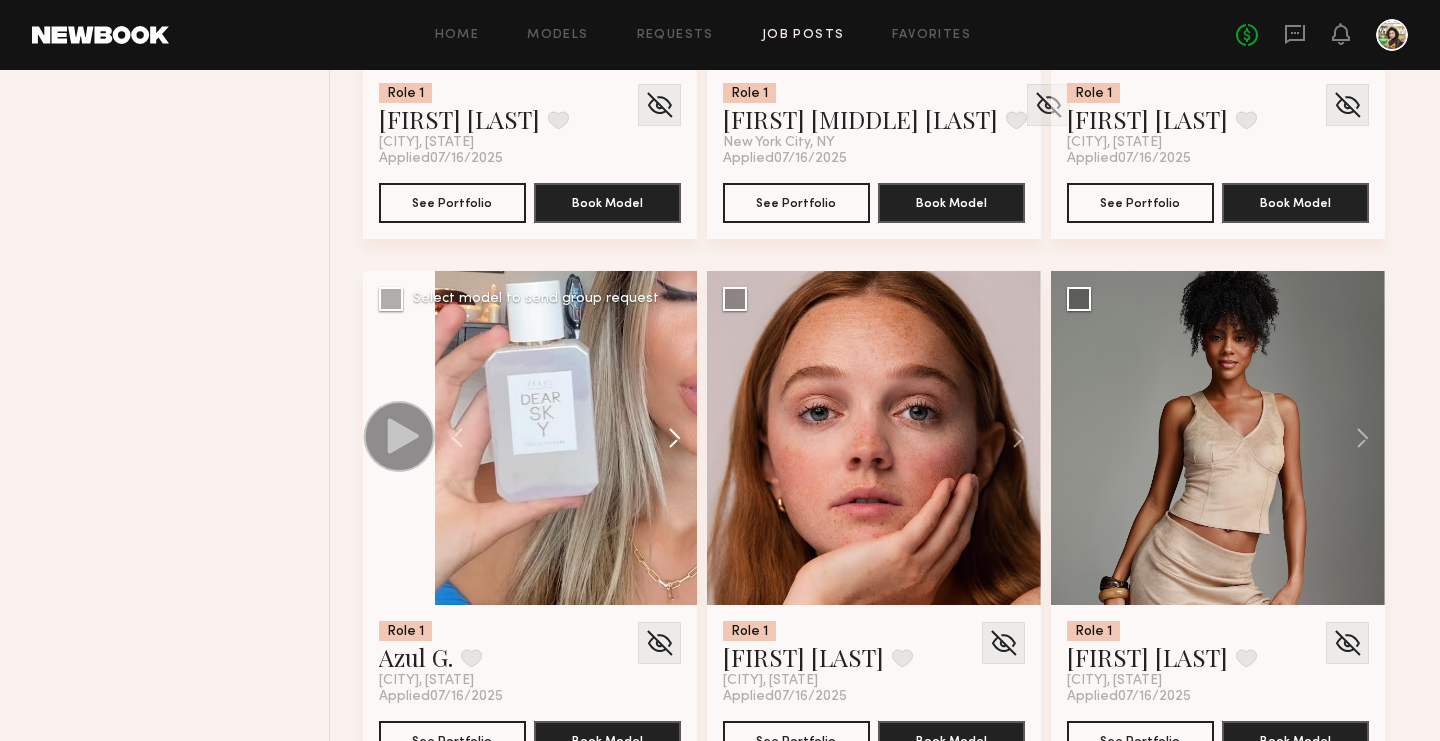 click 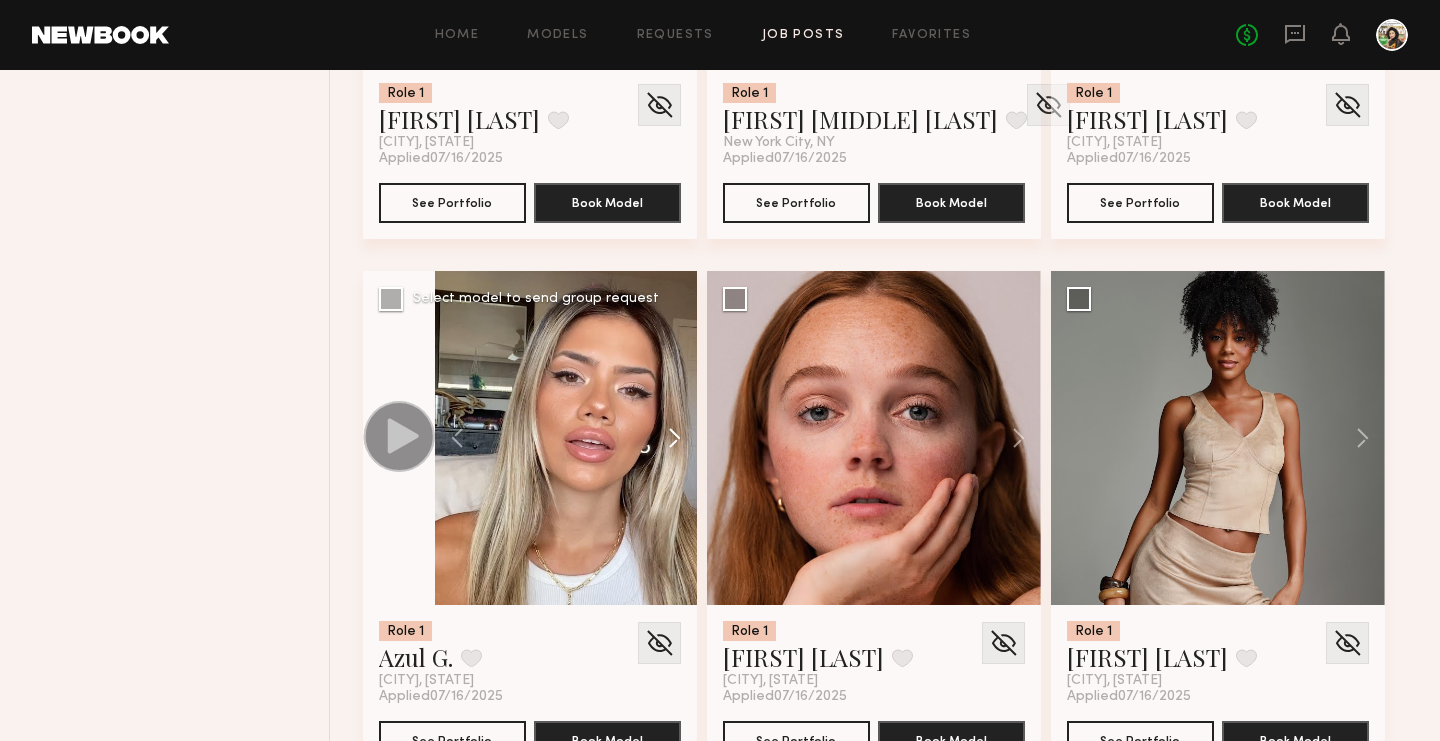 click 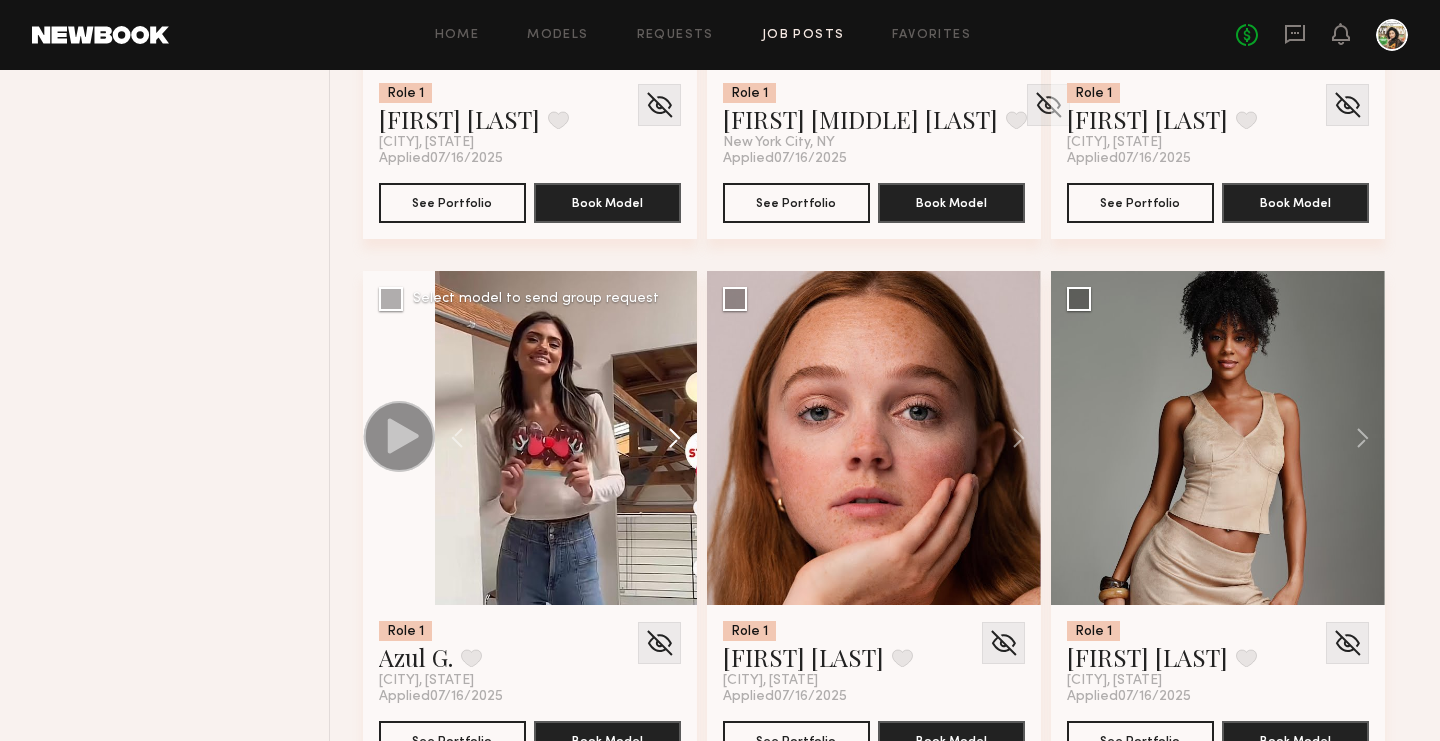 click 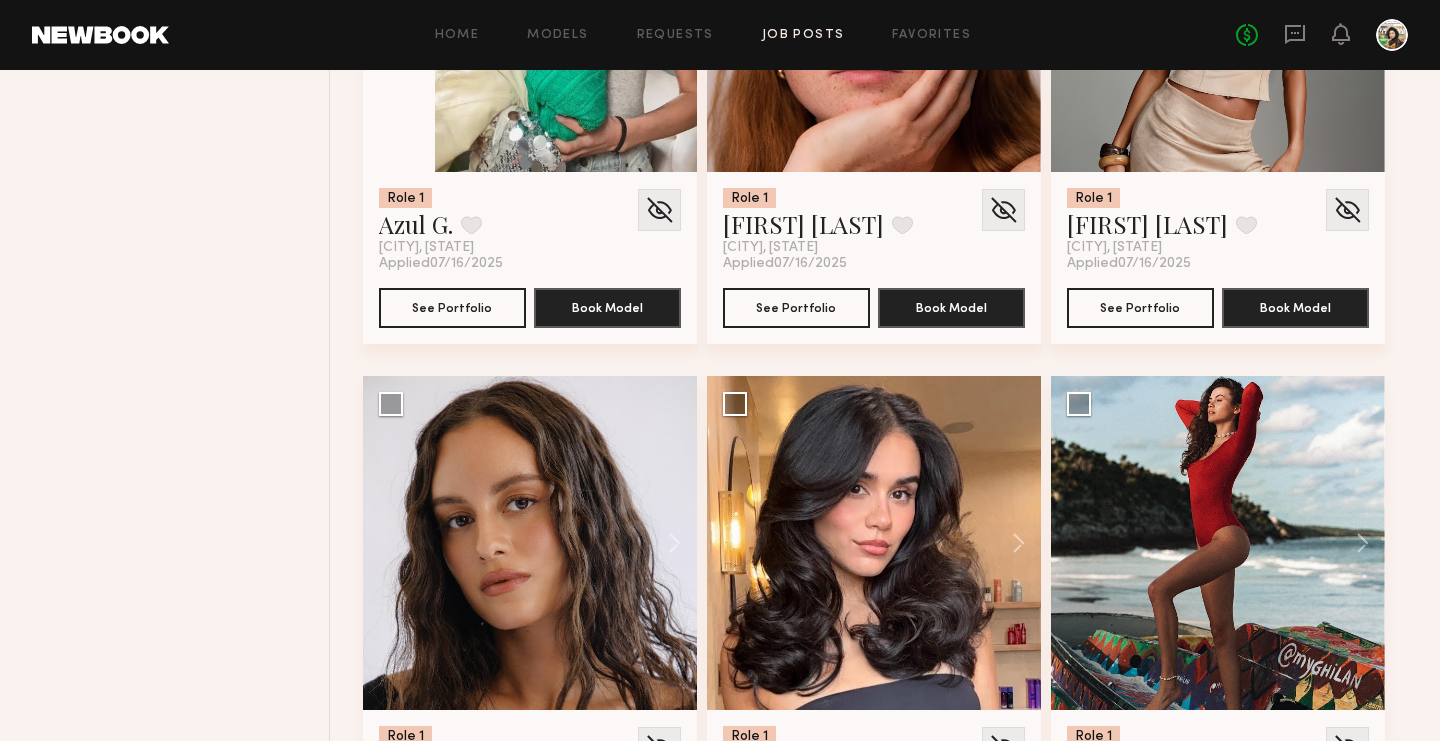 scroll, scrollTop: 23690, scrollLeft: 0, axis: vertical 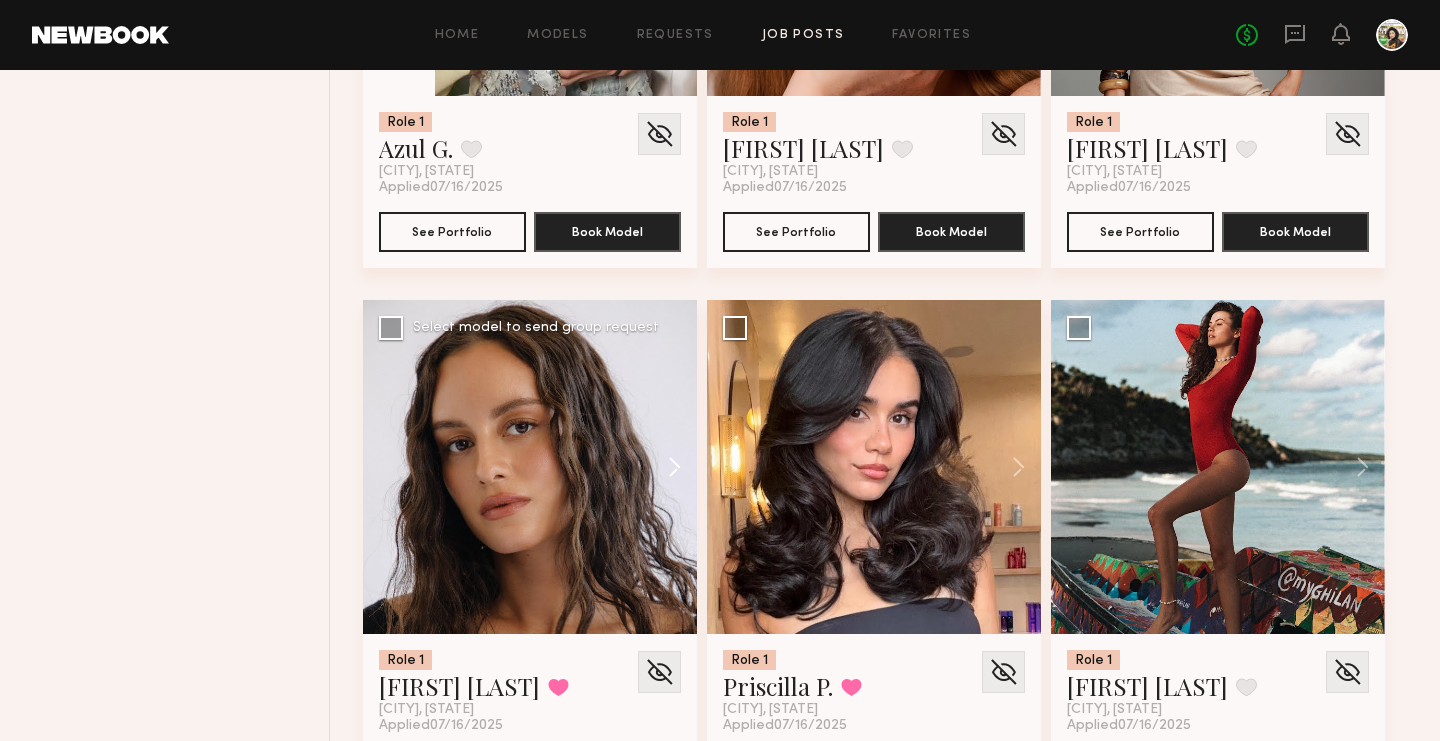 click 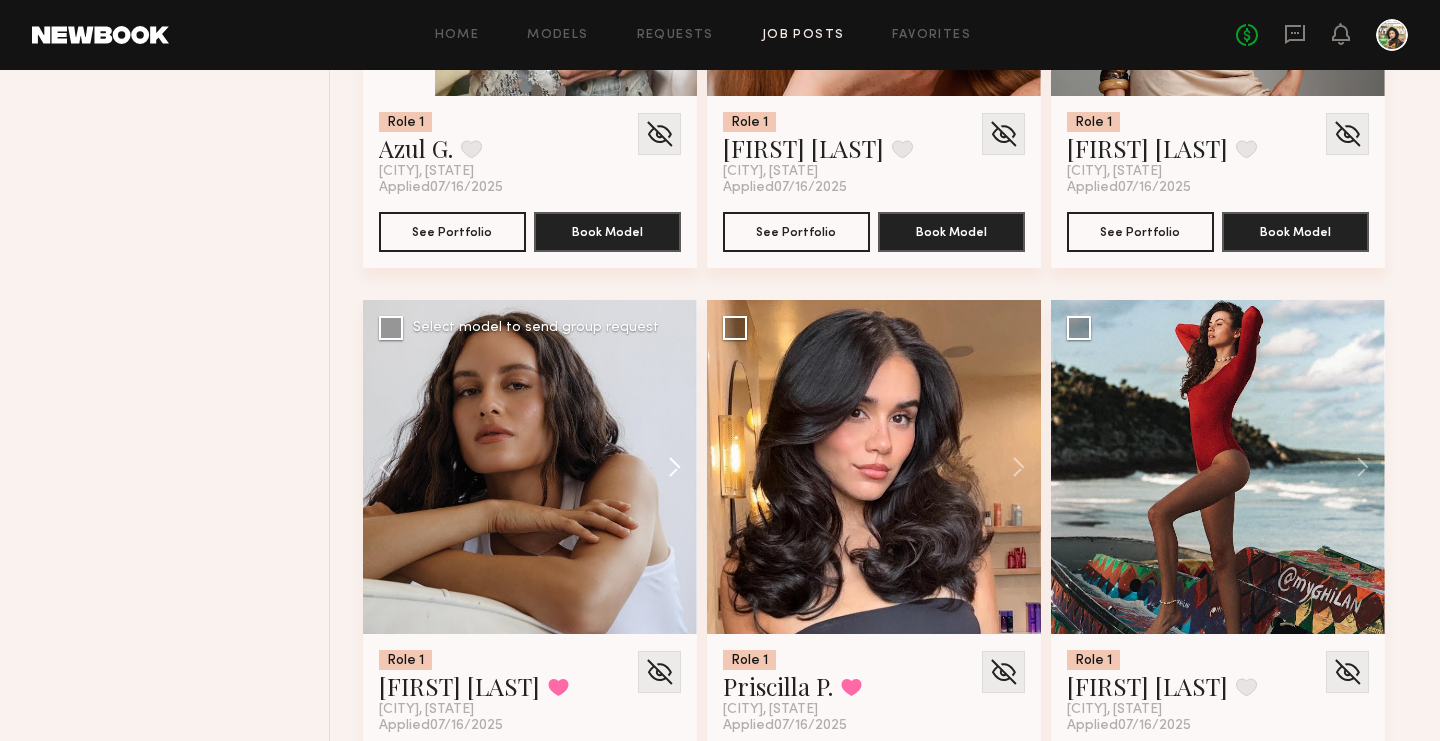 click 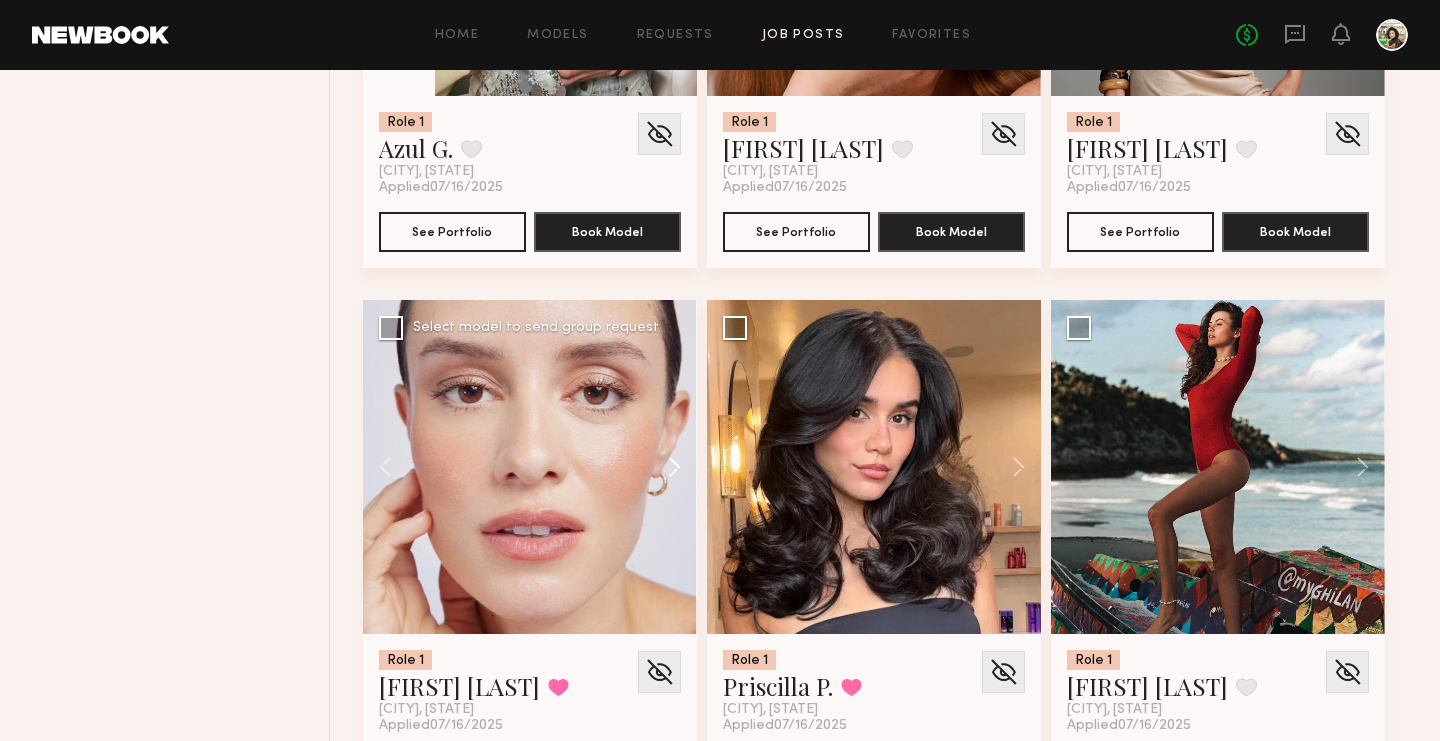 click 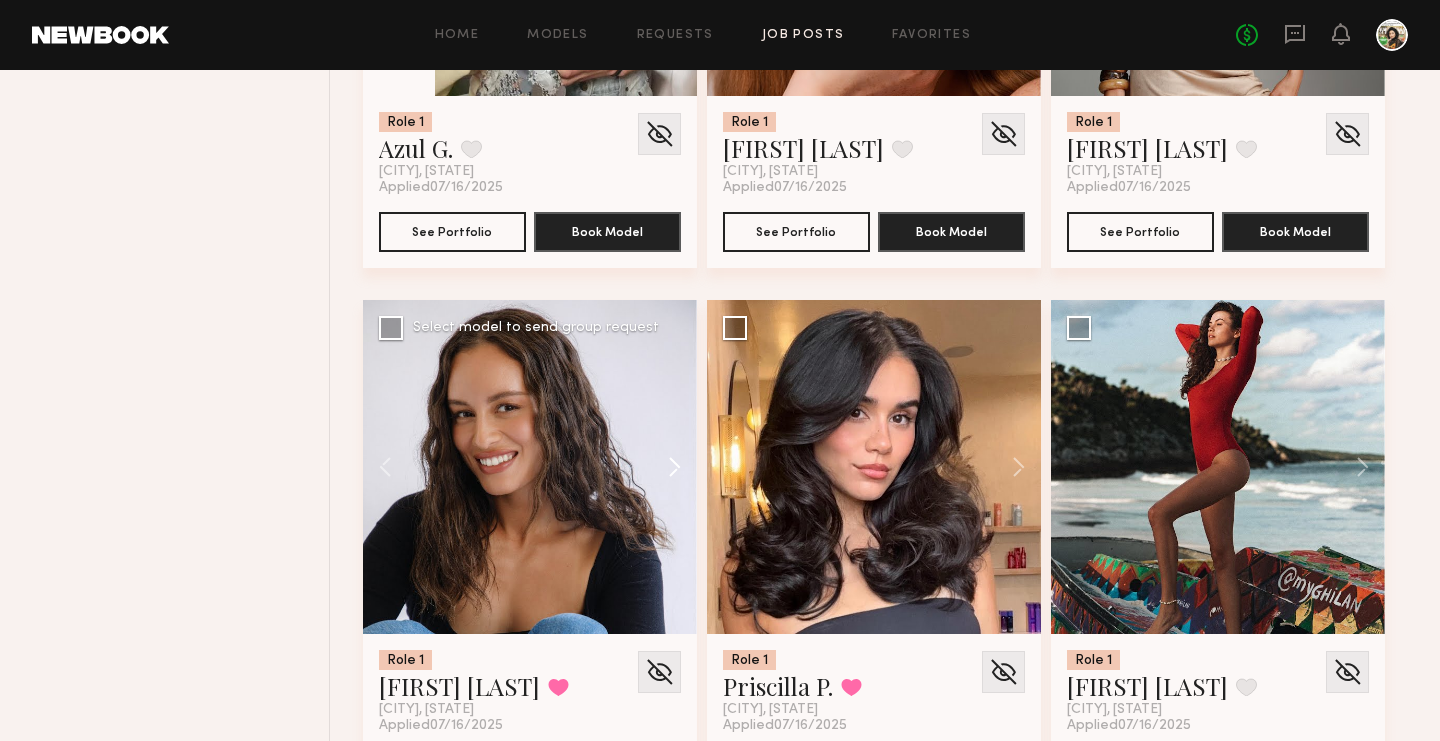 click 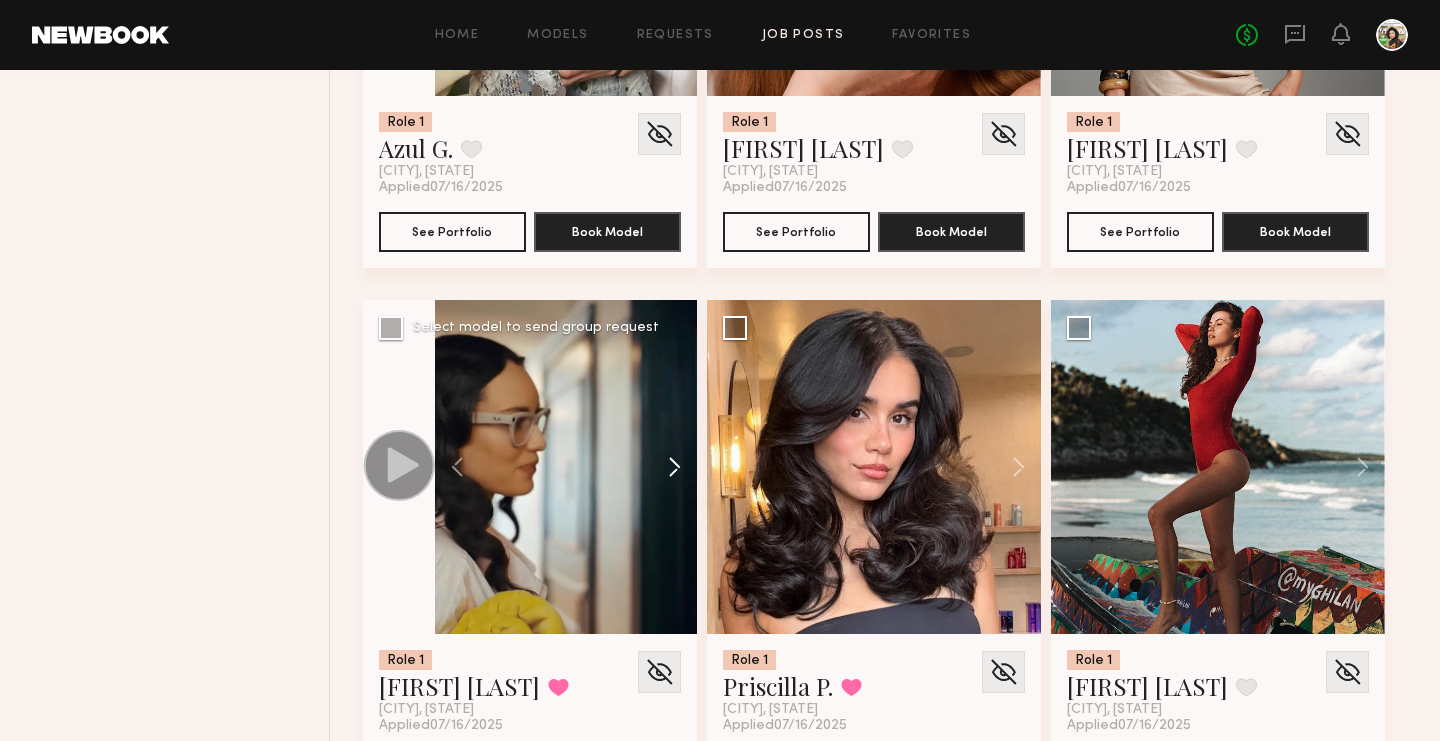 click 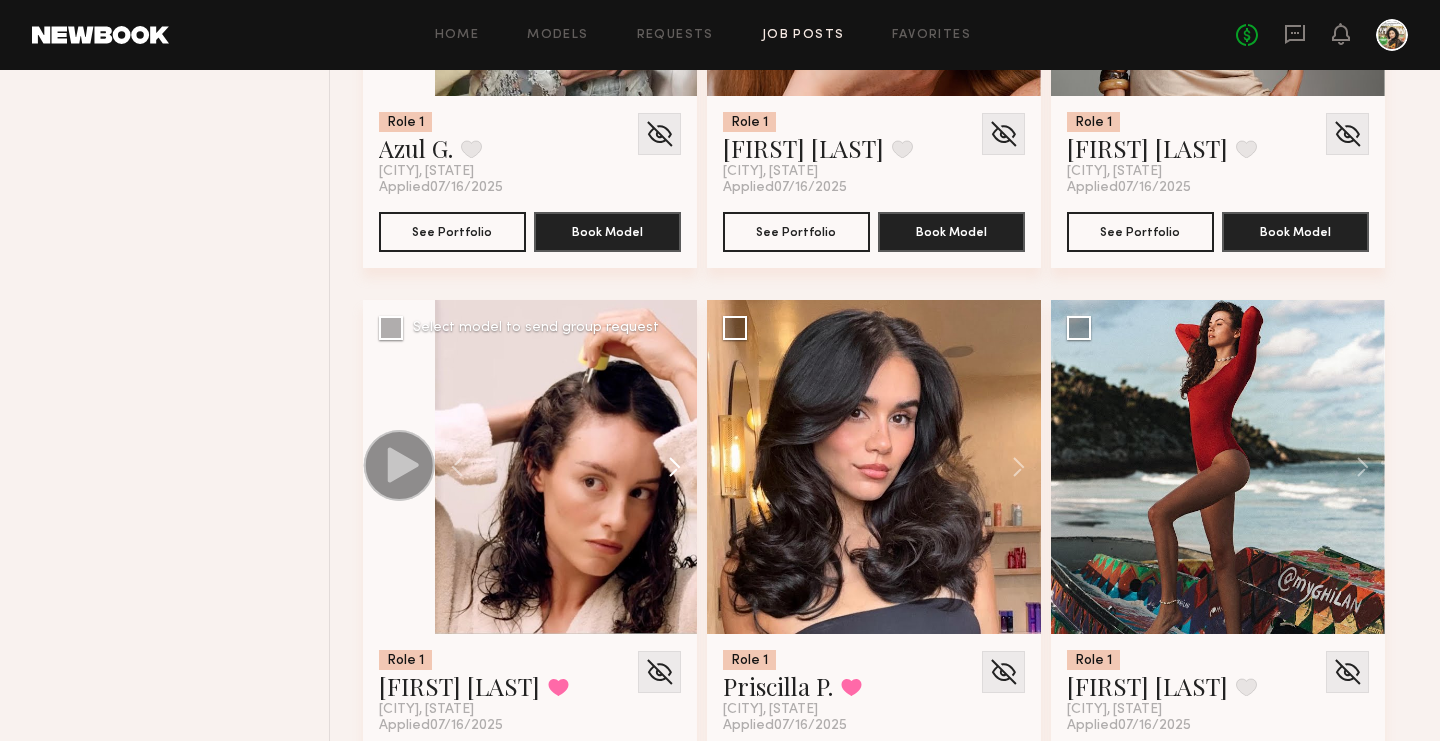 click 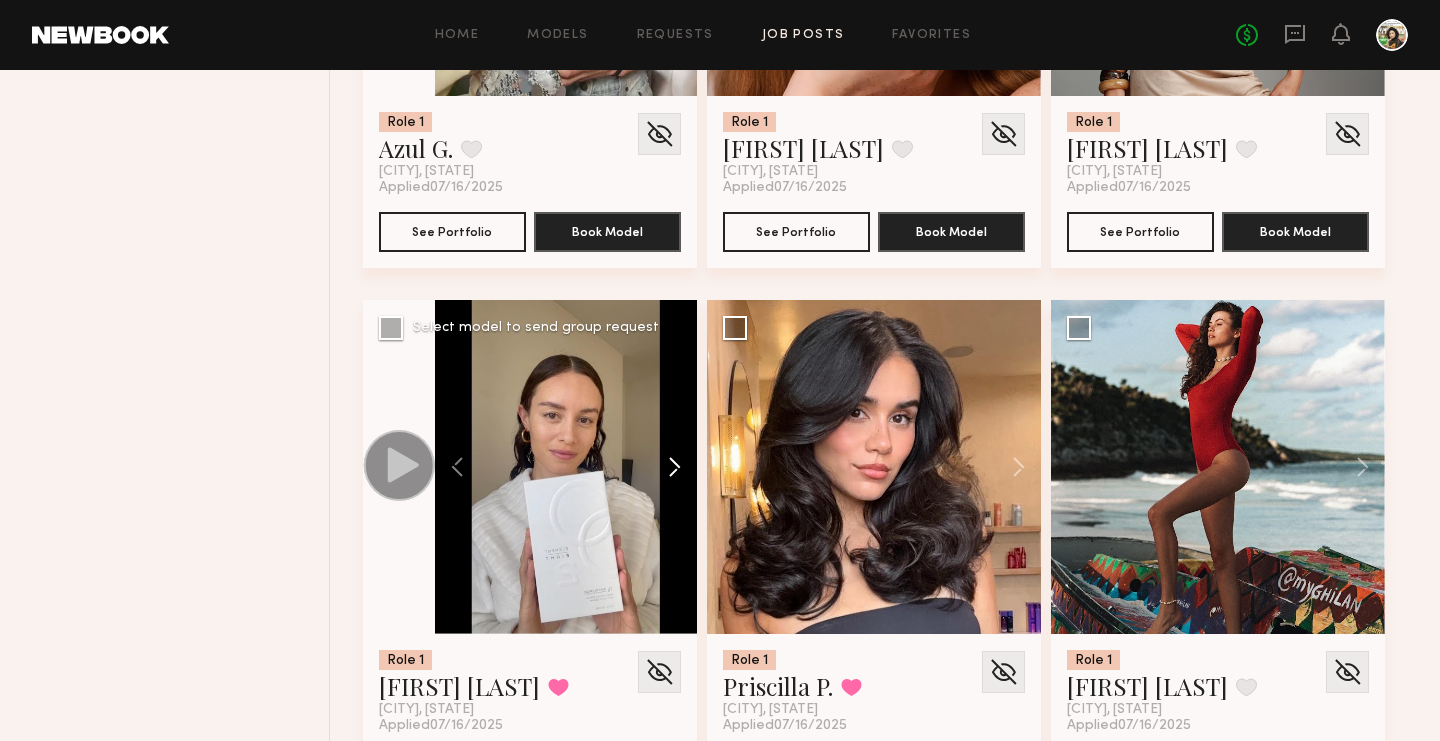 click 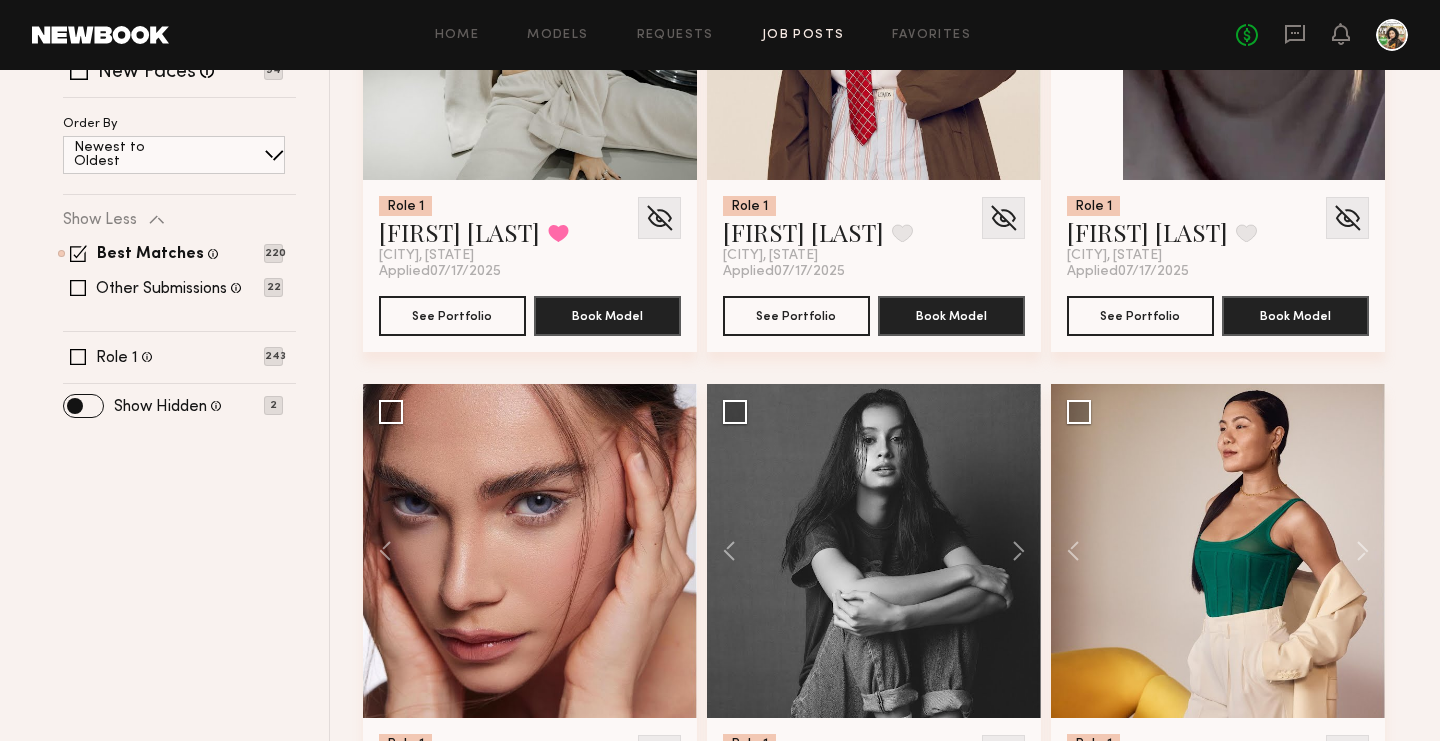 scroll, scrollTop: 0, scrollLeft: 0, axis: both 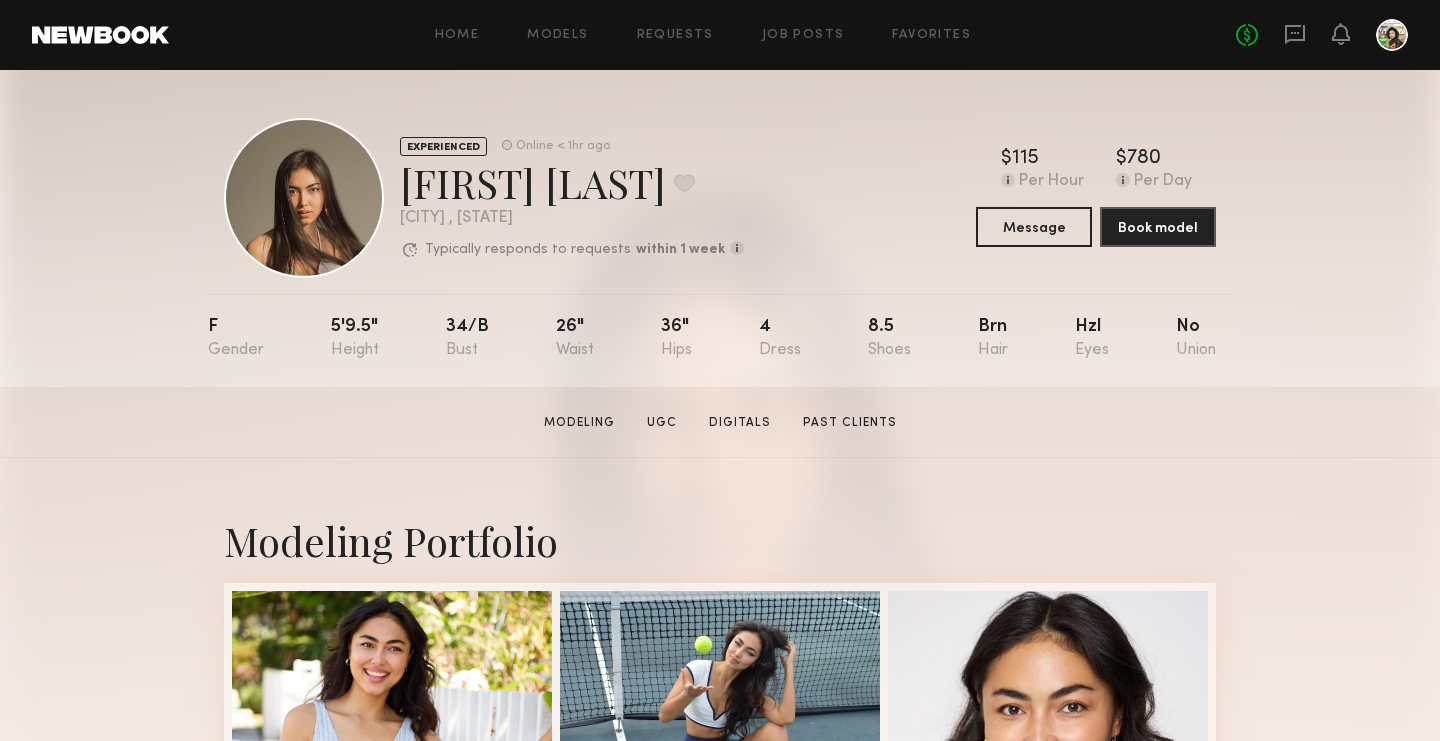 click 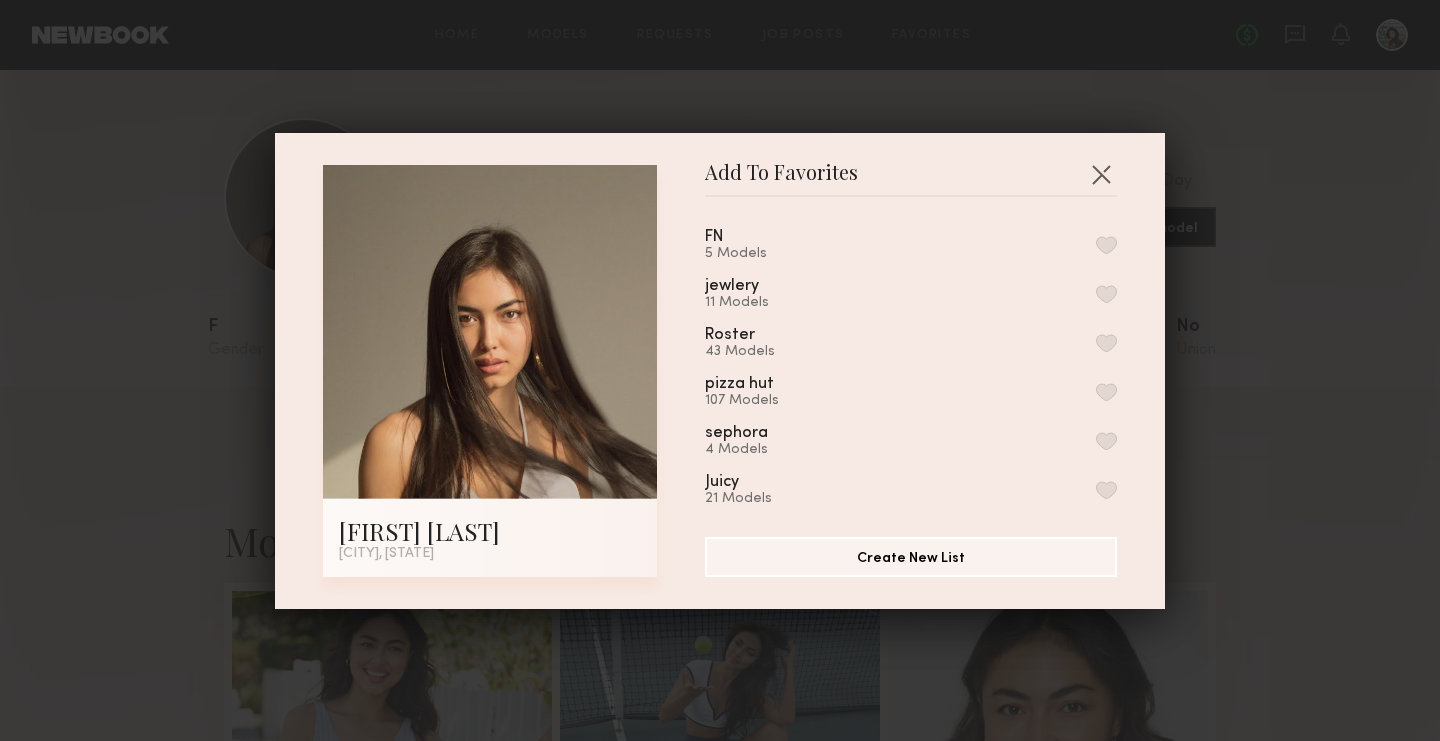 click at bounding box center (1106, 245) 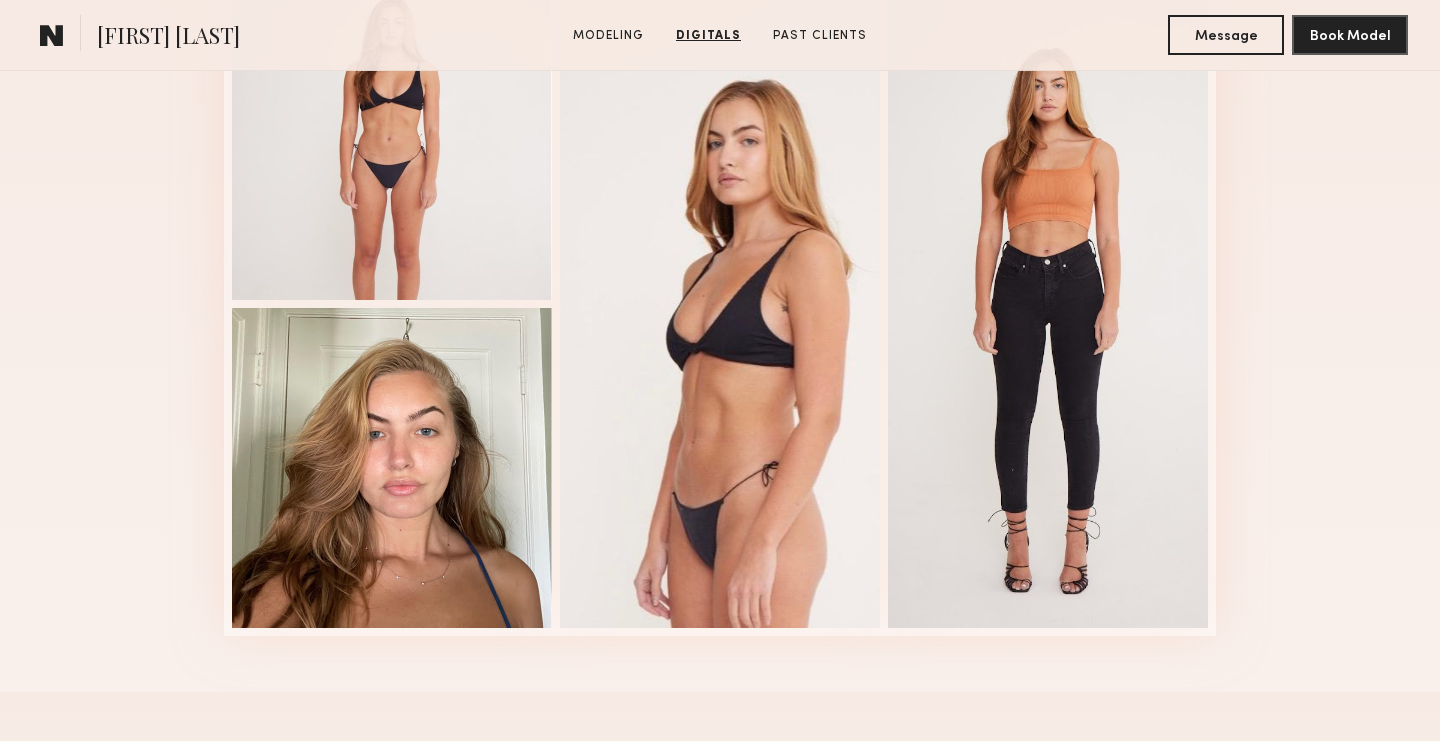 scroll, scrollTop: 0, scrollLeft: 0, axis: both 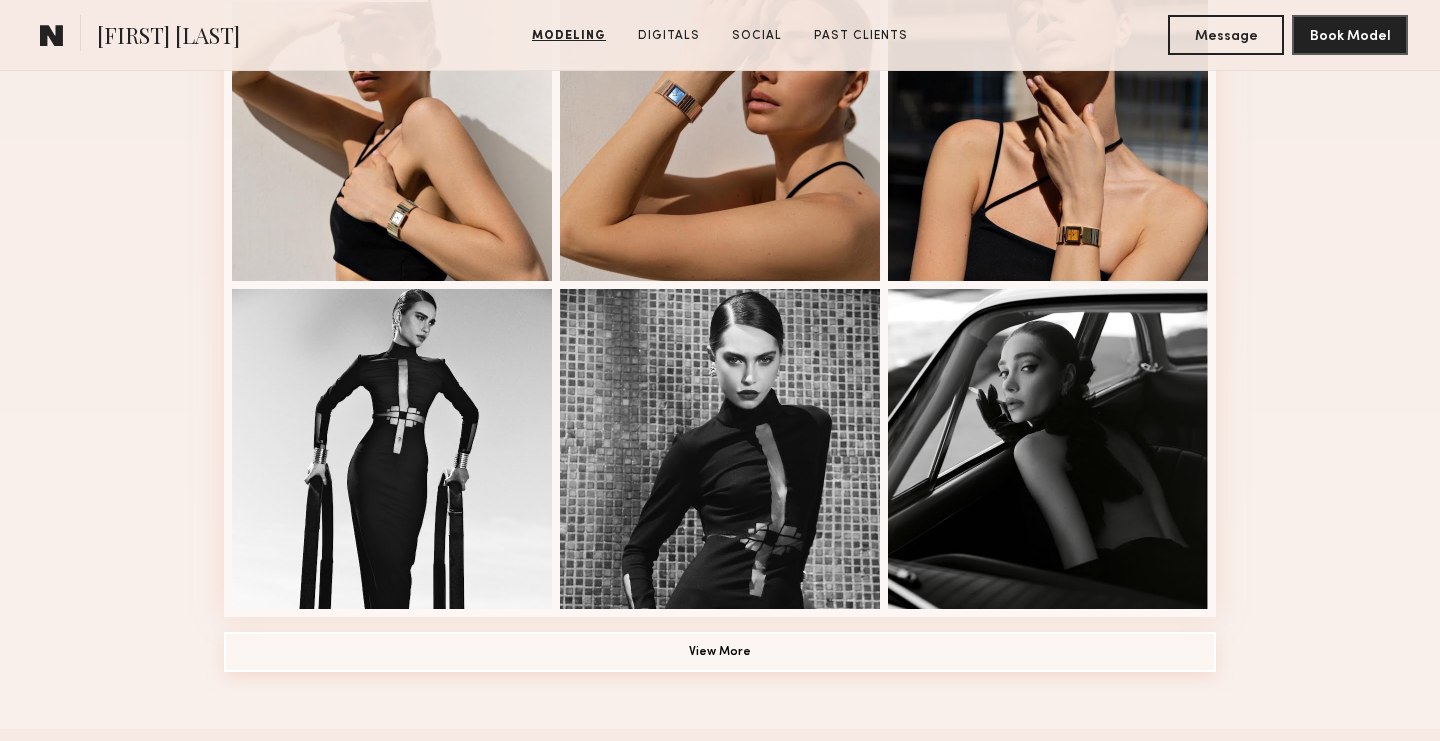 click on "View More" 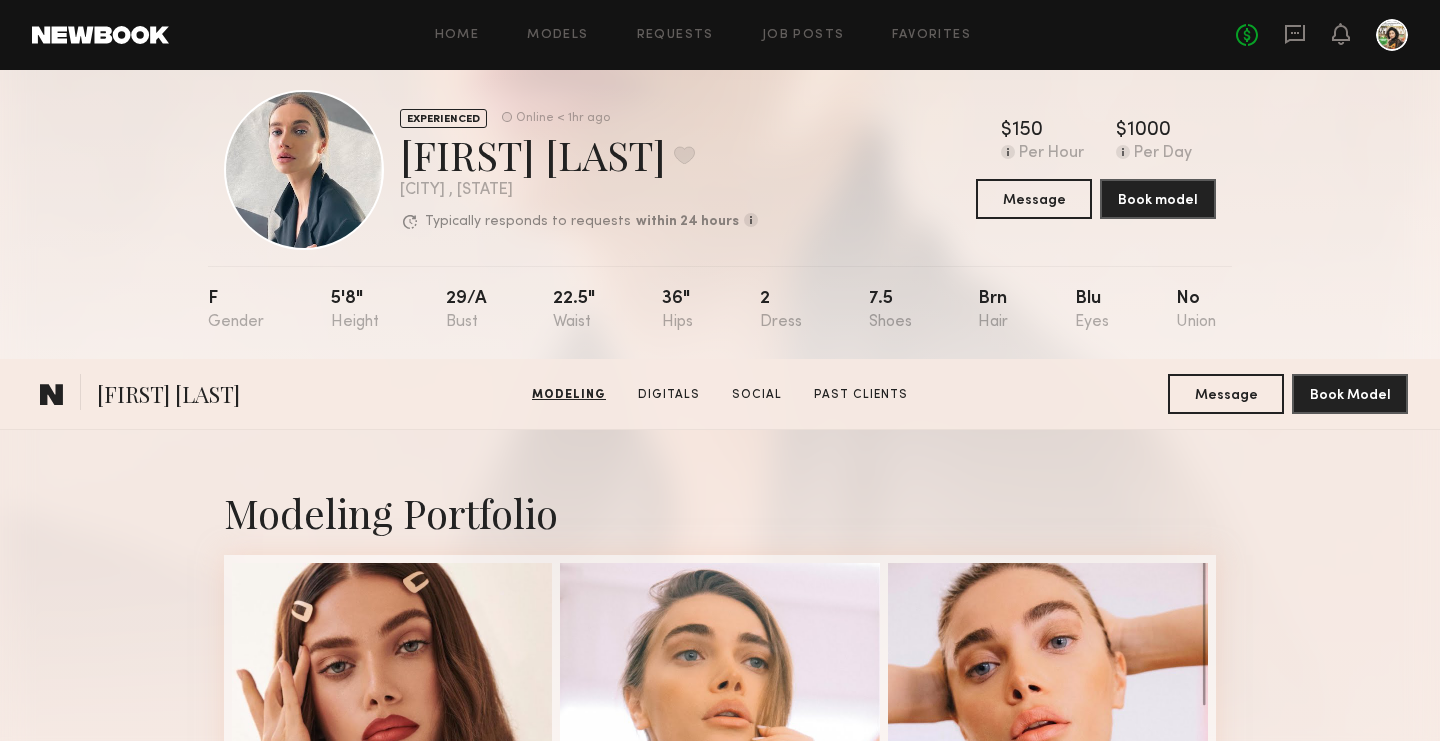 scroll, scrollTop: 0, scrollLeft: 0, axis: both 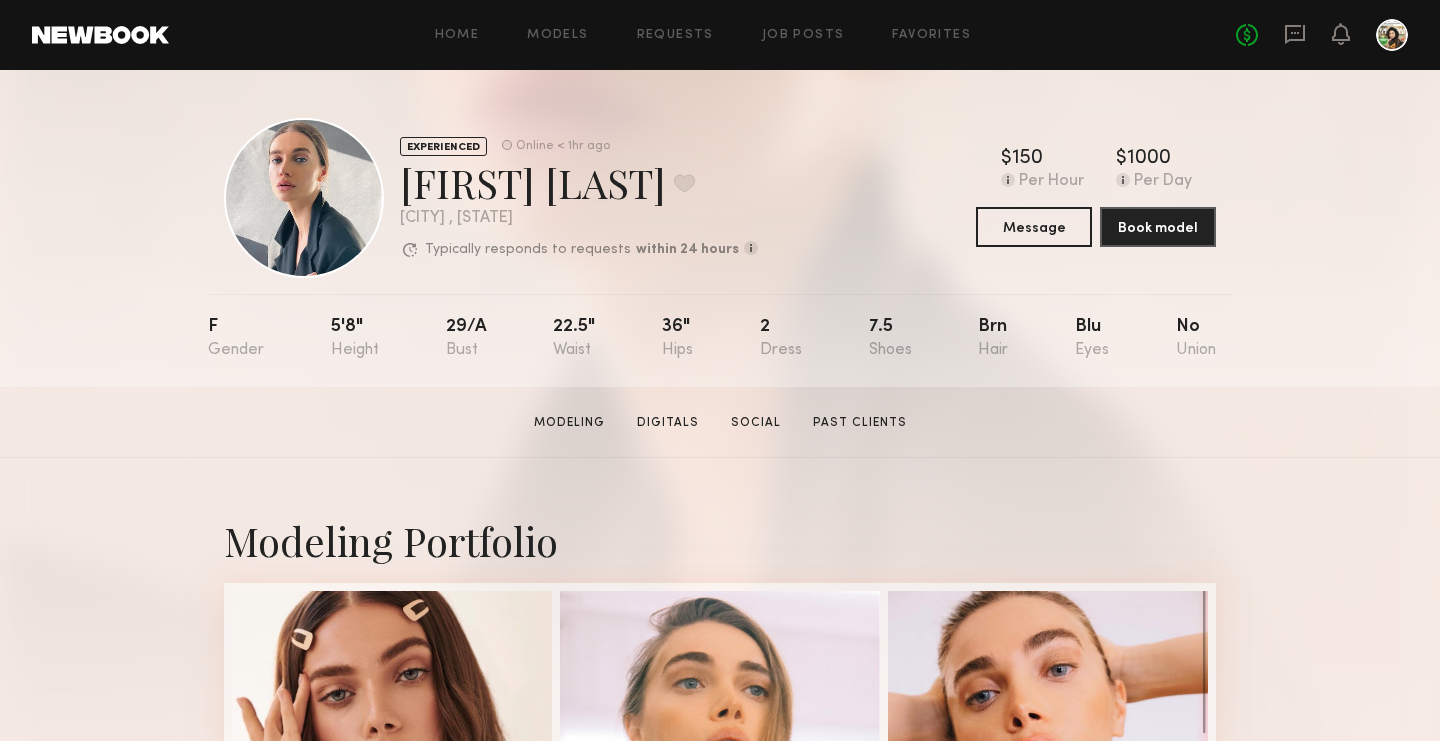 click 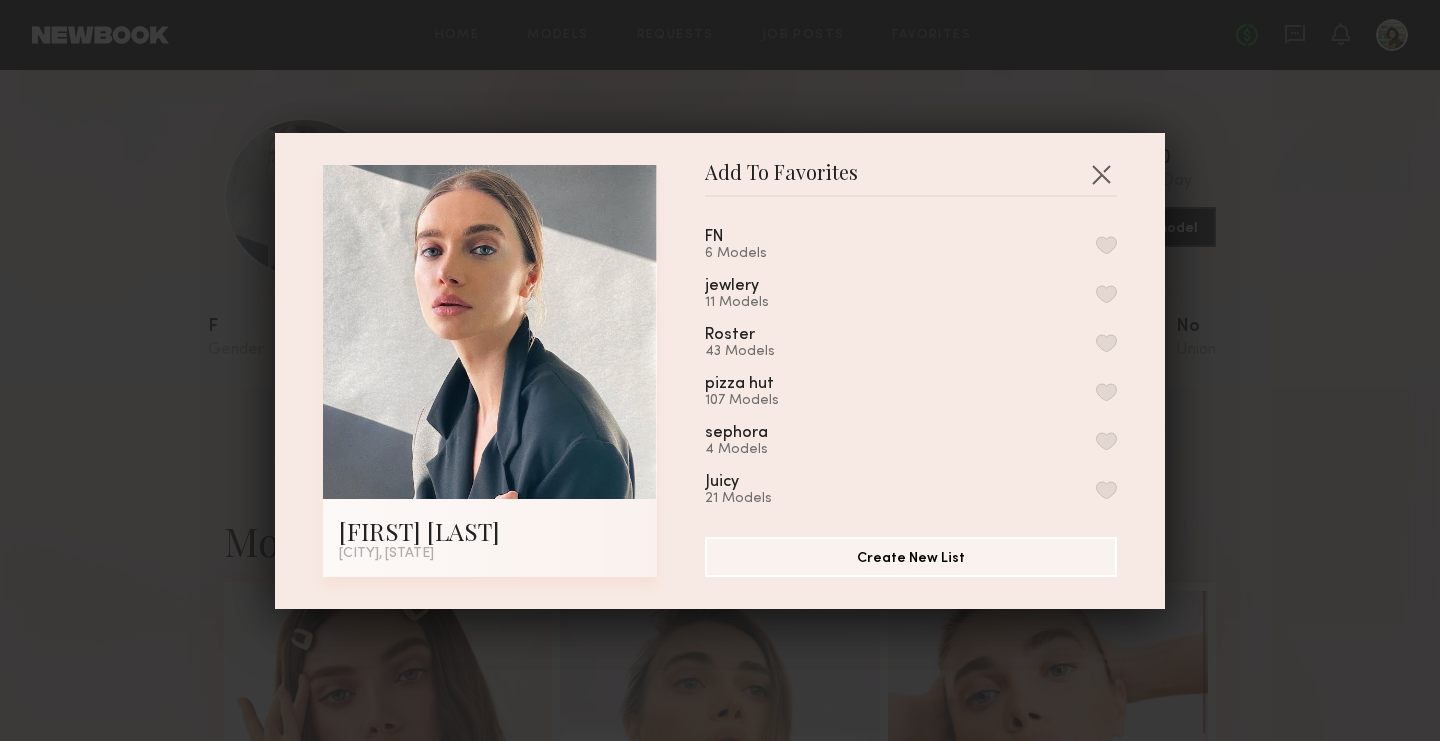click at bounding box center [1106, 245] 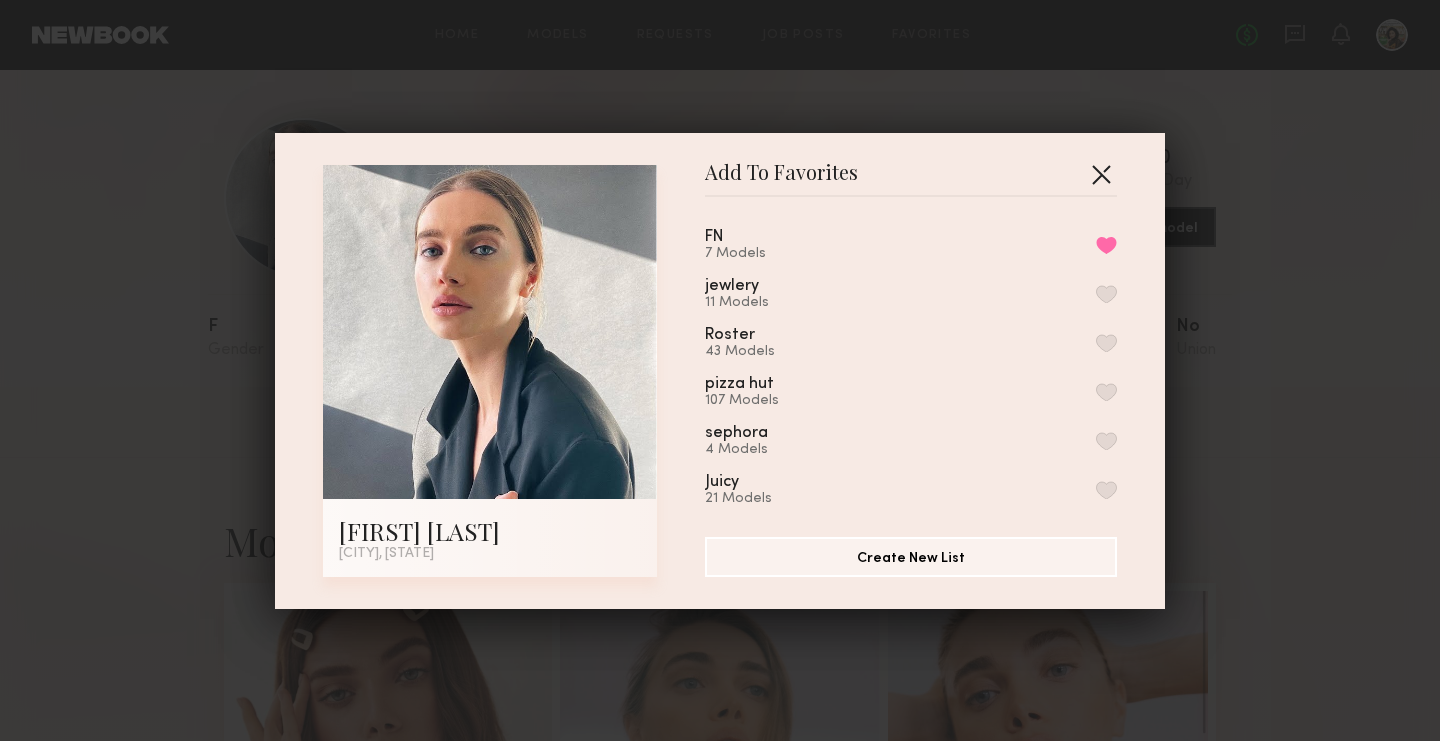 click at bounding box center (1101, 174) 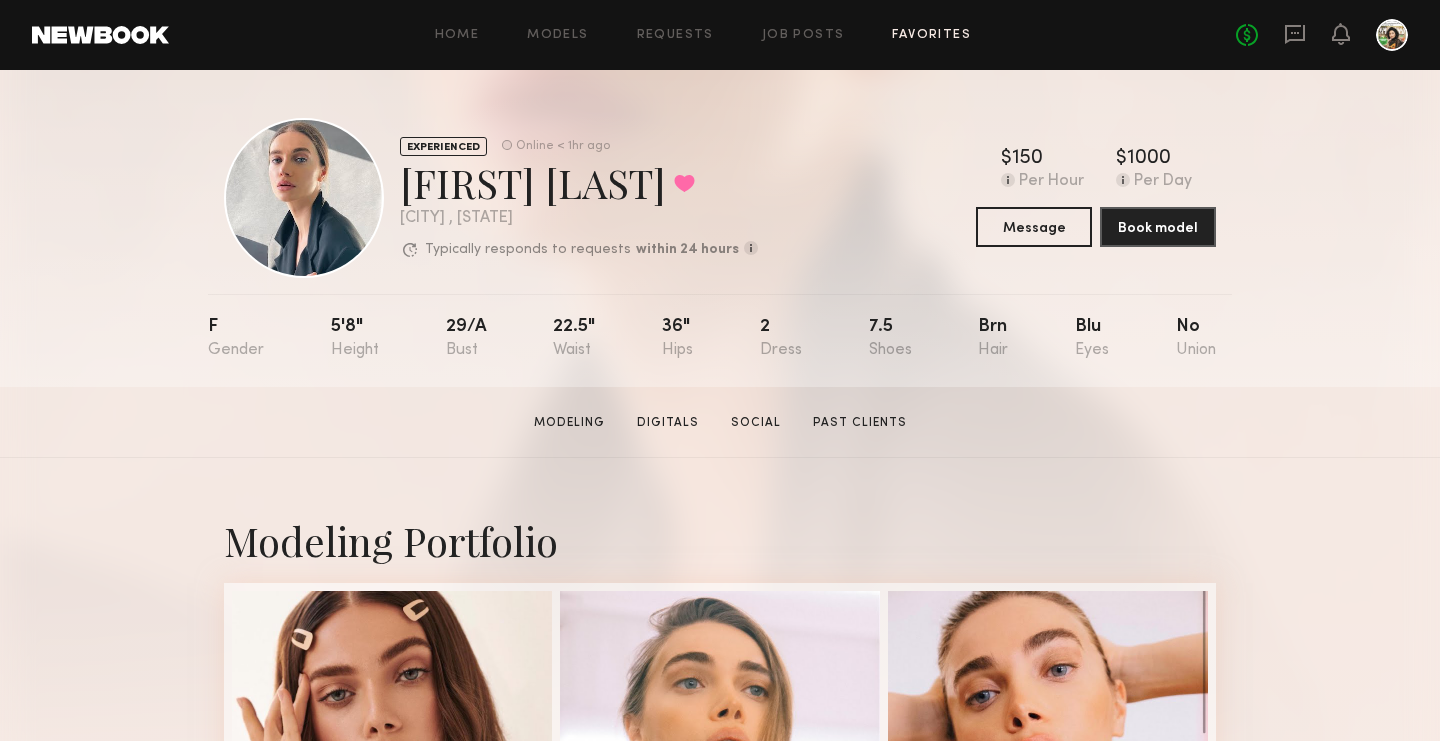 click on "Favorites" 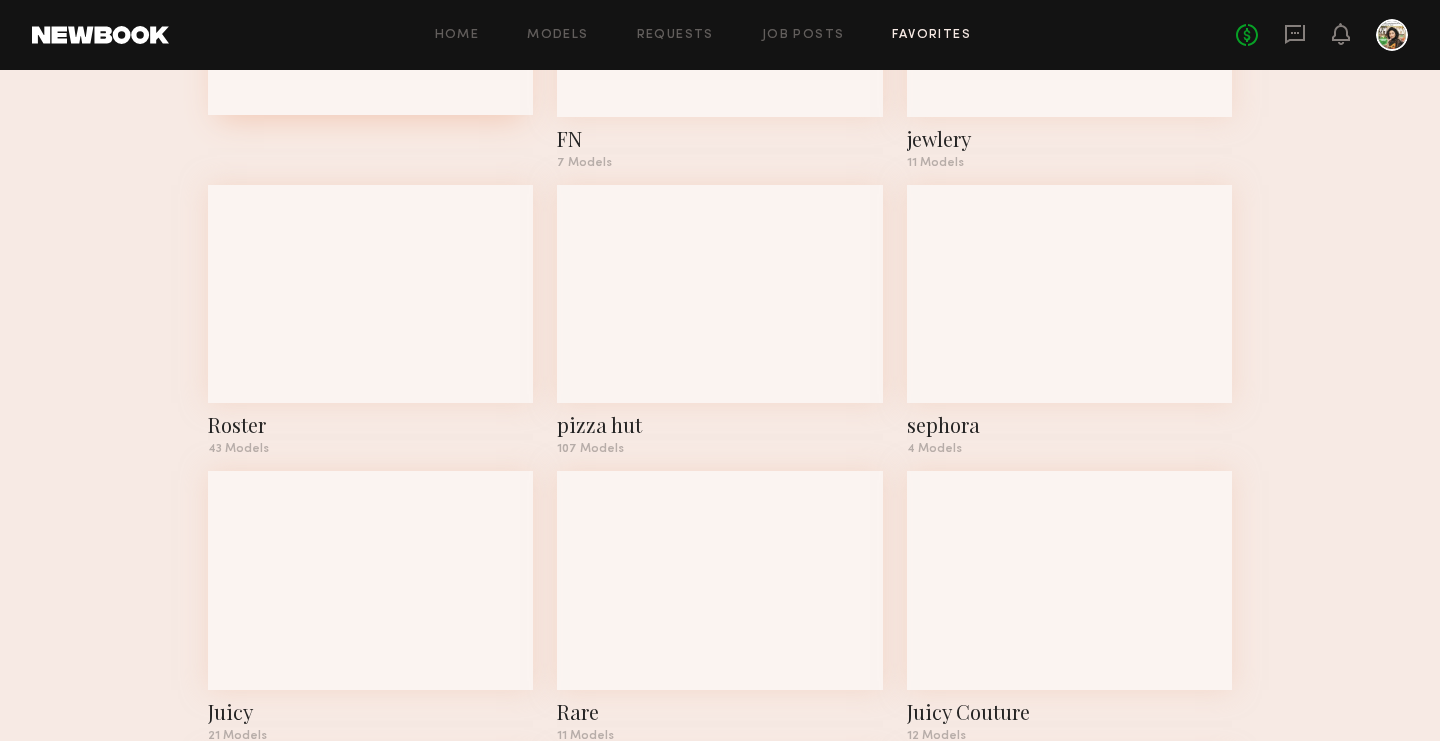 scroll, scrollTop: 0, scrollLeft: 0, axis: both 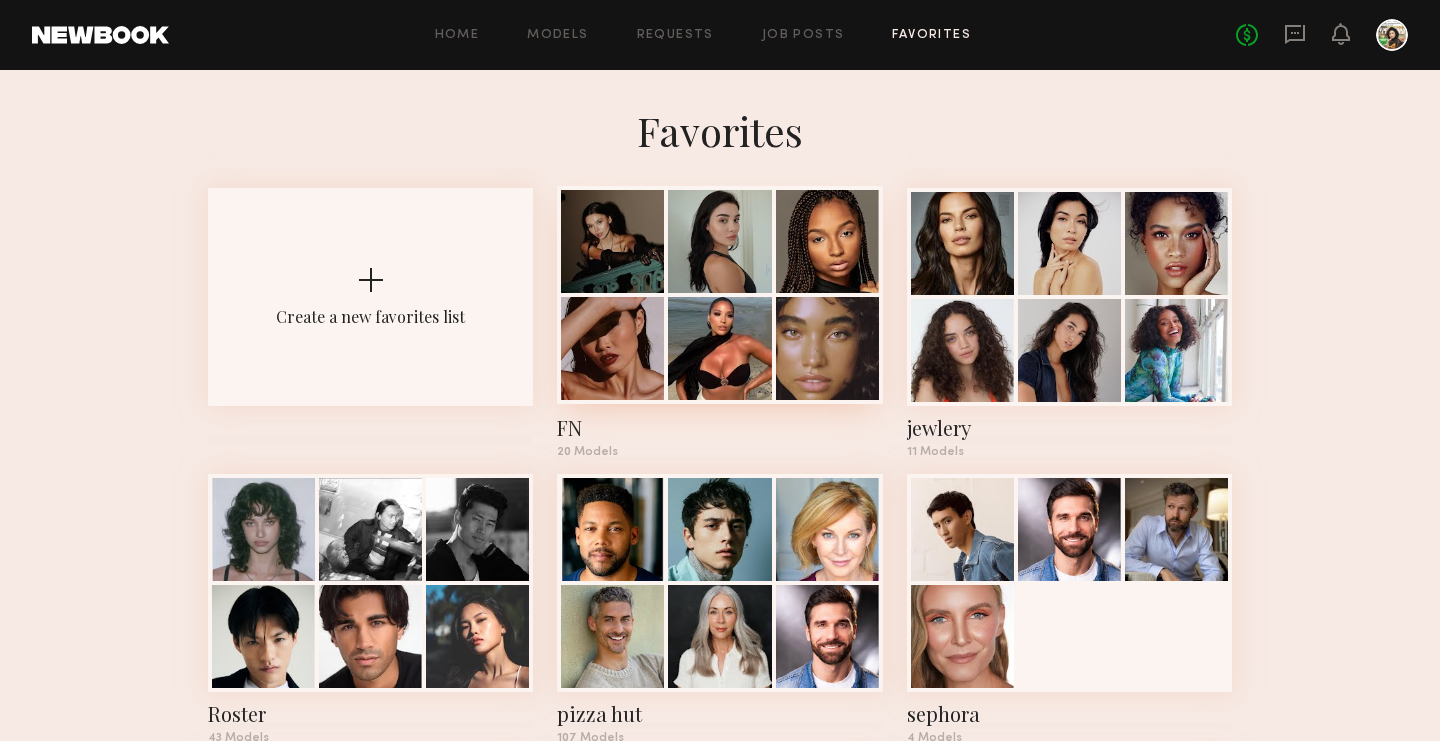 click 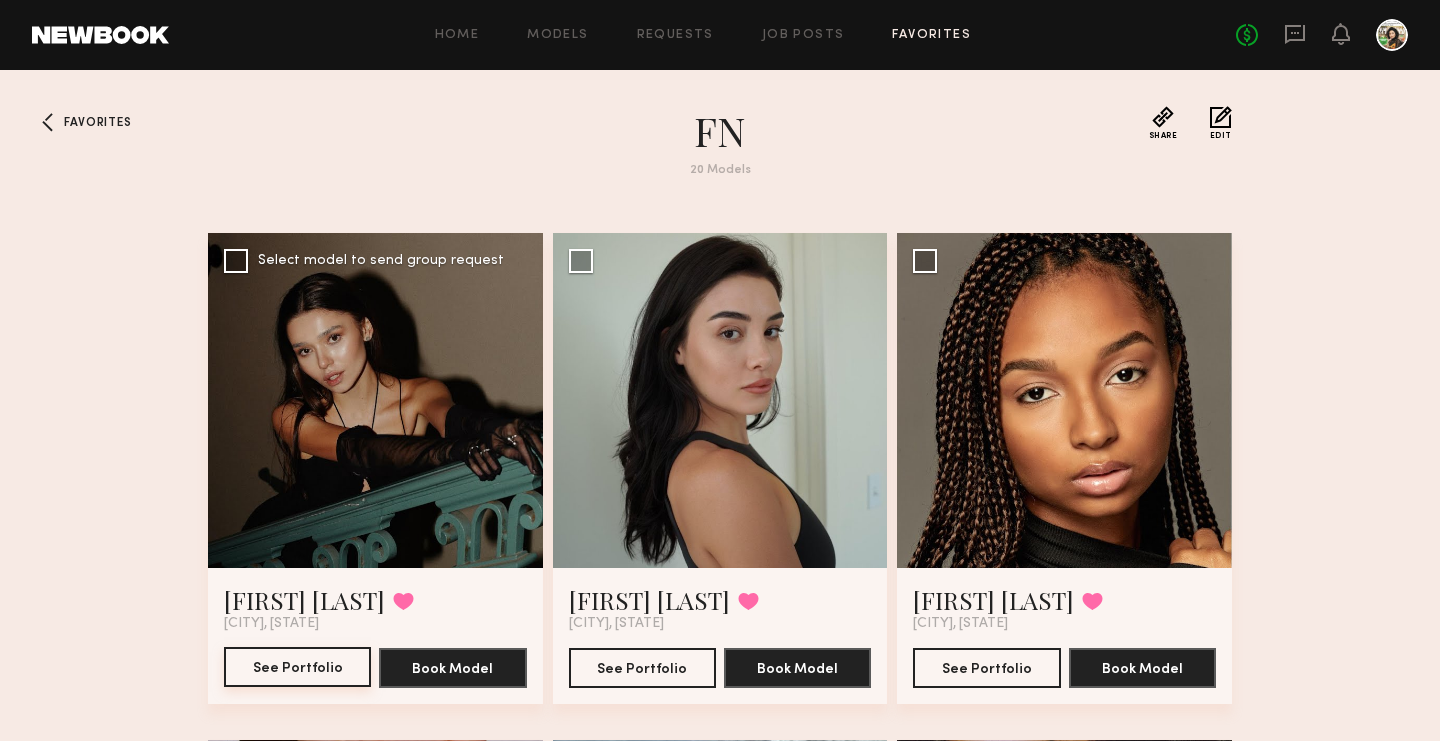 click on "See Portfolio" 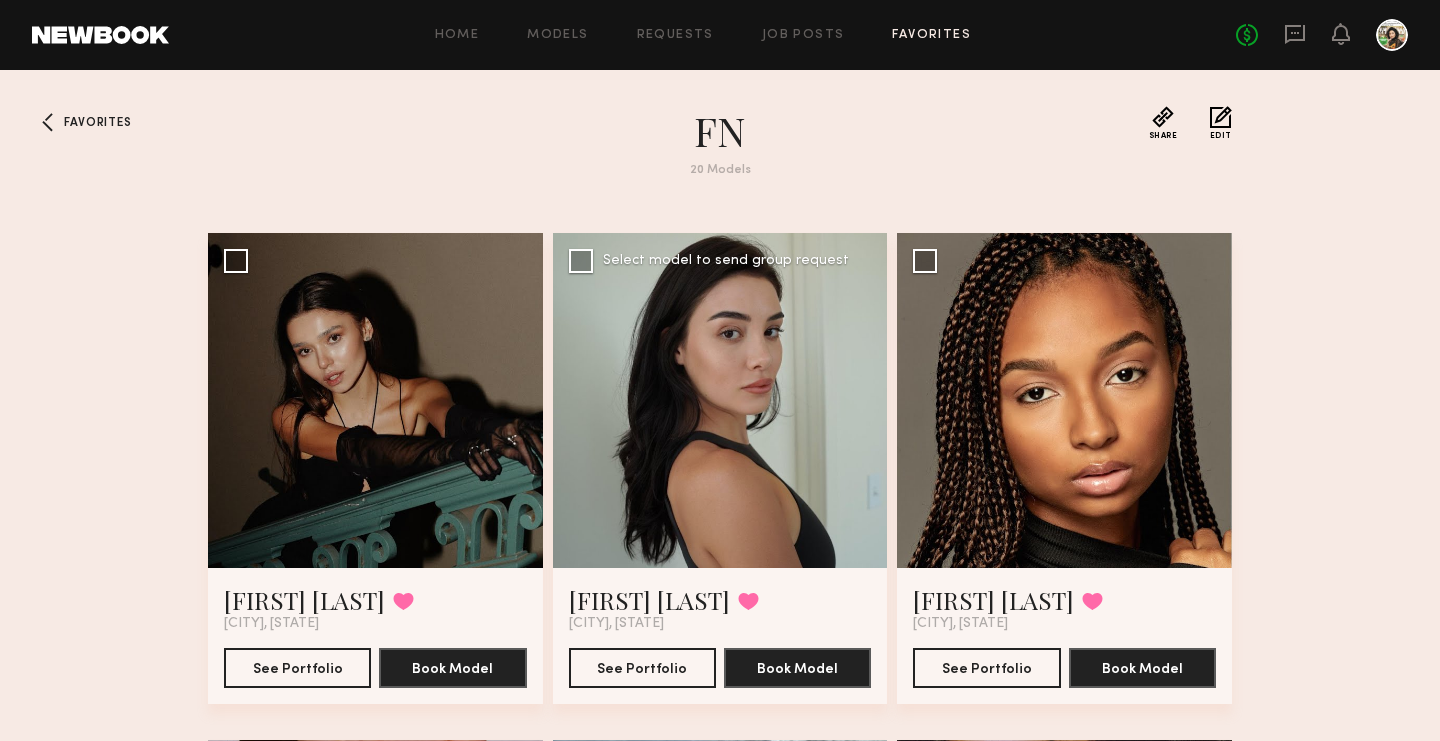 click 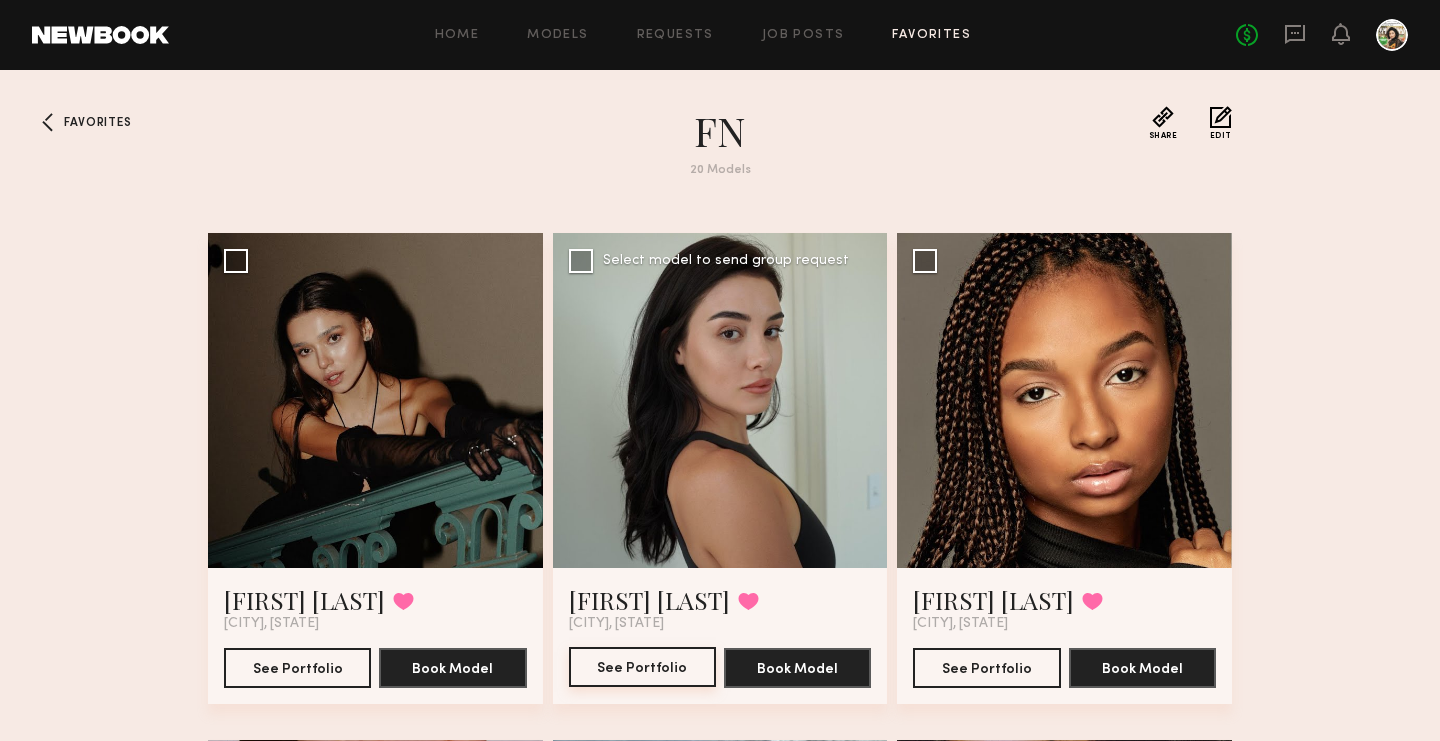click on "See Portfolio" 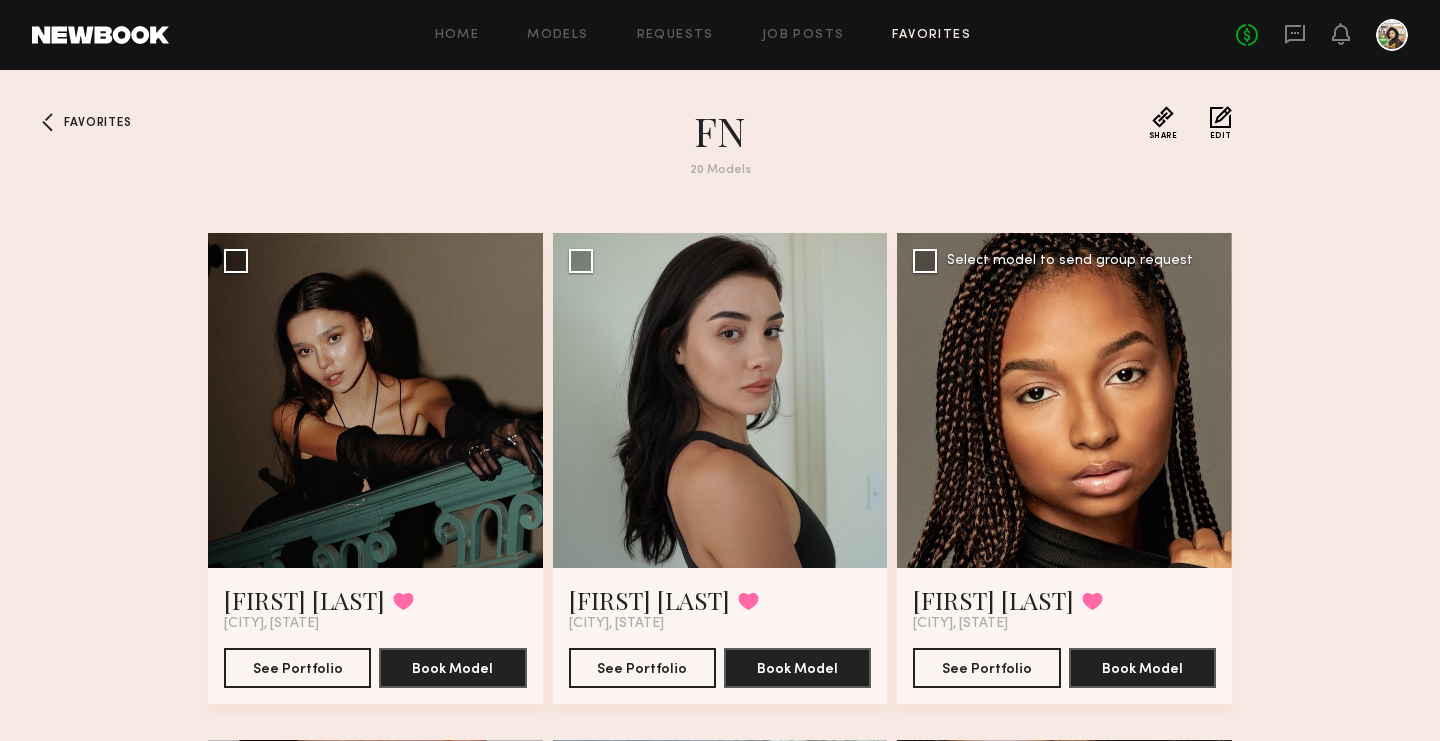 click 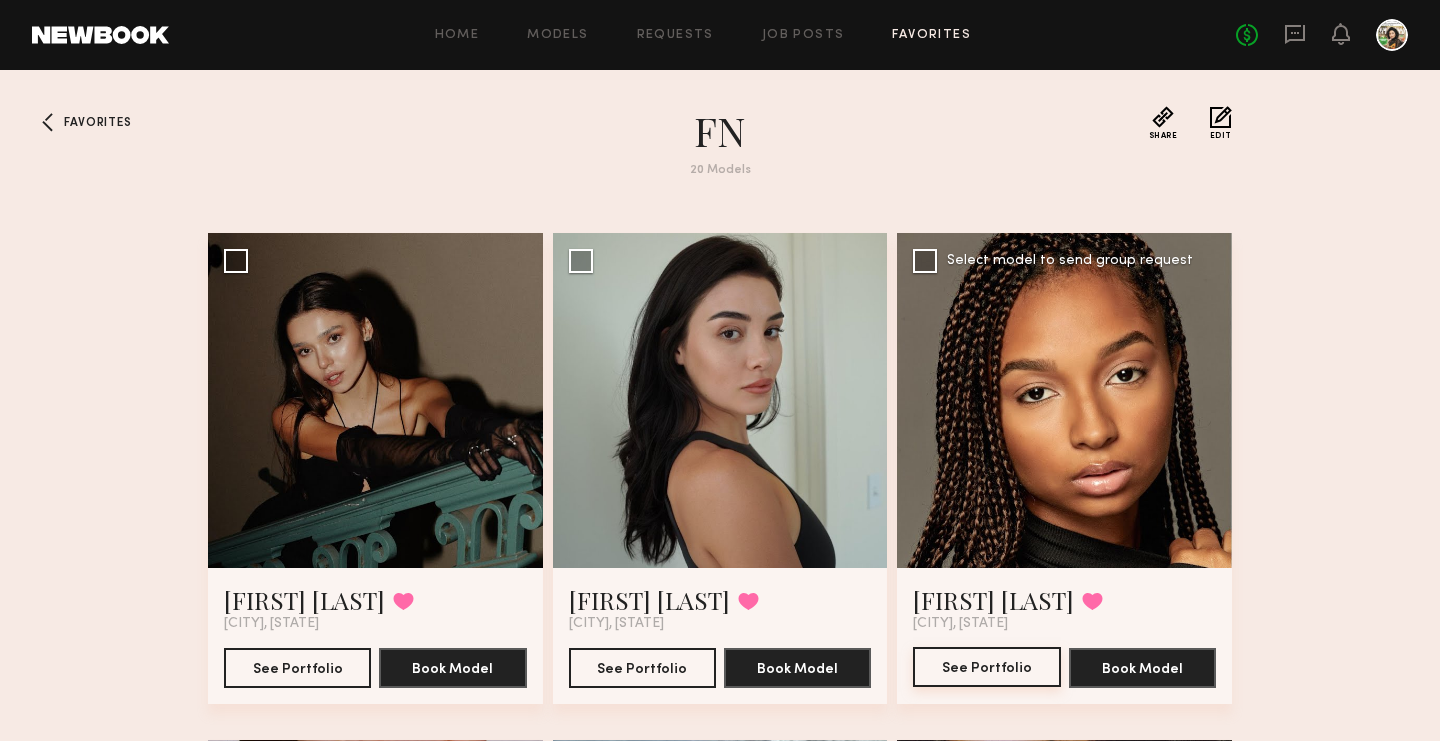 click on "See Portfolio" 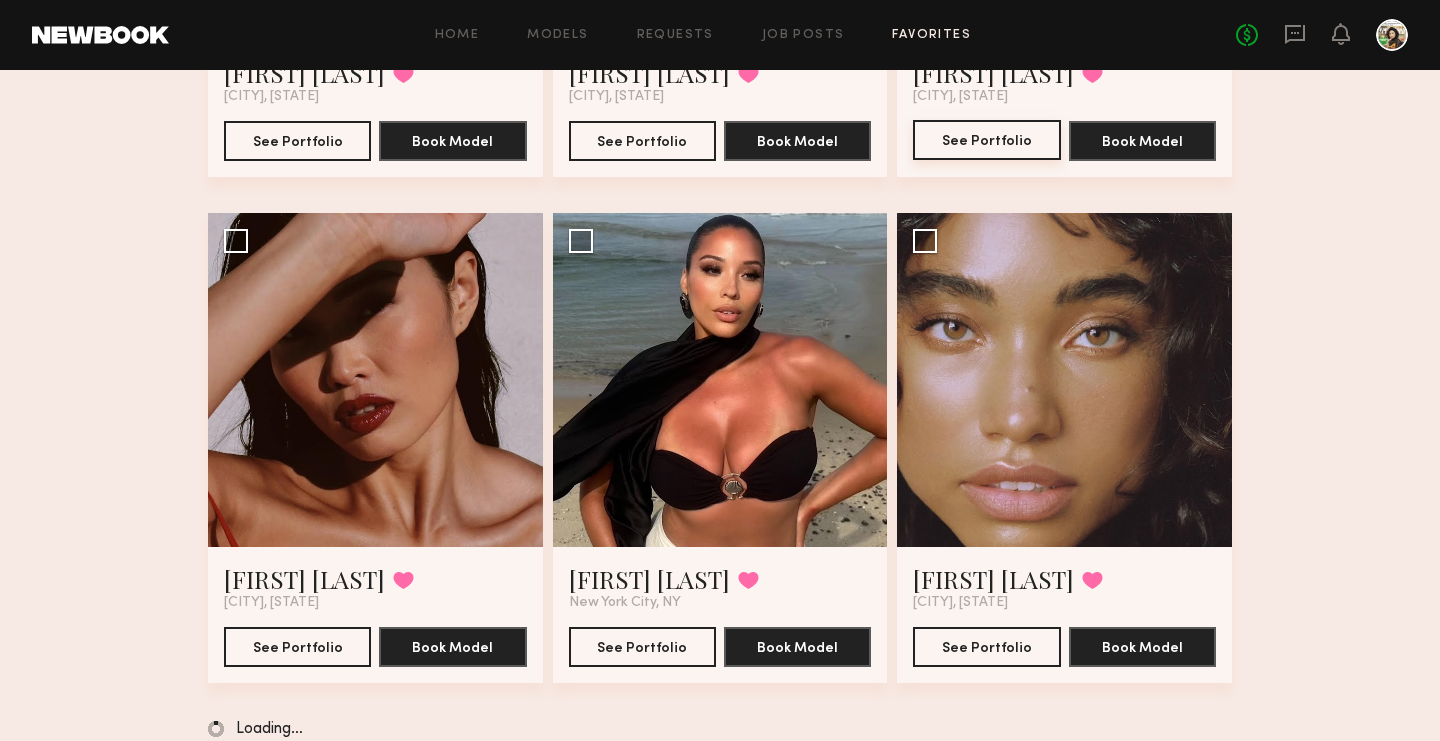 scroll, scrollTop: 528, scrollLeft: 0, axis: vertical 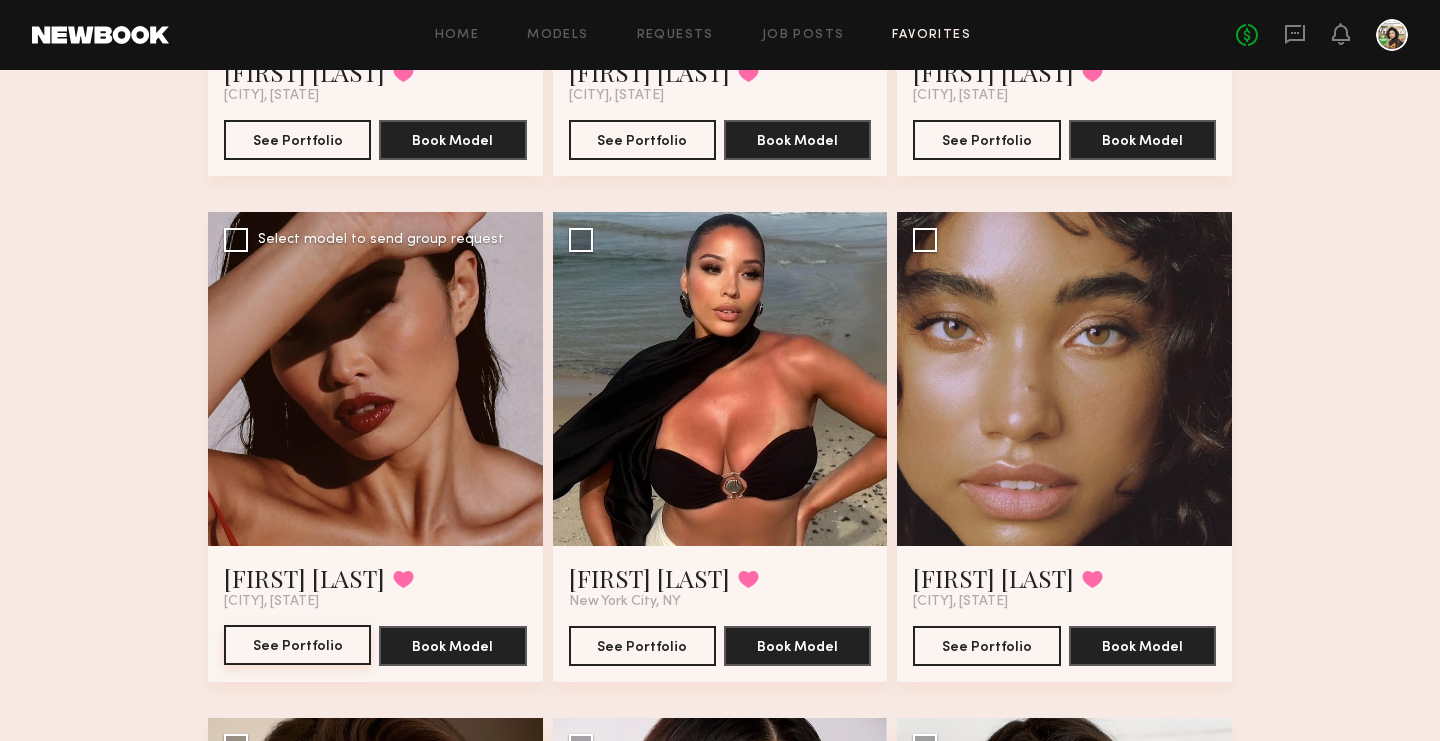 click on "See Portfolio" 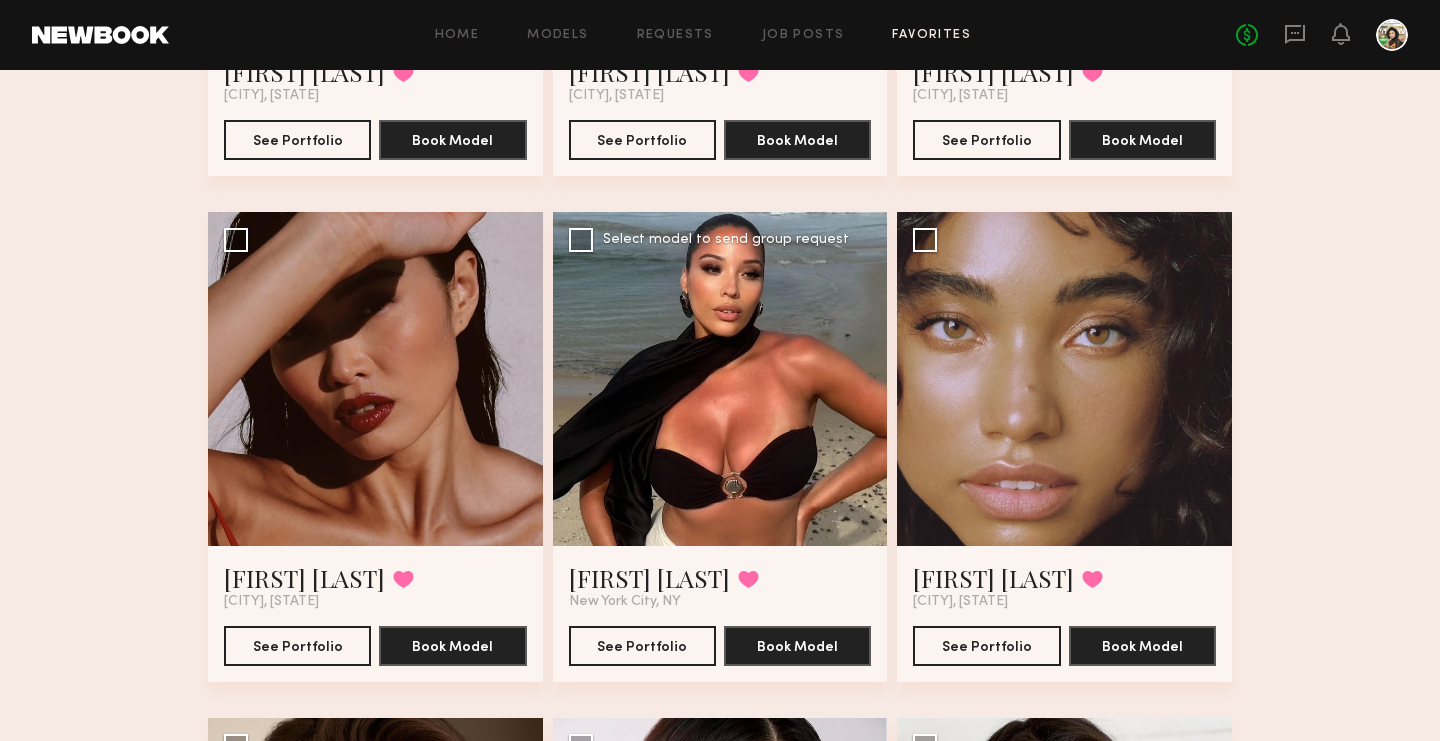 click 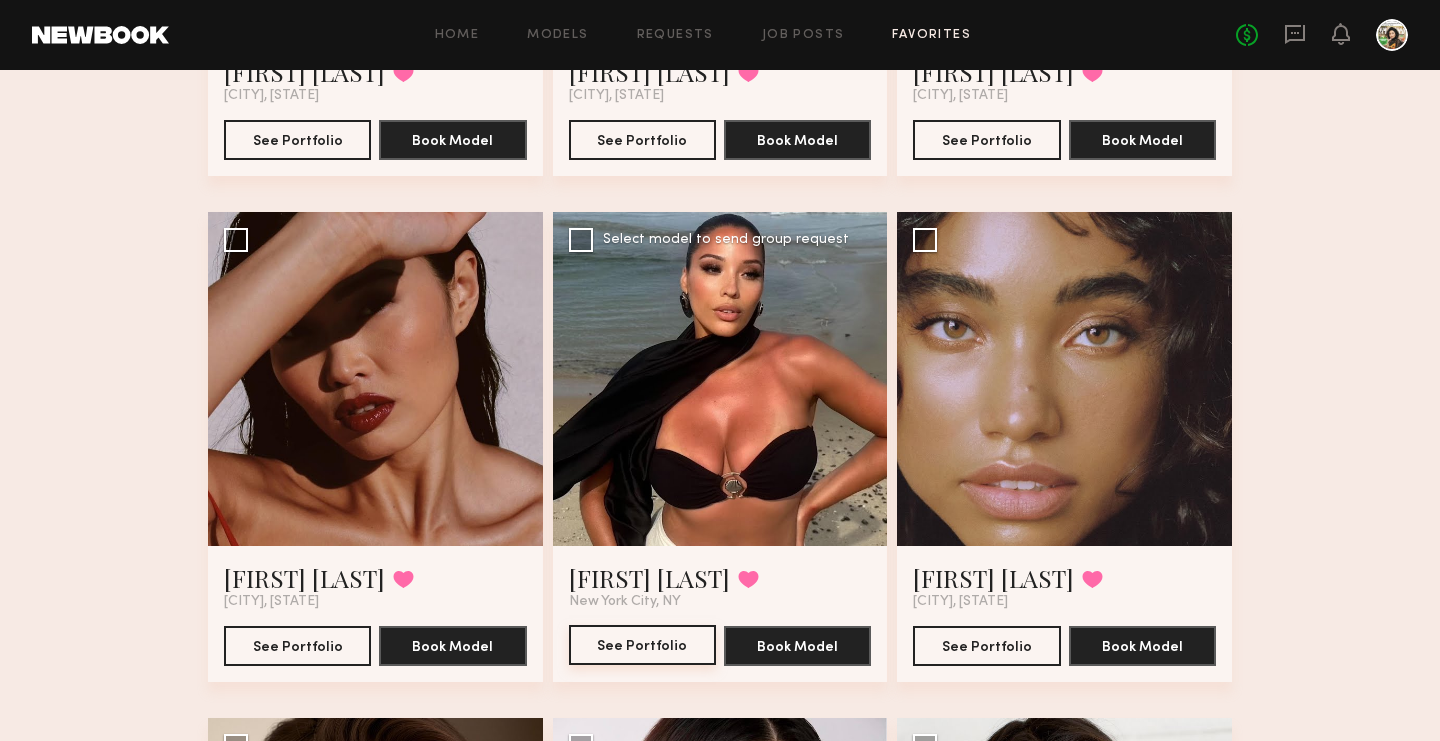 click on "See Portfolio" 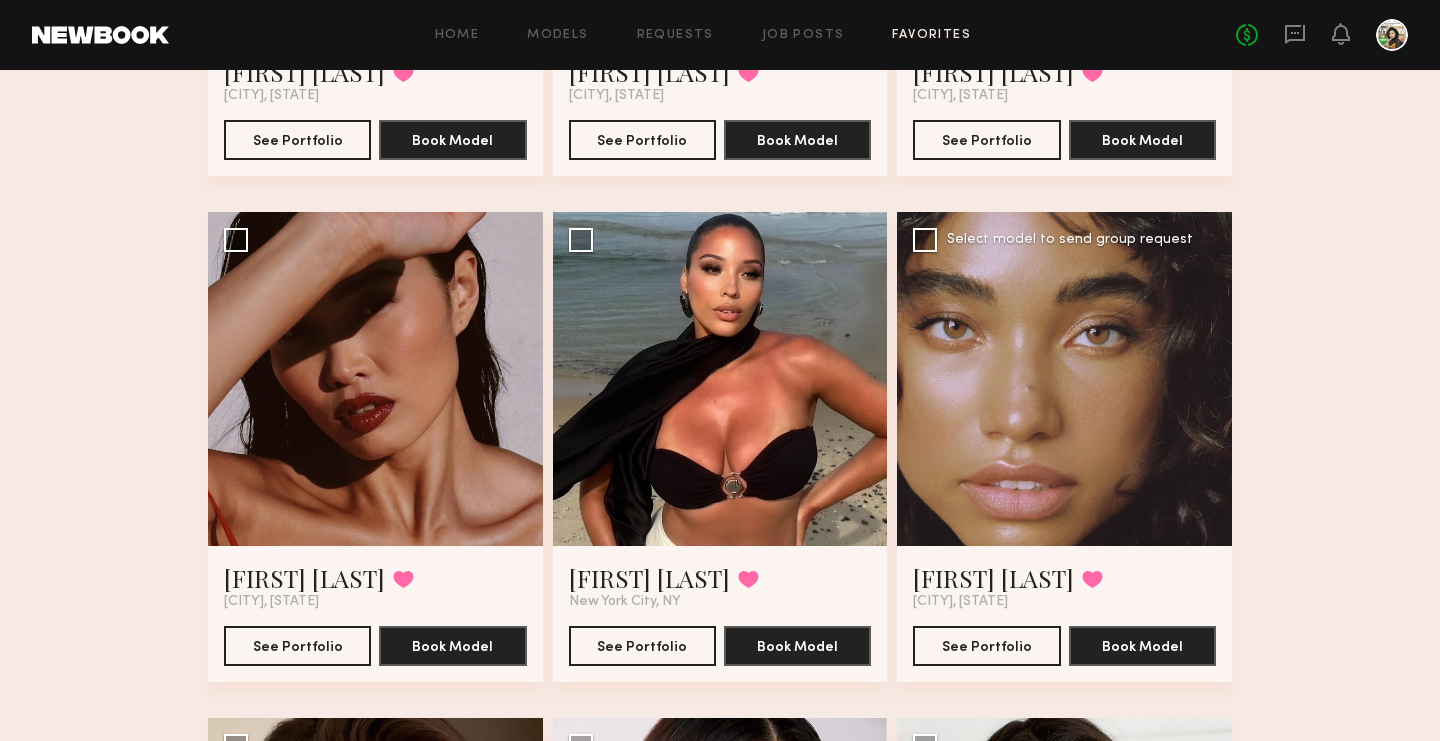 click 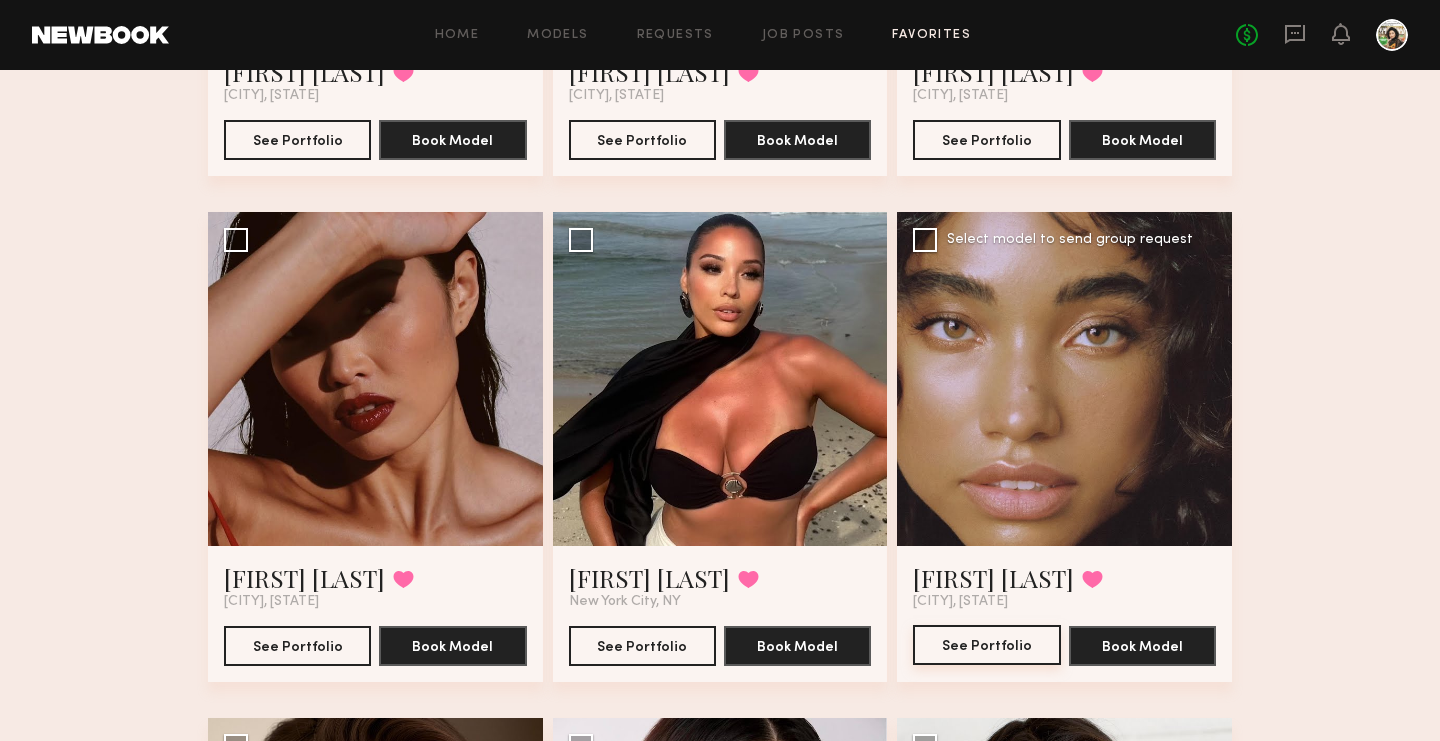 click on "See Portfolio" 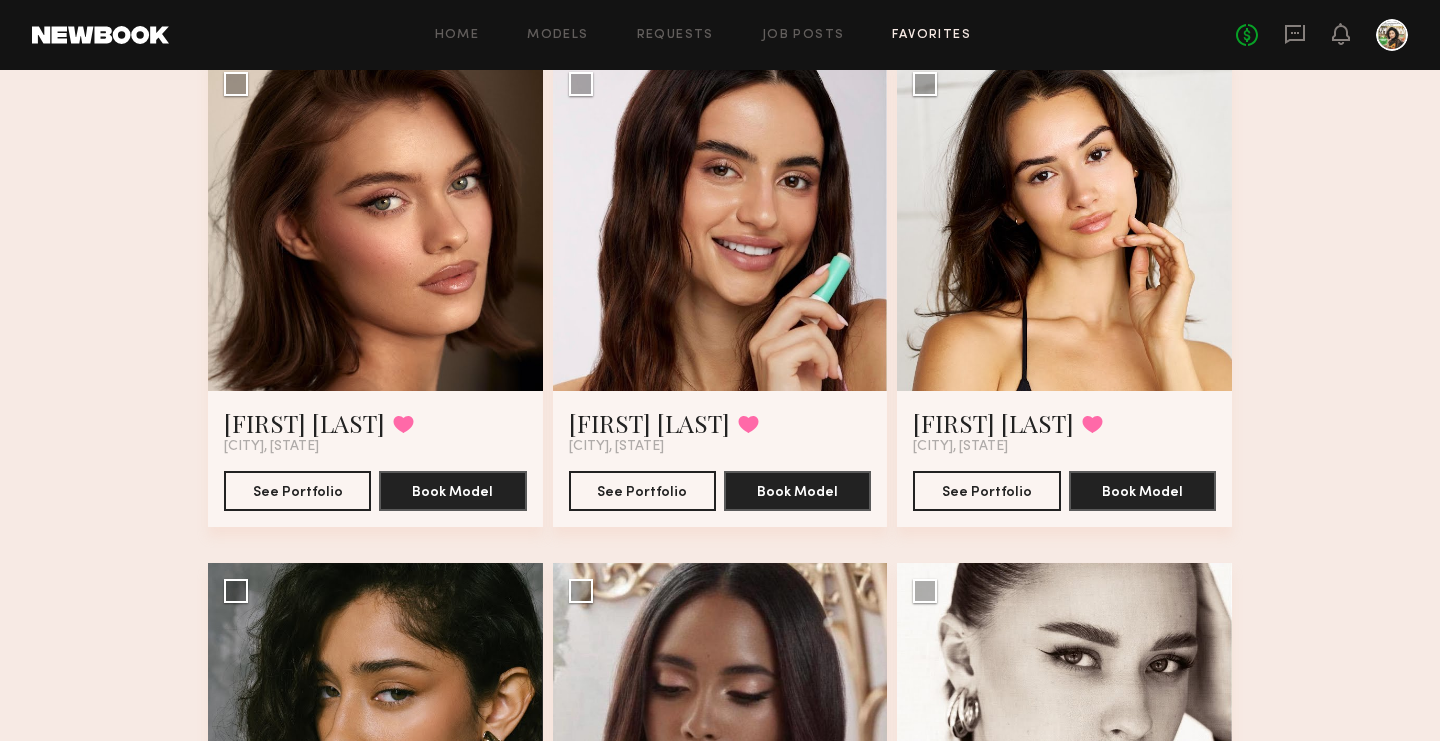 scroll, scrollTop: 1194, scrollLeft: 0, axis: vertical 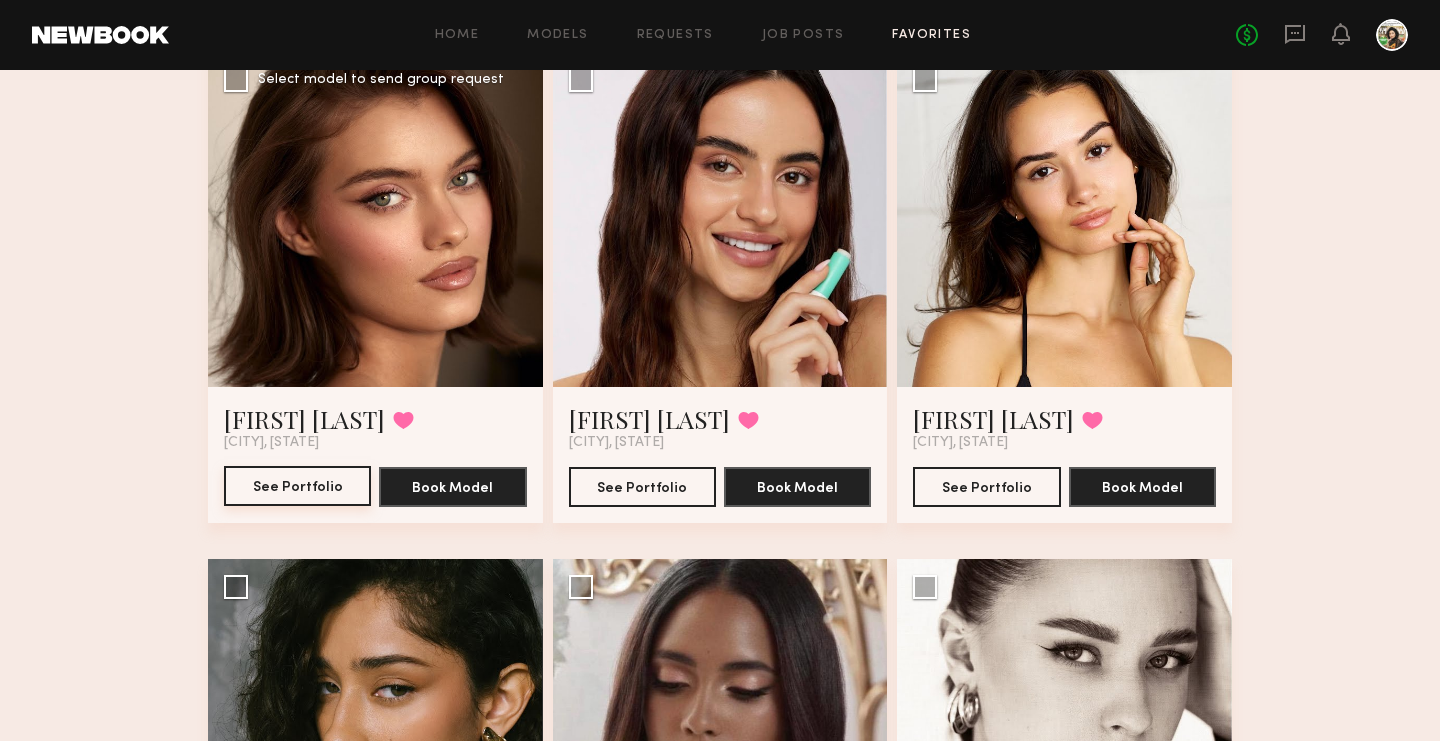 click on "See Portfolio" 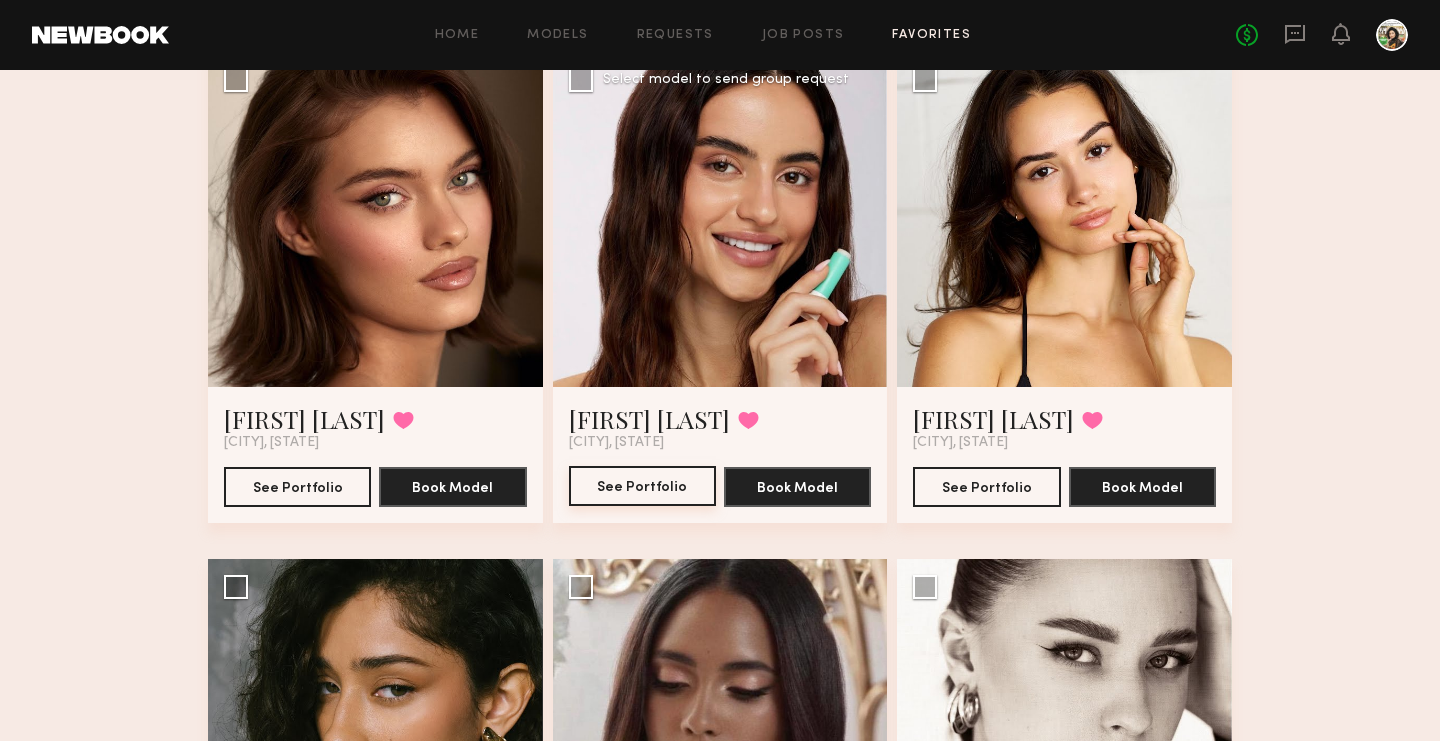 click on "See Portfolio" 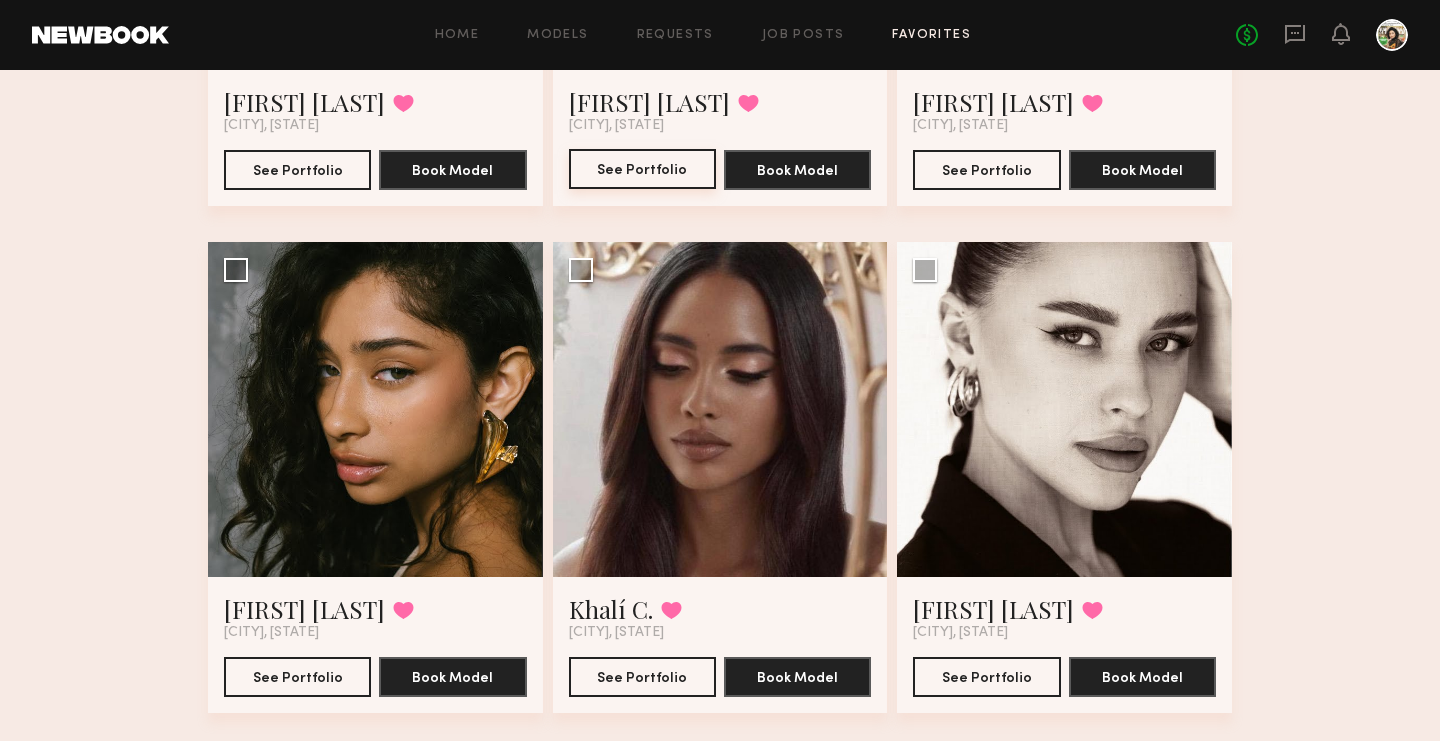 scroll, scrollTop: 1585, scrollLeft: 0, axis: vertical 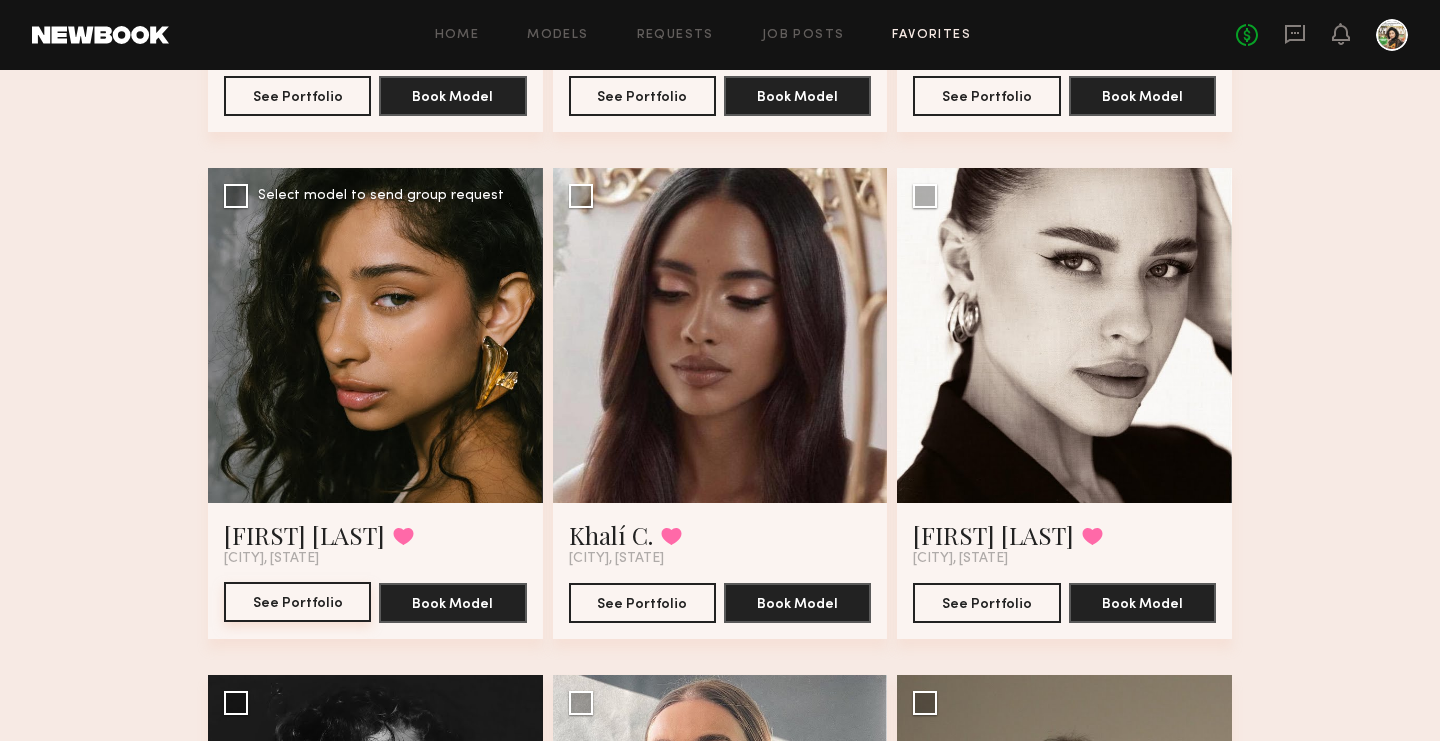 click on "See Portfolio" 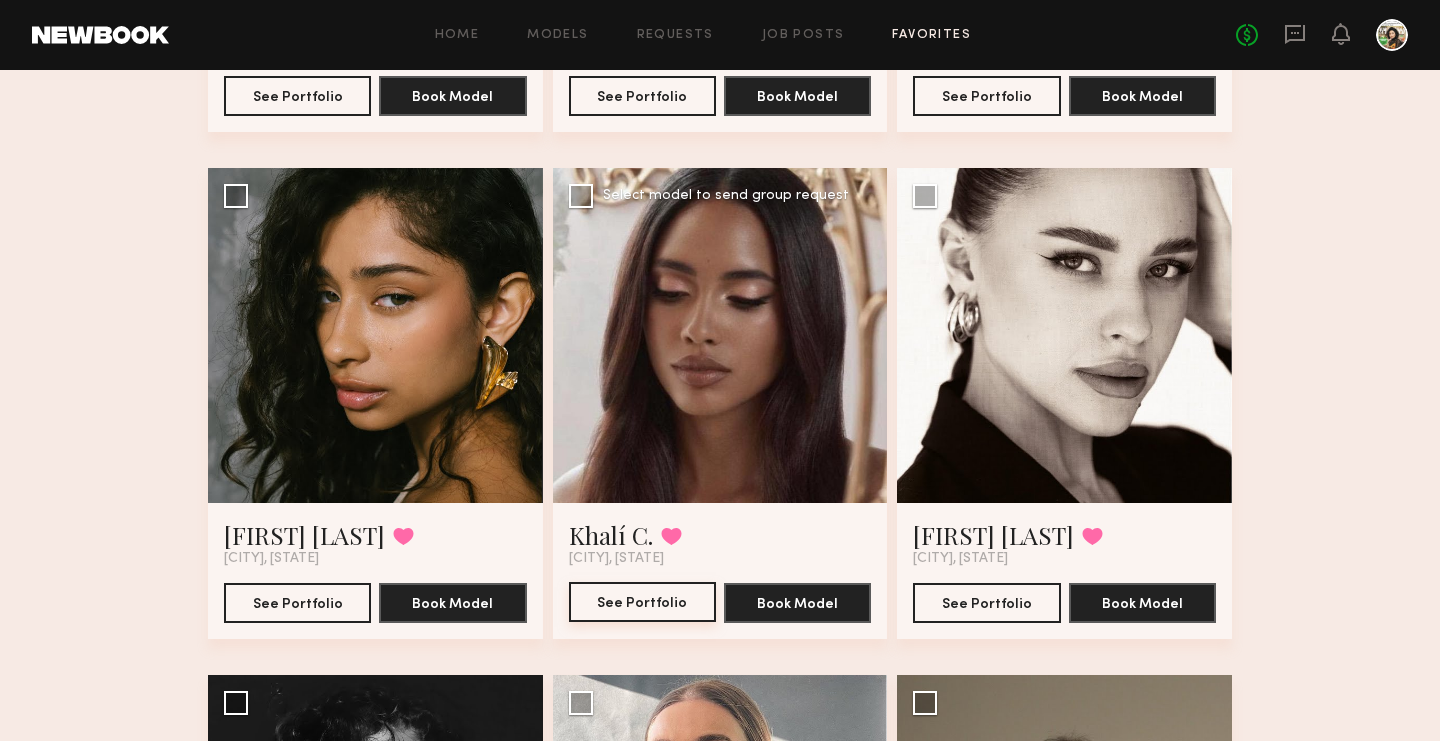 click on "See Portfolio" 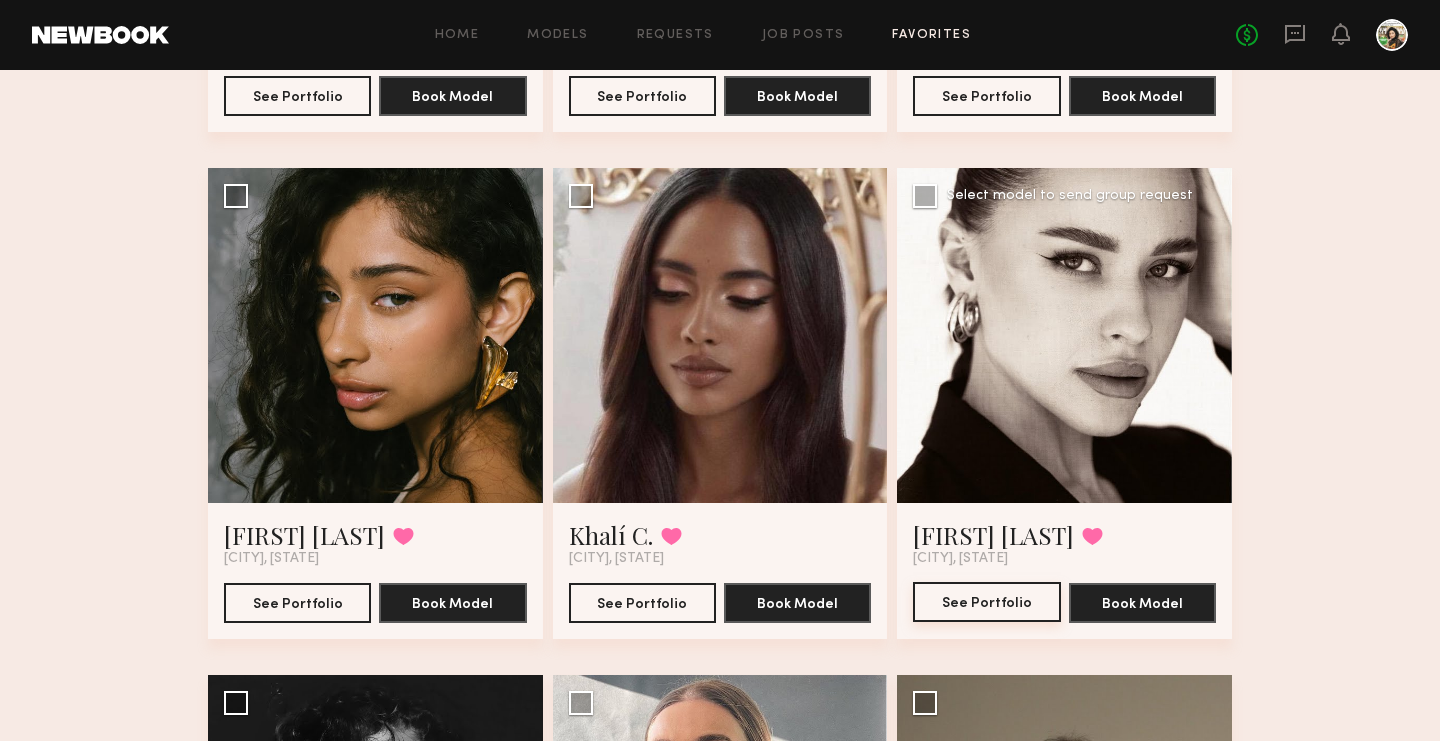 click on "See Portfolio" 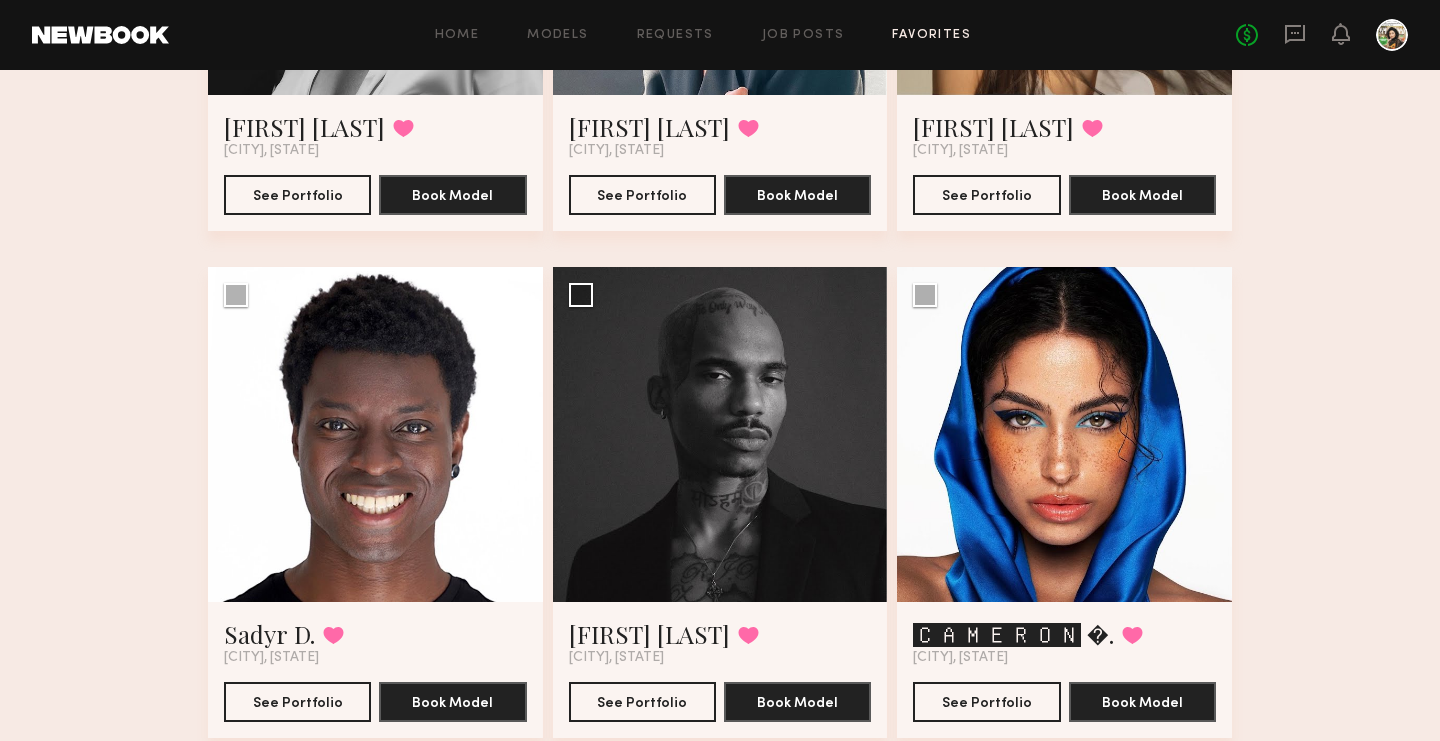 scroll, scrollTop: 2064, scrollLeft: 0, axis: vertical 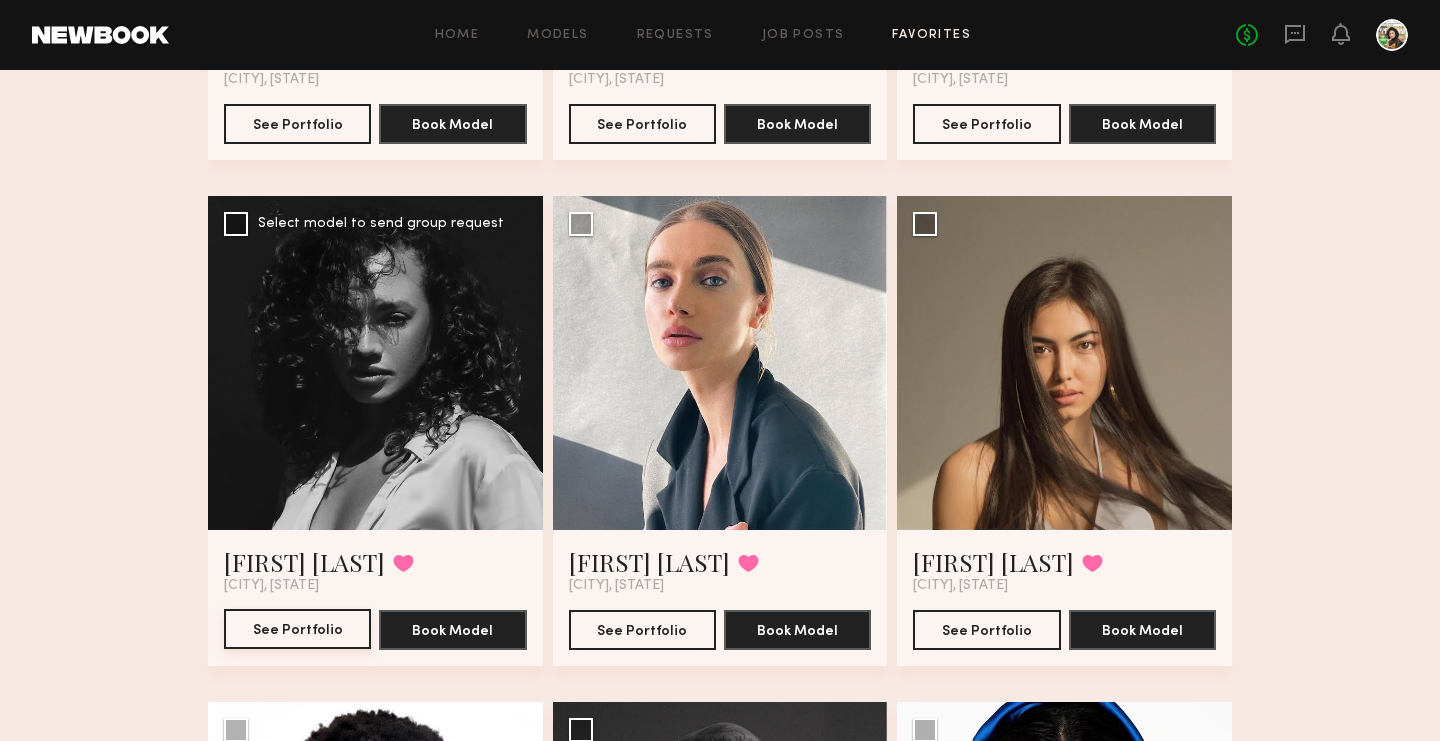 click on "See Portfolio" 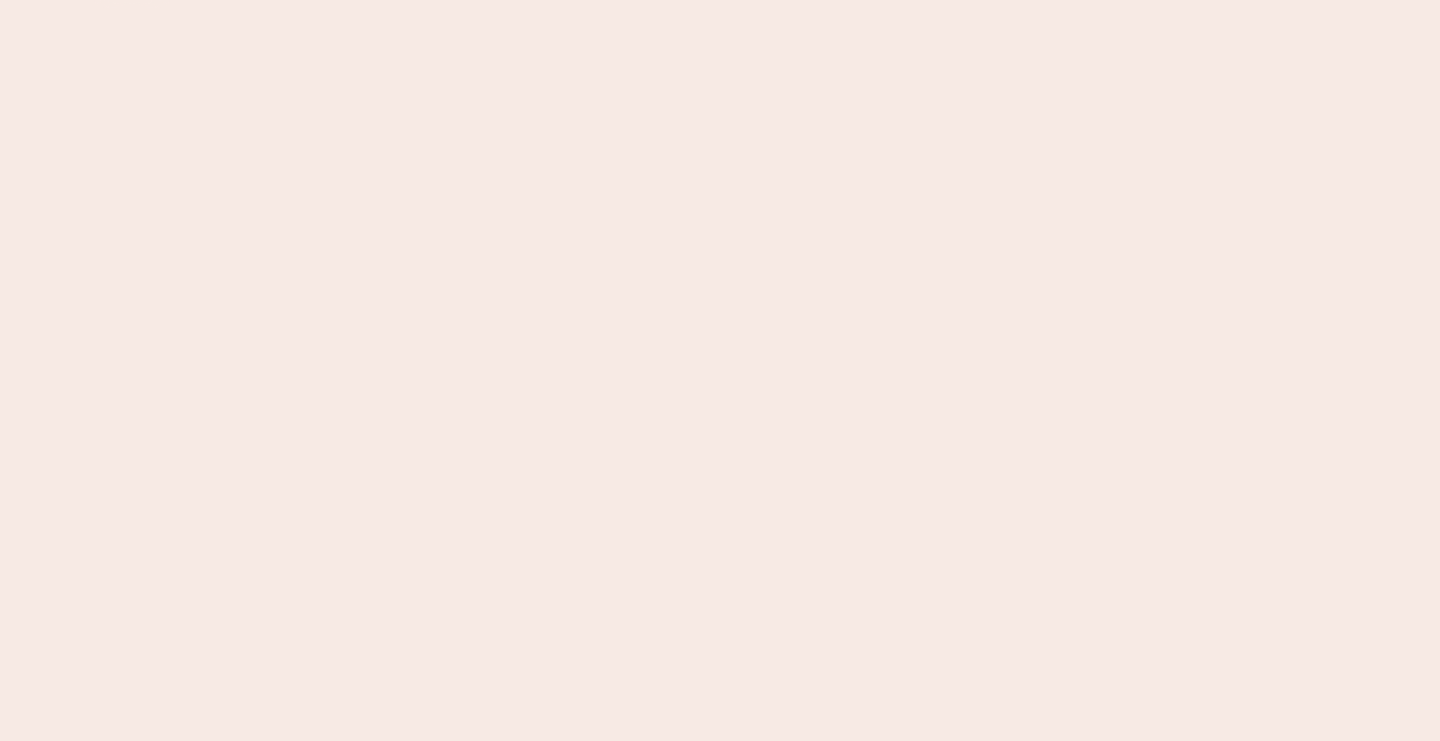 scroll, scrollTop: 0, scrollLeft: 0, axis: both 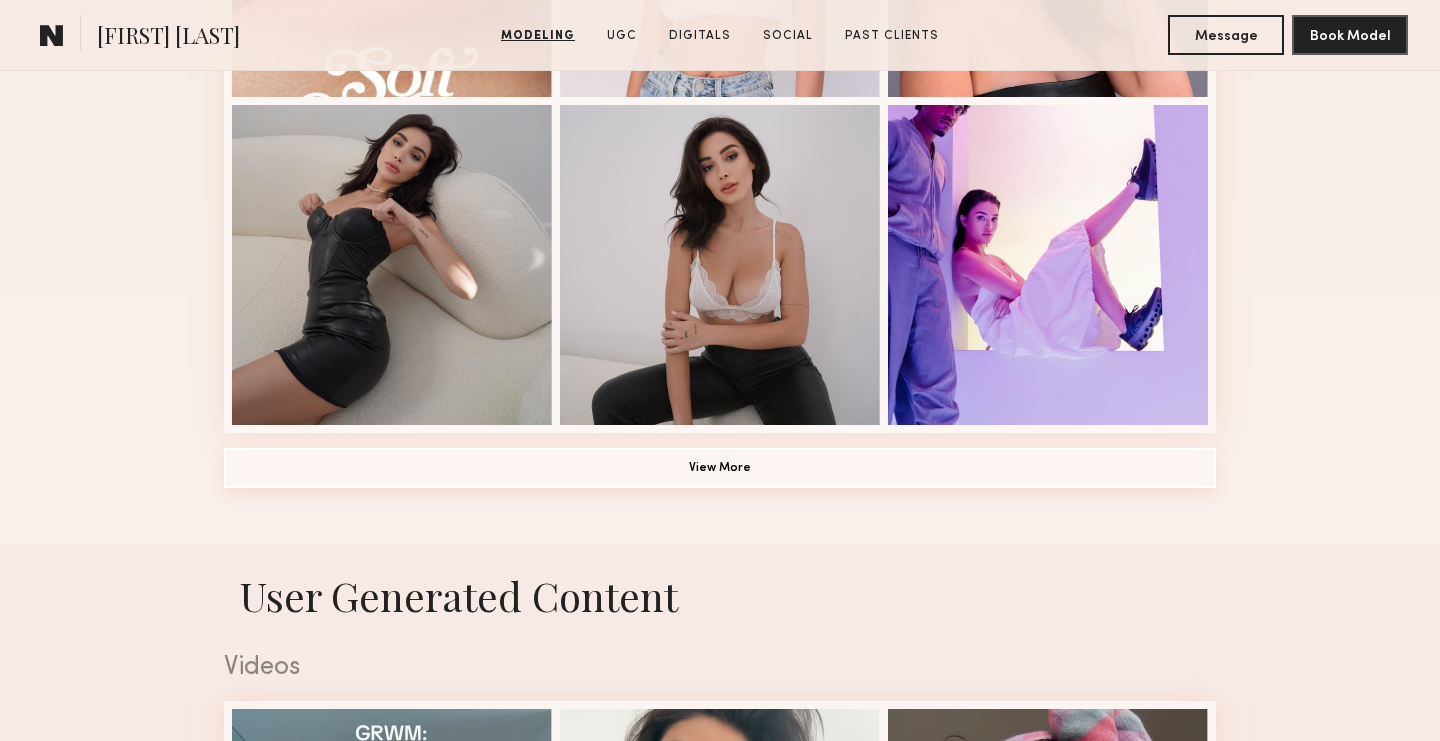 click on "View More" 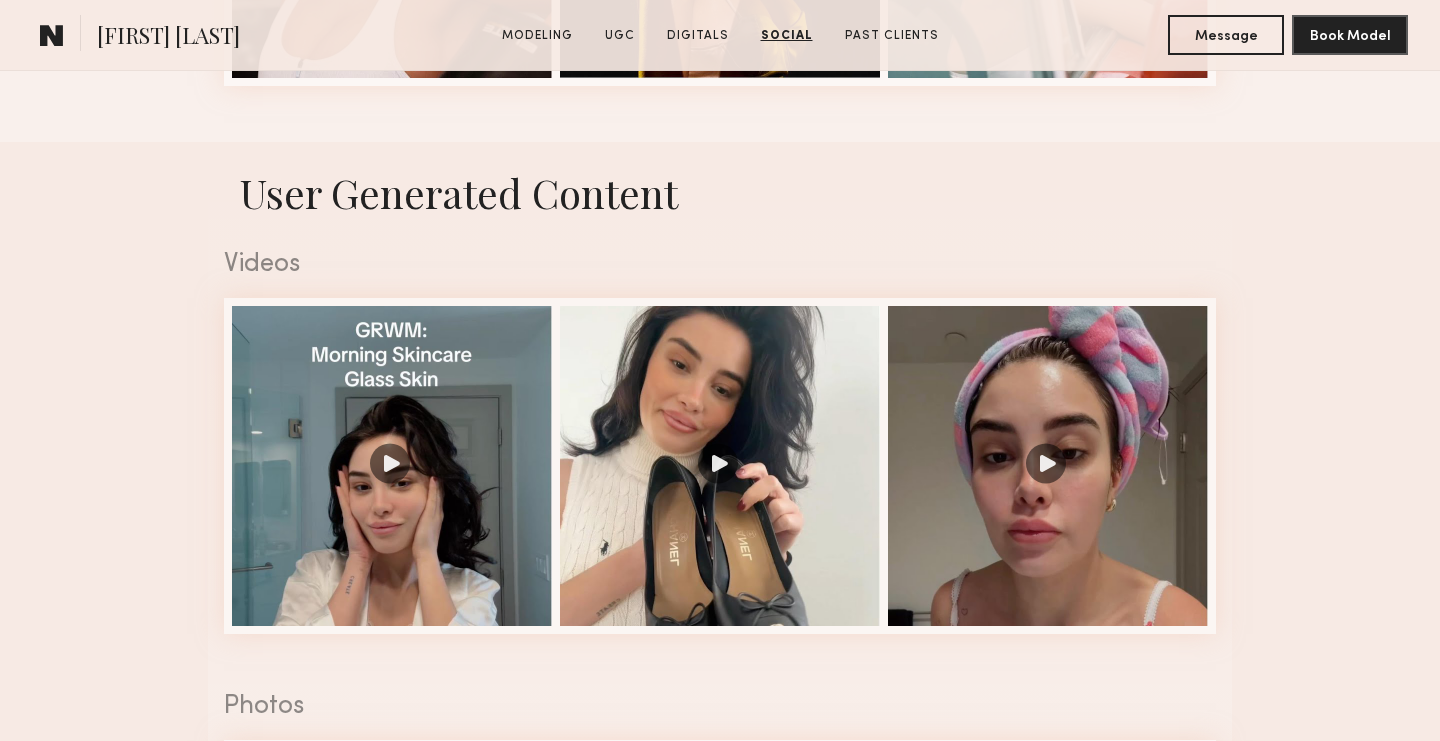 scroll, scrollTop: 2798, scrollLeft: 0, axis: vertical 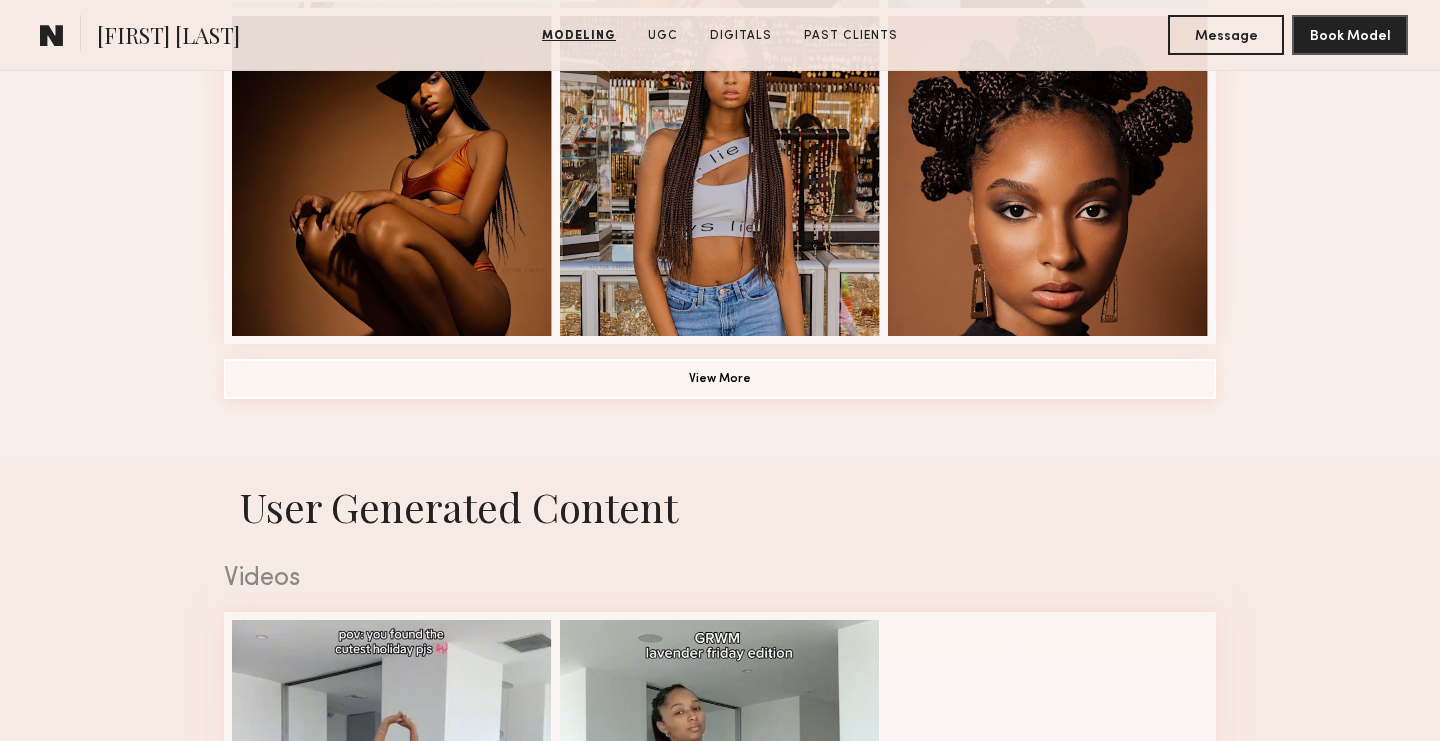 click on "View More" 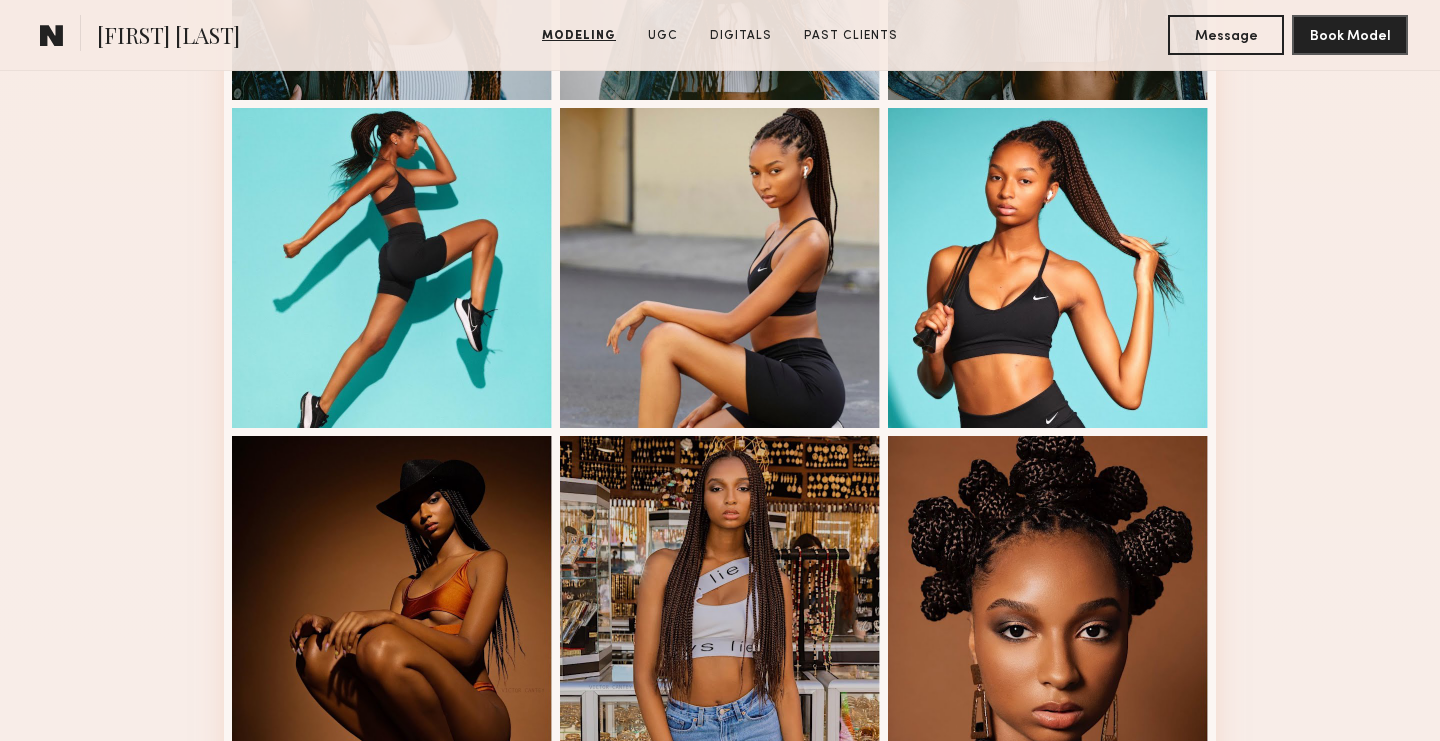 scroll, scrollTop: 1184, scrollLeft: 0, axis: vertical 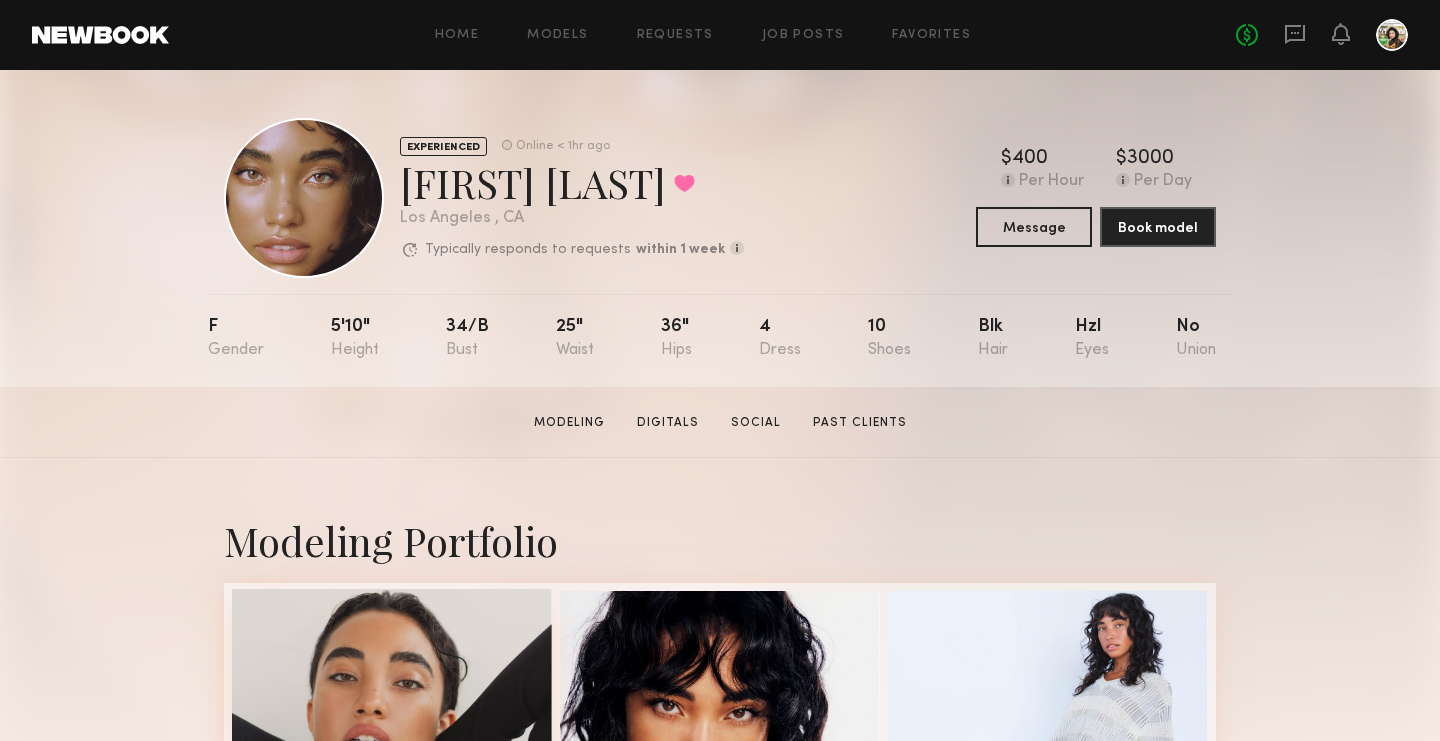 click at bounding box center [392, 749] 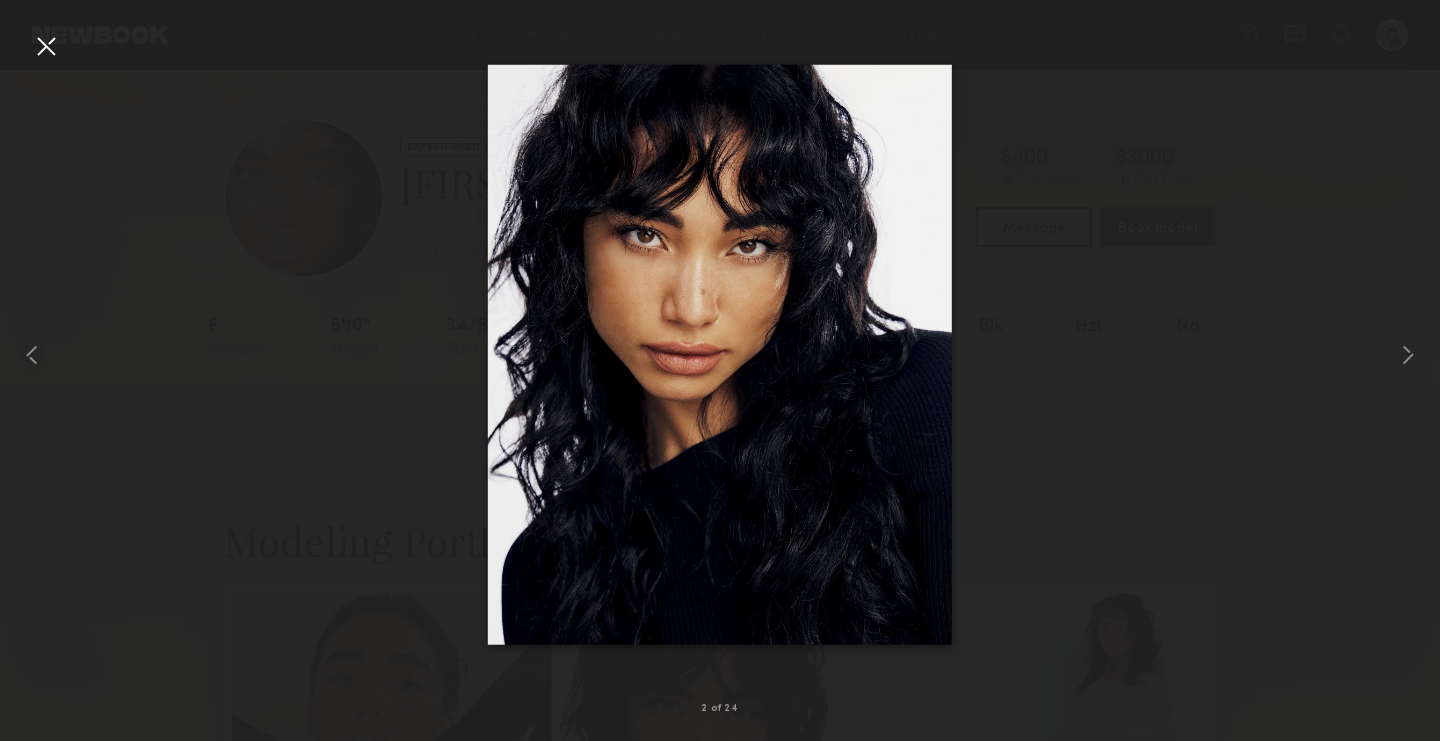 click at bounding box center (720, 354) 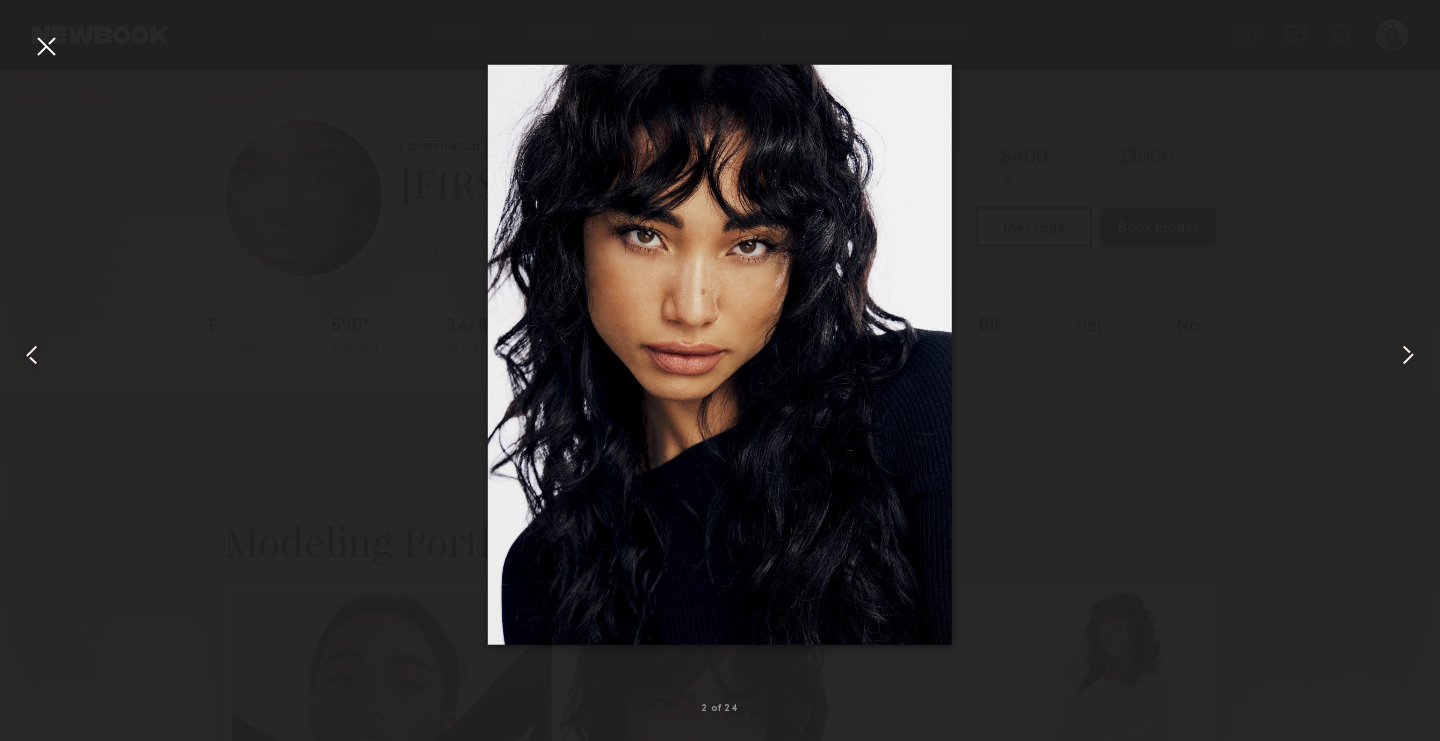 click at bounding box center (46, 46) 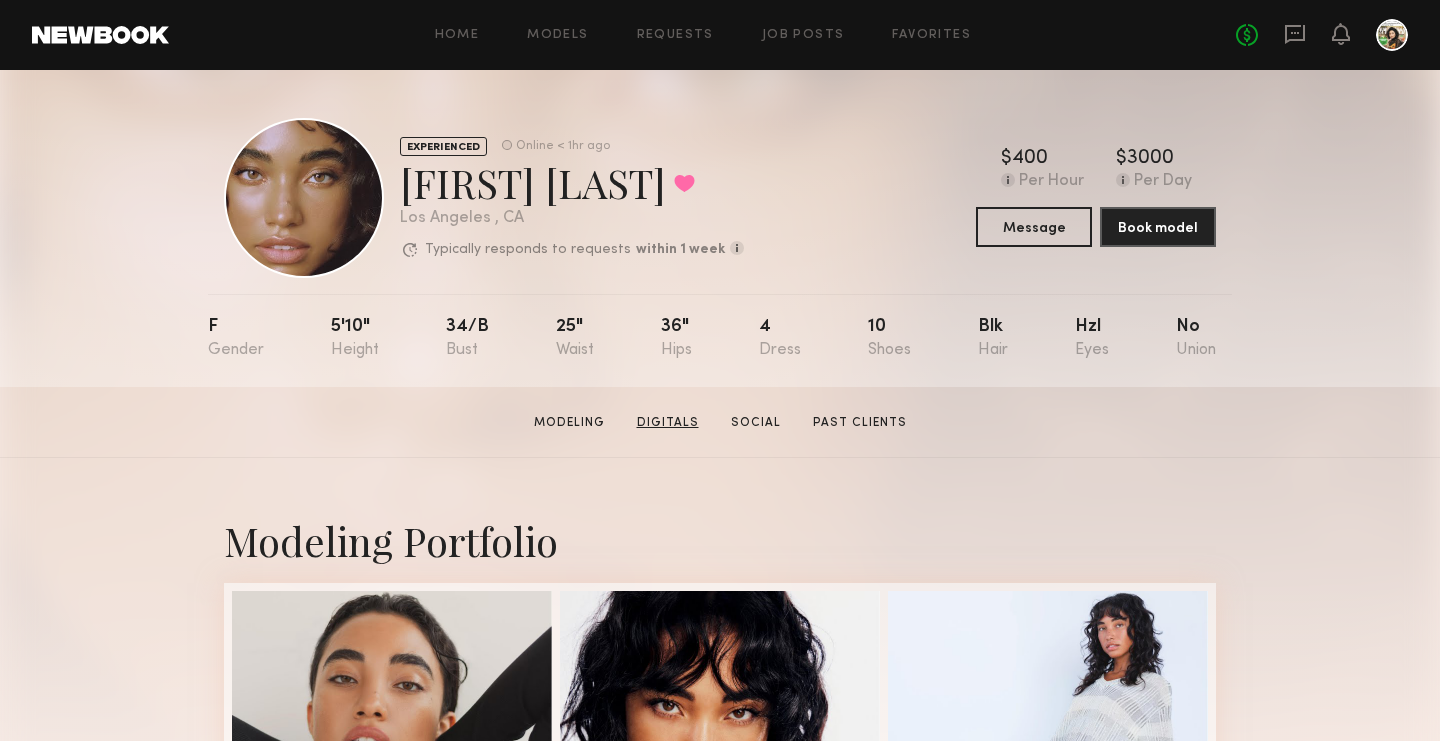 click on "Digitals" 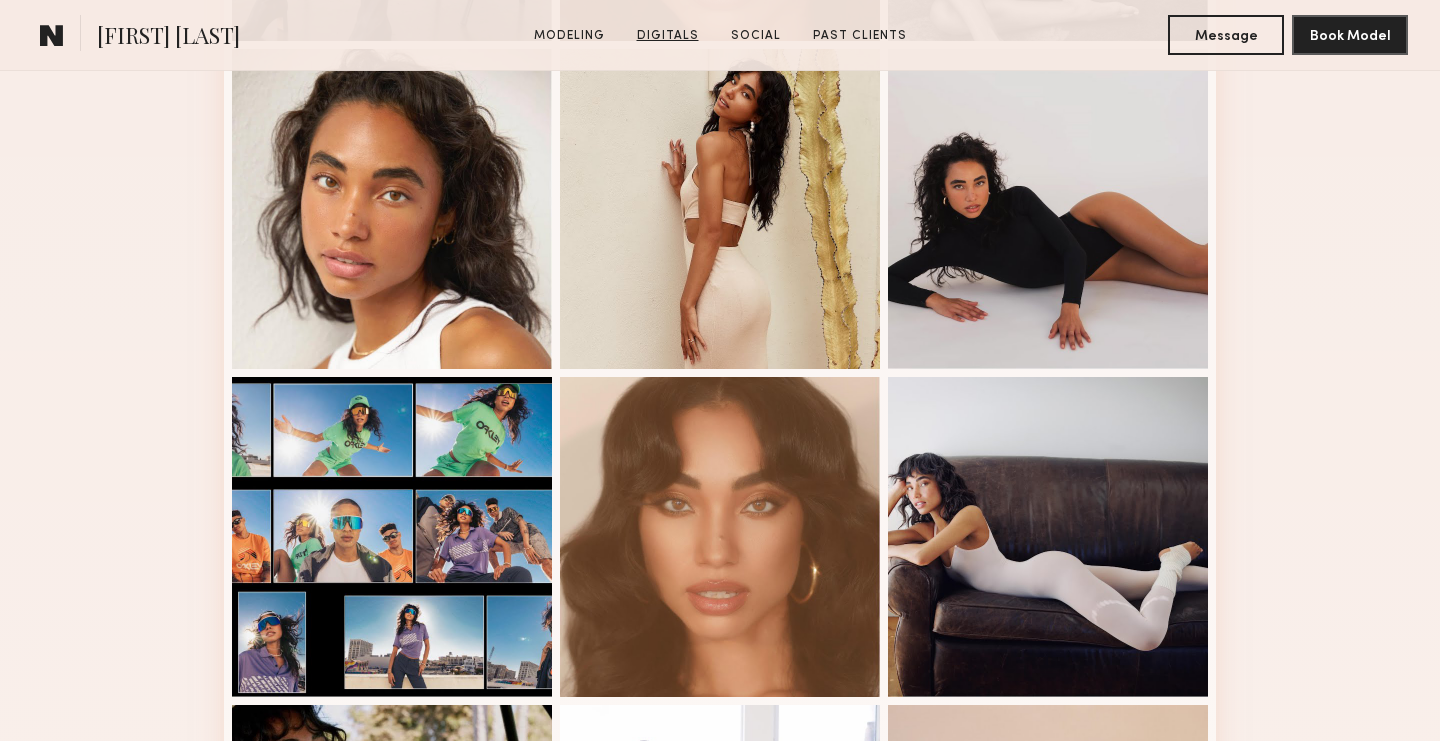 scroll, scrollTop: 3151, scrollLeft: 0, axis: vertical 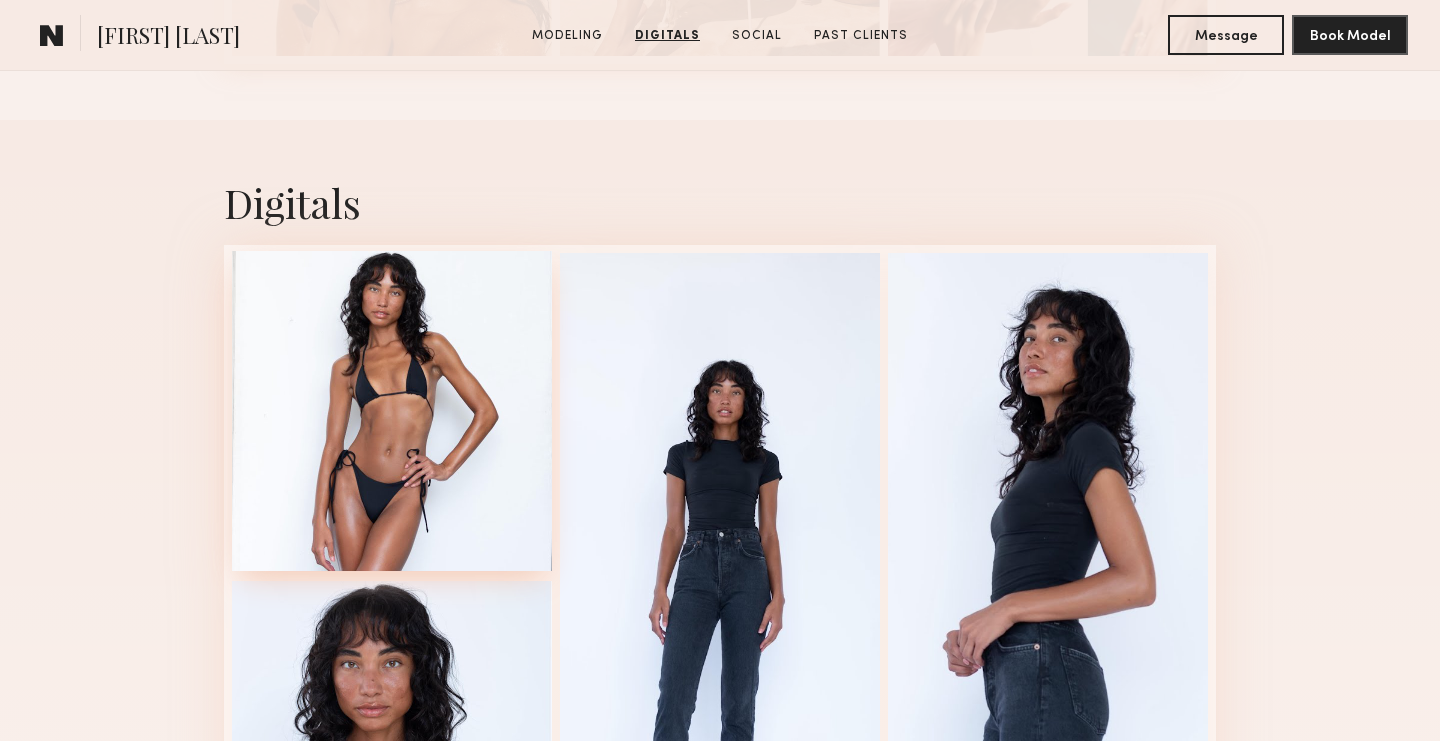 click at bounding box center [392, 411] 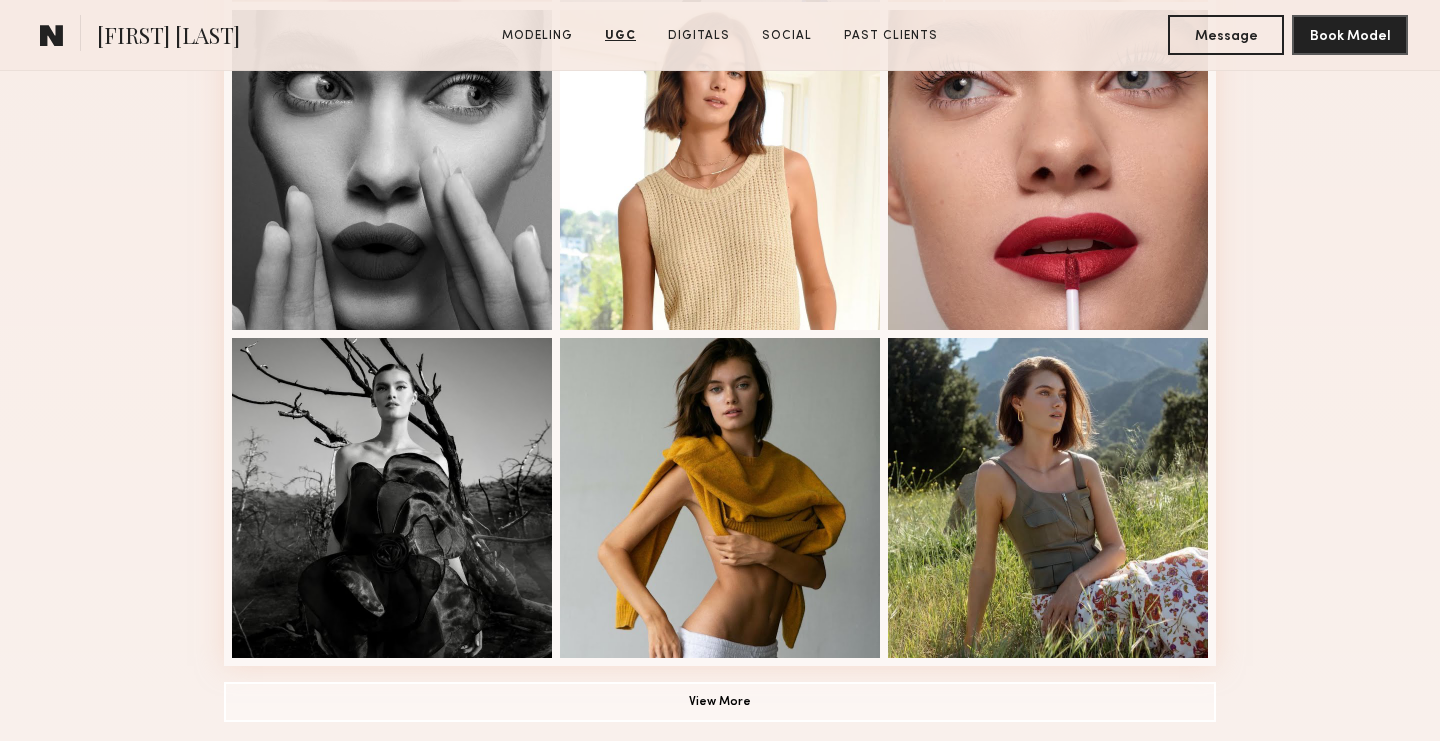 scroll, scrollTop: 1114, scrollLeft: 0, axis: vertical 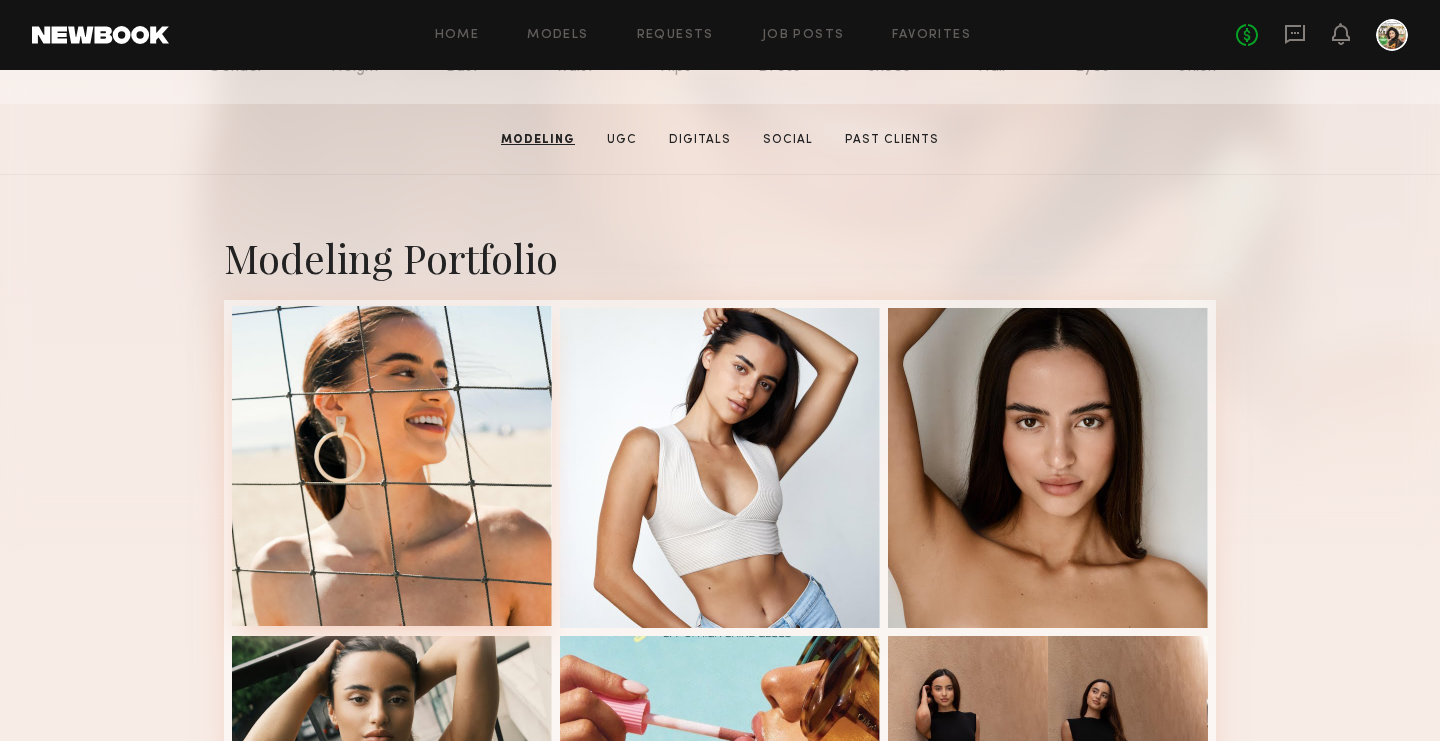 click at bounding box center [392, 466] 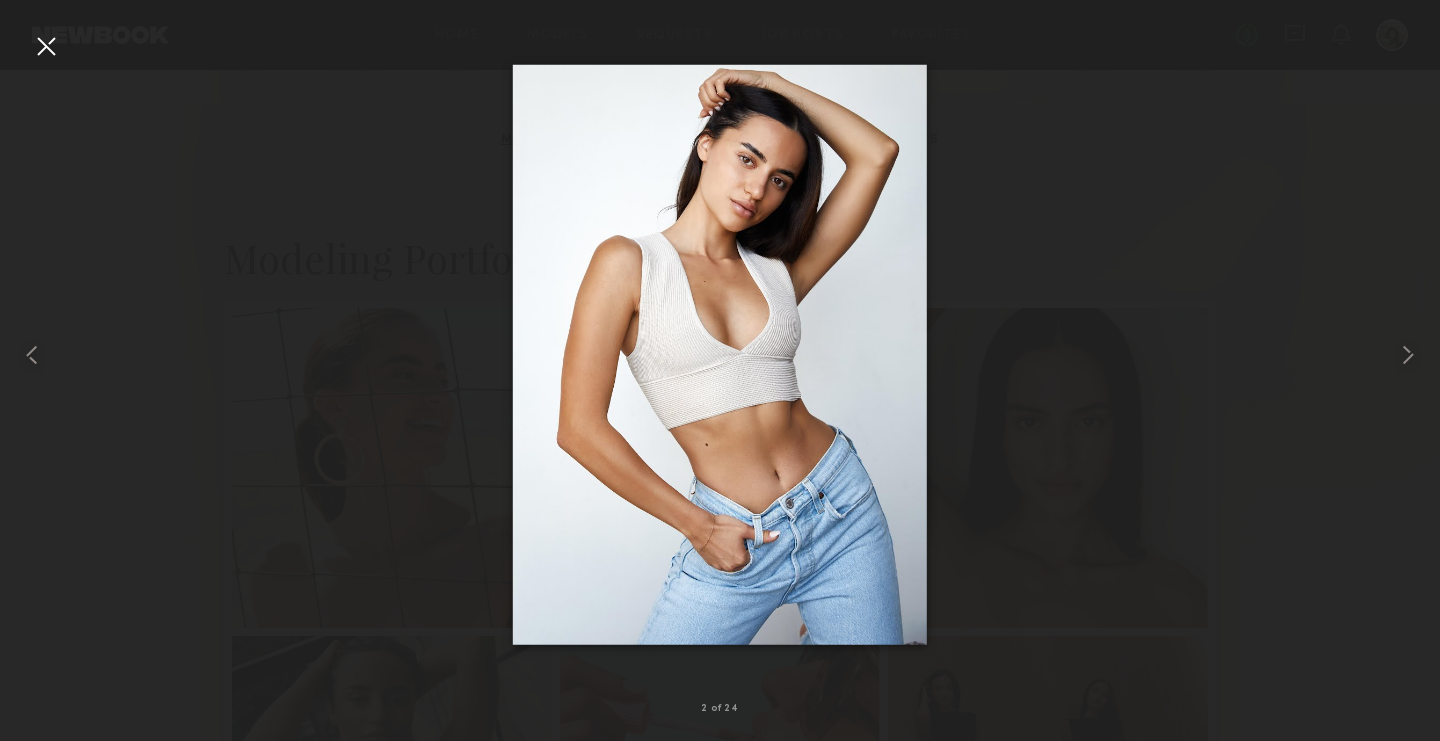 click at bounding box center (46, 46) 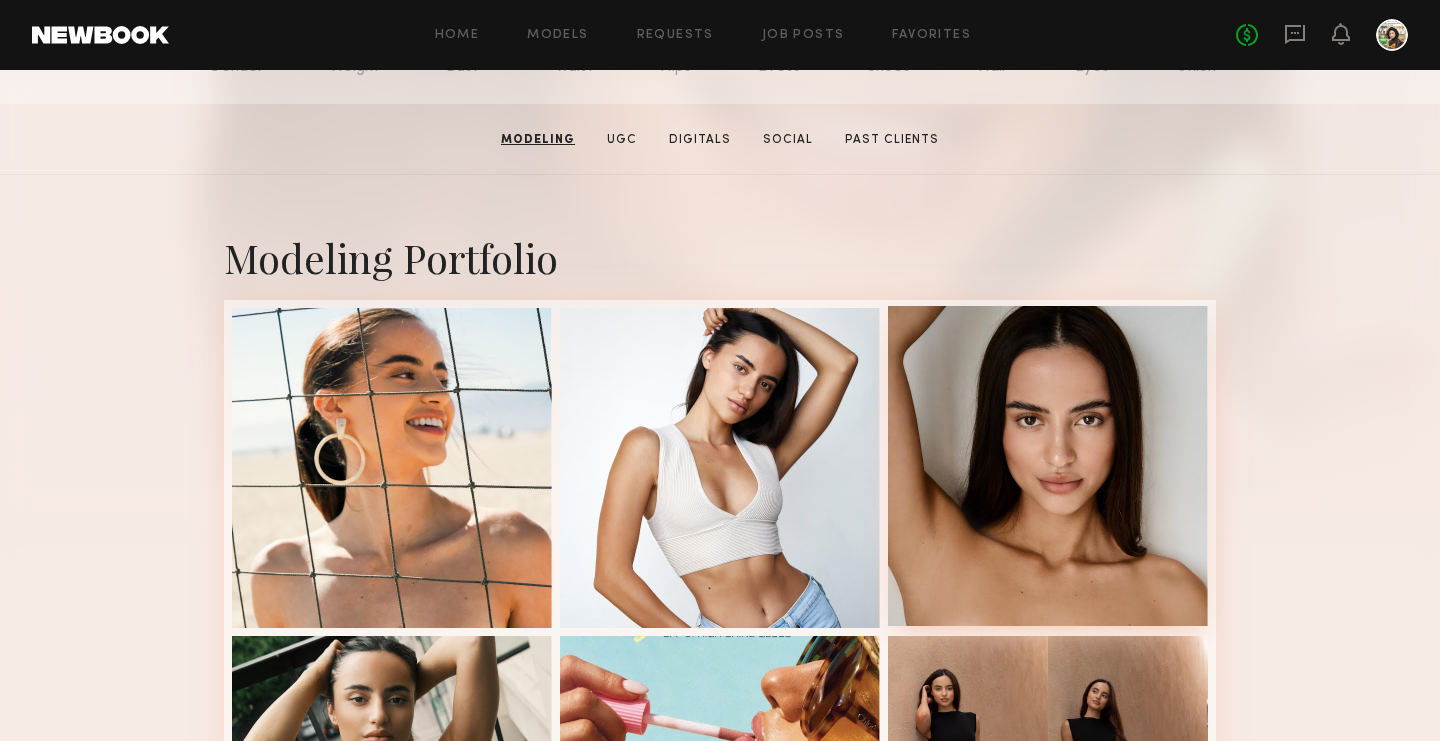 scroll, scrollTop: 0, scrollLeft: 0, axis: both 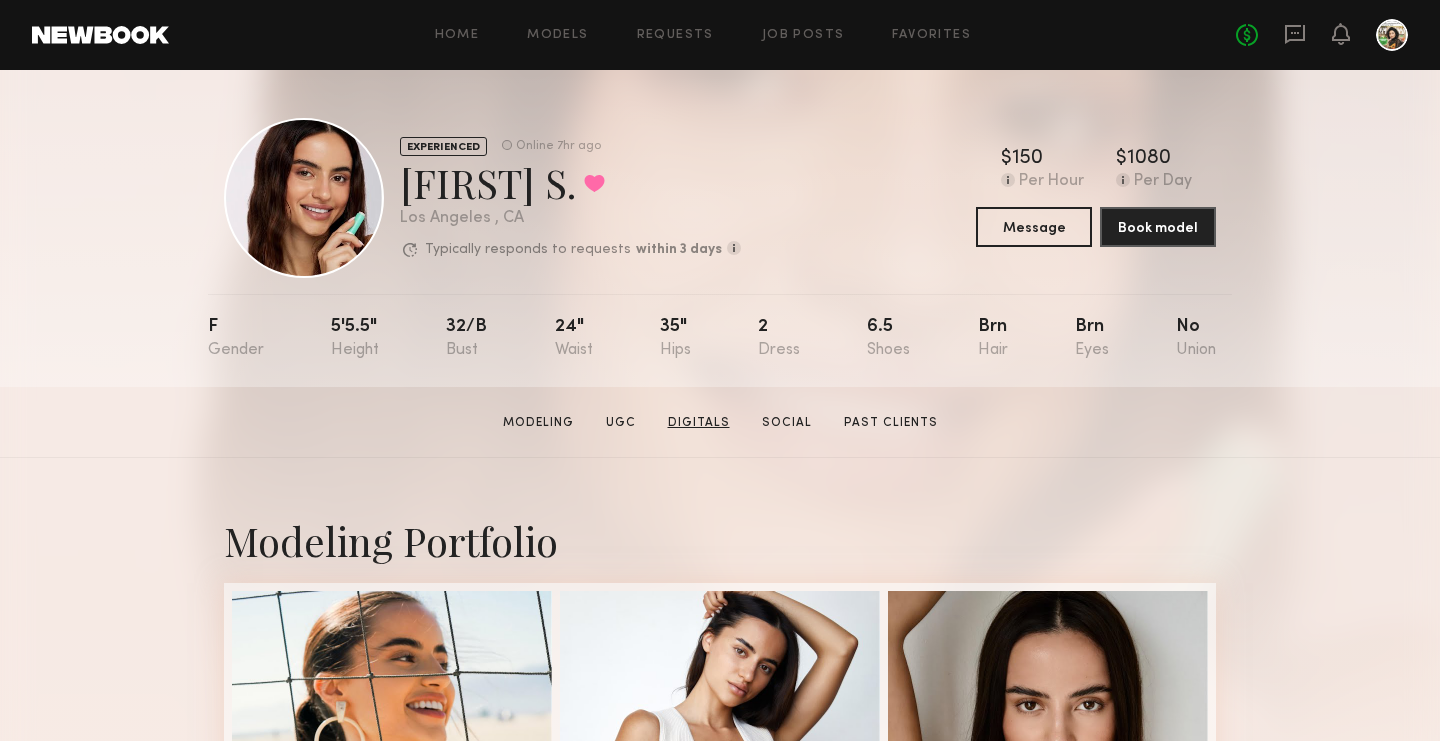 click on "Digitals" 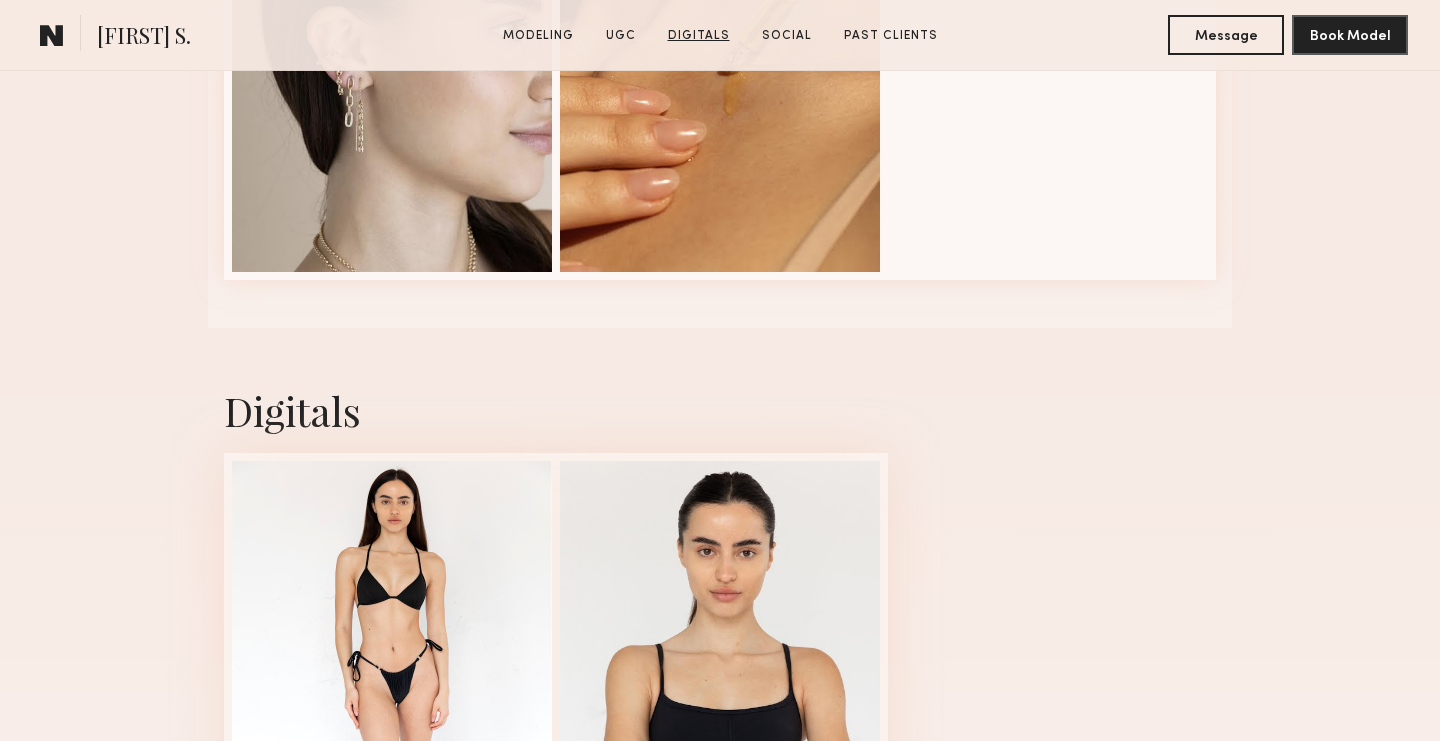scroll, scrollTop: 4132, scrollLeft: 0, axis: vertical 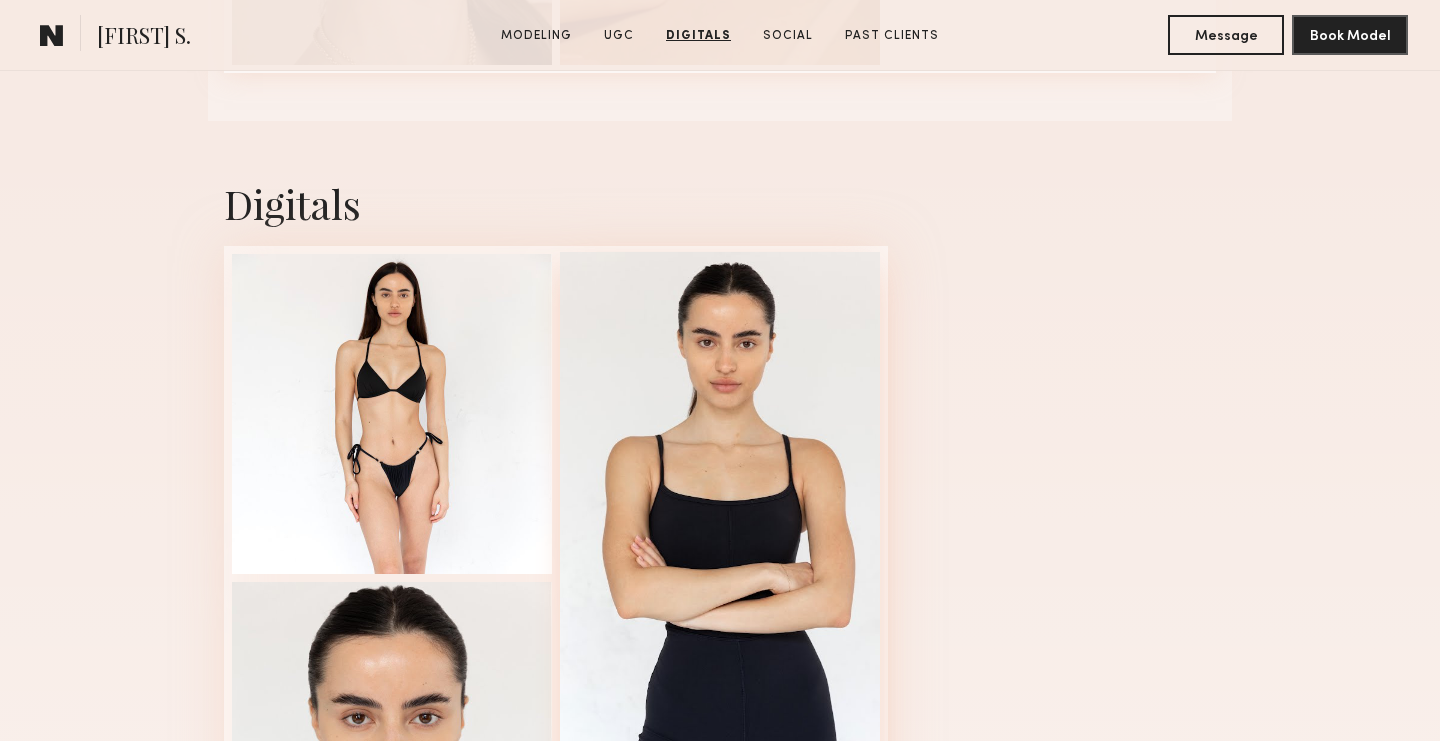 click at bounding box center [720, 576] 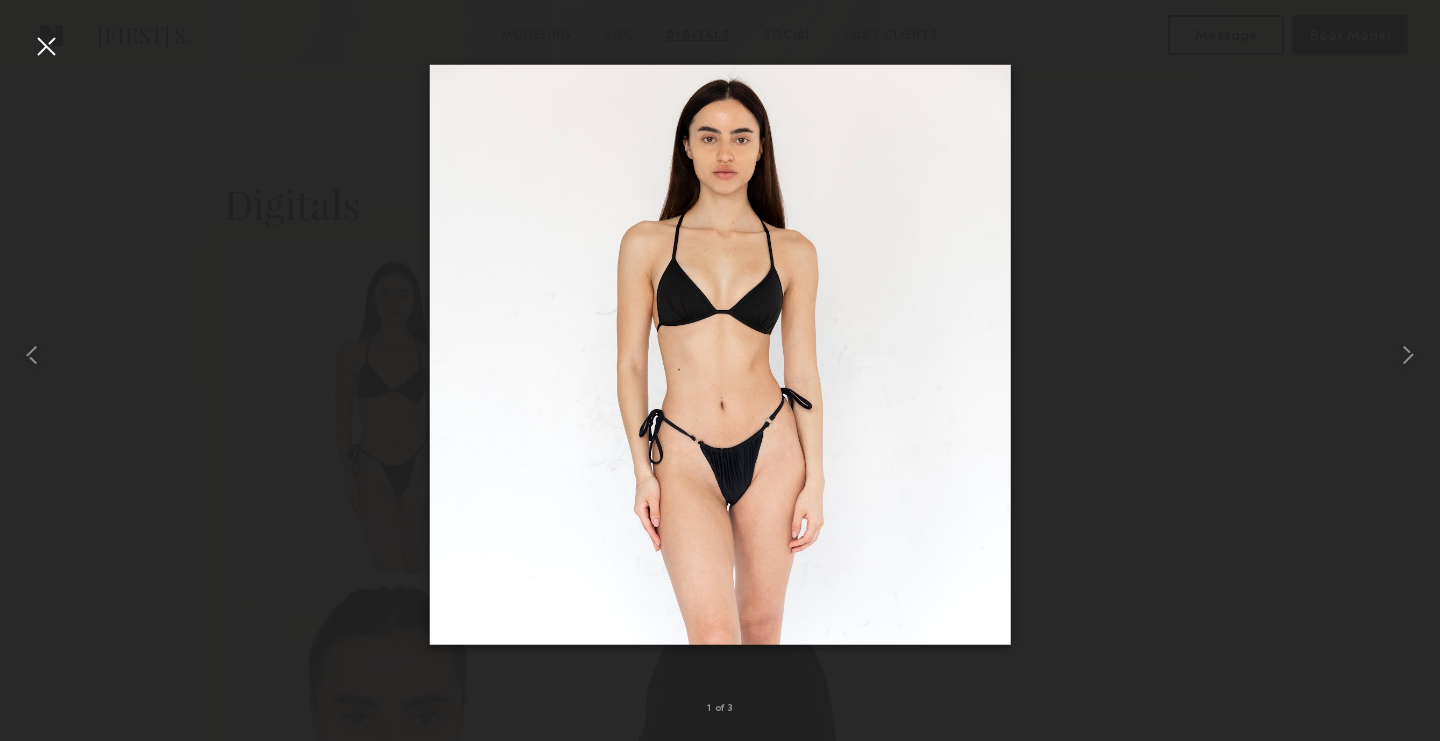 click at bounding box center (46, 46) 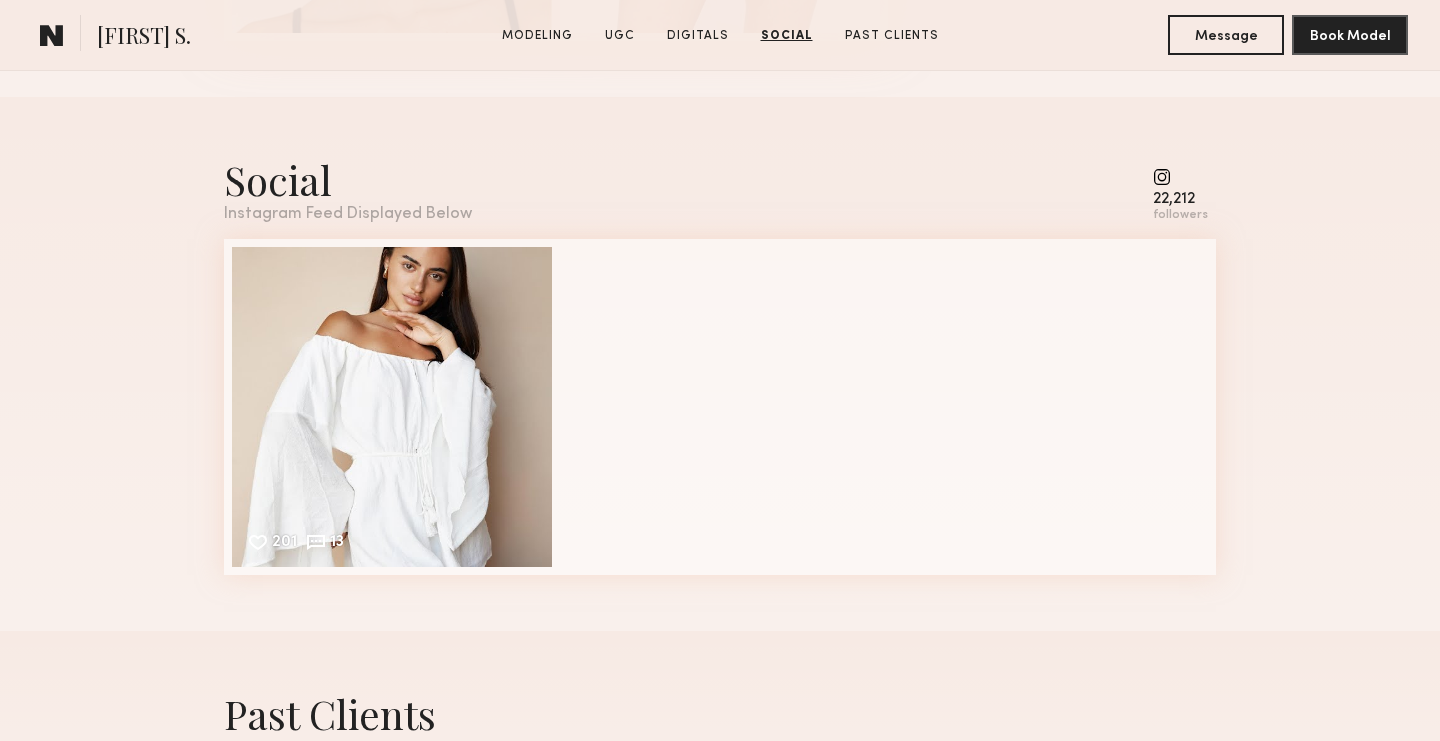 scroll, scrollTop: 4944, scrollLeft: 0, axis: vertical 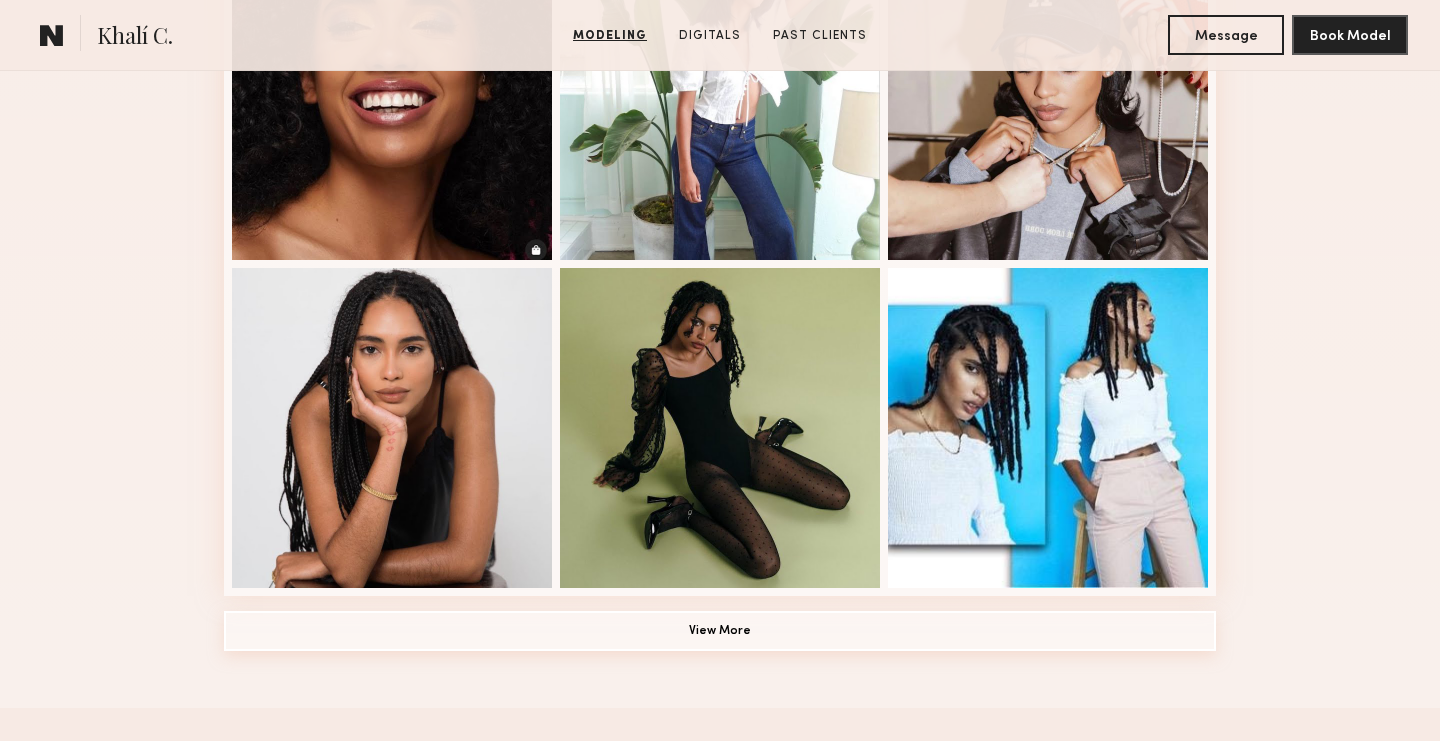click on "View More" 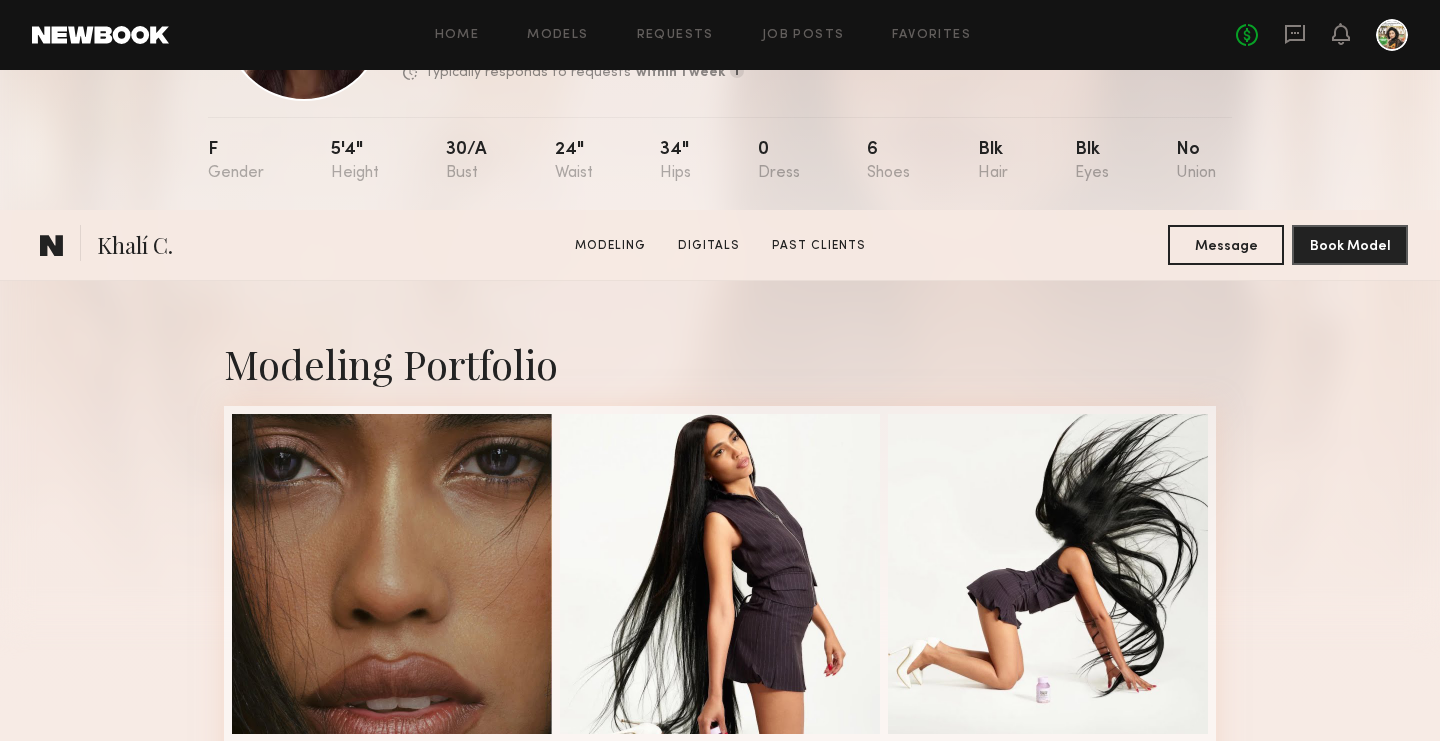 scroll, scrollTop: 673, scrollLeft: 0, axis: vertical 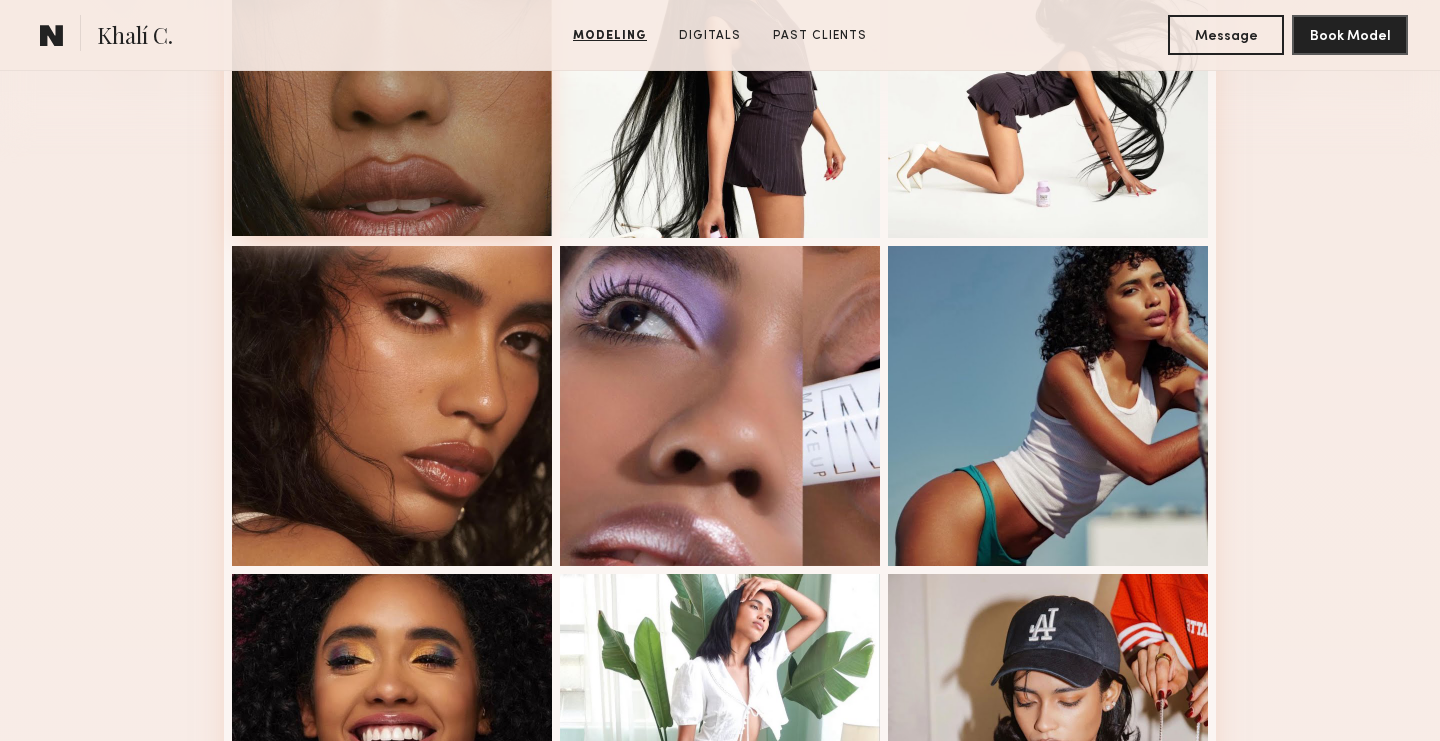 click at bounding box center [392, 76] 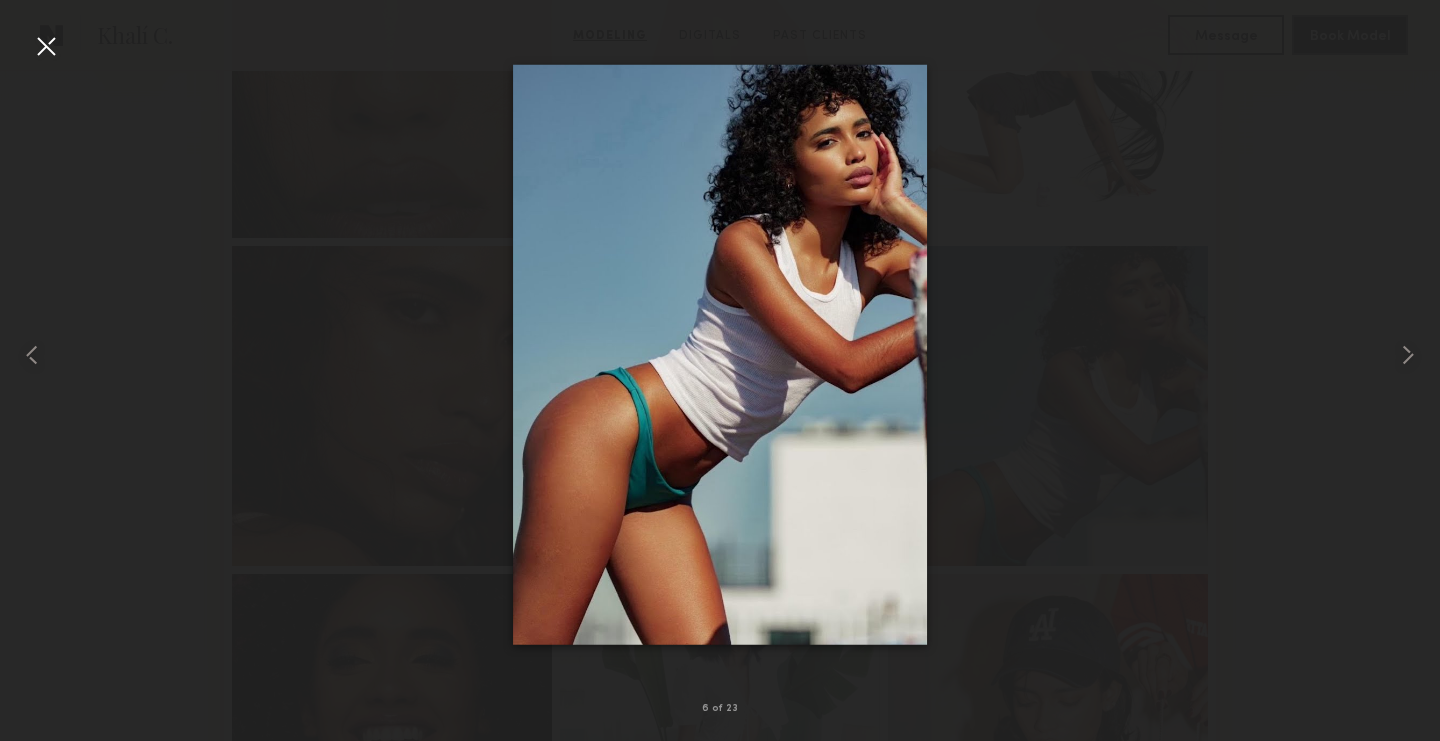 click at bounding box center (46, 46) 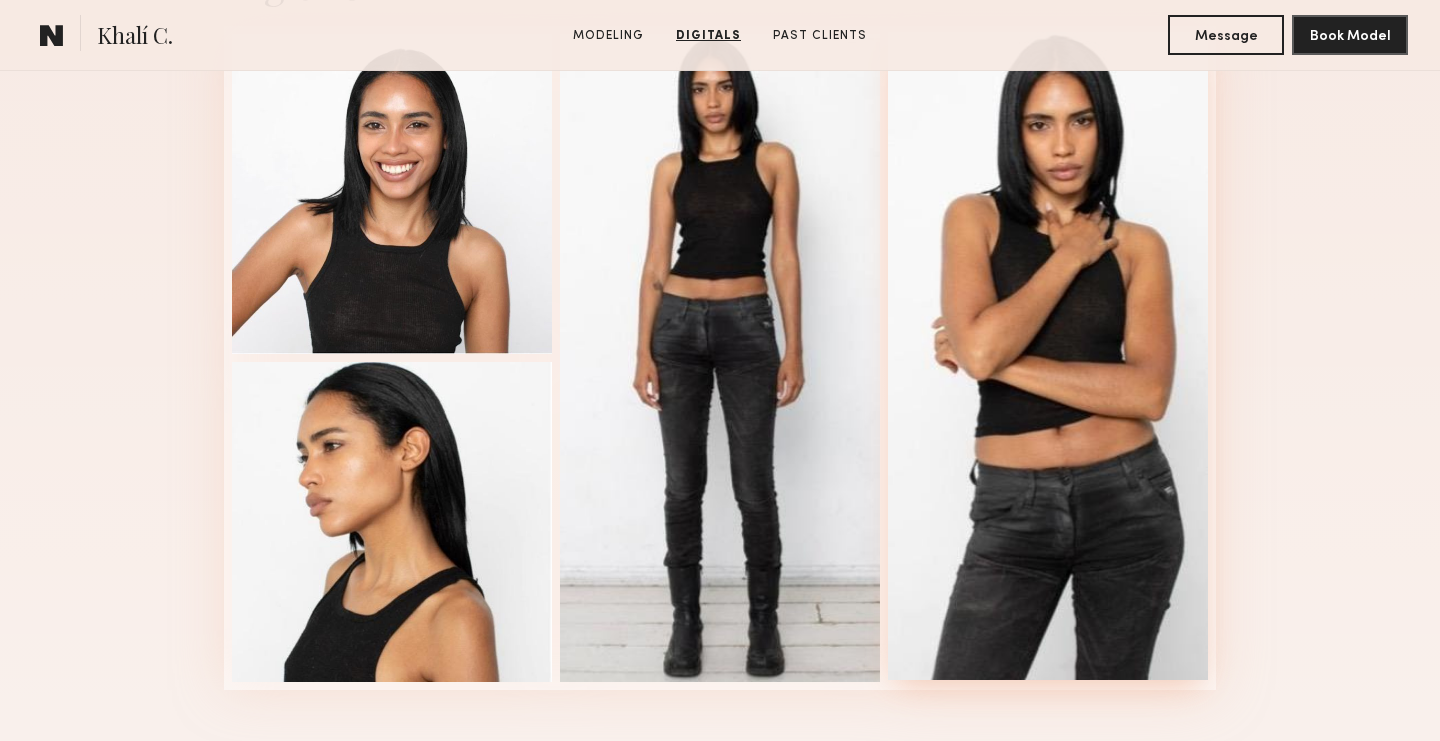 scroll, scrollTop: 3338, scrollLeft: 0, axis: vertical 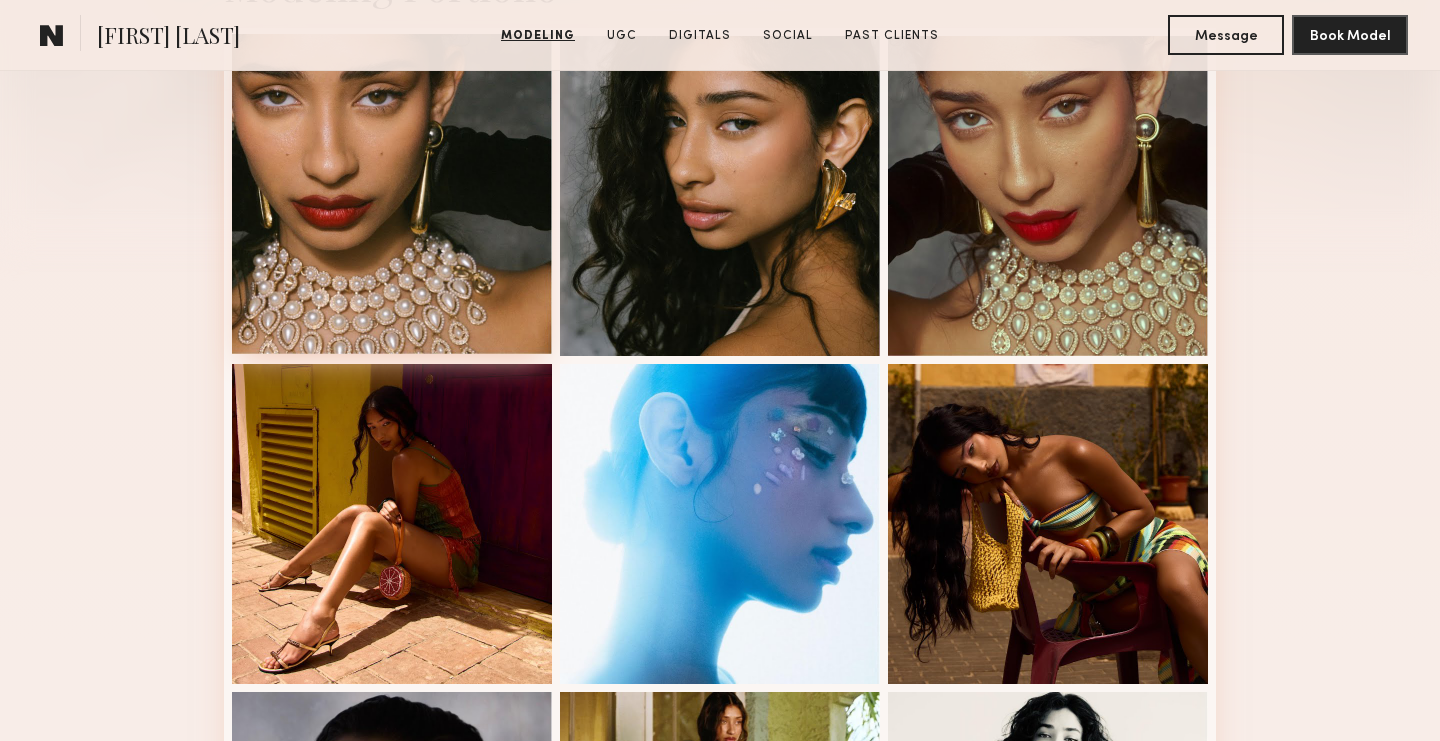 click at bounding box center (392, 194) 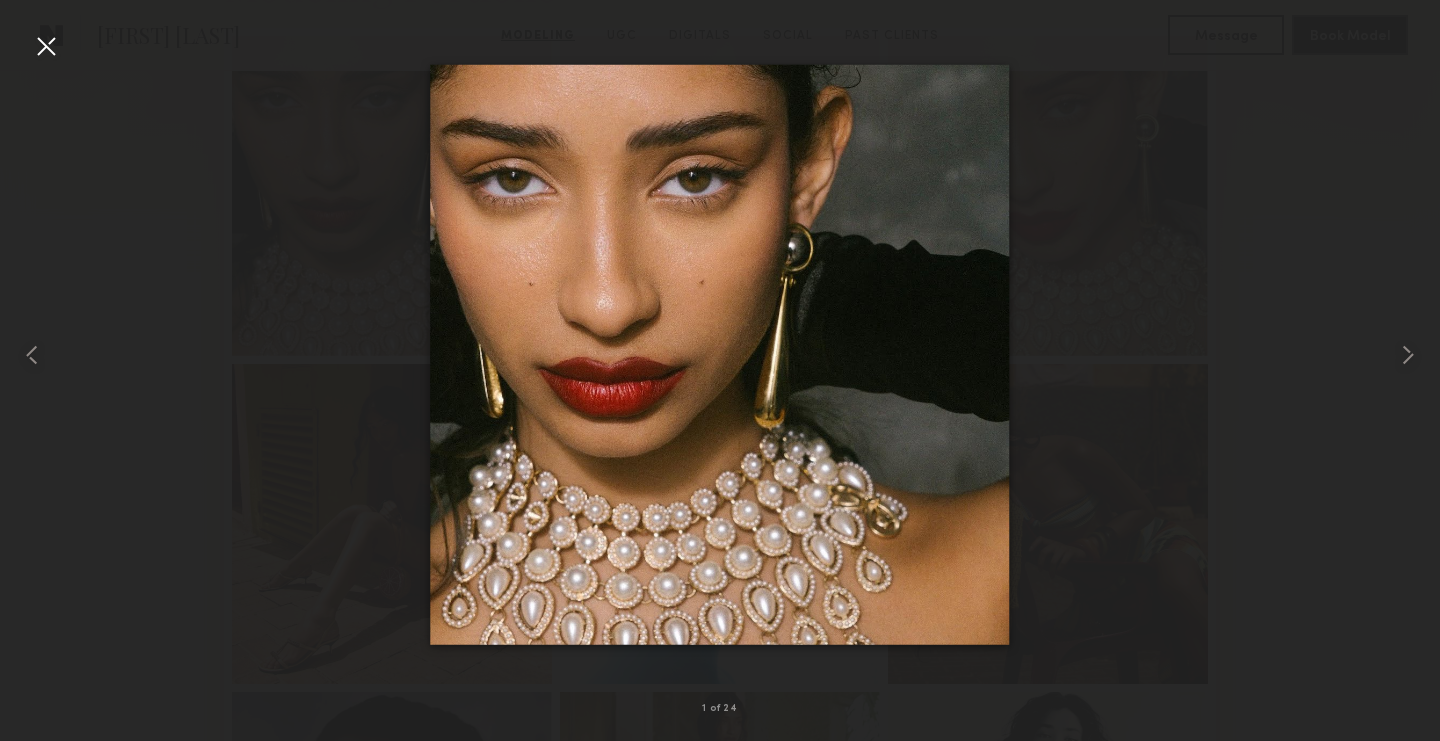 click at bounding box center (46, 46) 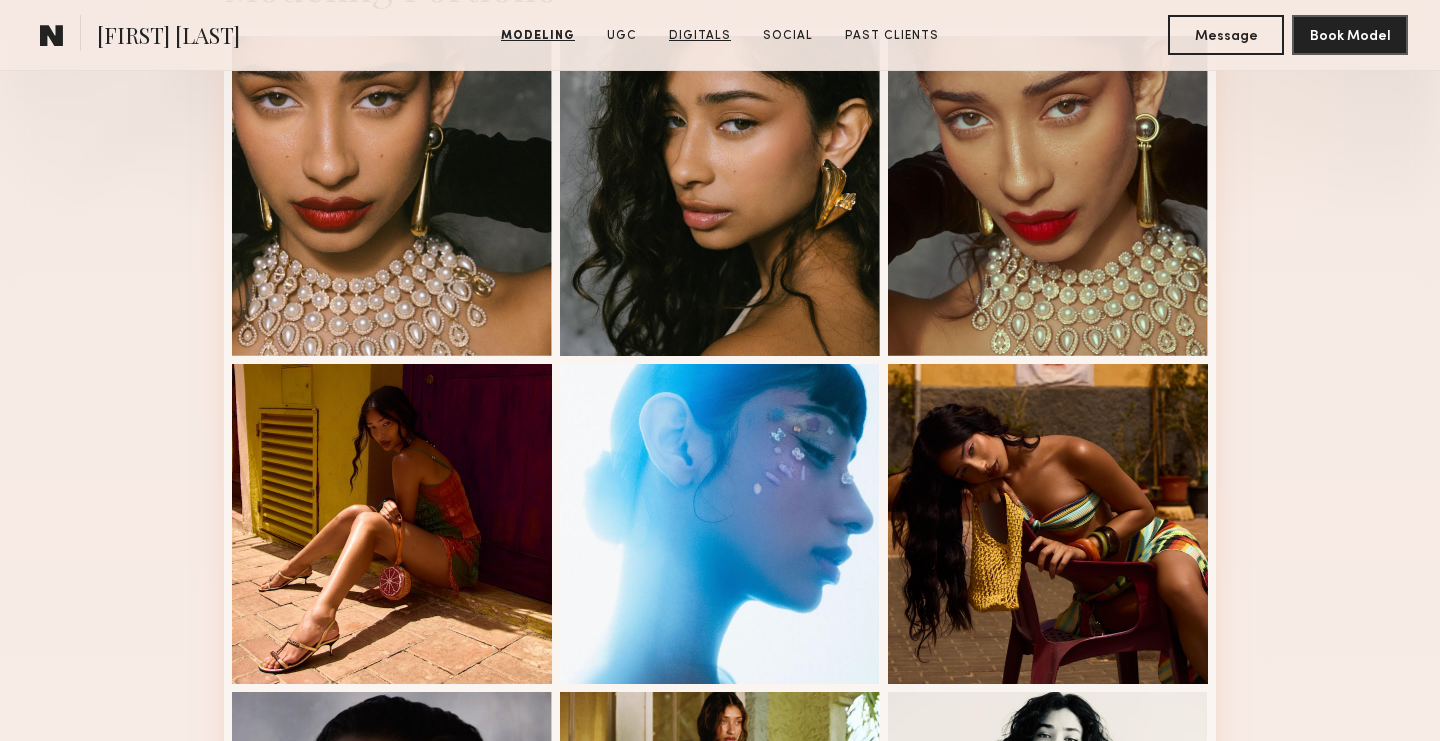 click on "Digitals" 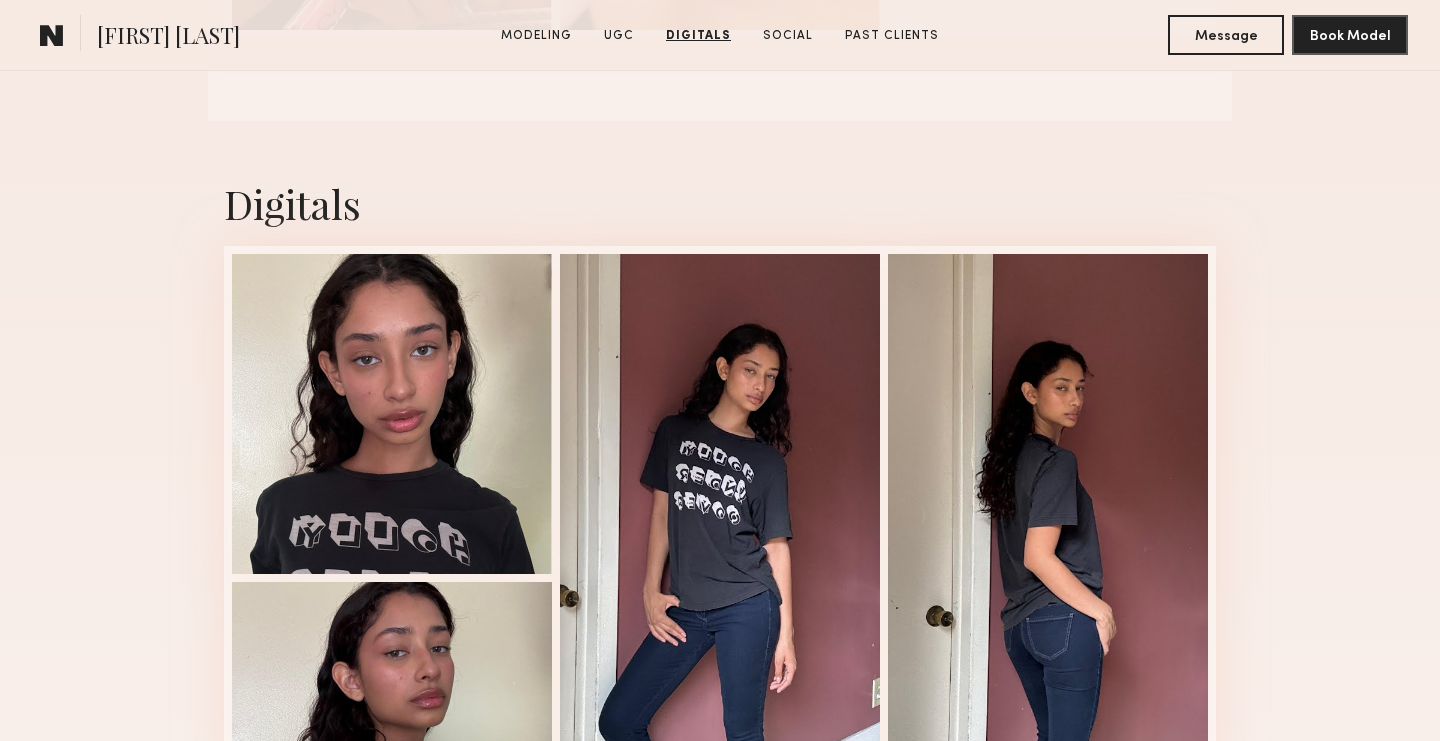 scroll, scrollTop: 3920, scrollLeft: 0, axis: vertical 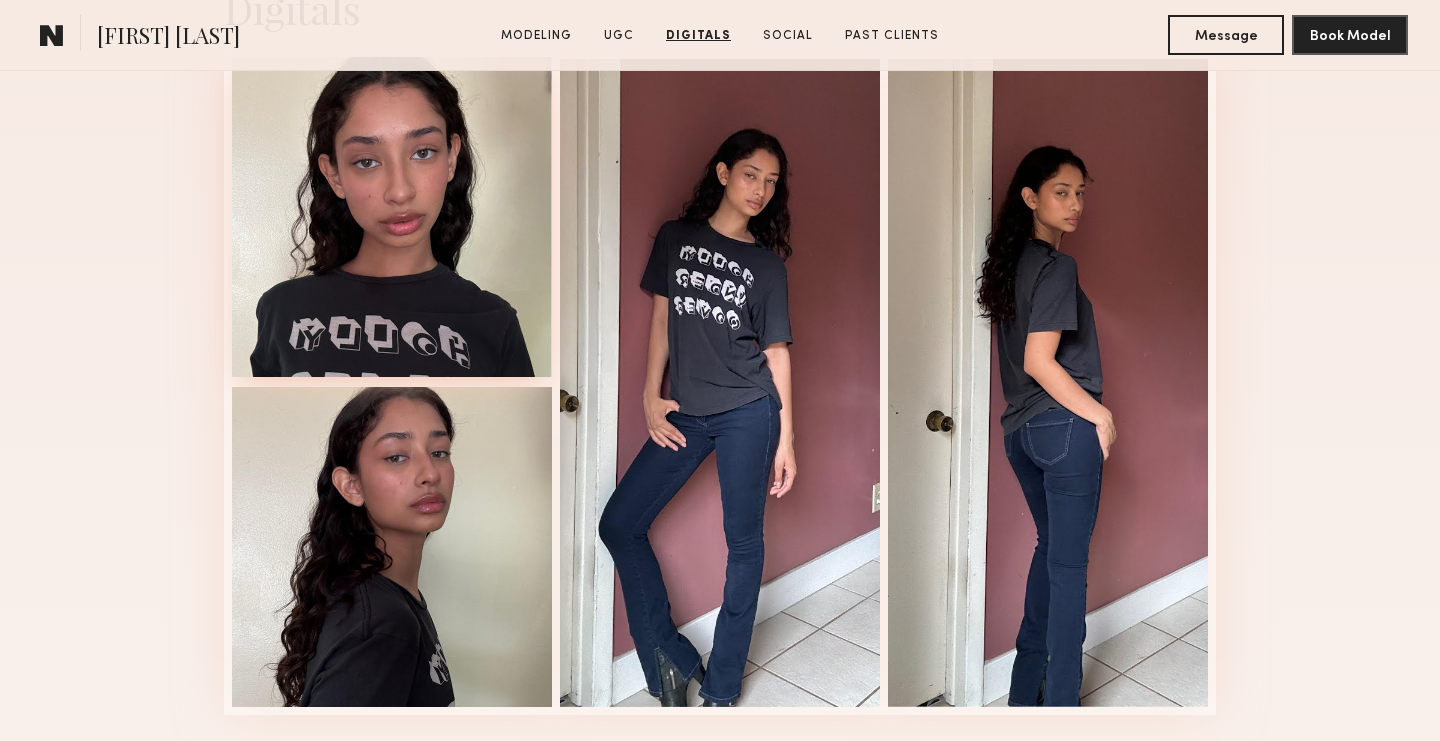 click at bounding box center (392, 217) 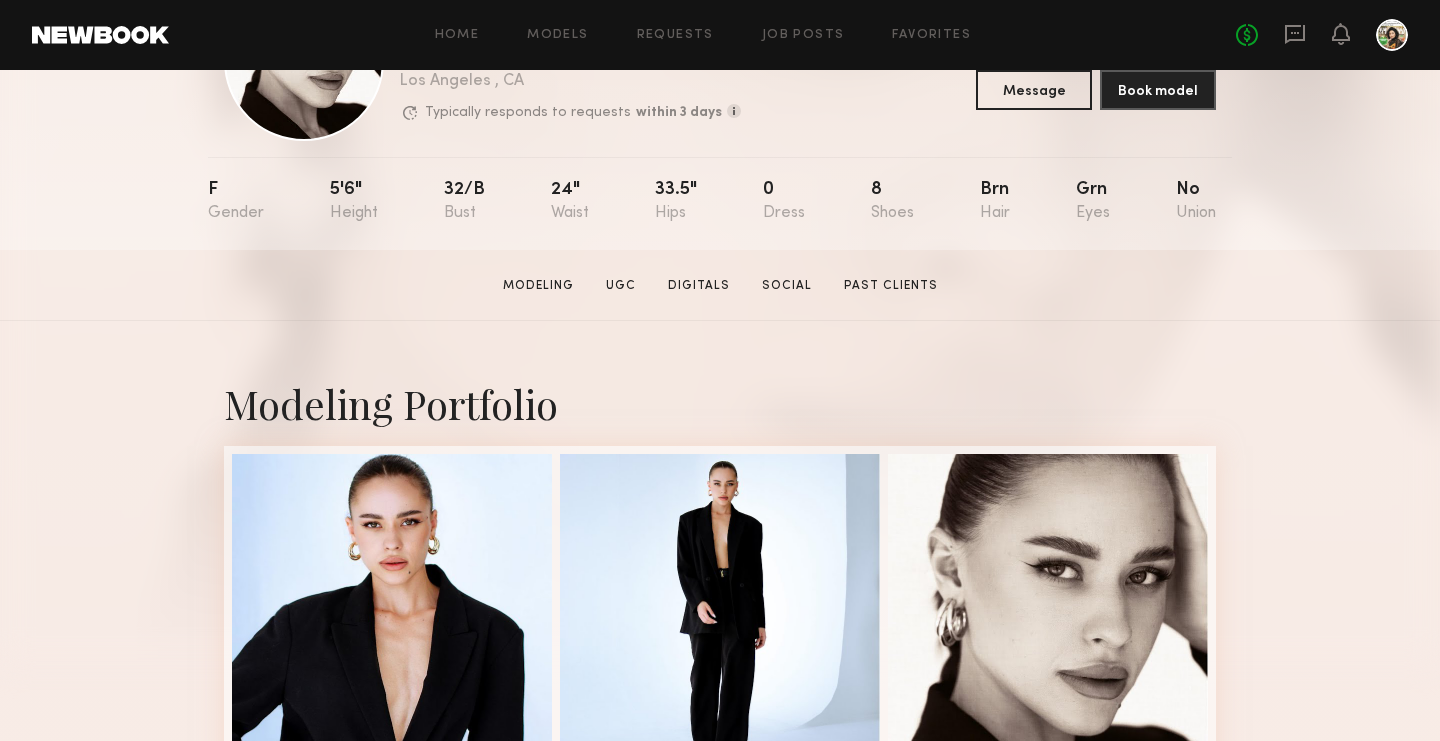 scroll, scrollTop: 266, scrollLeft: 0, axis: vertical 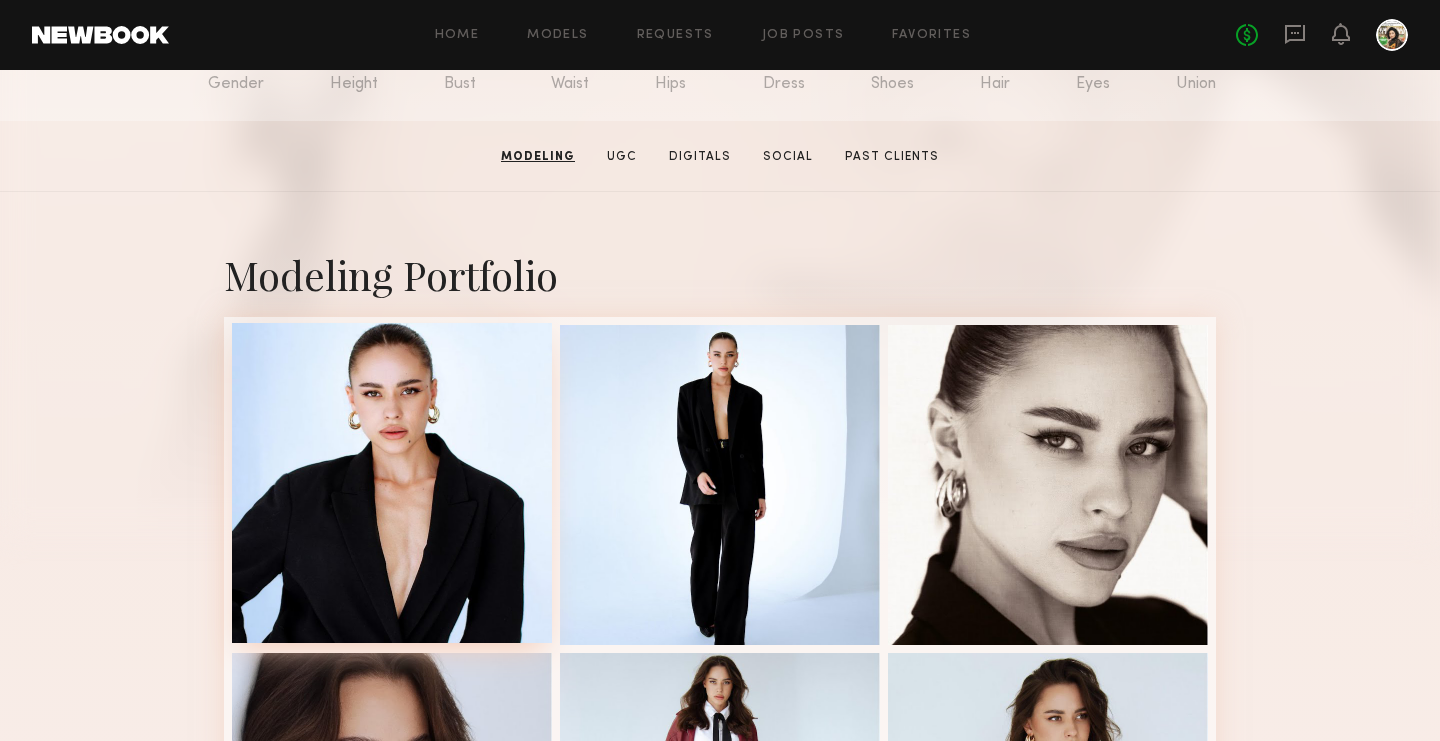 click at bounding box center [392, 483] 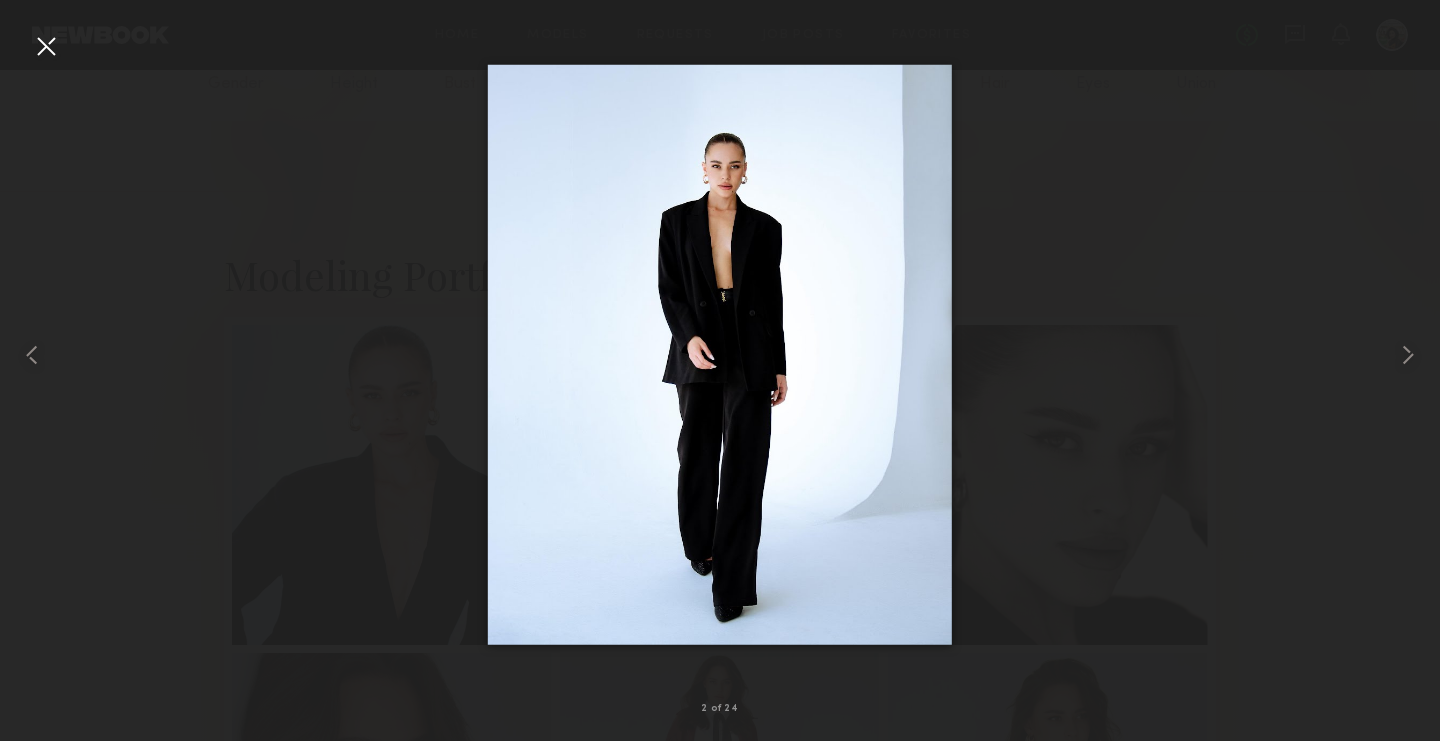 click at bounding box center (46, 46) 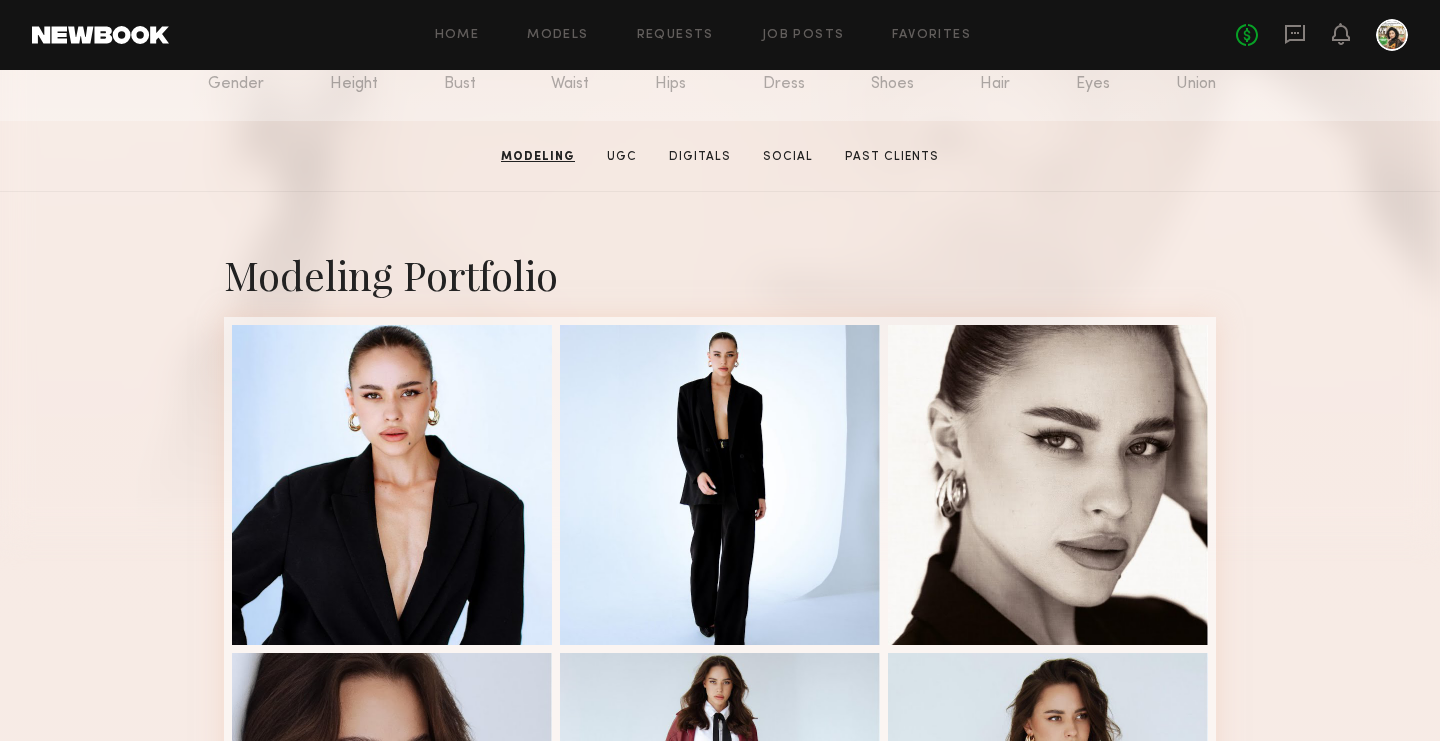 scroll, scrollTop: 0, scrollLeft: 0, axis: both 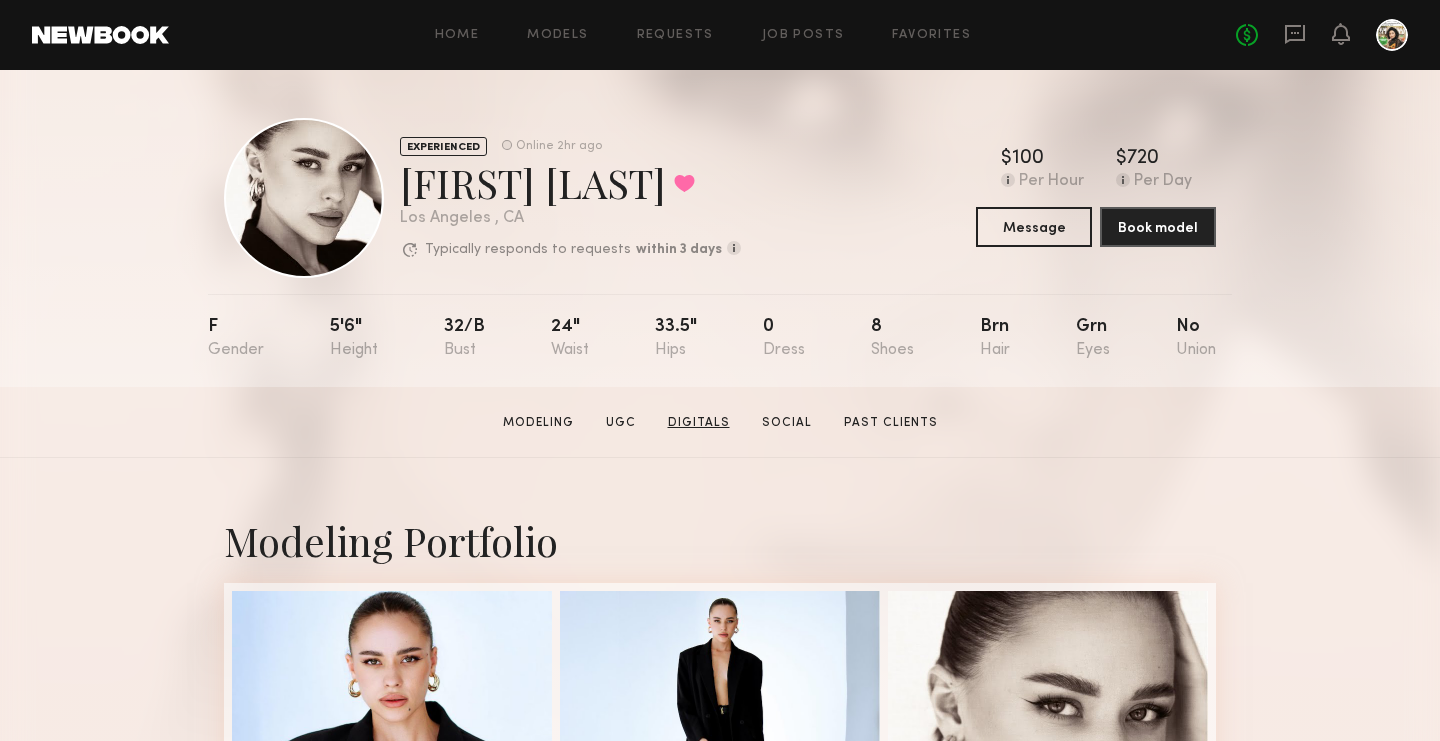 click on "Digitals" 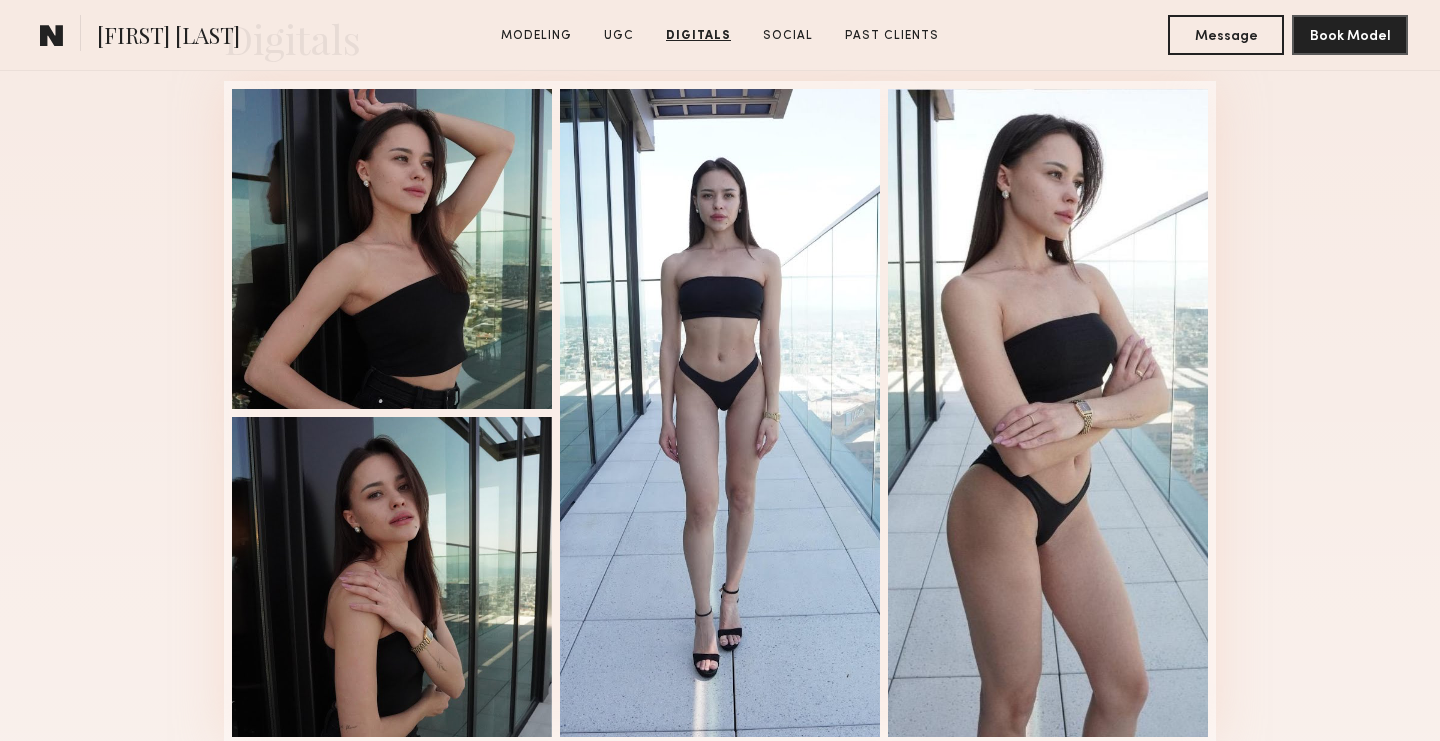 scroll, scrollTop: 4889, scrollLeft: 0, axis: vertical 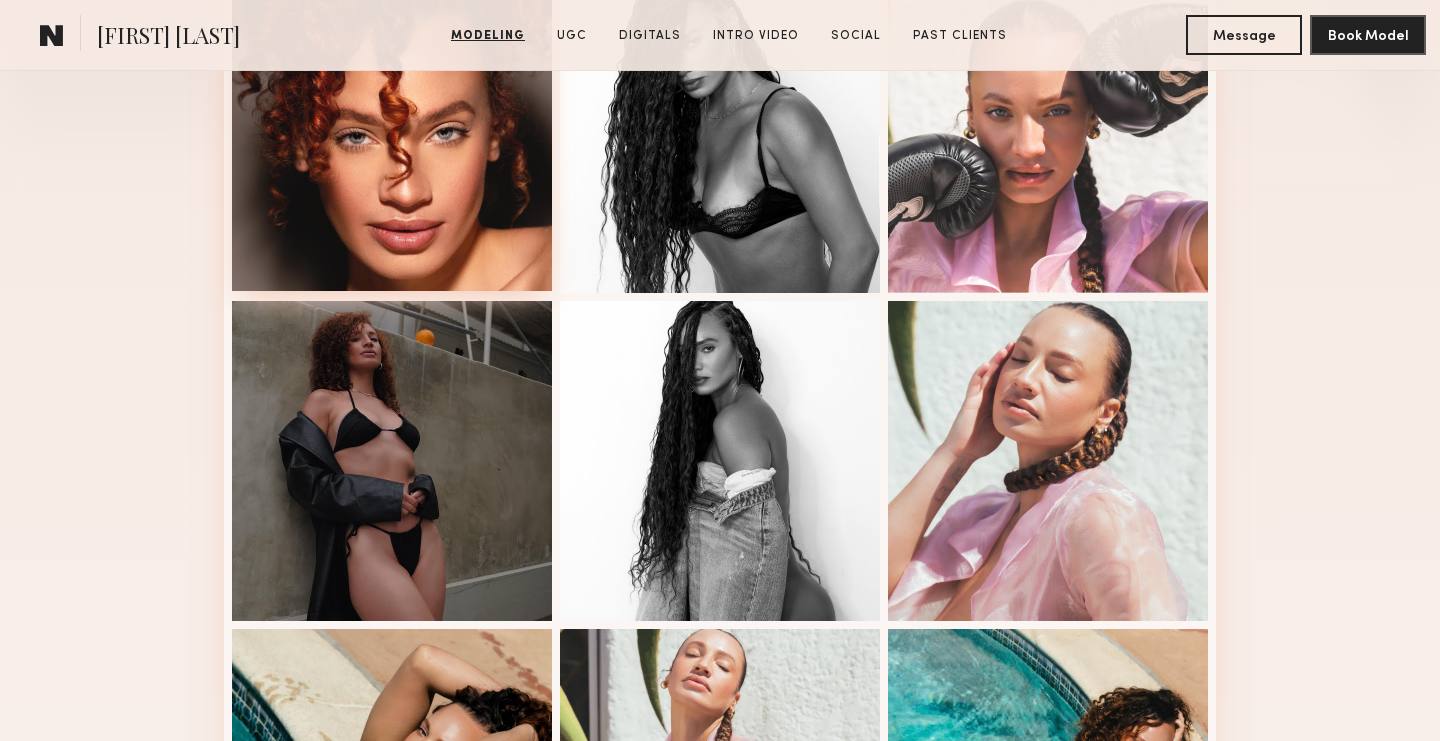 click at bounding box center (392, 131) 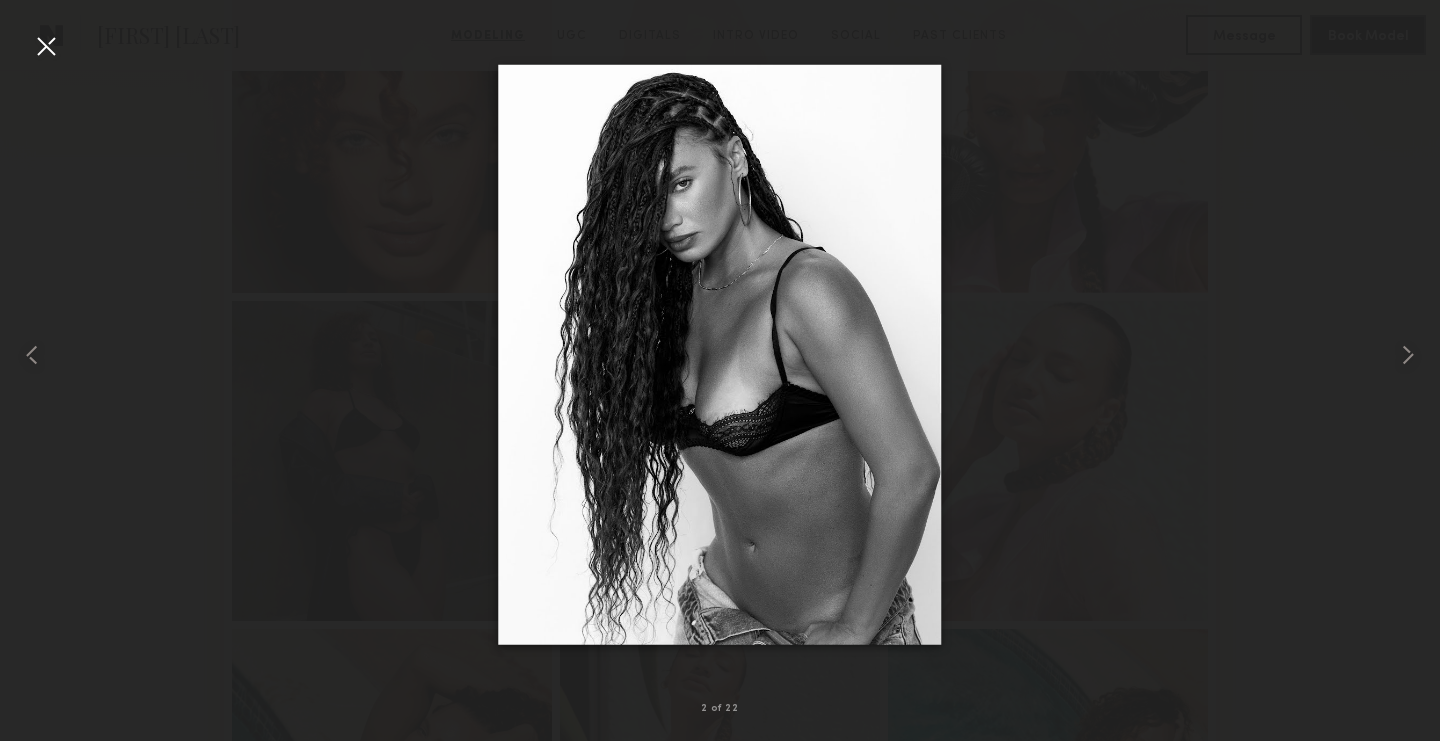 click at bounding box center [46, 46] 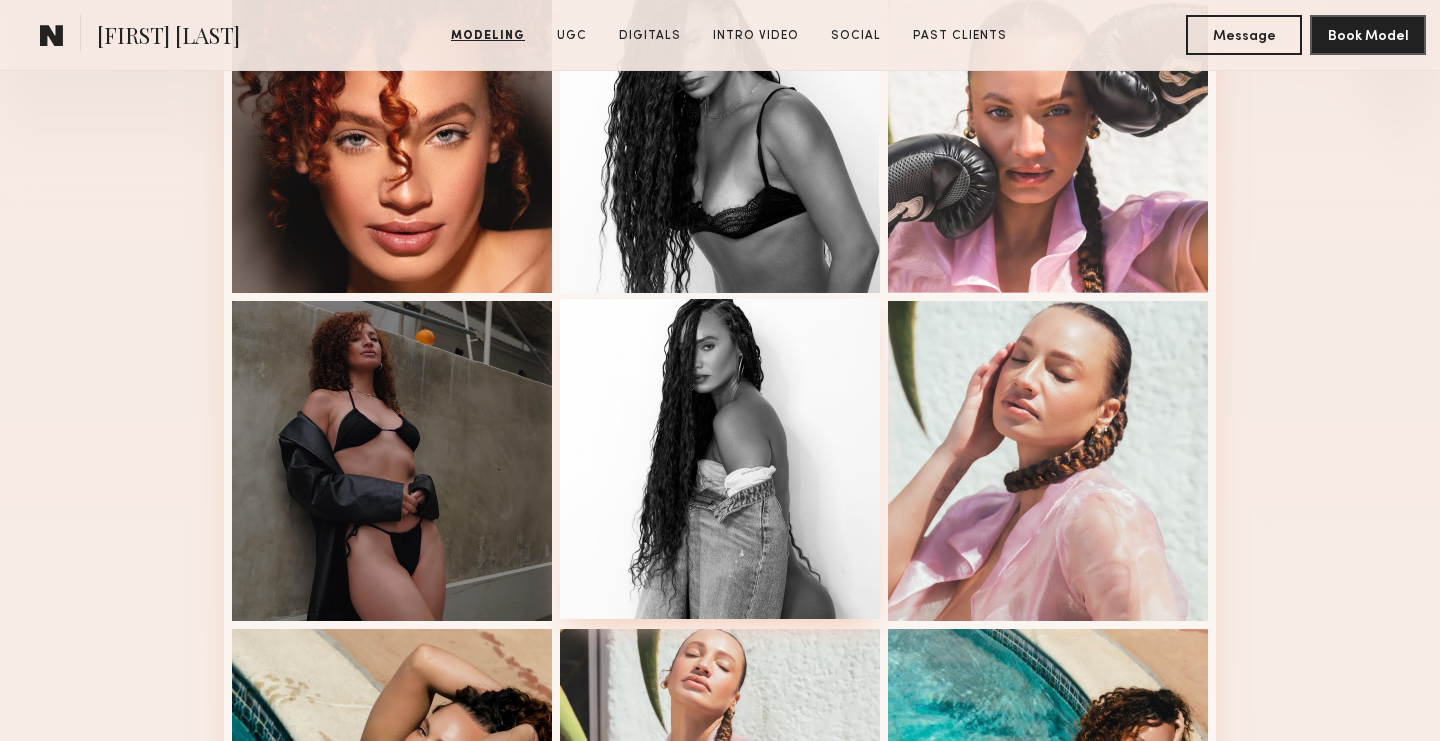 scroll, scrollTop: 0, scrollLeft: 0, axis: both 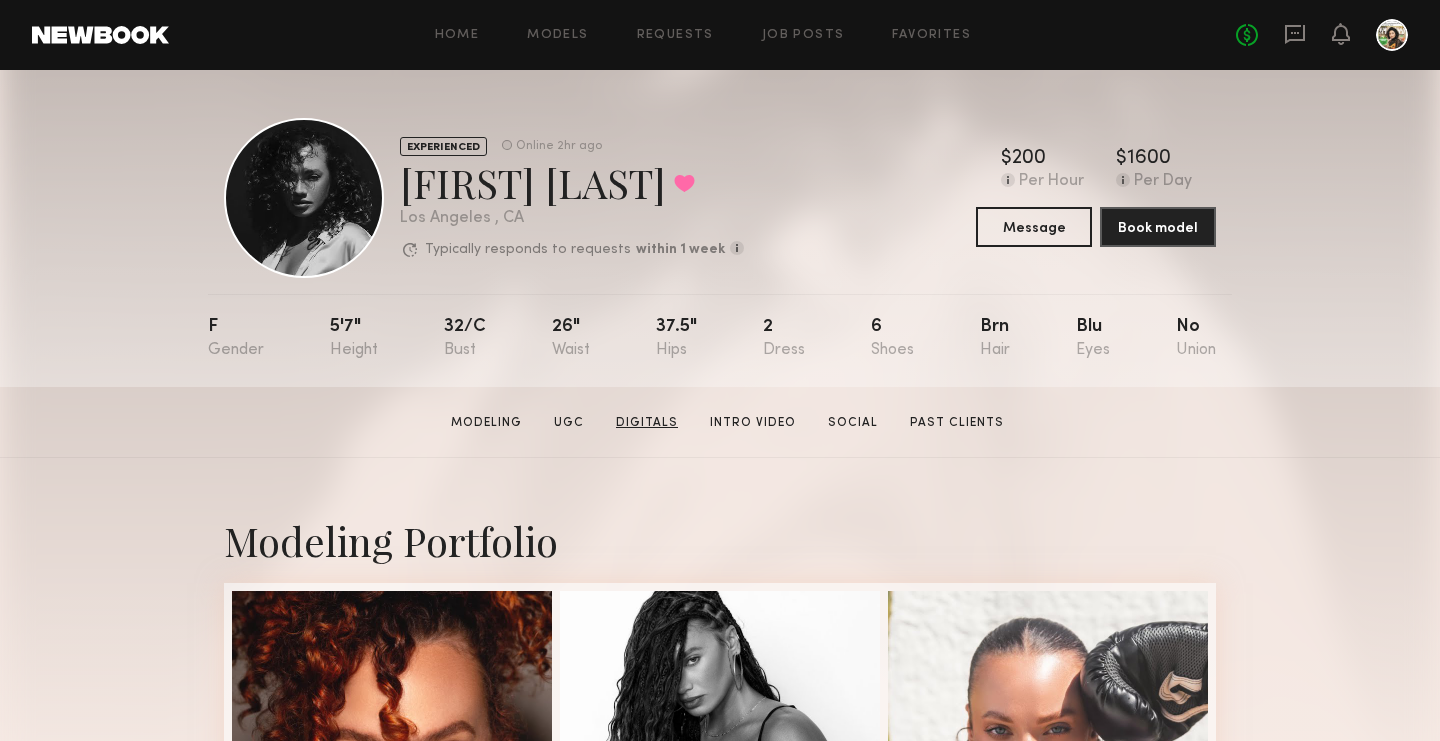 click on "Digitals" 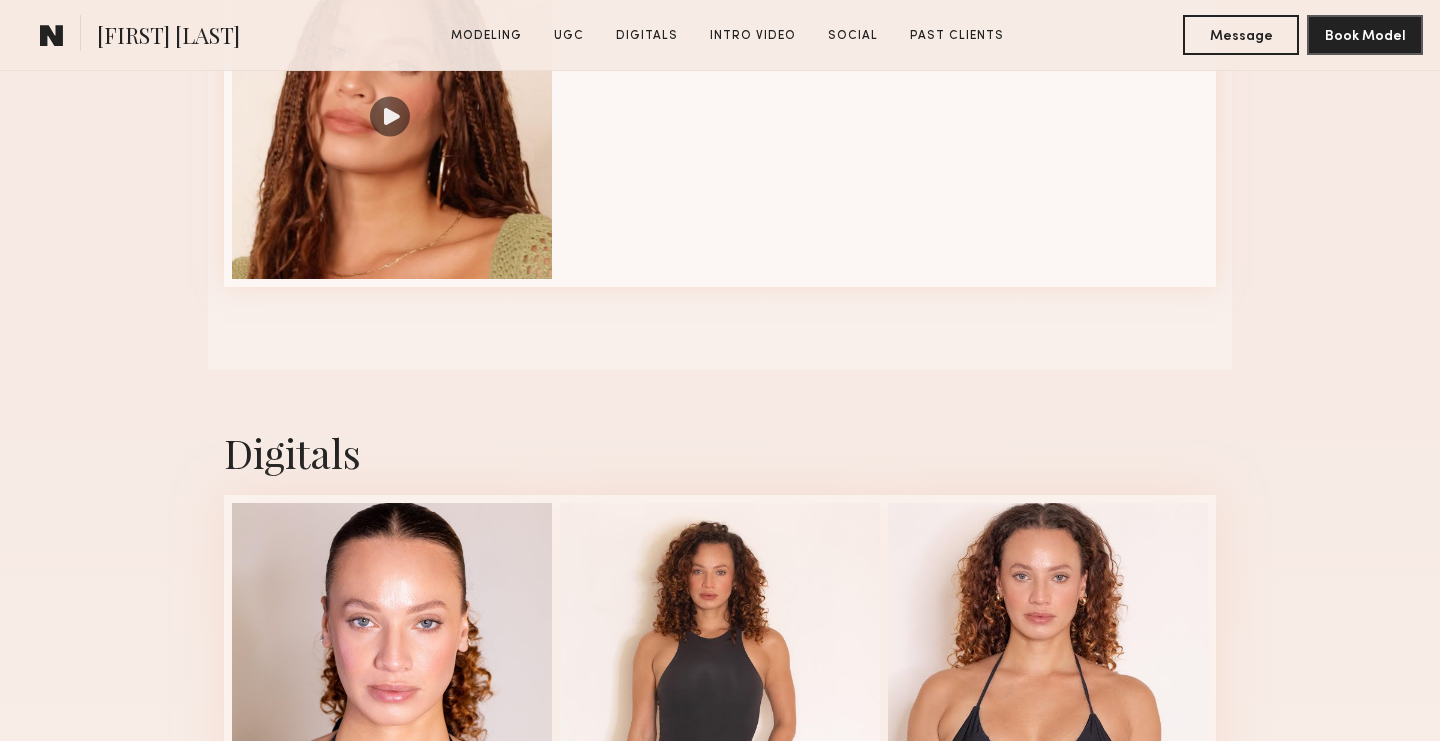 scroll, scrollTop: 4381, scrollLeft: 0, axis: vertical 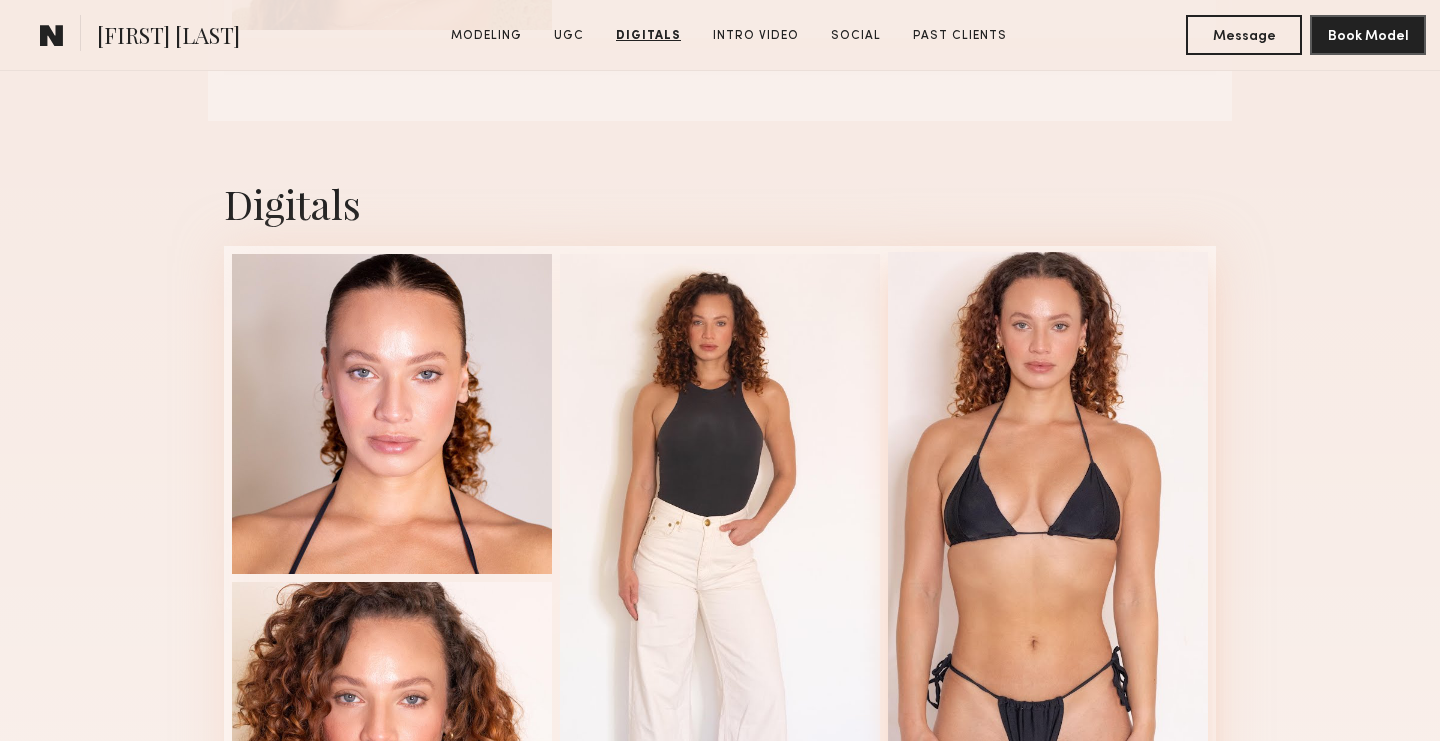 click at bounding box center (1048, 576) 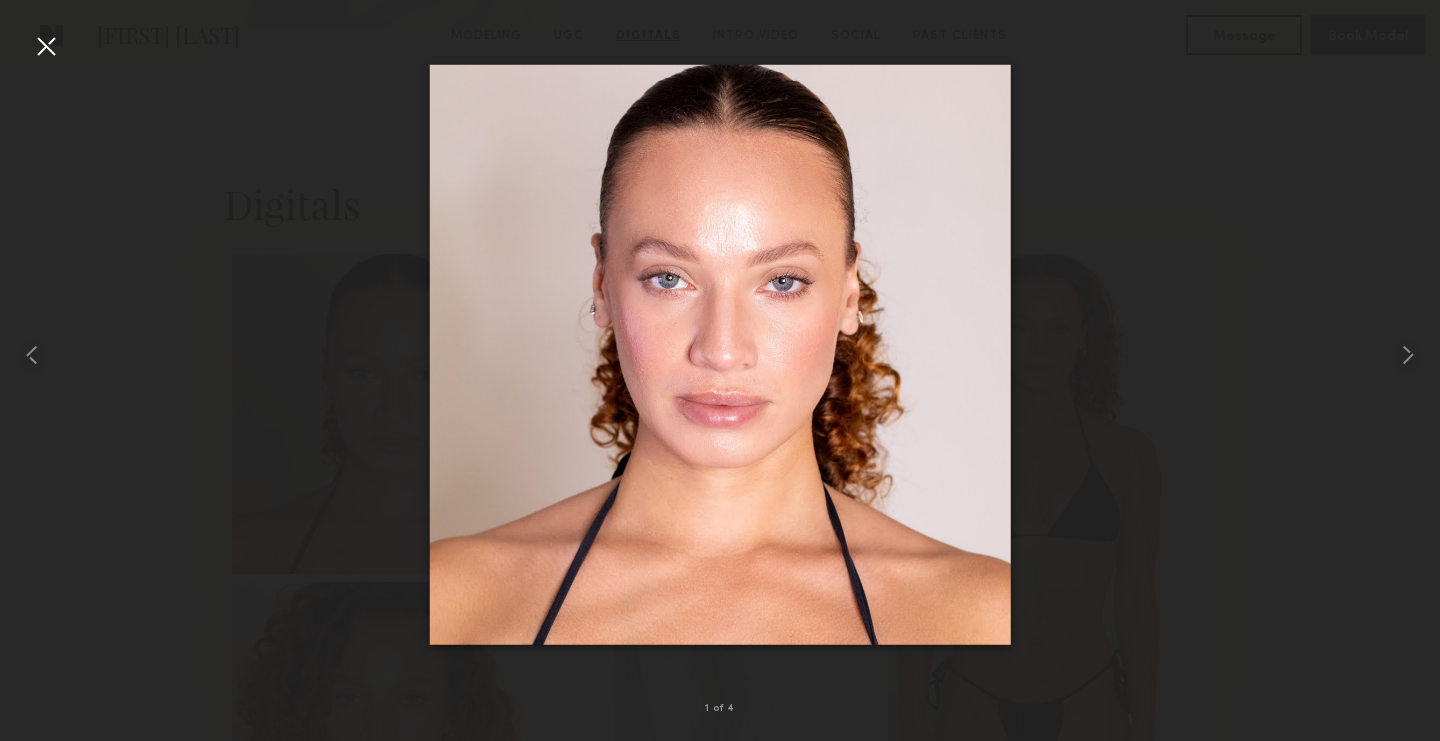 click at bounding box center (46, 46) 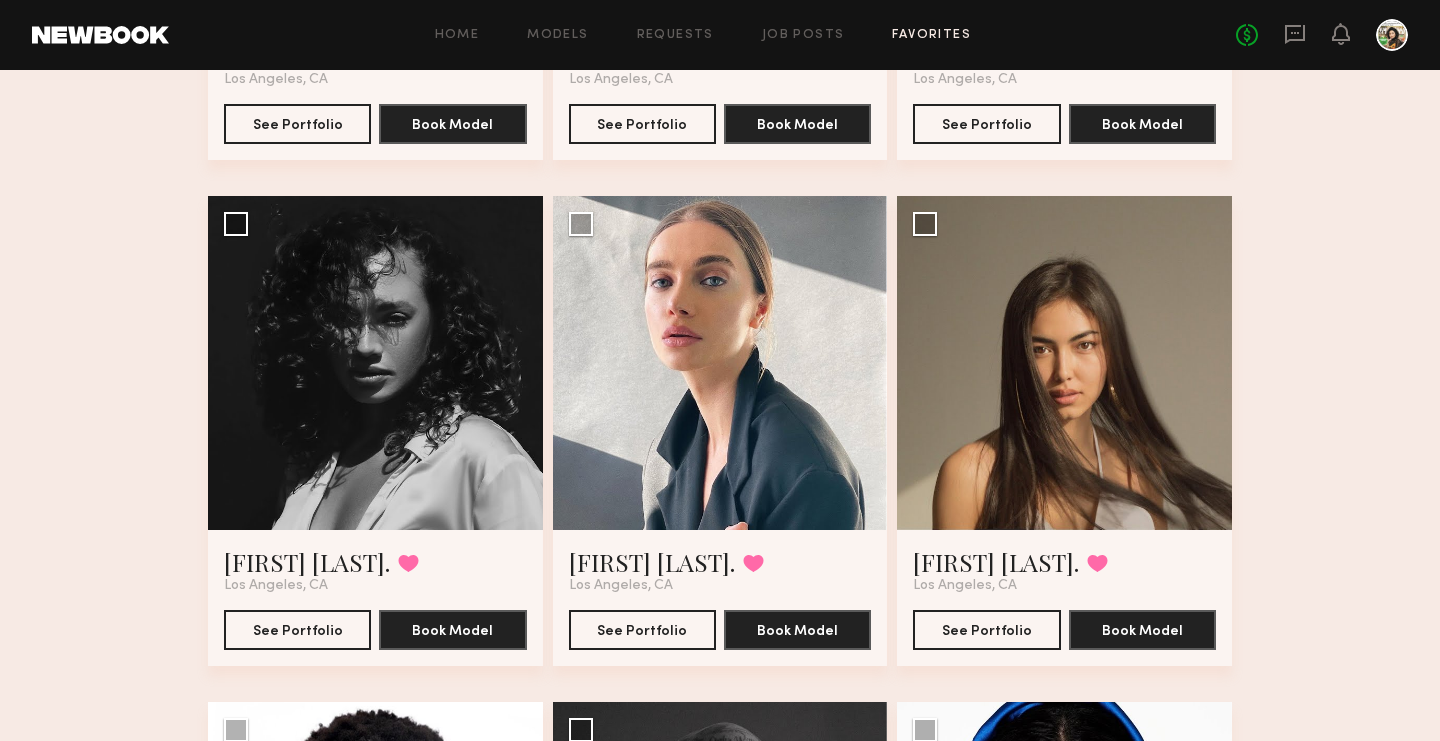 scroll, scrollTop: 2064, scrollLeft: 0, axis: vertical 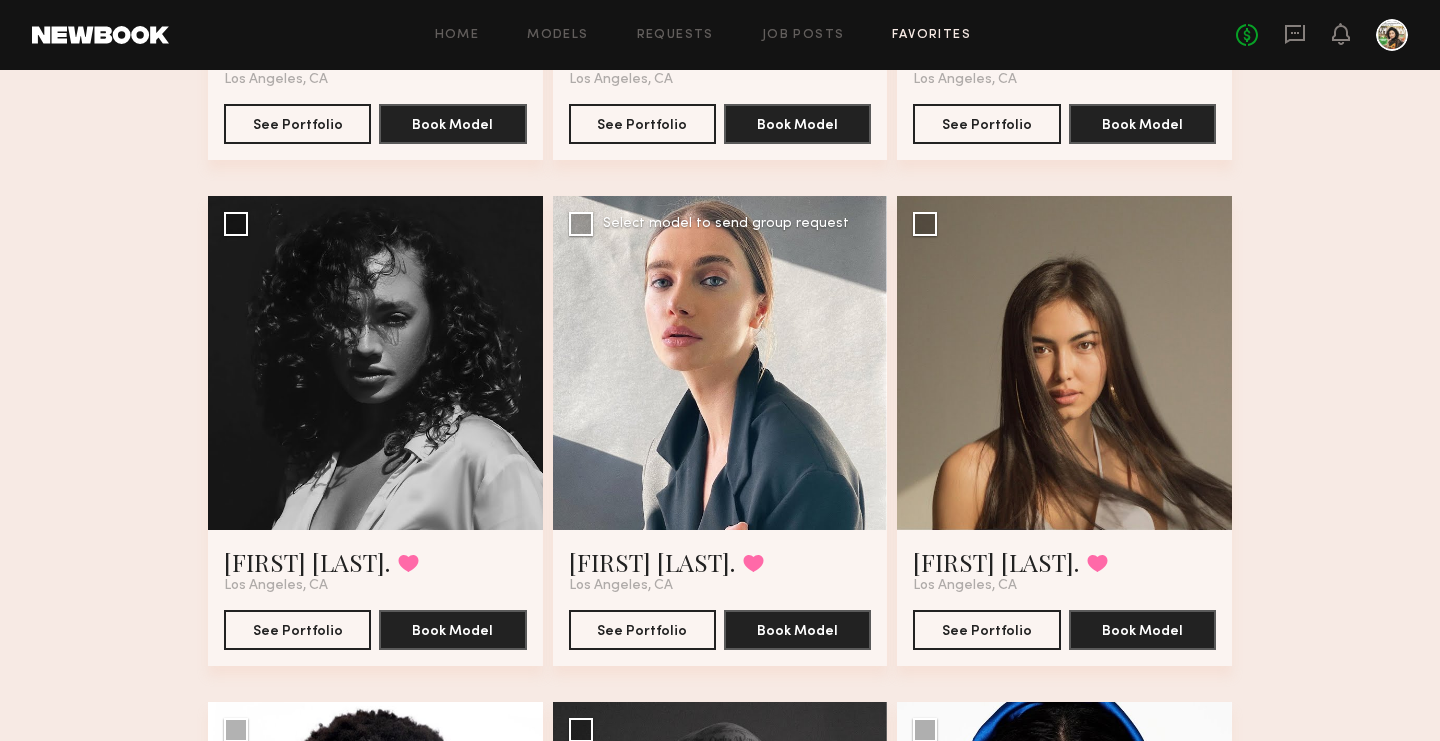 click 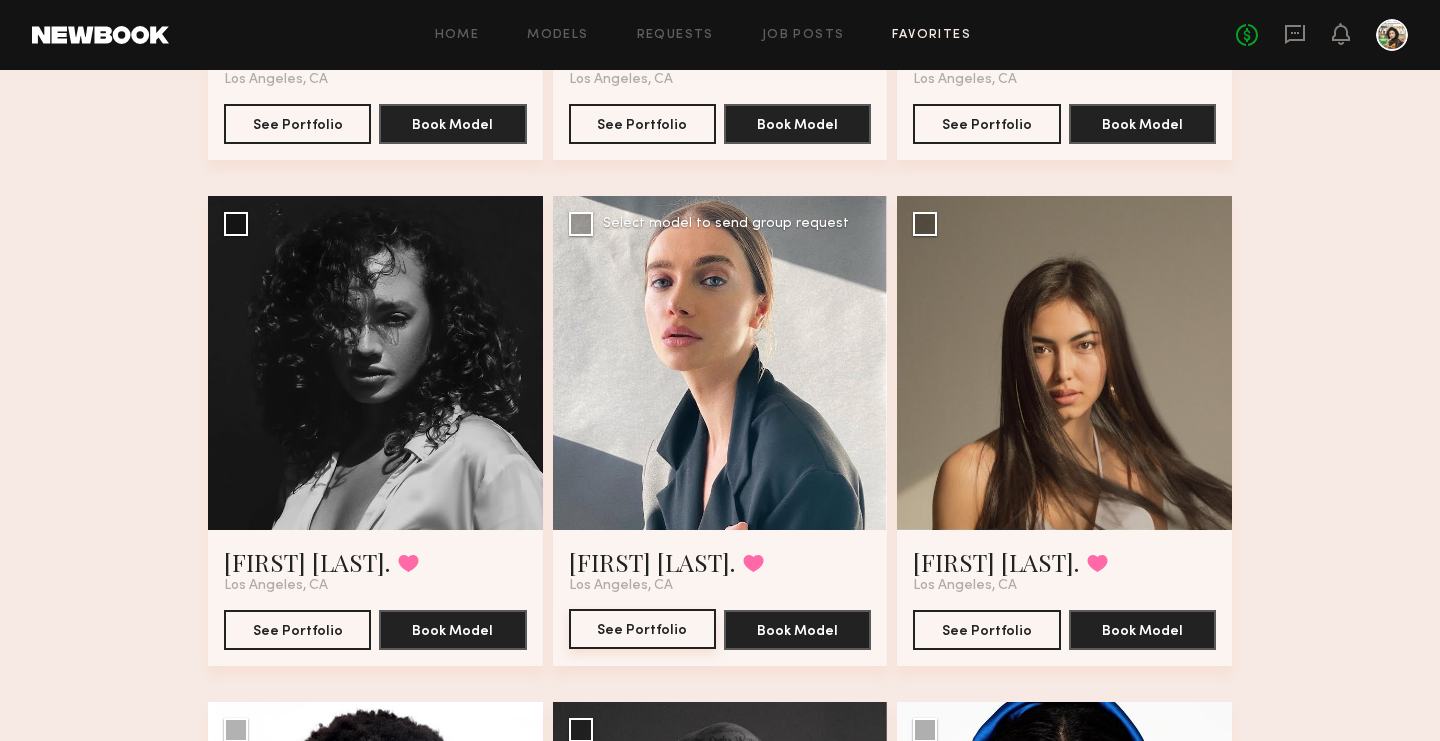 click on "See Portfolio" 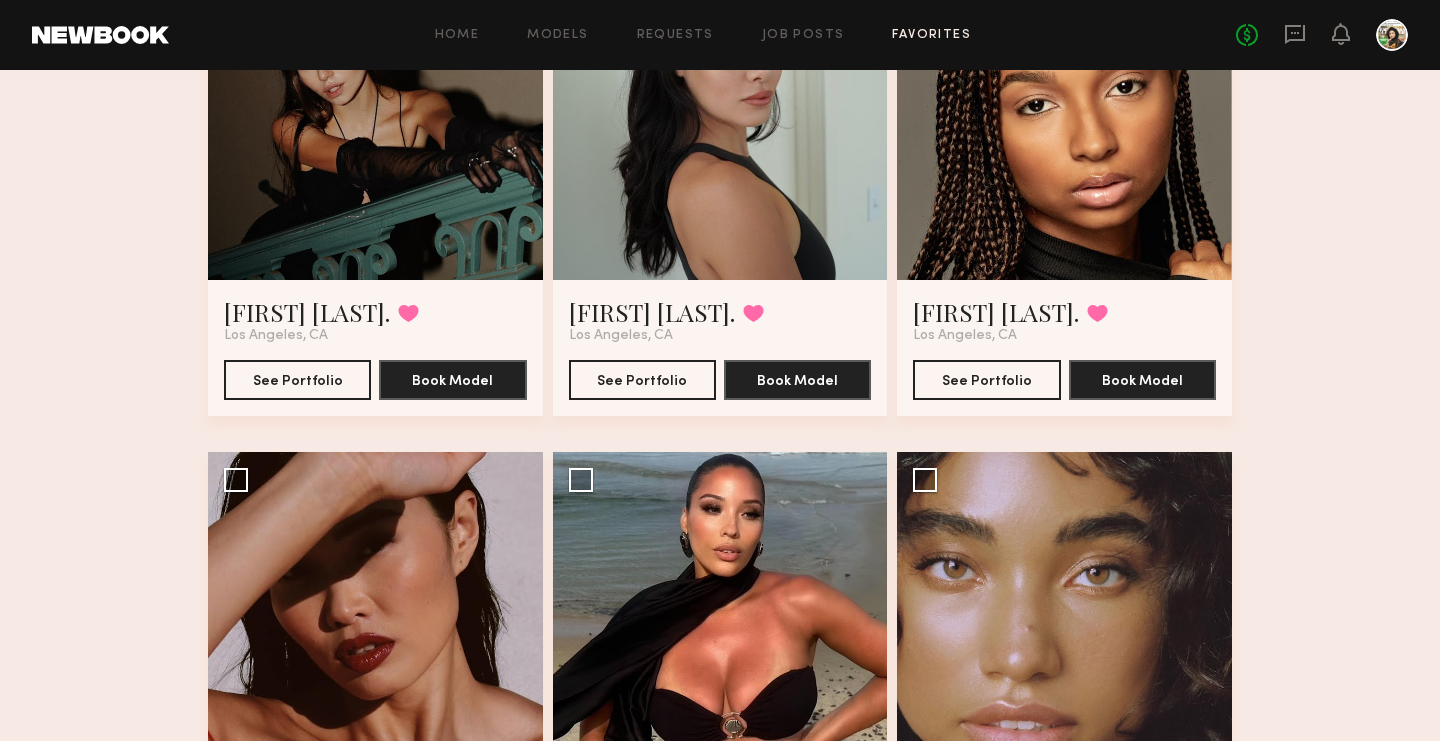 scroll, scrollTop: 0, scrollLeft: 0, axis: both 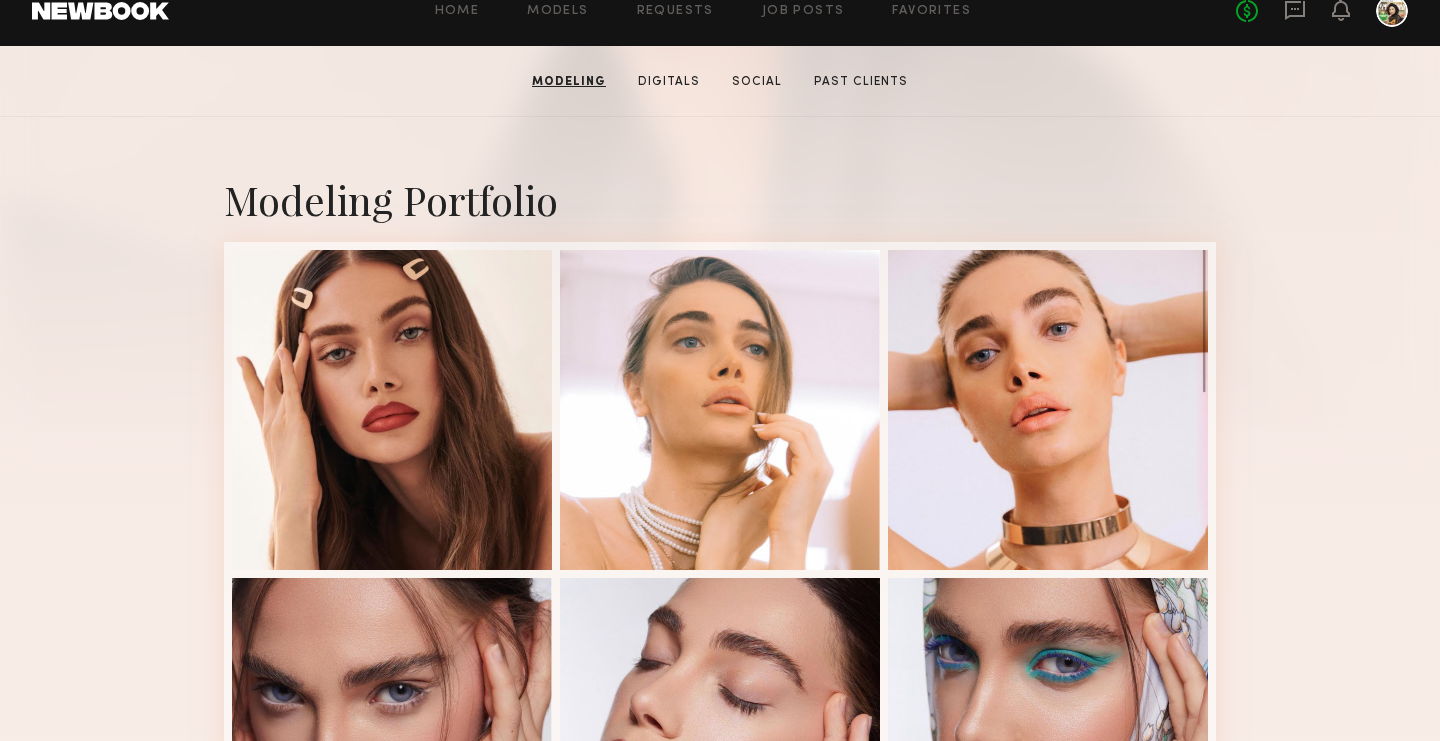 click at bounding box center [392, 410] 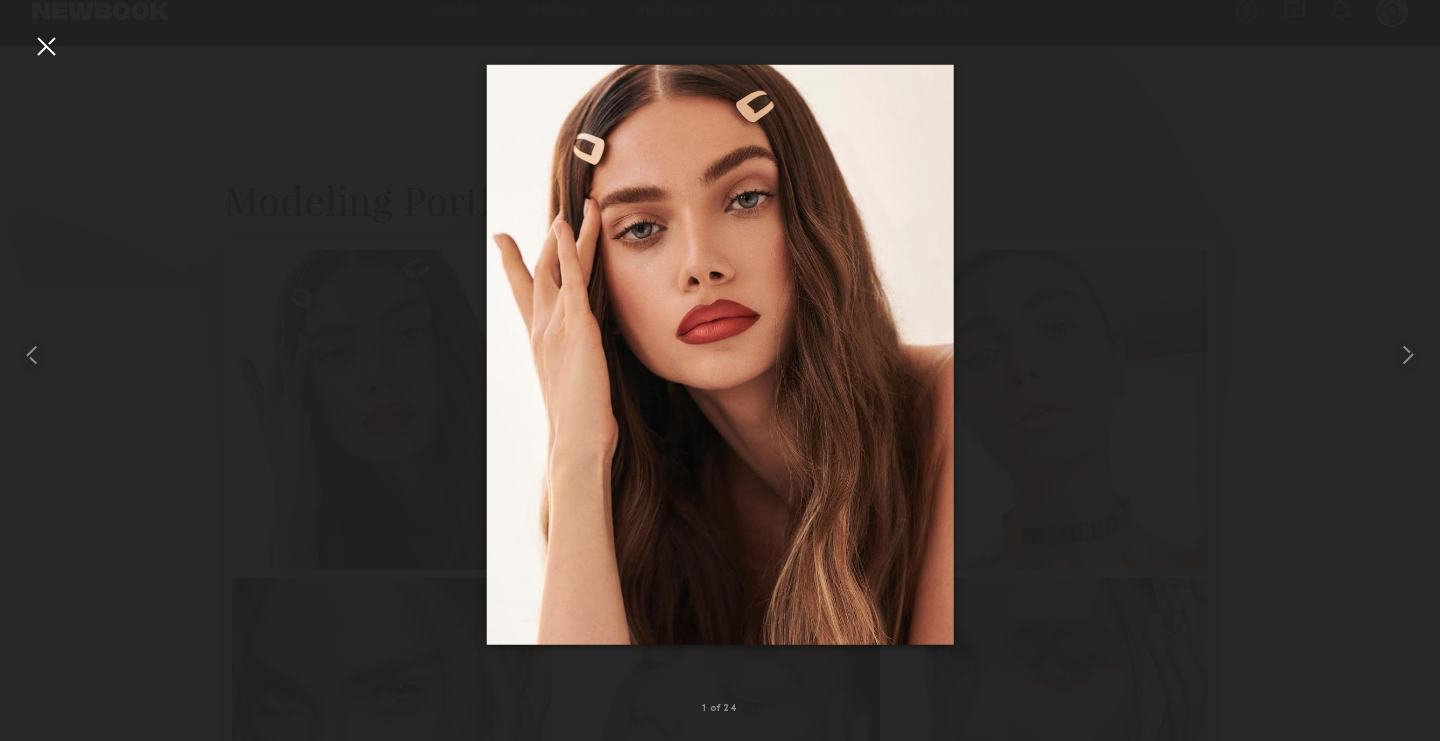 click at bounding box center [46, 46] 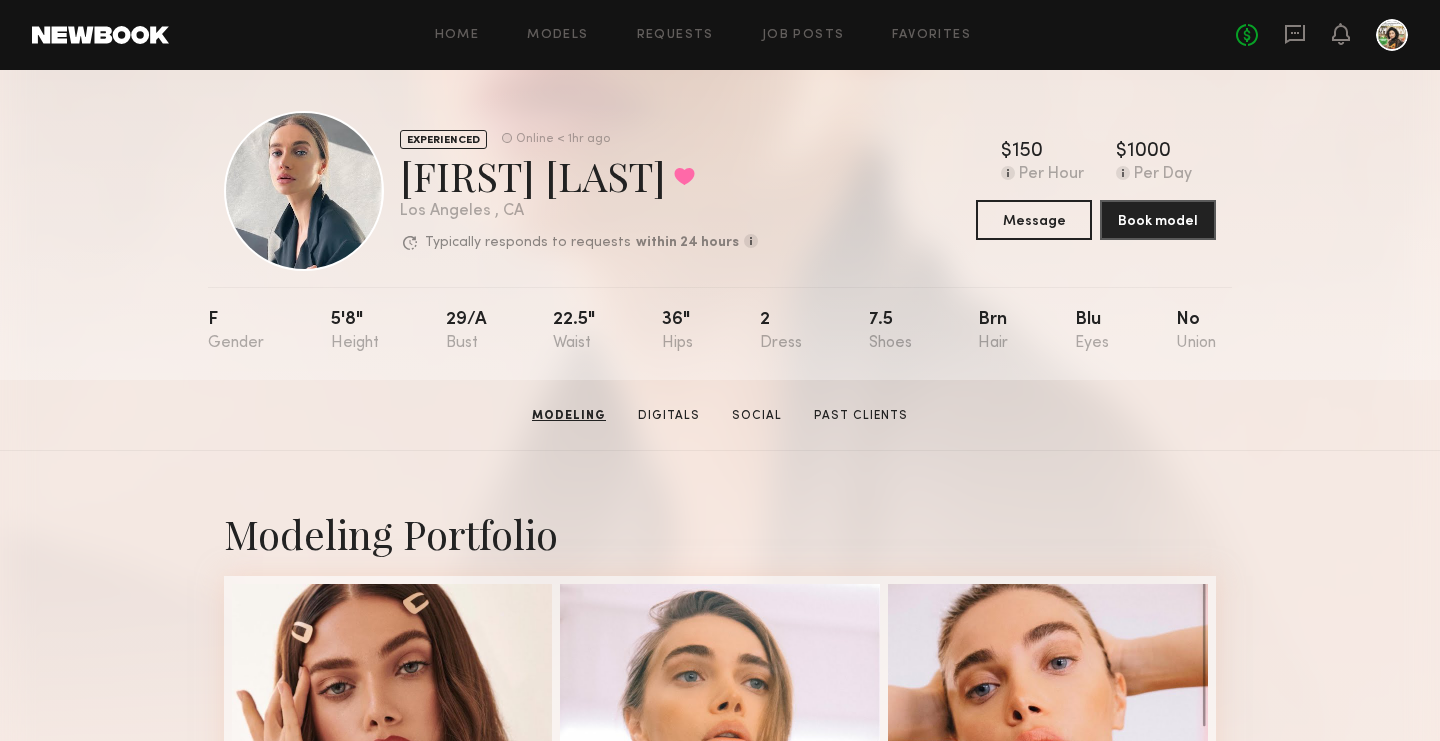 scroll, scrollTop: 0, scrollLeft: 0, axis: both 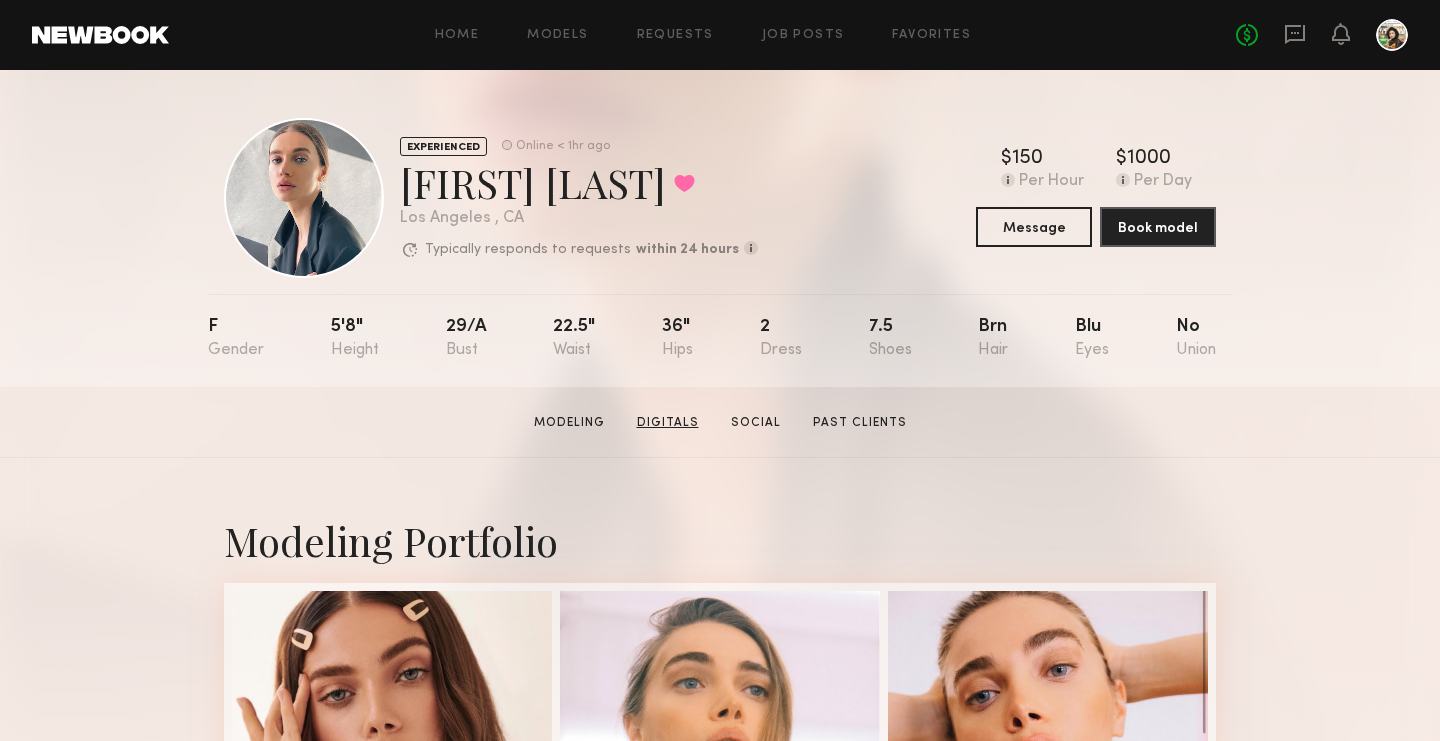 click on "Digitals" 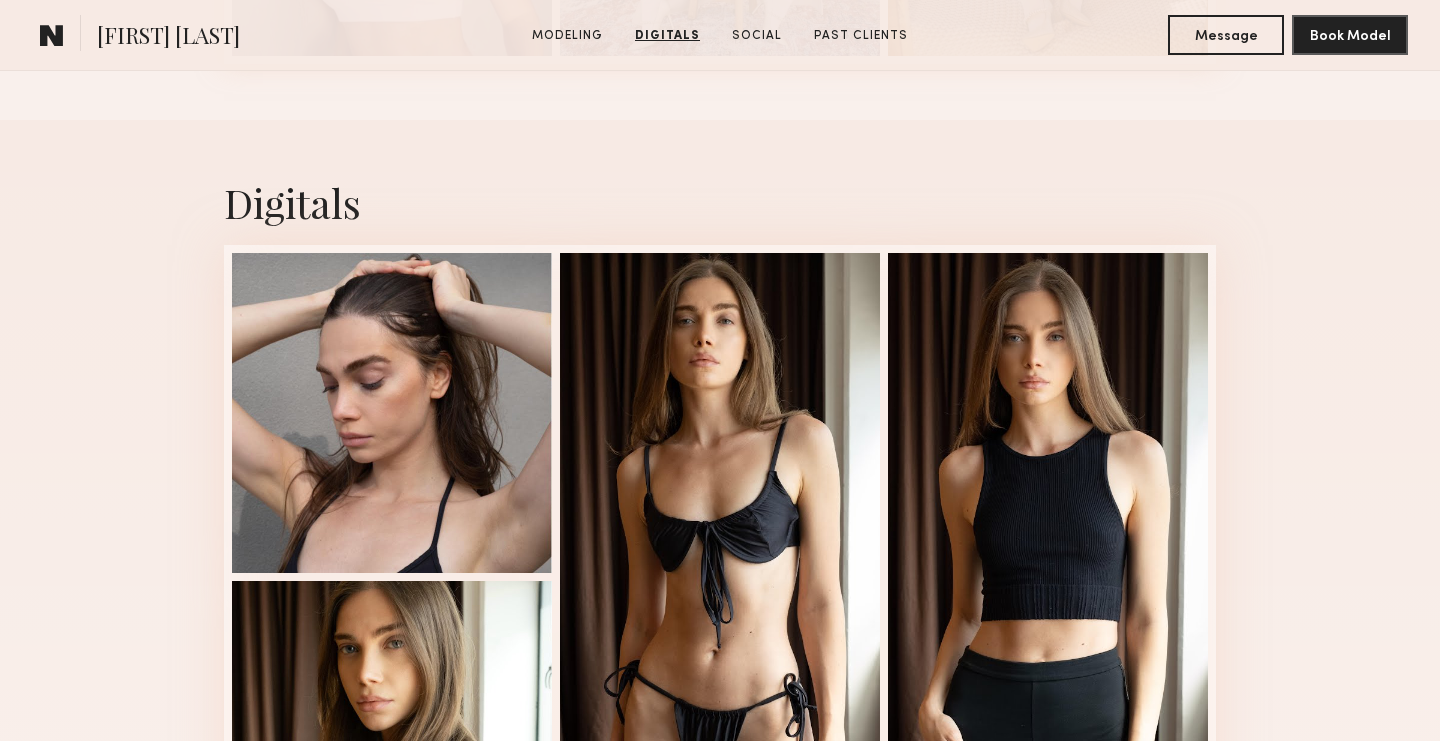 scroll, scrollTop: 3233, scrollLeft: 0, axis: vertical 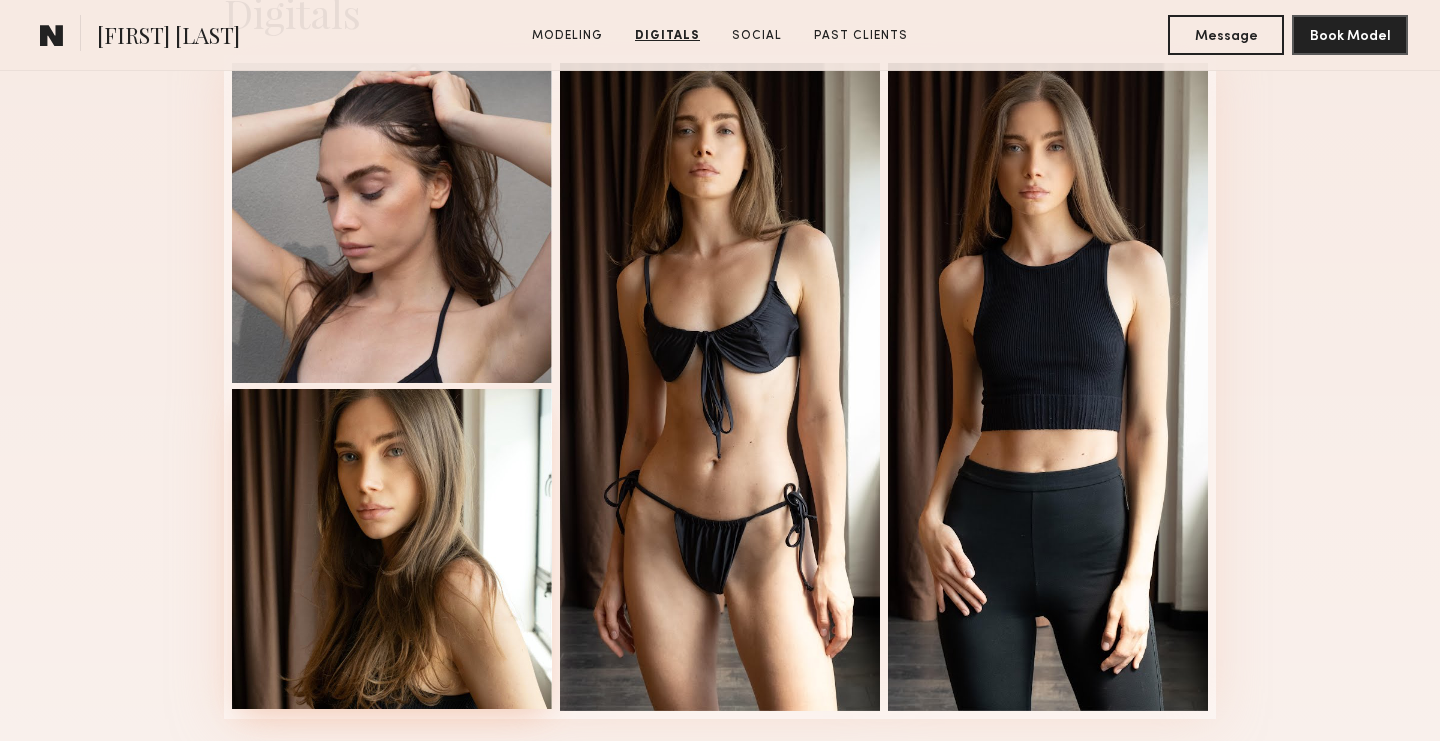 click at bounding box center [392, 549] 